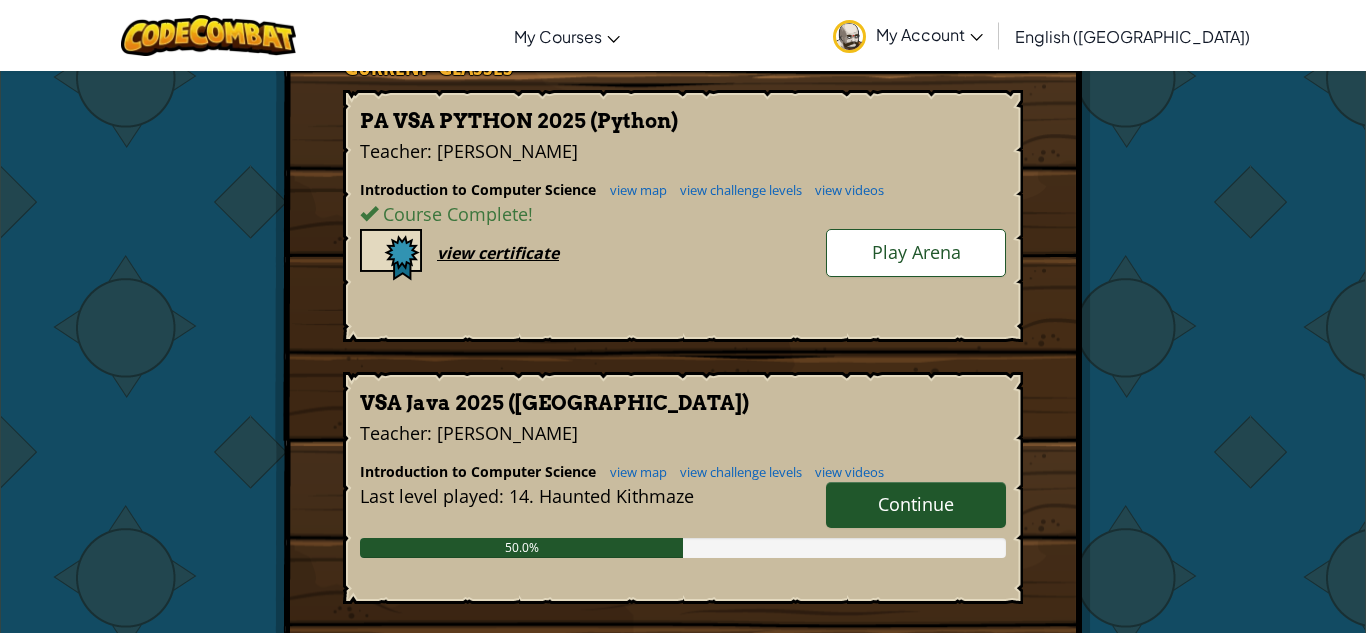 scroll, scrollTop: 385, scrollLeft: 0, axis: vertical 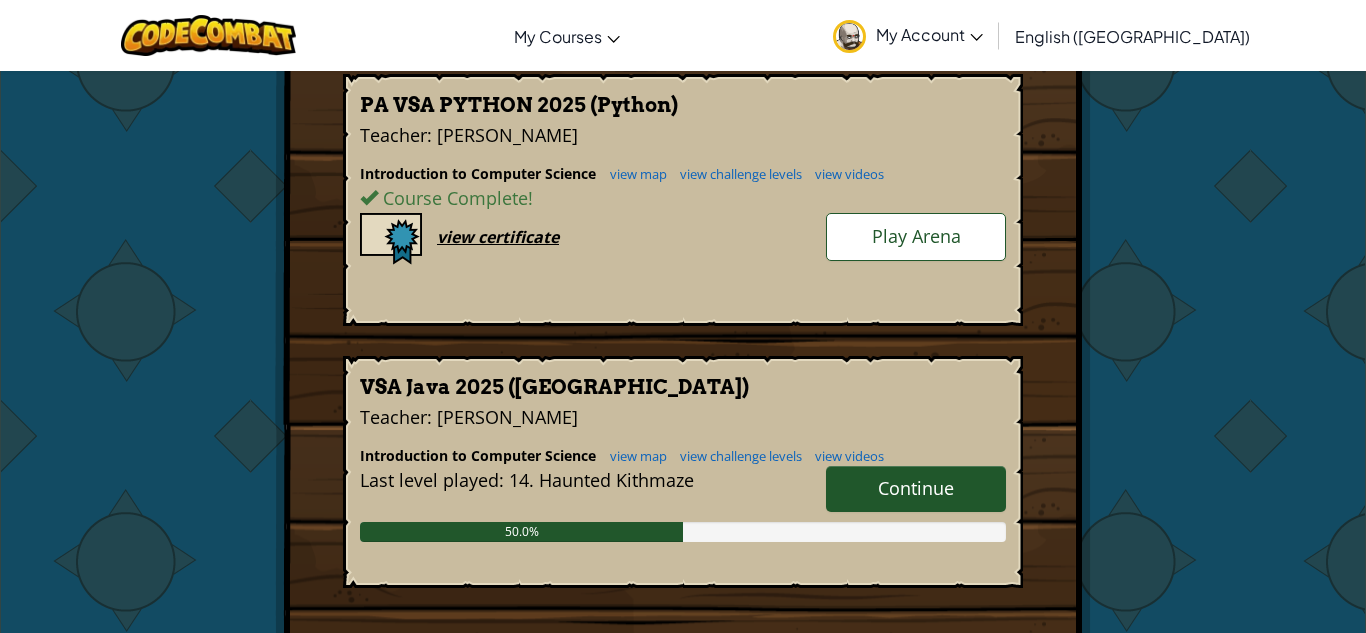 click on "Continue" at bounding box center [916, 488] 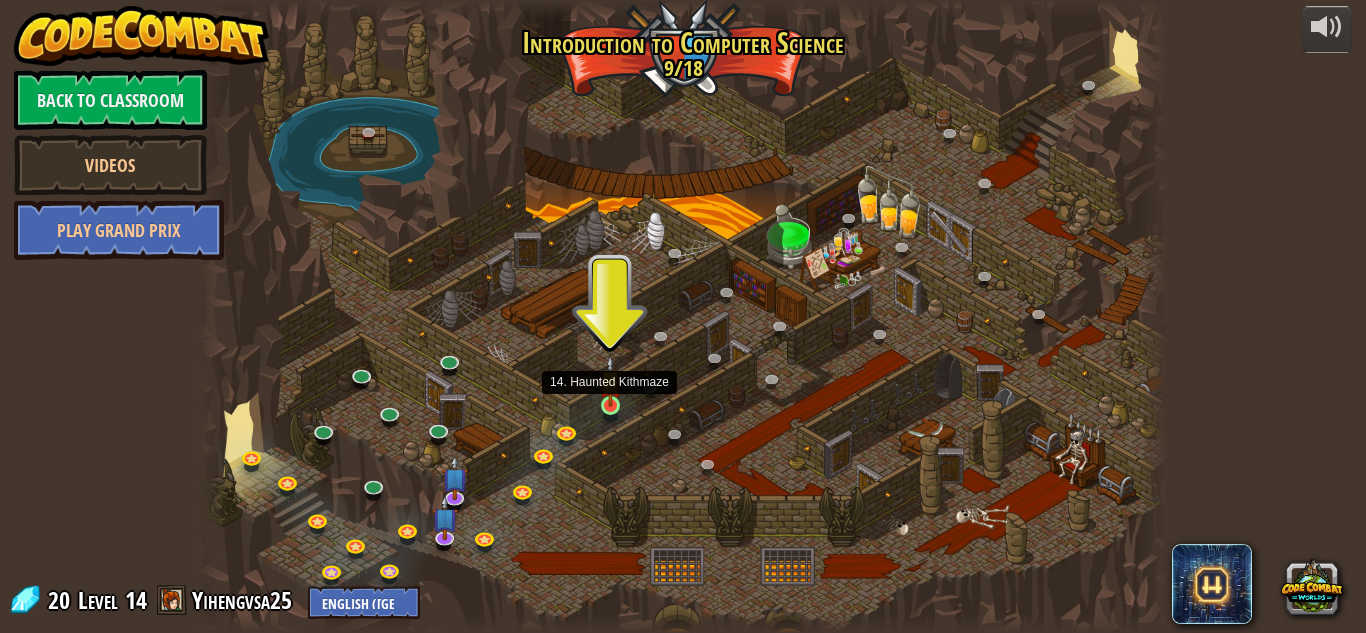 click at bounding box center (610, 381) 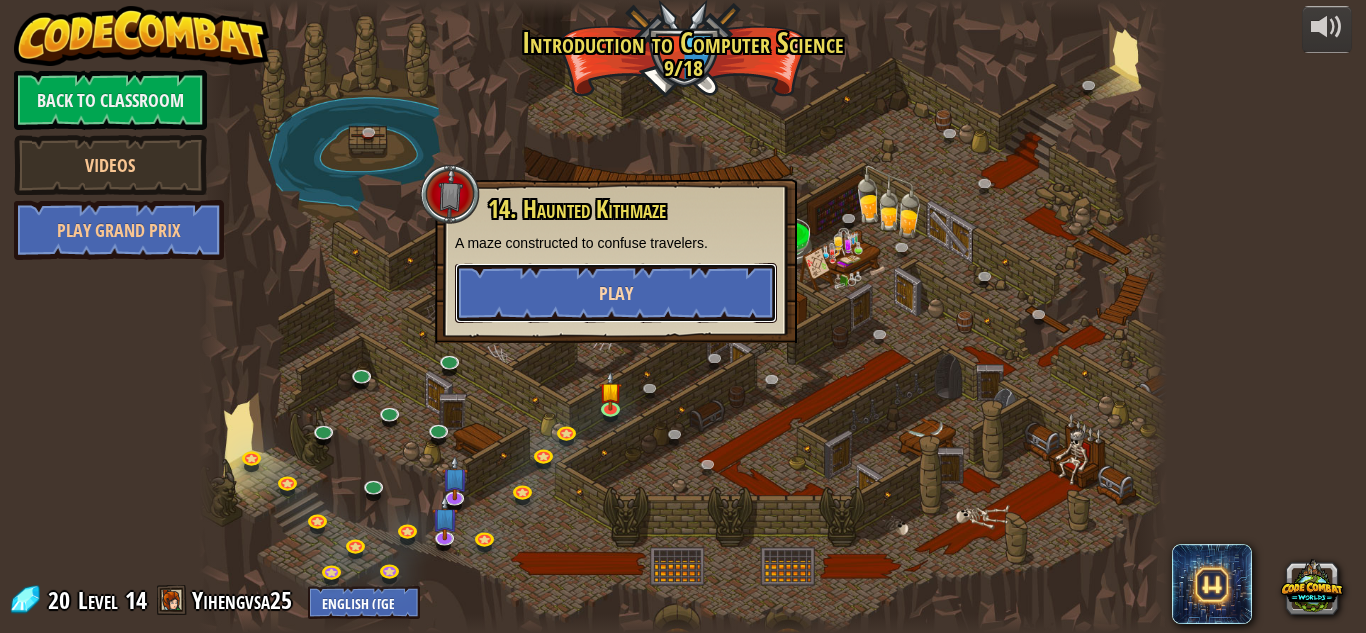 click on "Play" at bounding box center (616, 293) 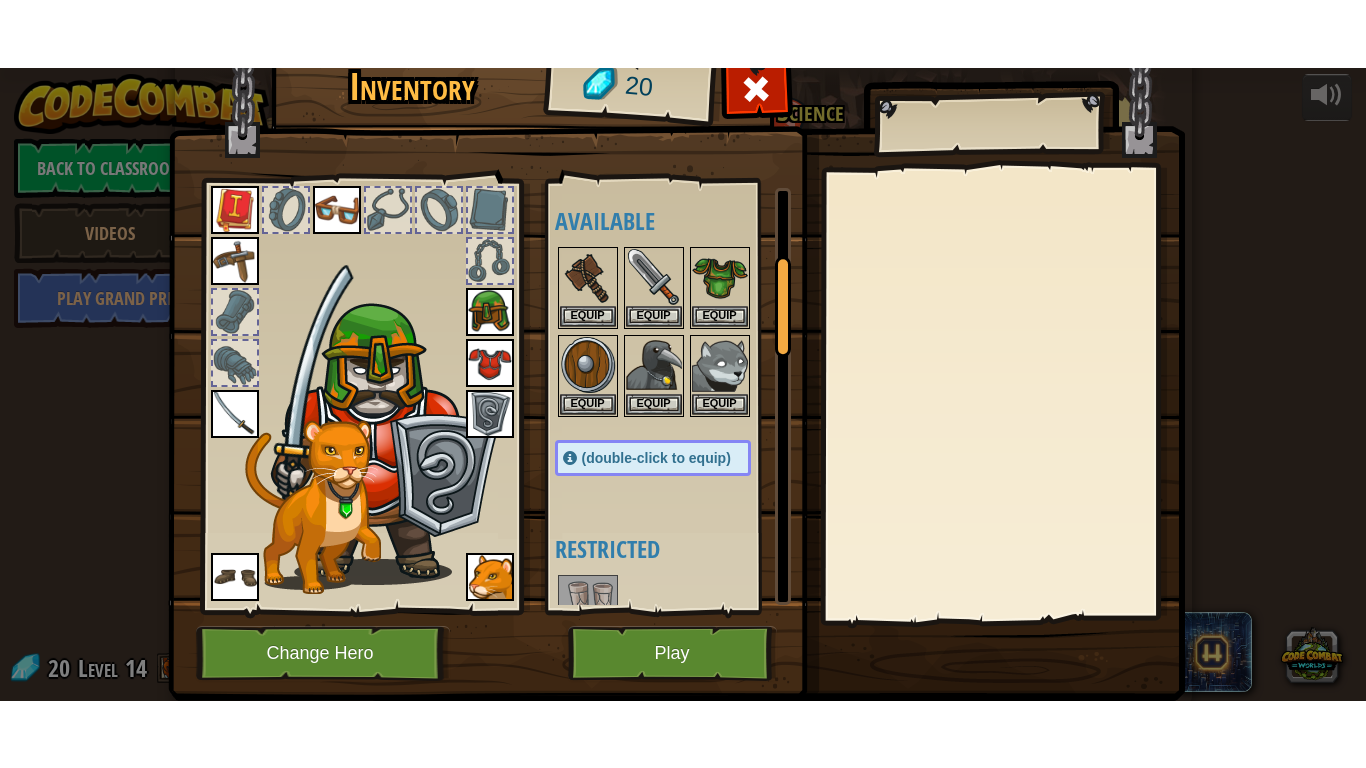 scroll, scrollTop: 367, scrollLeft: 0, axis: vertical 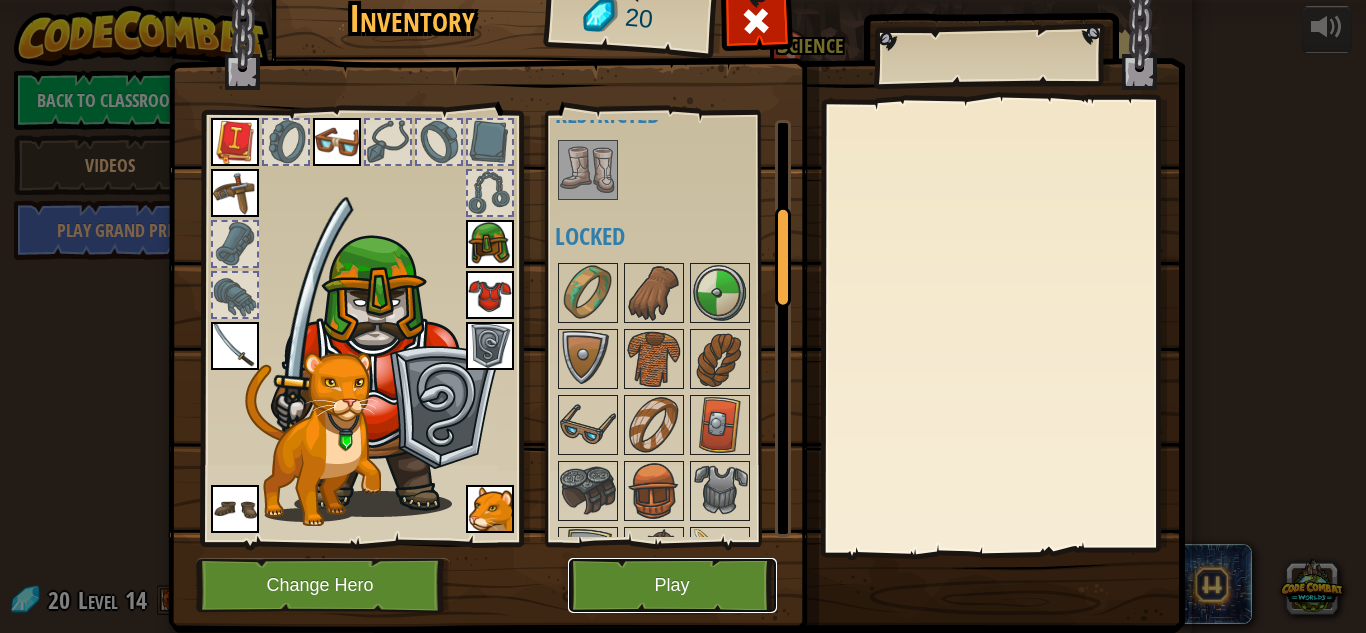click on "Play" at bounding box center [672, 585] 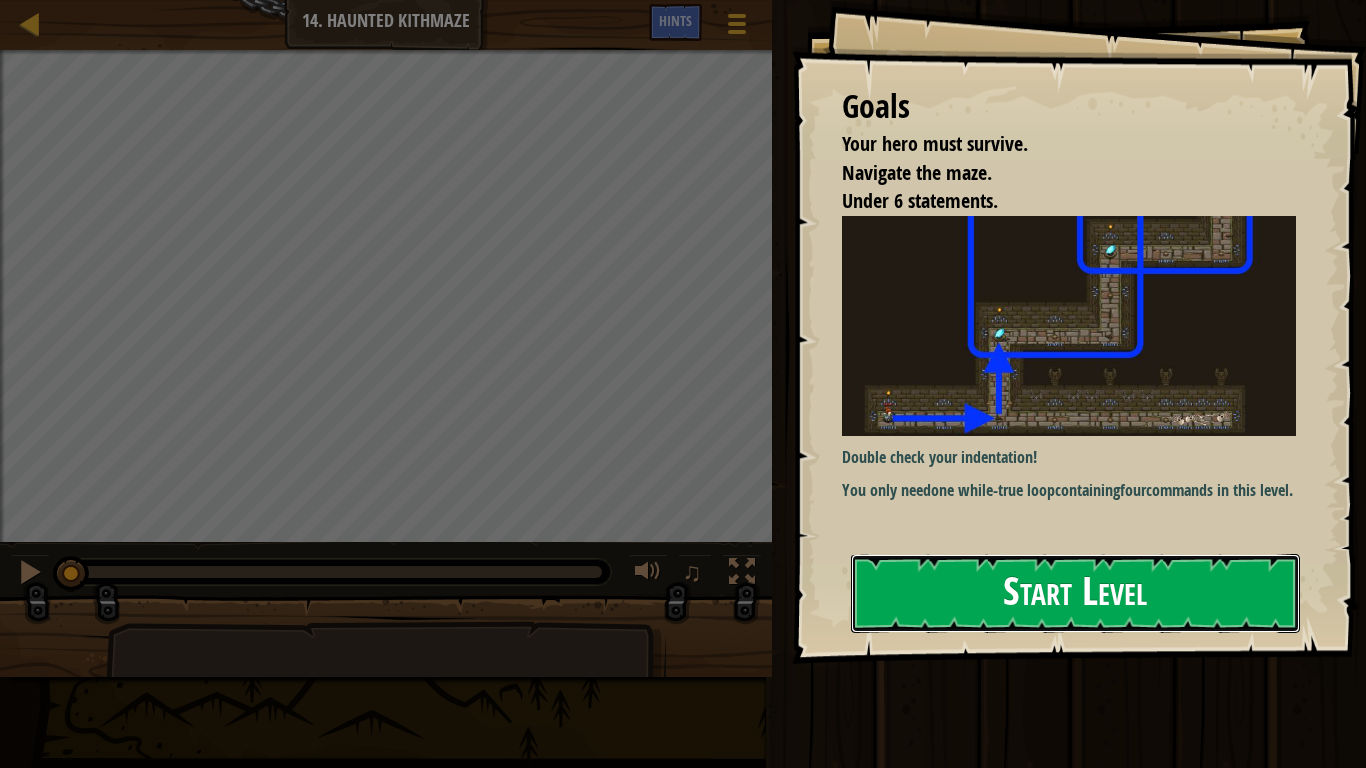 click on "Start Level" at bounding box center (1075, 593) 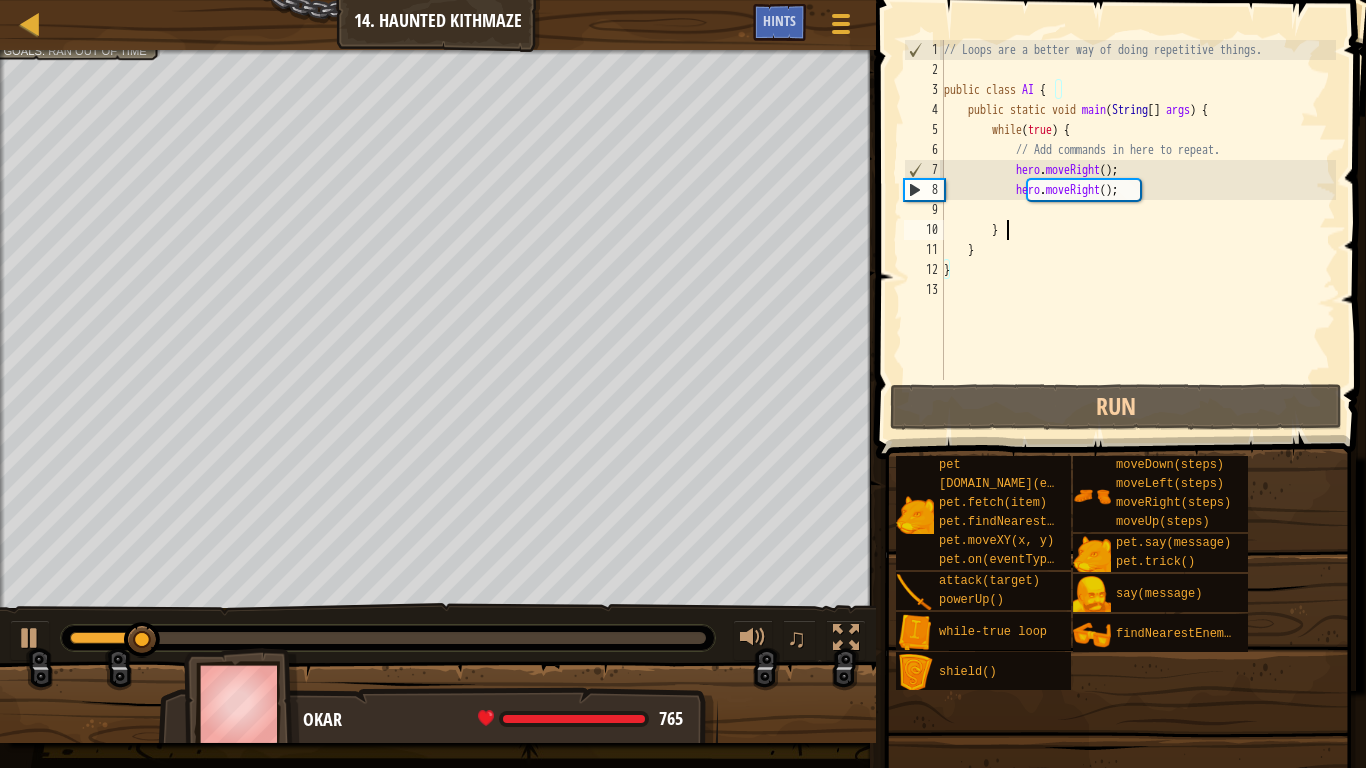 click on "// Loops are a better way of doing repetitive things. public   class   AI   {      public   static   void   main ( String [ ]   args )   {          while ( true )   {              // Add commands in here to repeat.              hero . moveRight ( ) ;              hero . moveRight ( ) ;                       }      } }" at bounding box center [1138, 230] 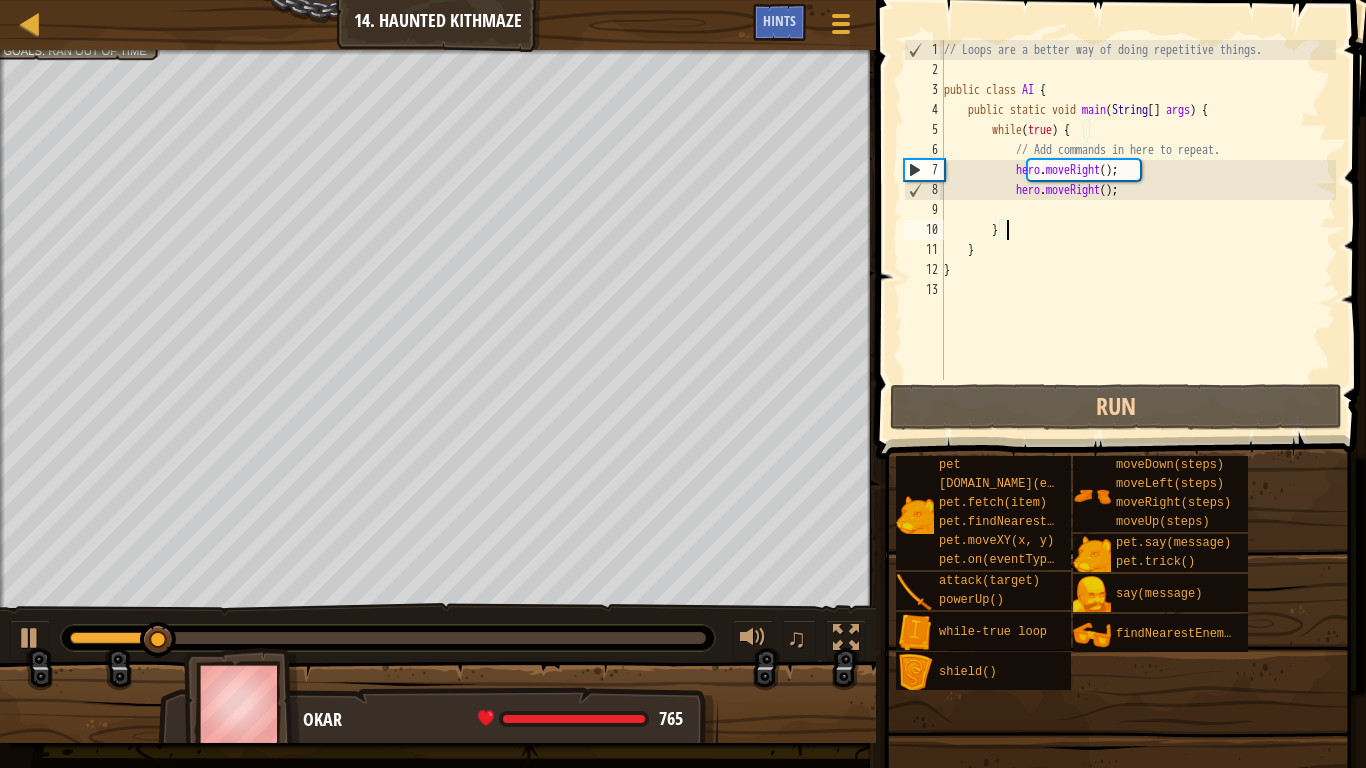 click on "// Loops are a better way of doing repetitive things. public   class   AI   {      public   static   void   main ( String [ ]   args )   {          while ( true )   {              // Add commands in here to repeat.              hero . moveRight ( ) ;              hero . moveRight ( ) ;                       }      } }" at bounding box center [1138, 230] 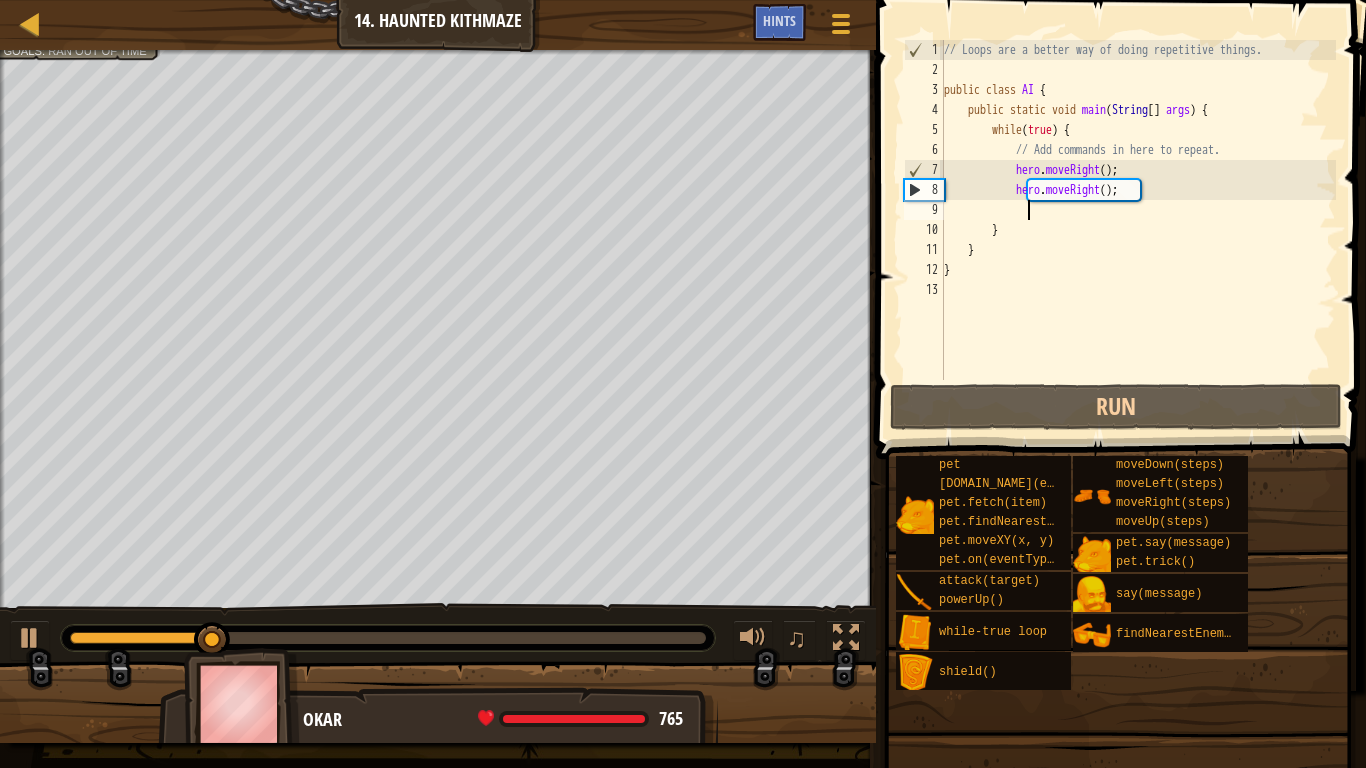 click on "// Loops are a better way of doing repetitive things. public   class   AI   {      public   static   void   main ( String [ ]   args )   {          while ( true )   {              // Add commands in here to repeat.              hero . moveRight ( ) ;              hero . moveRight ( ) ;                       }      } }" at bounding box center [1138, 230] 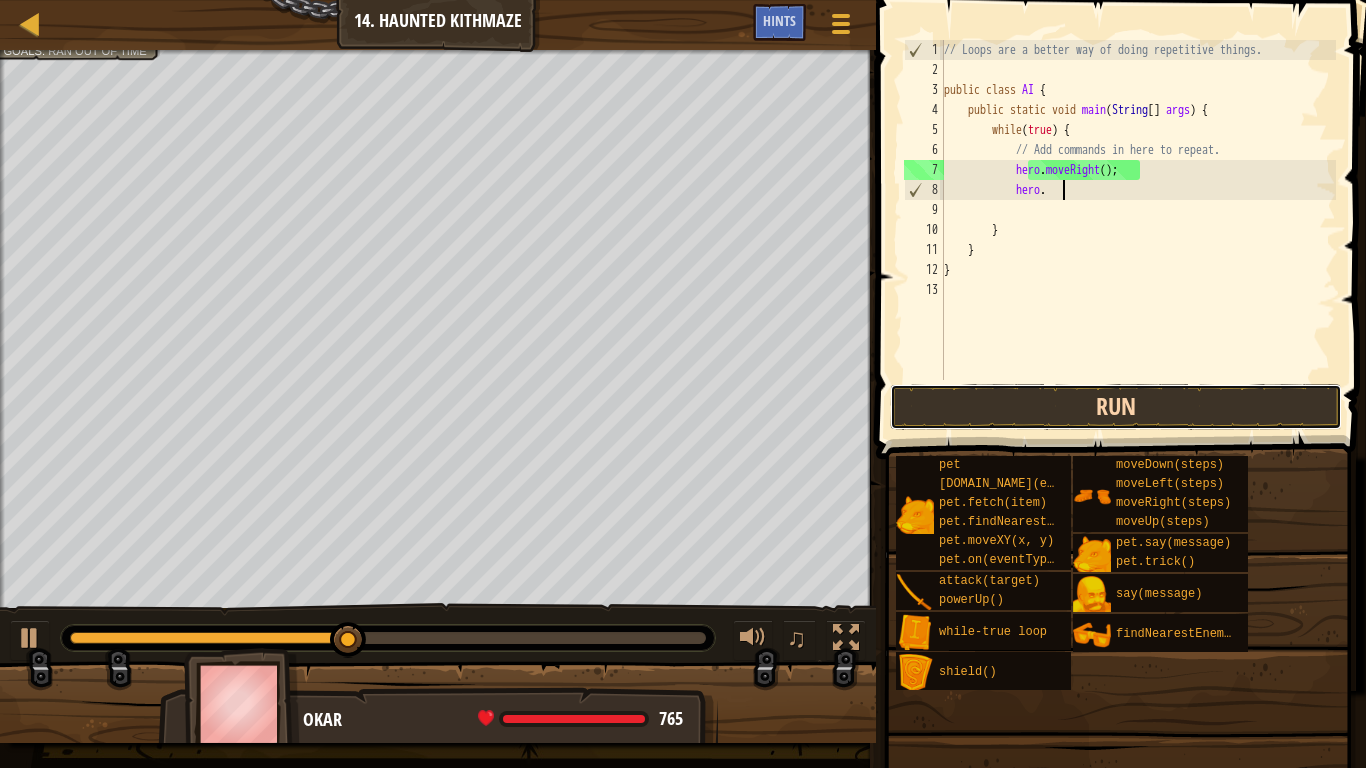 click on "Run" at bounding box center [1116, 407] 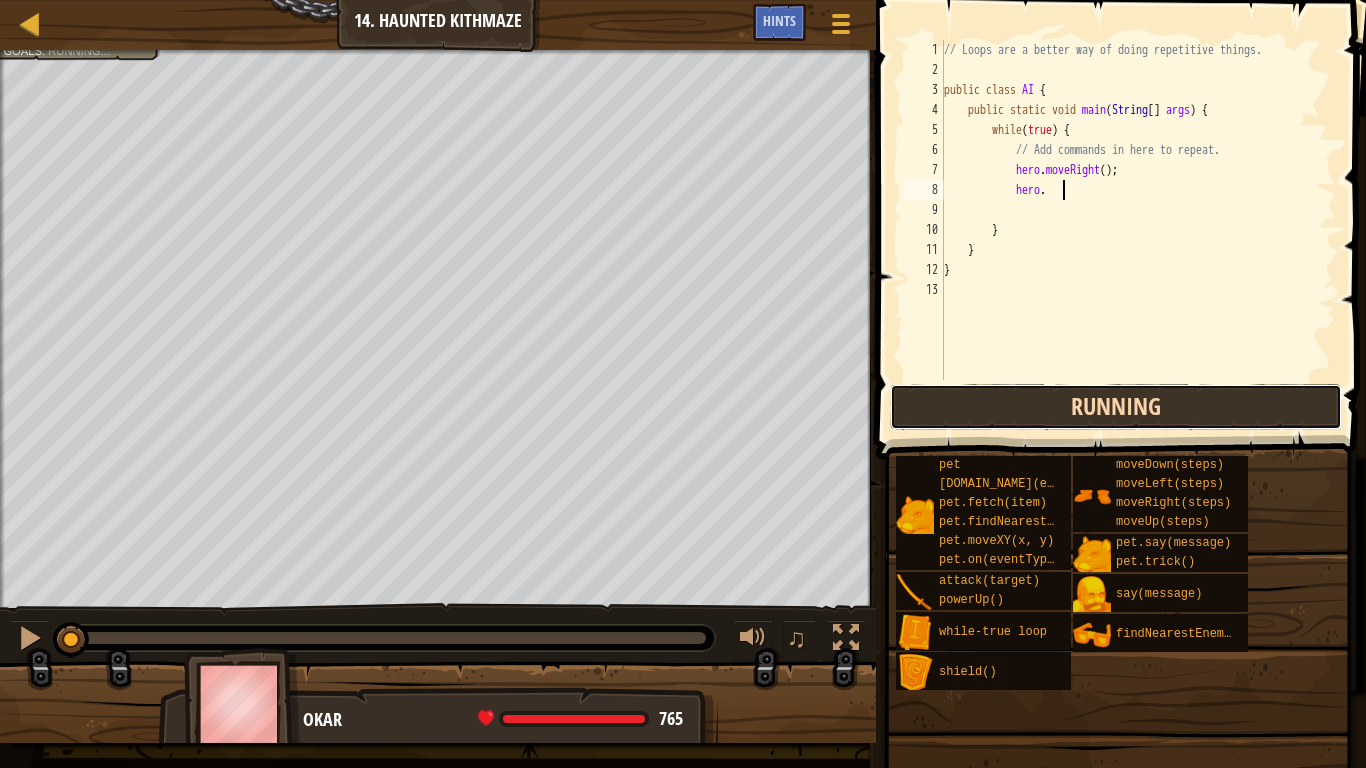 click on "Running" at bounding box center [1116, 407] 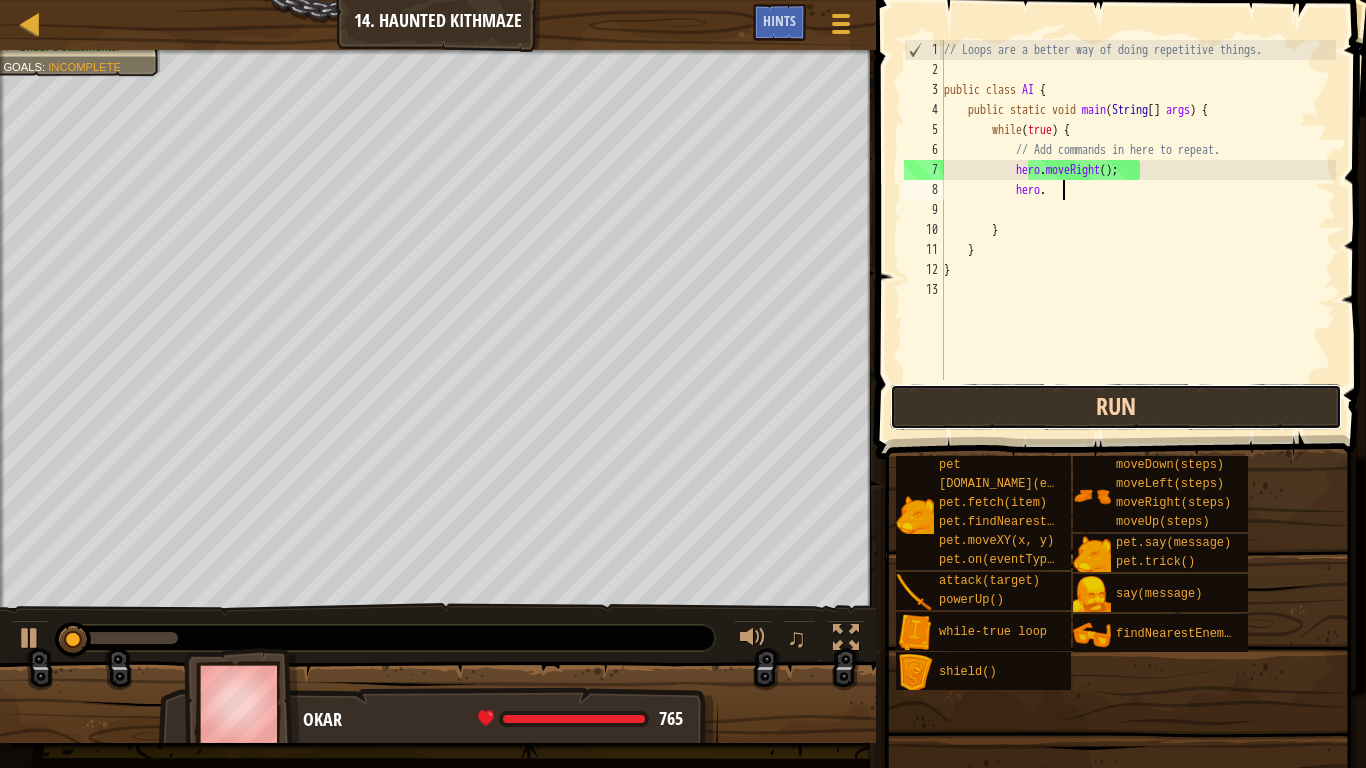 click on "Run" at bounding box center (1116, 407) 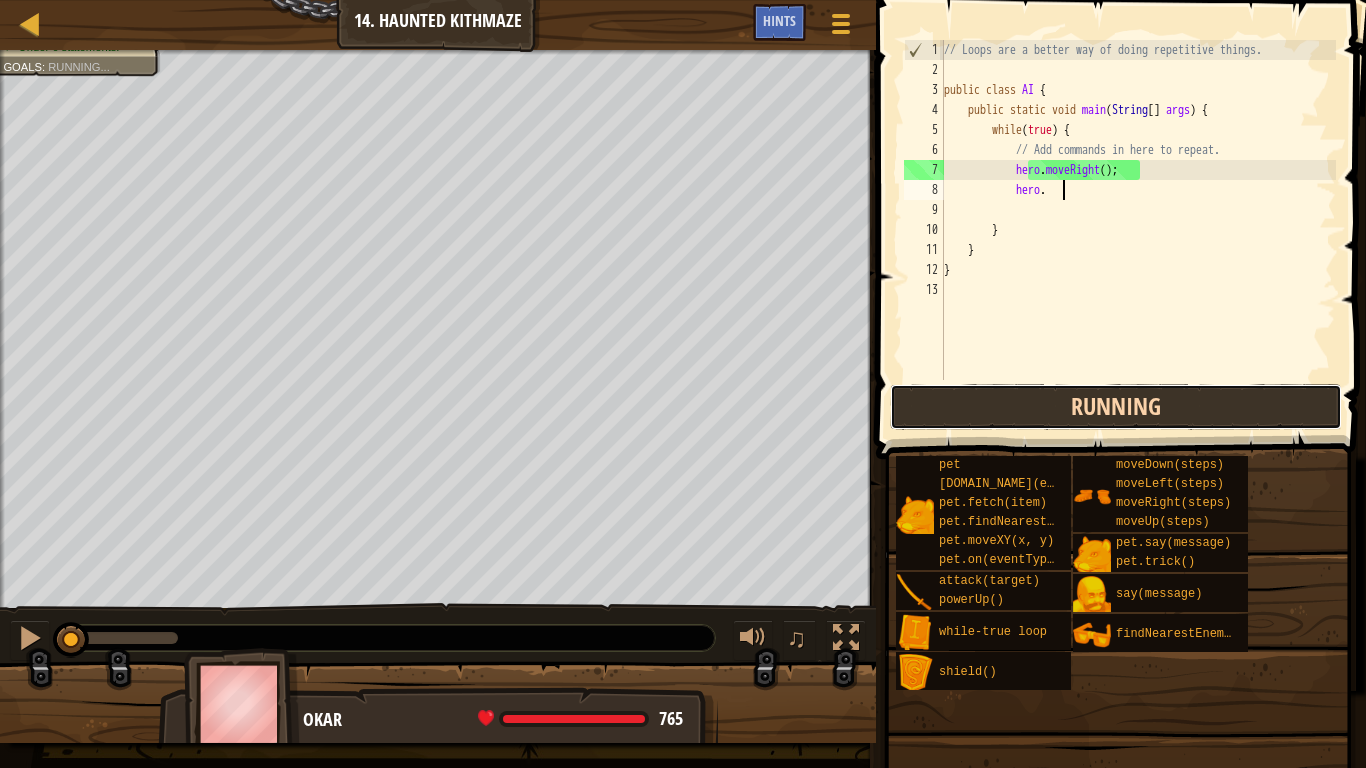 click on "Running" at bounding box center [1116, 407] 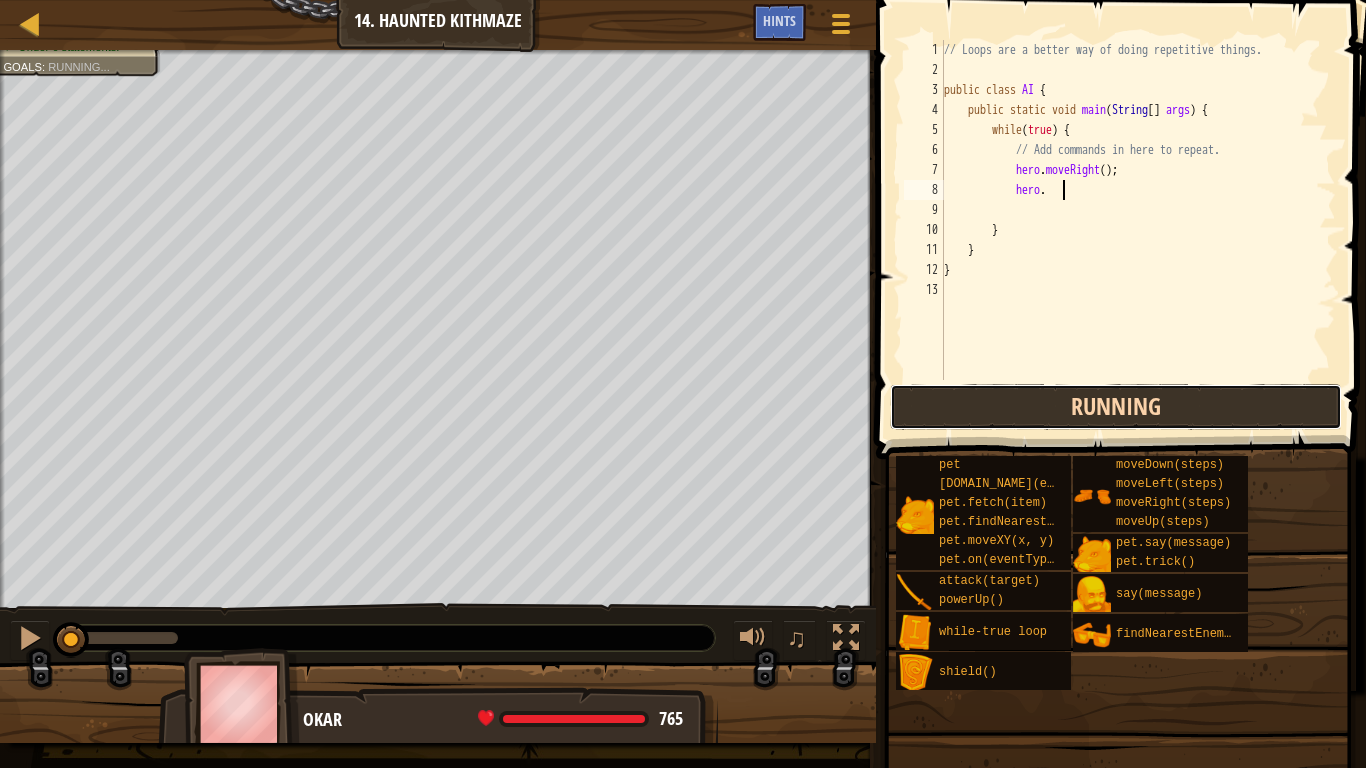 click on "Running" at bounding box center [1116, 407] 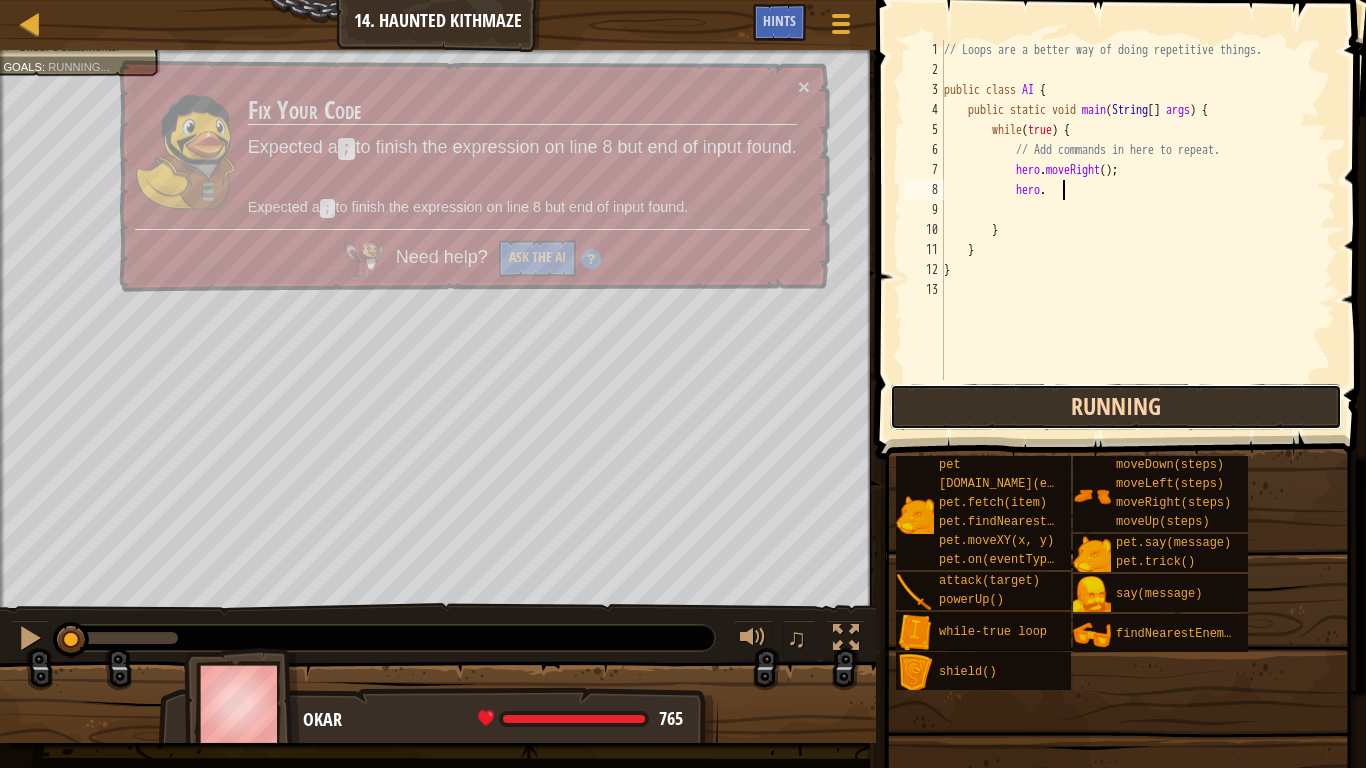 click on "Running" at bounding box center [1116, 407] 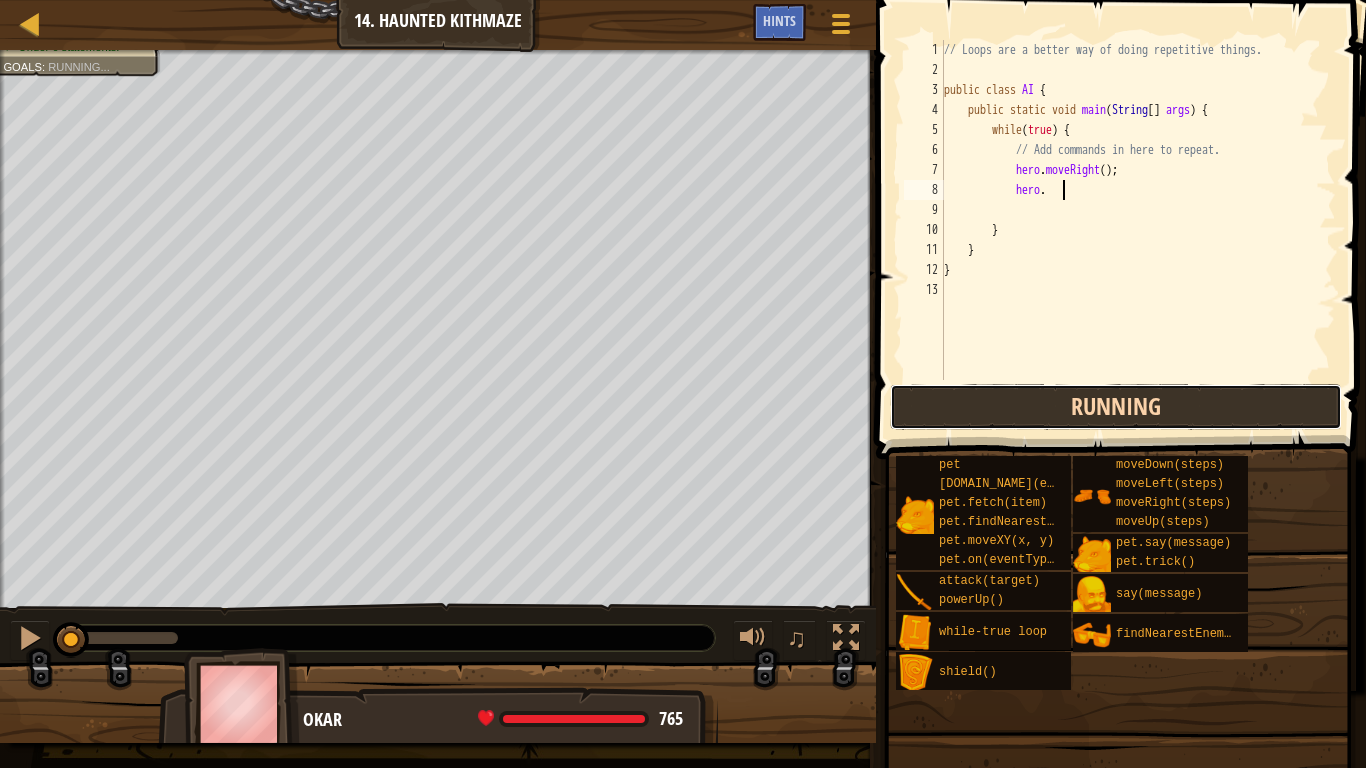click on "Running" at bounding box center (1116, 407) 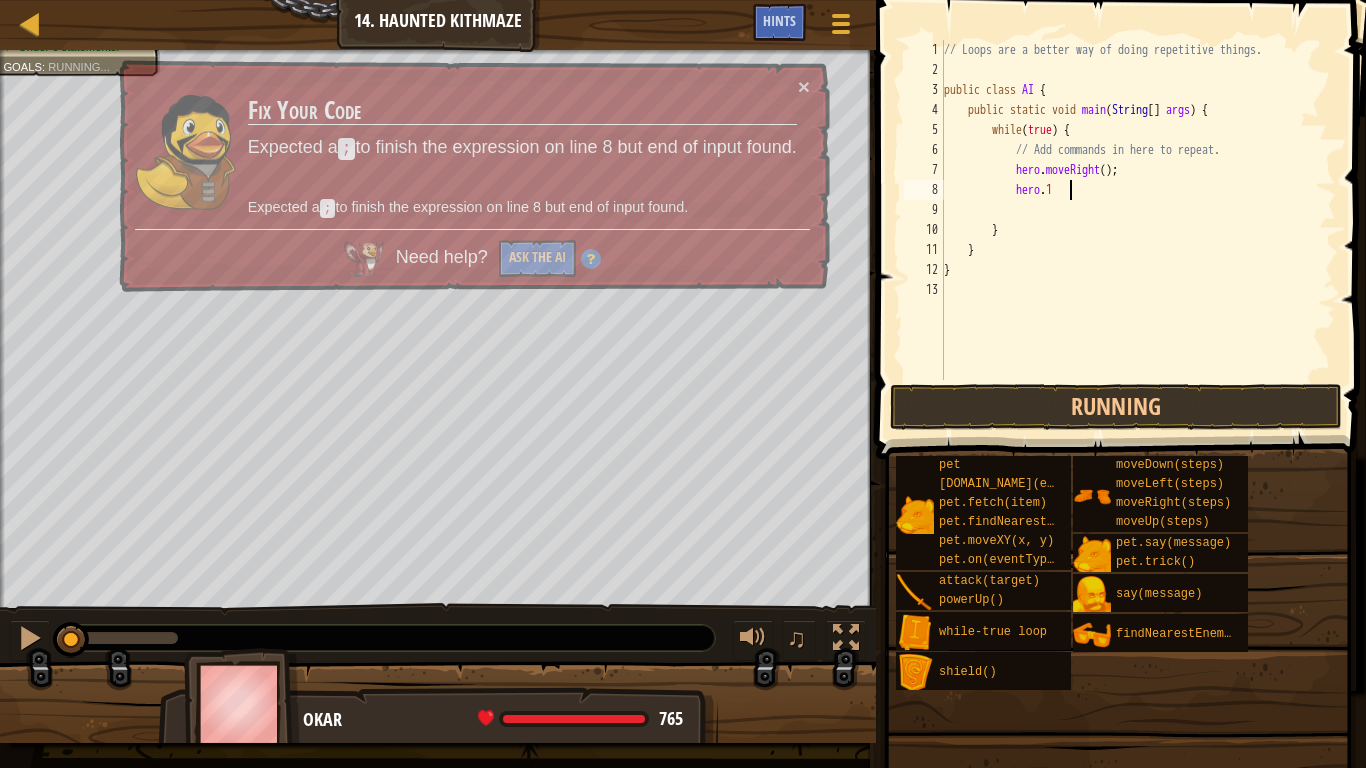 click on "// Loops are a better way of doing repetitive things. public   class   AI   {      public   static   void   main ( String [ ]   args )   {          while ( true )   {              // Add commands in here to repeat.              hero . moveRight ( ) ;              hero . 1                       }      } }" at bounding box center (1138, 230) 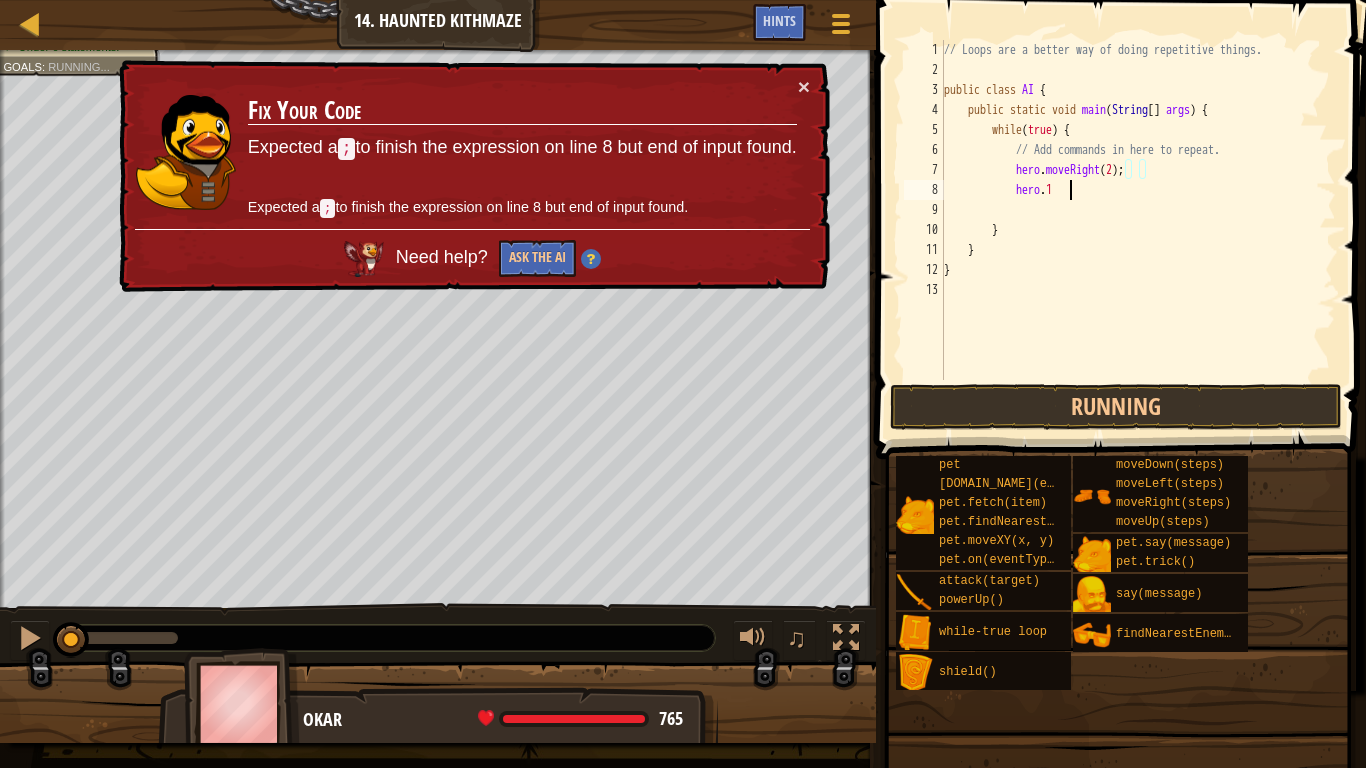 click on "// Loops are a better way of doing repetitive things. public   class   AI   {      public   static   void   main ( String [ ]   args )   {          while ( true )   {              // Add commands in here to repeat.              hero . moveRight ( 2 ) ;              hero . 1                       }      } }" at bounding box center (1138, 230) 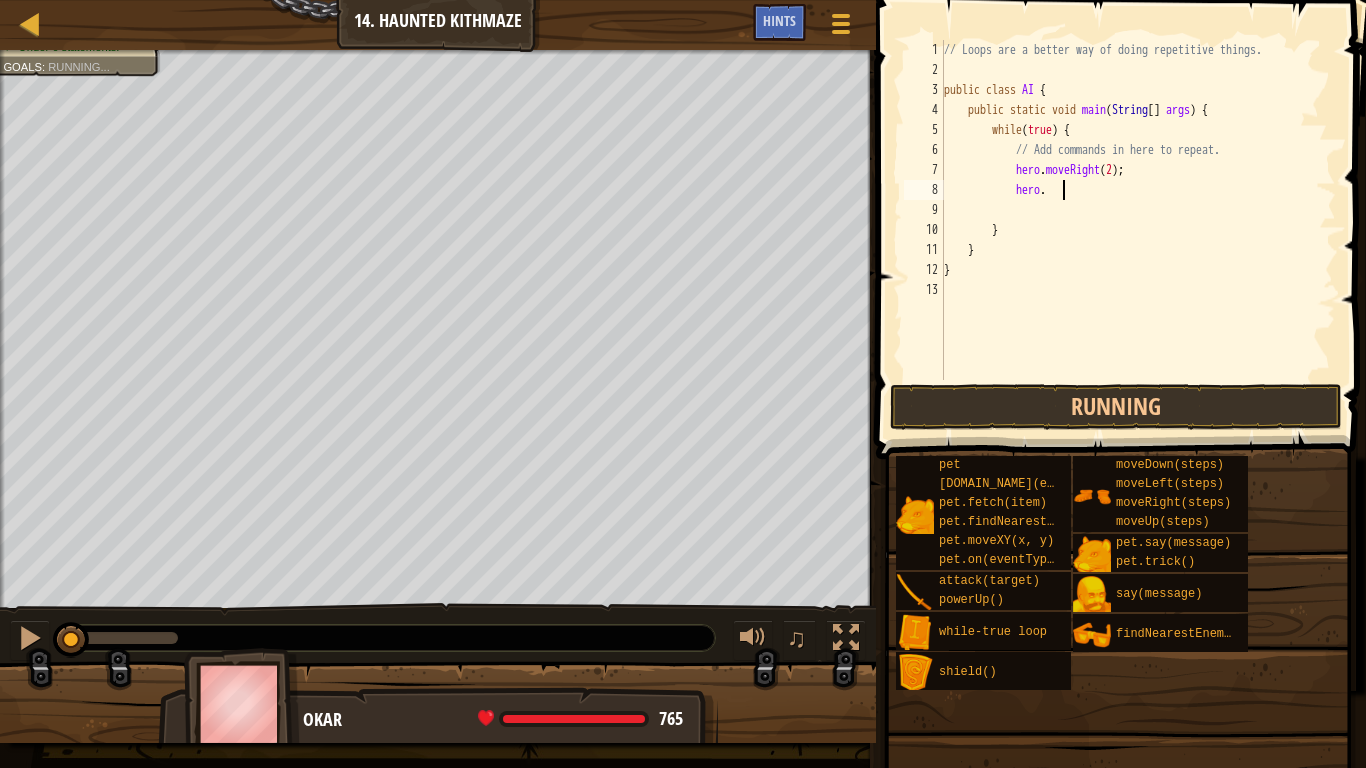 scroll, scrollTop: 9, scrollLeft: 16, axis: both 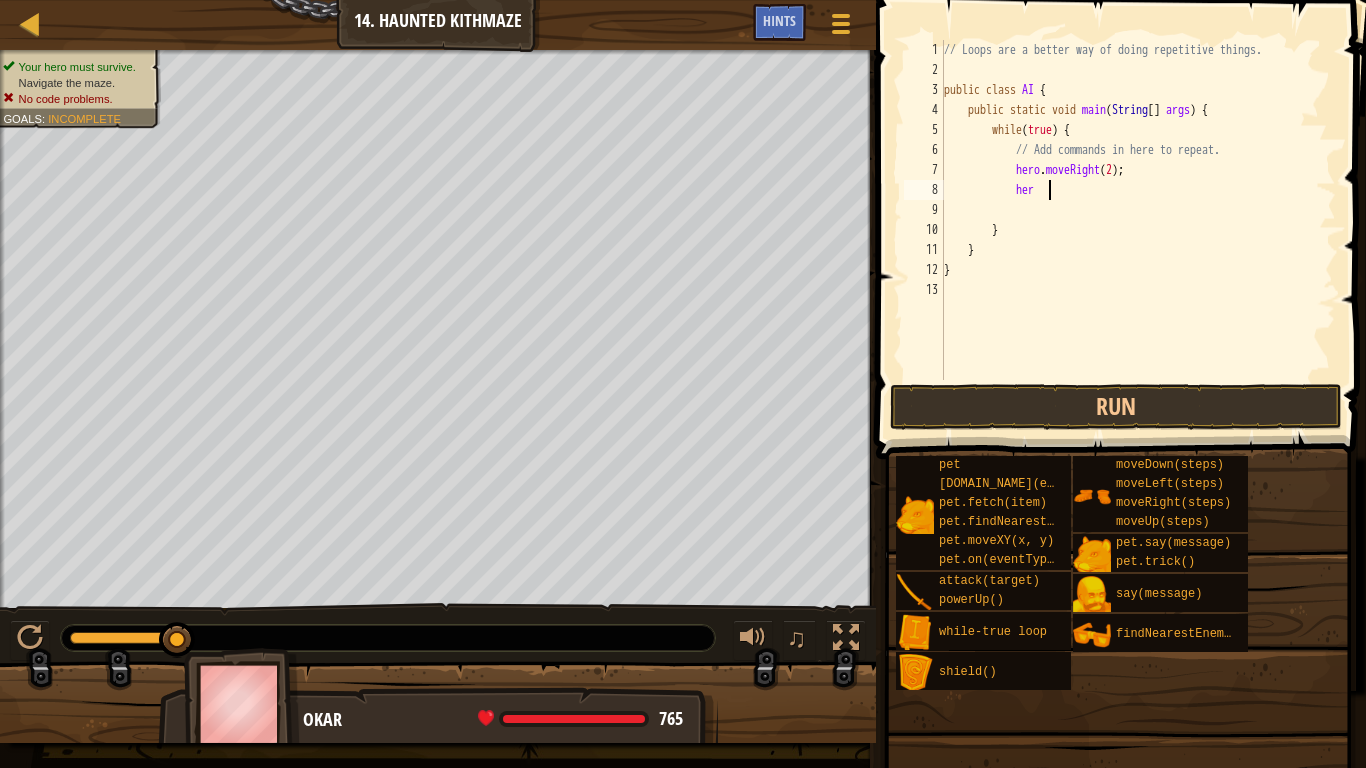 type on "h" 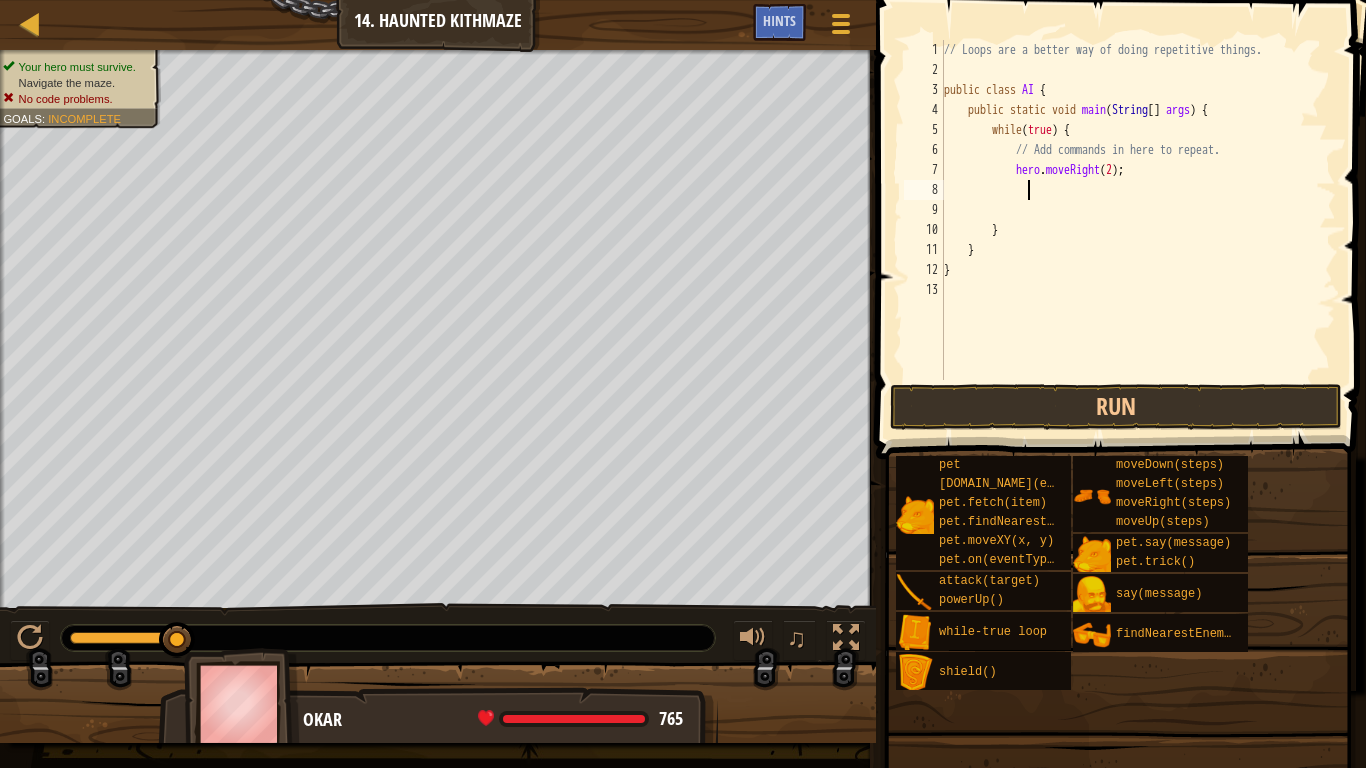 scroll, scrollTop: 9, scrollLeft: 11, axis: both 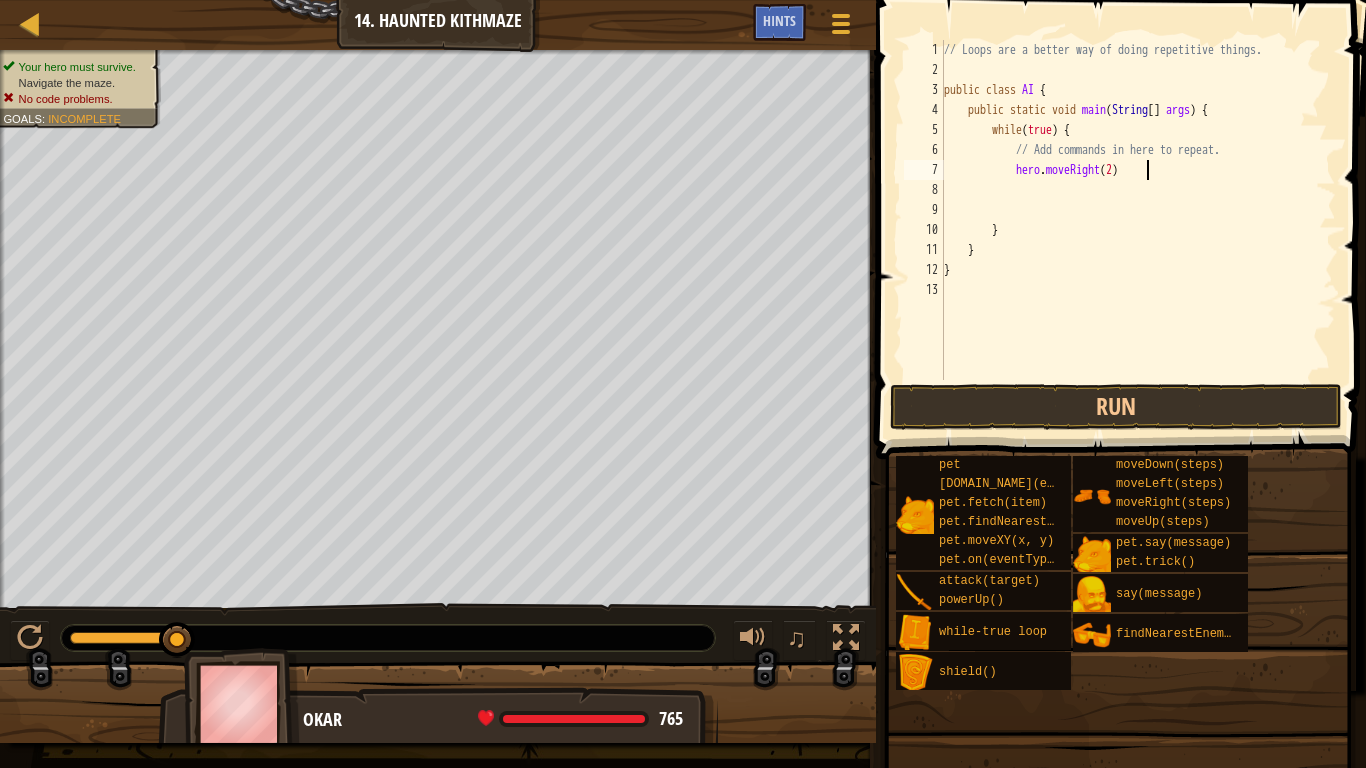click on "// Loops are a better way of doing repetitive things. public   class   AI   {      public   static   void   main ( String [ ]   args )   {          while ( true )   {              // Add commands in here to repeat.              hero . moveRight ( 2 )                                    }      } }" at bounding box center [1138, 230] 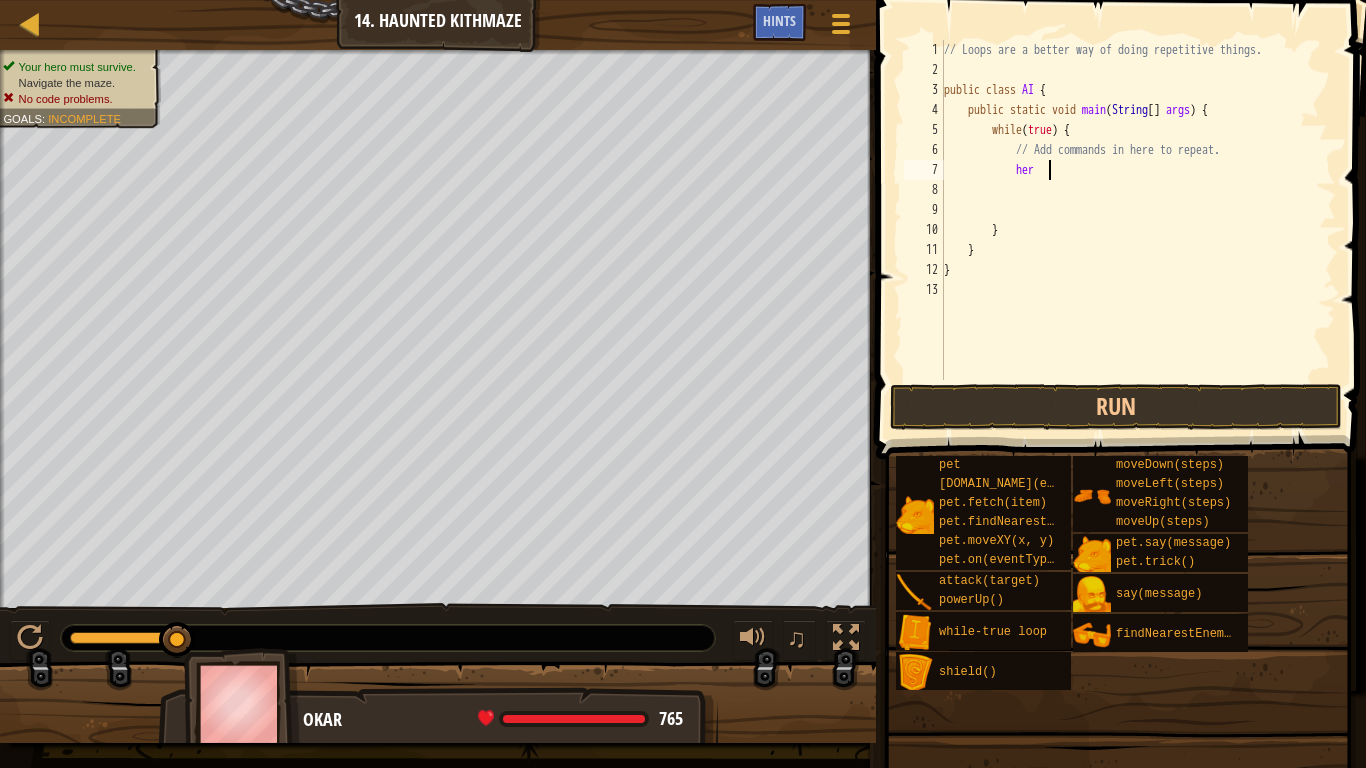 type on "h" 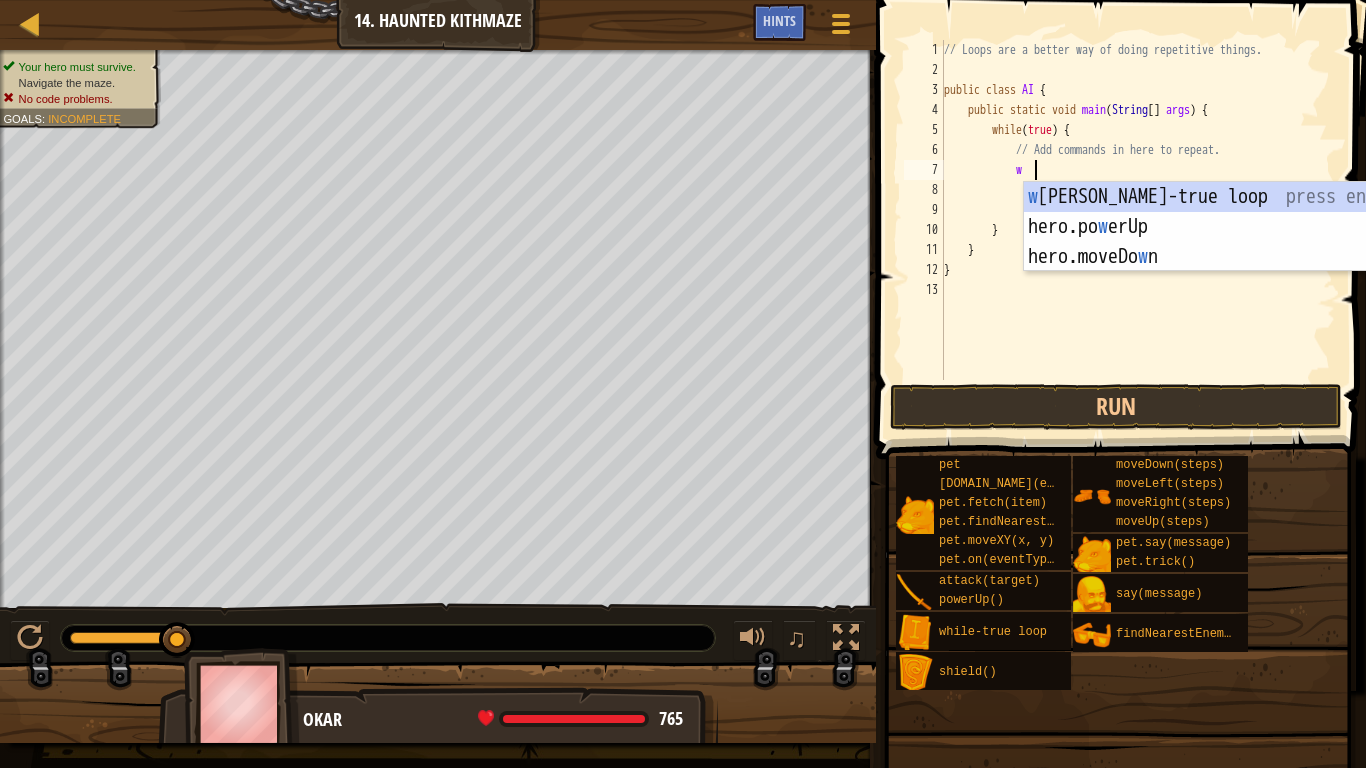 type on "wh" 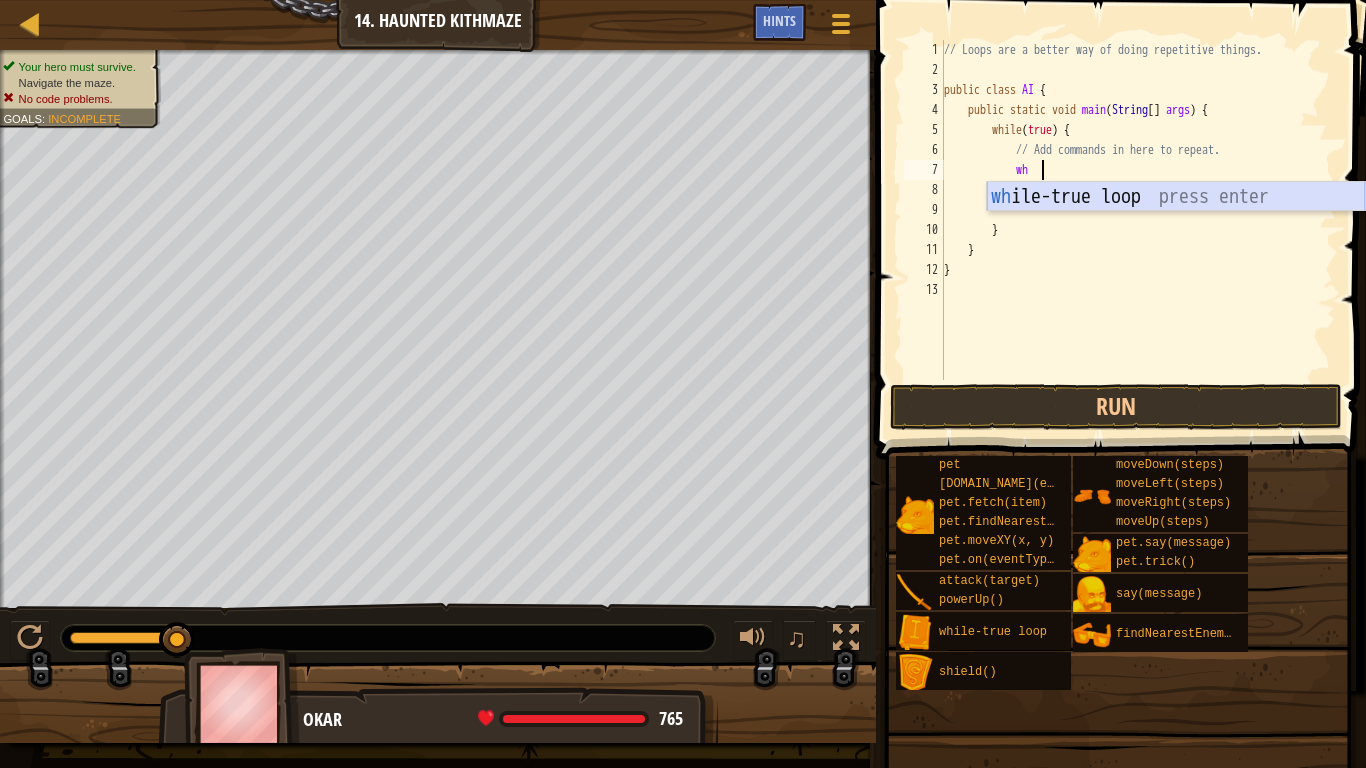click on "wh ile-true loop press enter" at bounding box center [1176, 227] 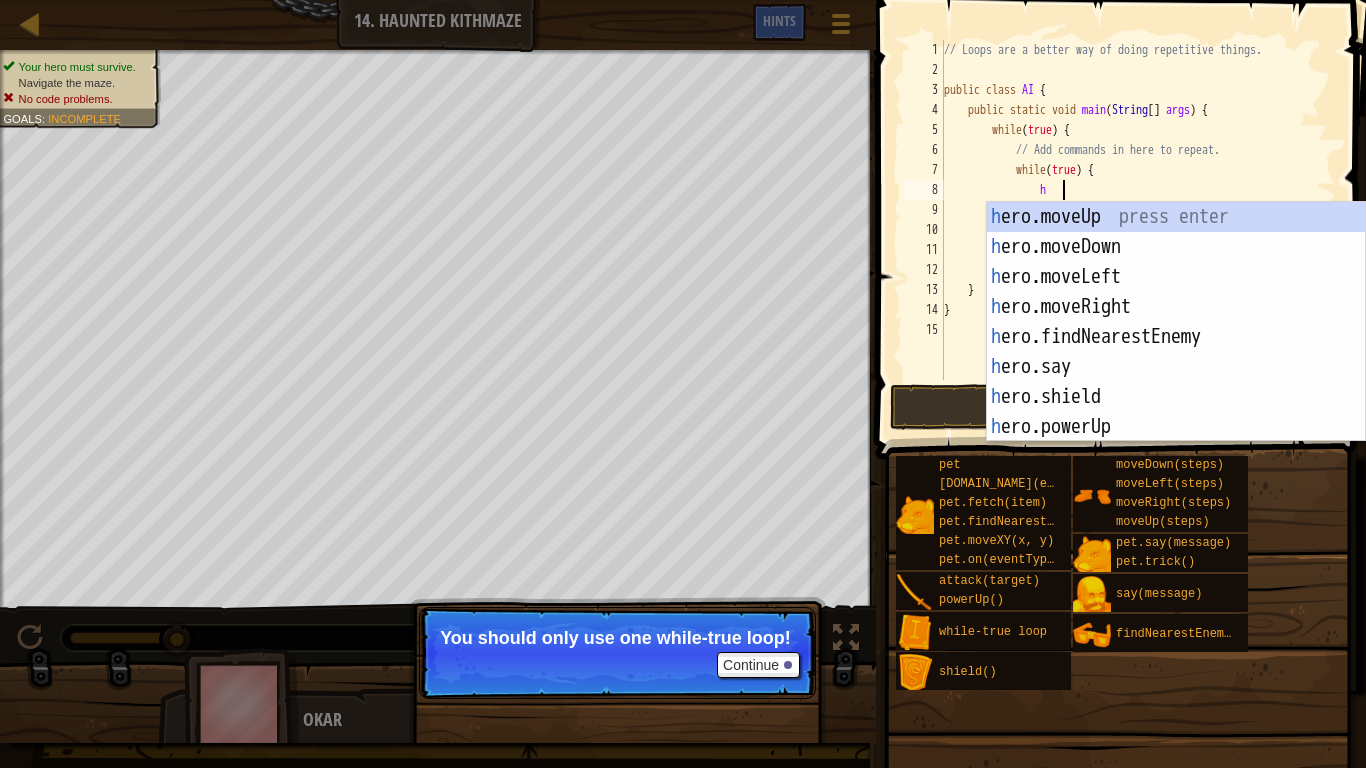 type on "he" 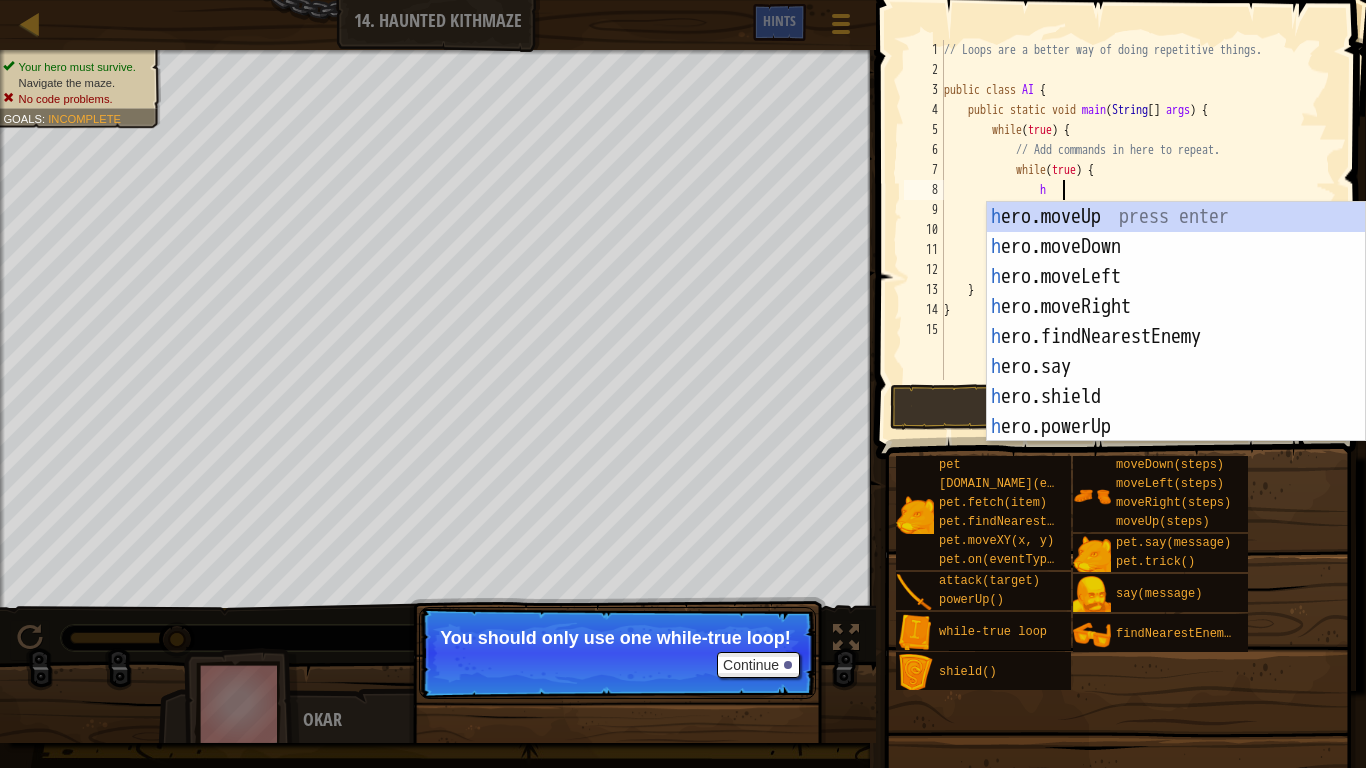 scroll, scrollTop: 9, scrollLeft: 17, axis: both 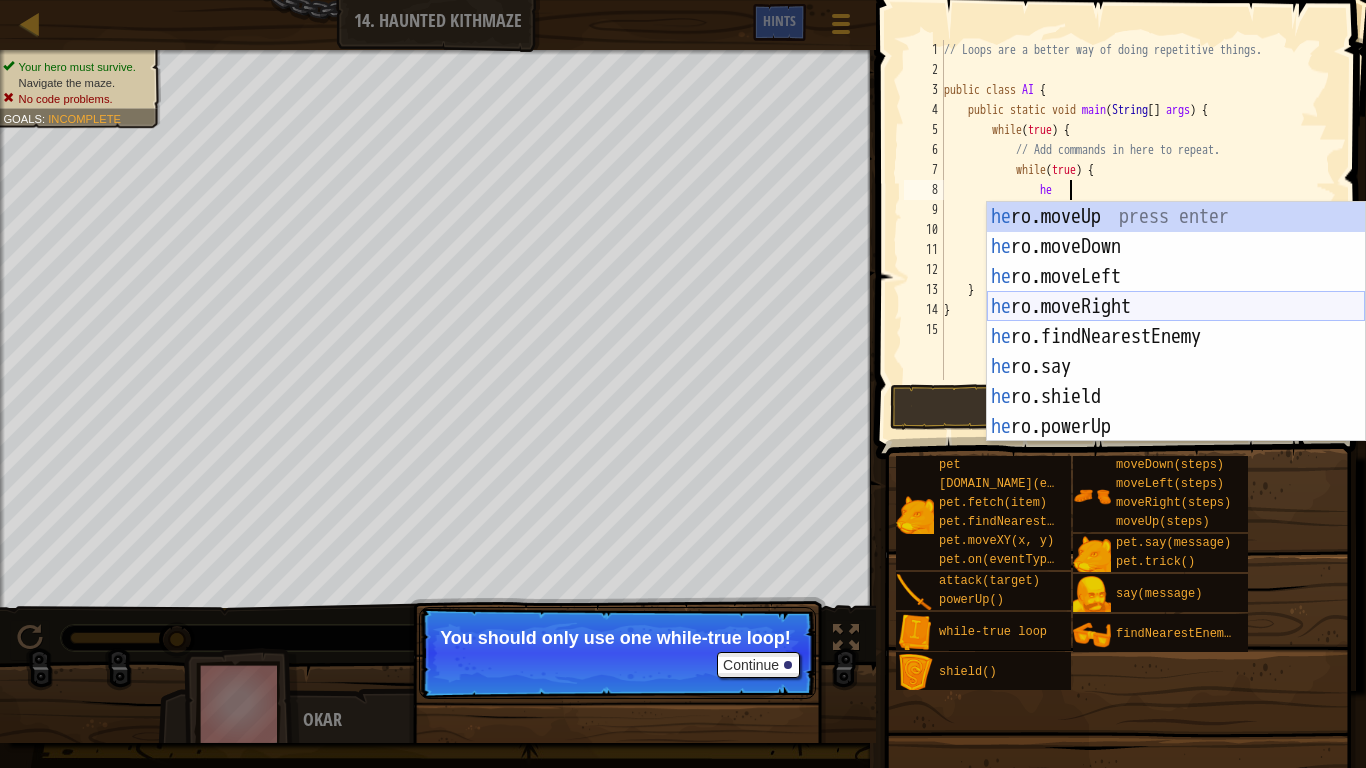 click on "he ro.moveUp press enter he ro.moveDown press enter he ro.moveLeft press enter he ro.moveRight press enter he ro.findNearestEnemy press enter he ro.say press enter he ro.shield press enter he ro.powerUp press enter he ro.attack press enter" at bounding box center (1176, 352) 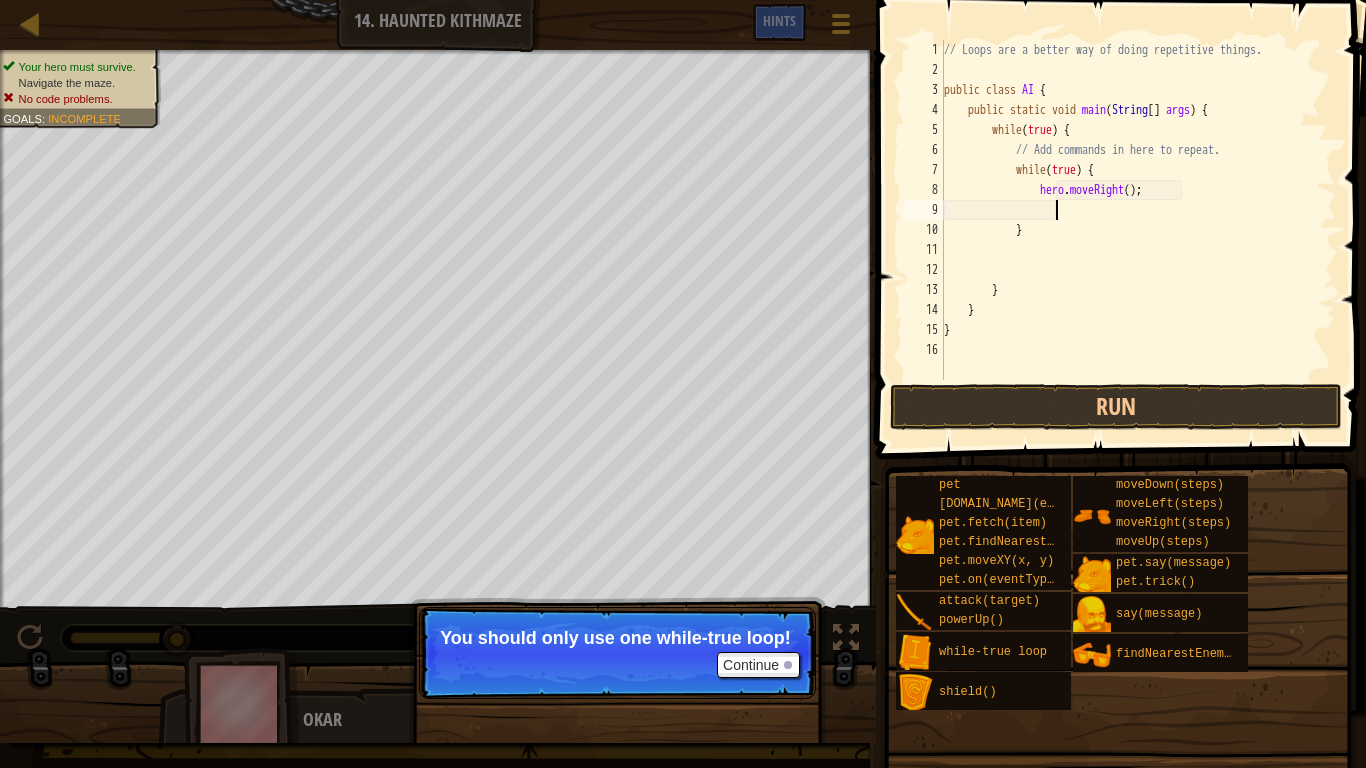 scroll, scrollTop: 9, scrollLeft: 15, axis: both 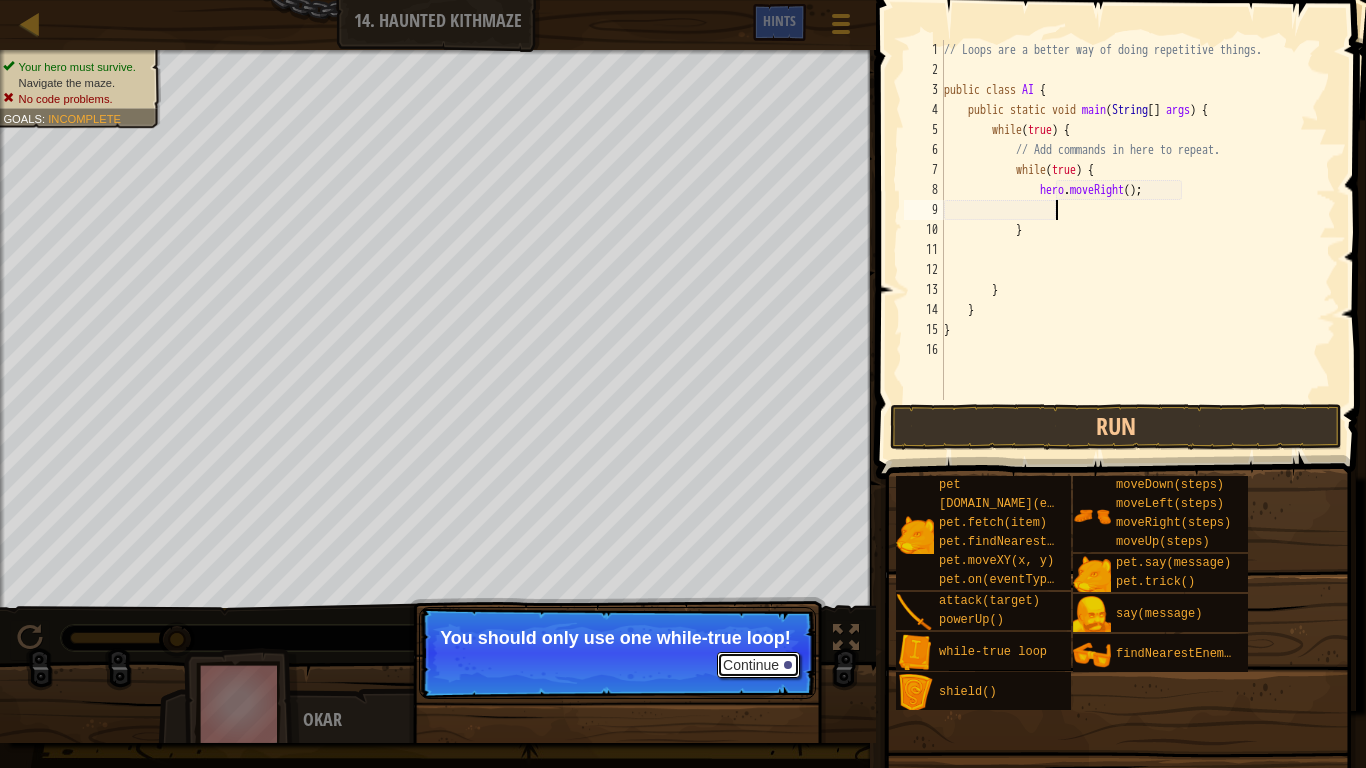click on "Continue" at bounding box center [758, 665] 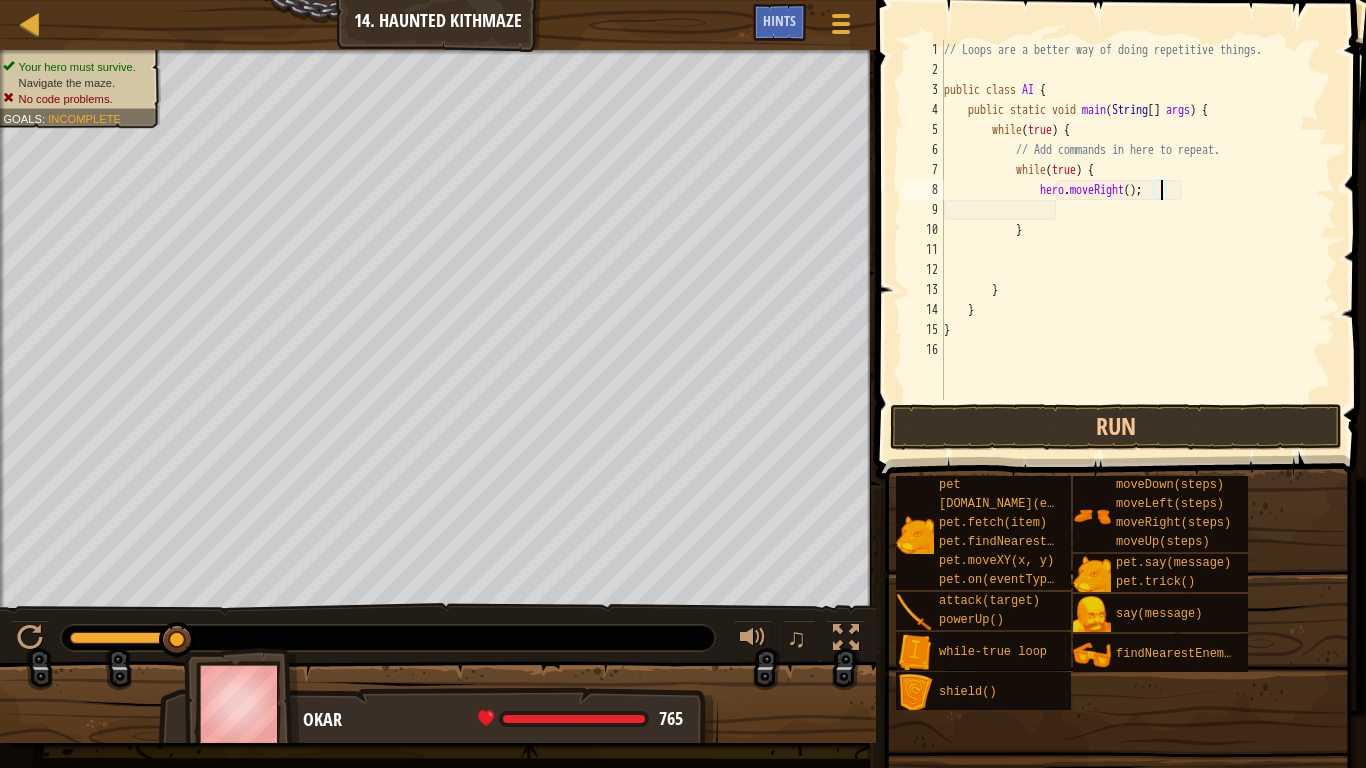 click on "// Loops are a better way of doing repetitive things. public   class   AI   {      public   static   void   main ( String [ ]   args )   {          while ( true )   {              // Add commands in here to repeat.              while ( true )   {                  hero . moveRight ( ) ;                               }                                    }      } }" at bounding box center [1138, 240] 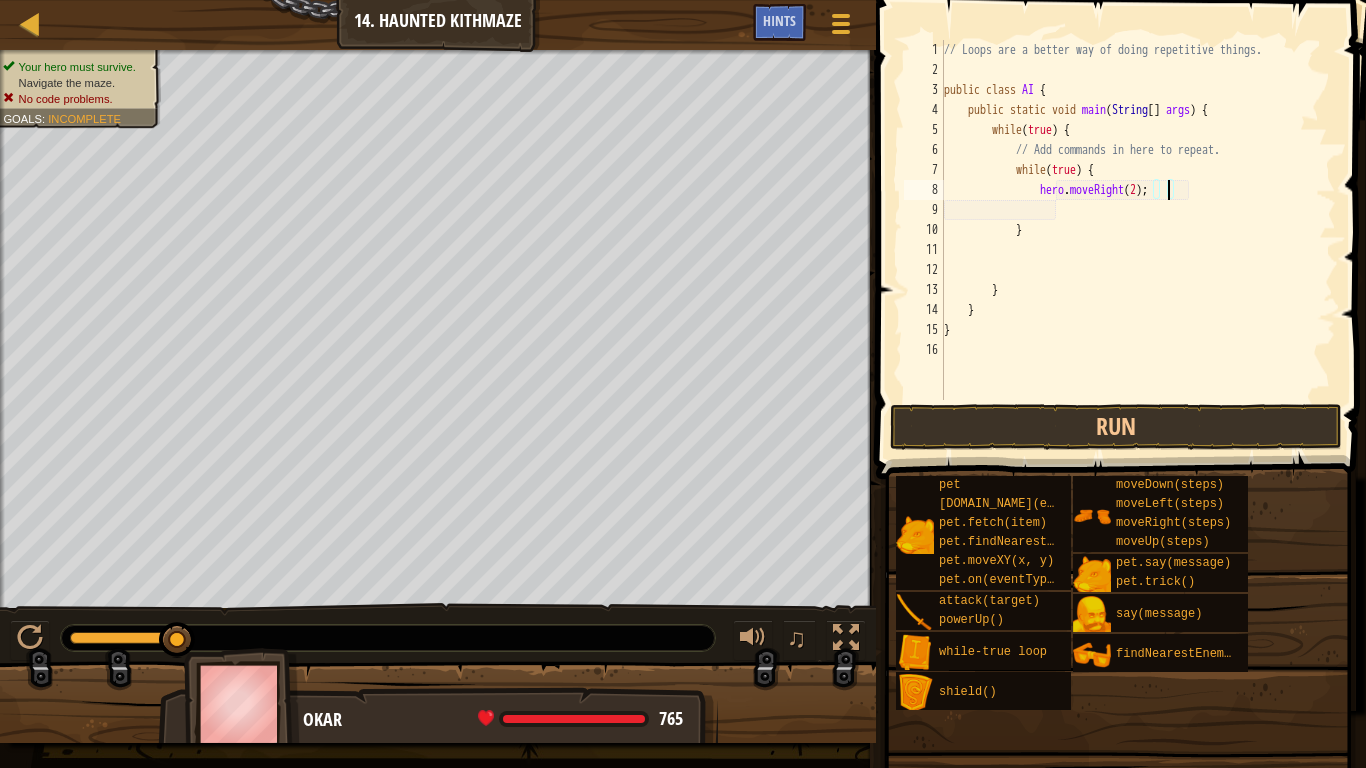 scroll, scrollTop: 9, scrollLeft: 33, axis: both 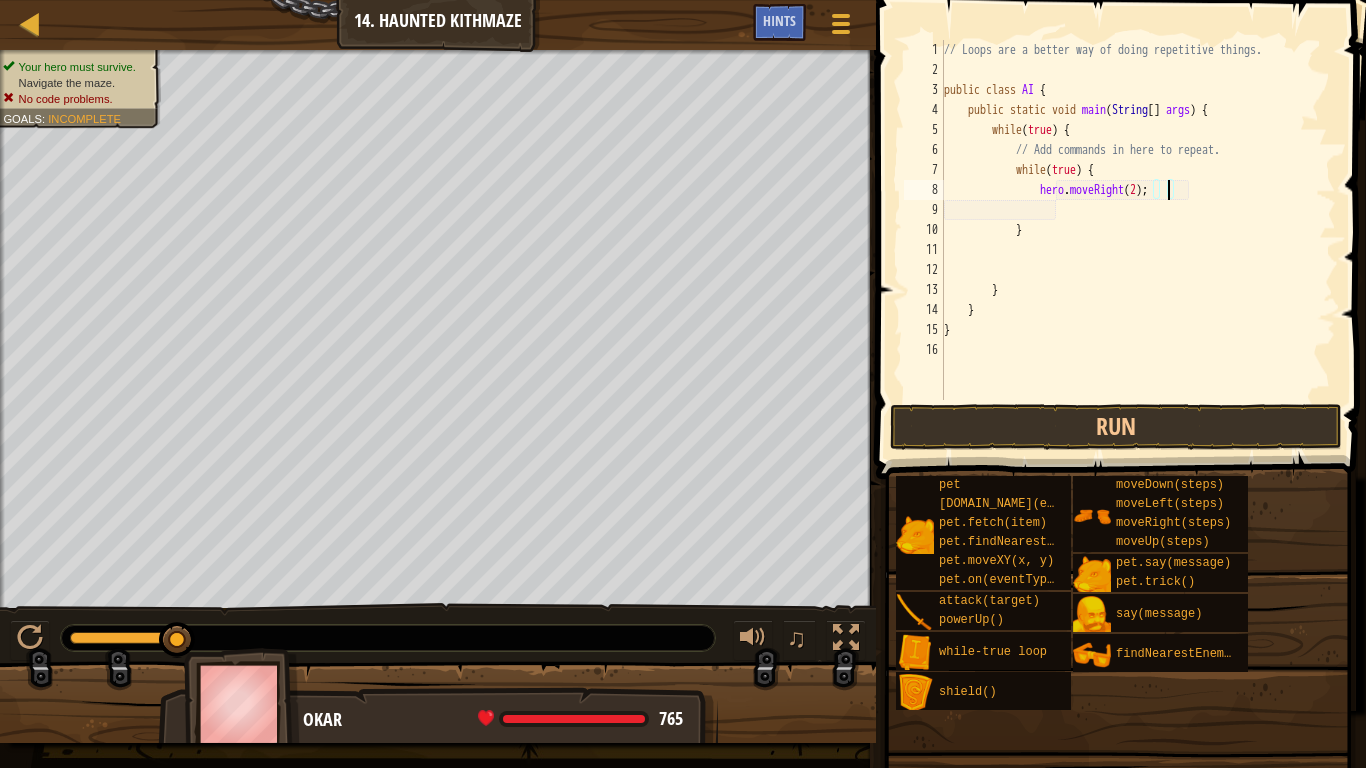 click on "// Loops are a better way of doing repetitive things. public   class   AI   {      public   static   void   main ( String [ ]   args )   {          while ( true )   {              // Add commands in here to repeat.              while ( true )   {                  hero . moveRight ( 2 ) ;                               }                                    }      } }" at bounding box center [1138, 240] 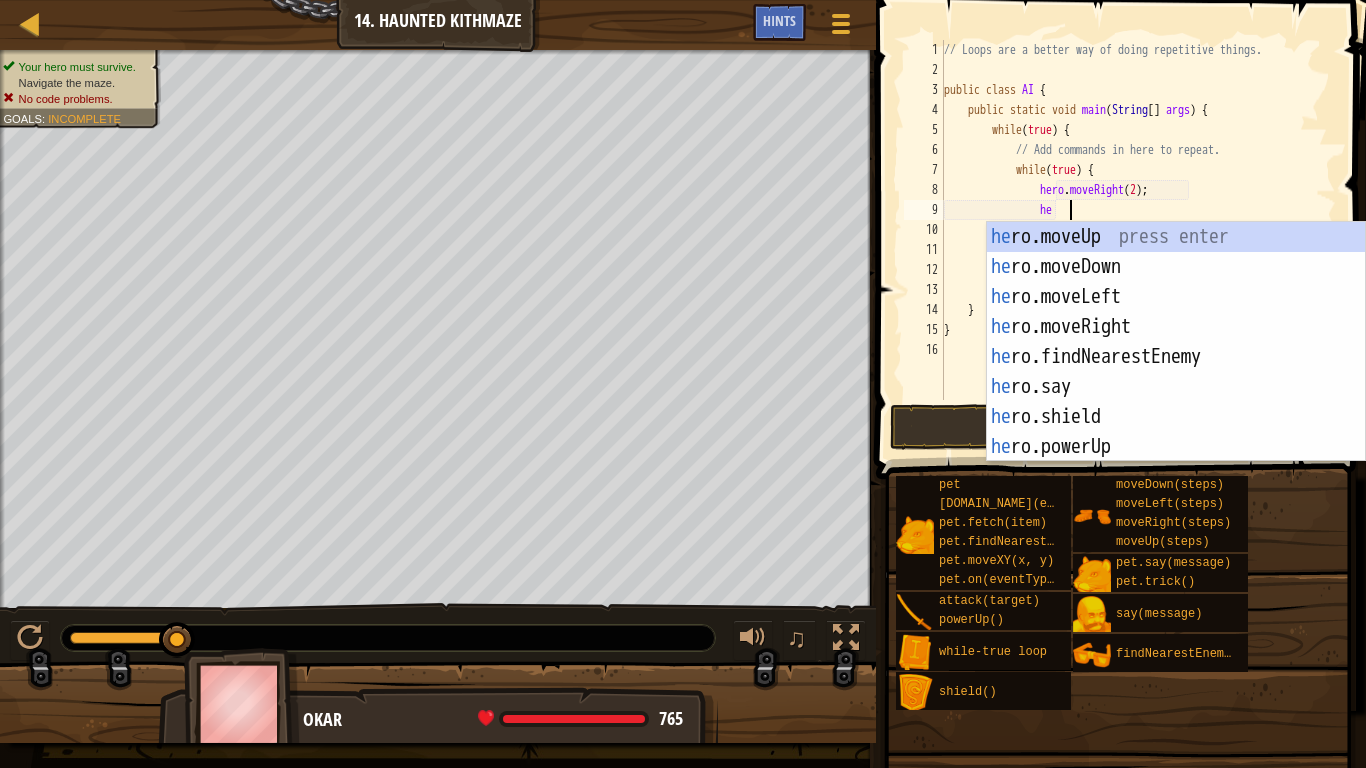 type on "he" 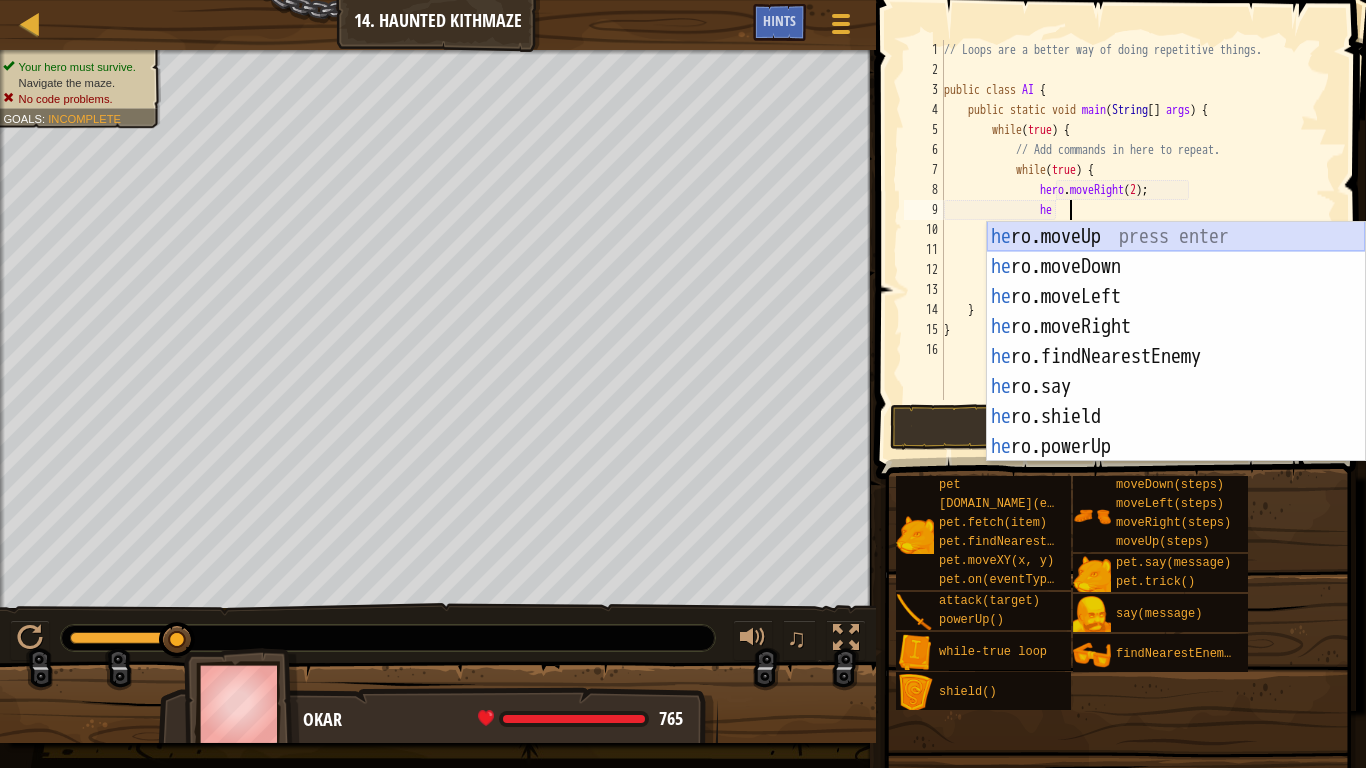 click on "he ro.moveUp press enter he ro.moveDown press enter he ro.moveLeft press enter he ro.moveRight press enter he ro.findNearestEnemy press enter he ro.say press enter he ro.shield press enter he ro.powerUp press enter he ro.attack press enter" at bounding box center [1176, 372] 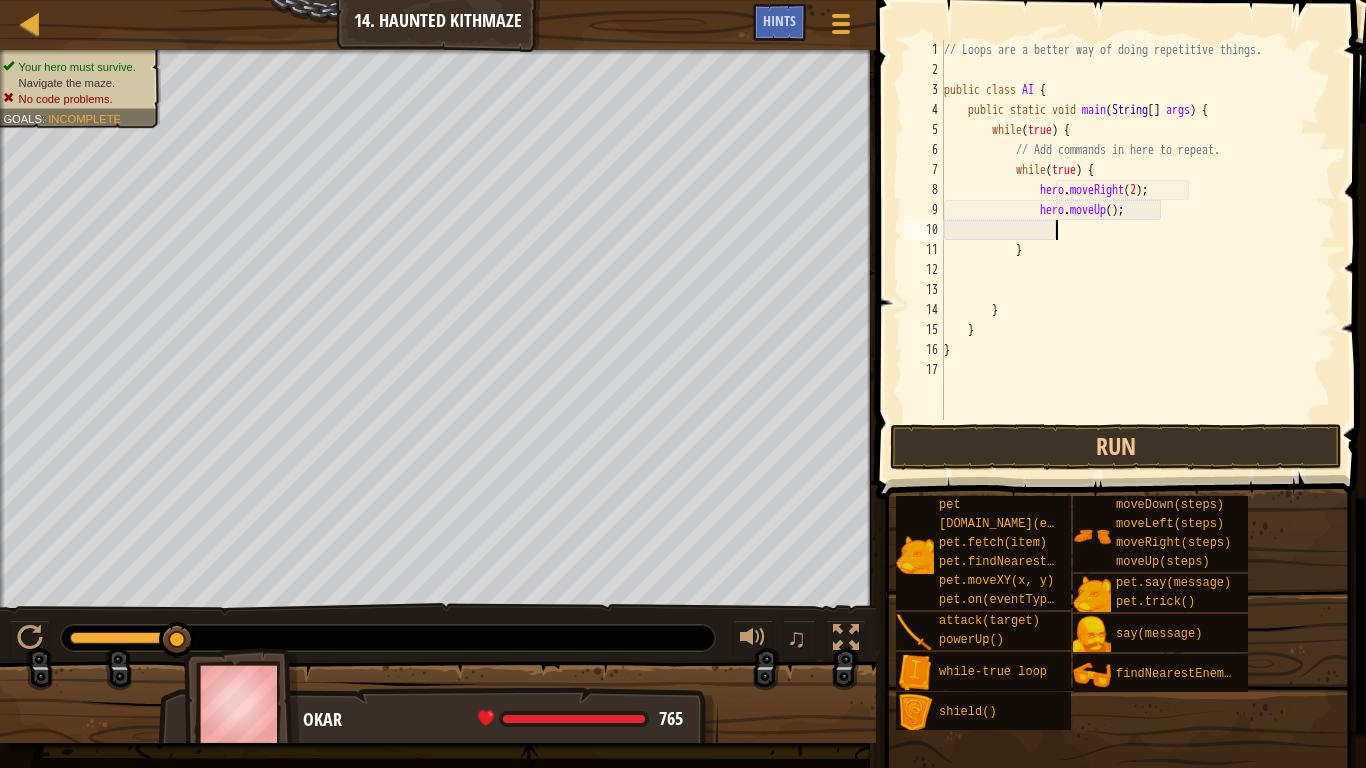 click on "// Loops are a better way of doing repetitive things. public   class   AI   {      public   static   void   main ( String [ ]   args )   {          while ( true )   {              // Add commands in here to repeat.              while ( true )   {                  hero . moveRight ( 2 ) ;                  hero . moveUp ( ) ;                               }                                    }      } }" at bounding box center (1138, 250) 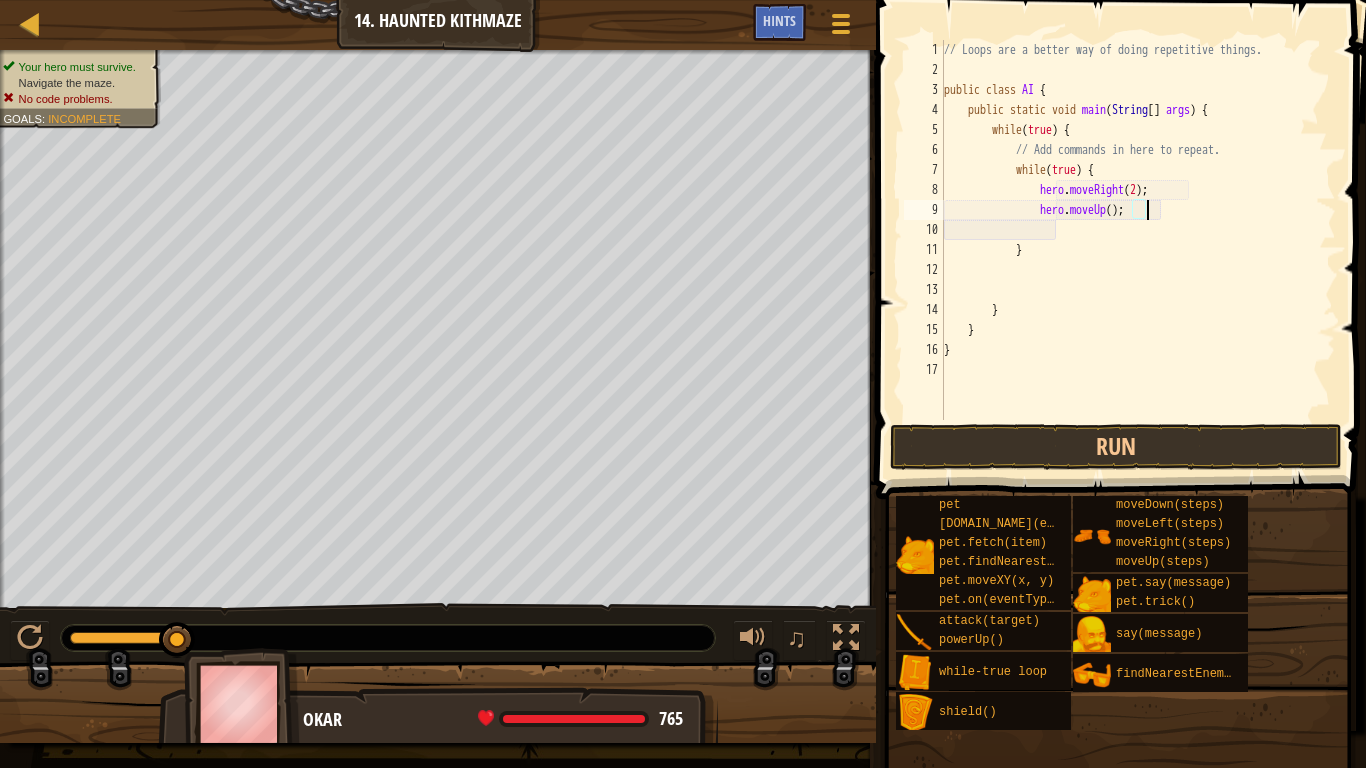 scroll, scrollTop: 9, scrollLeft: 30, axis: both 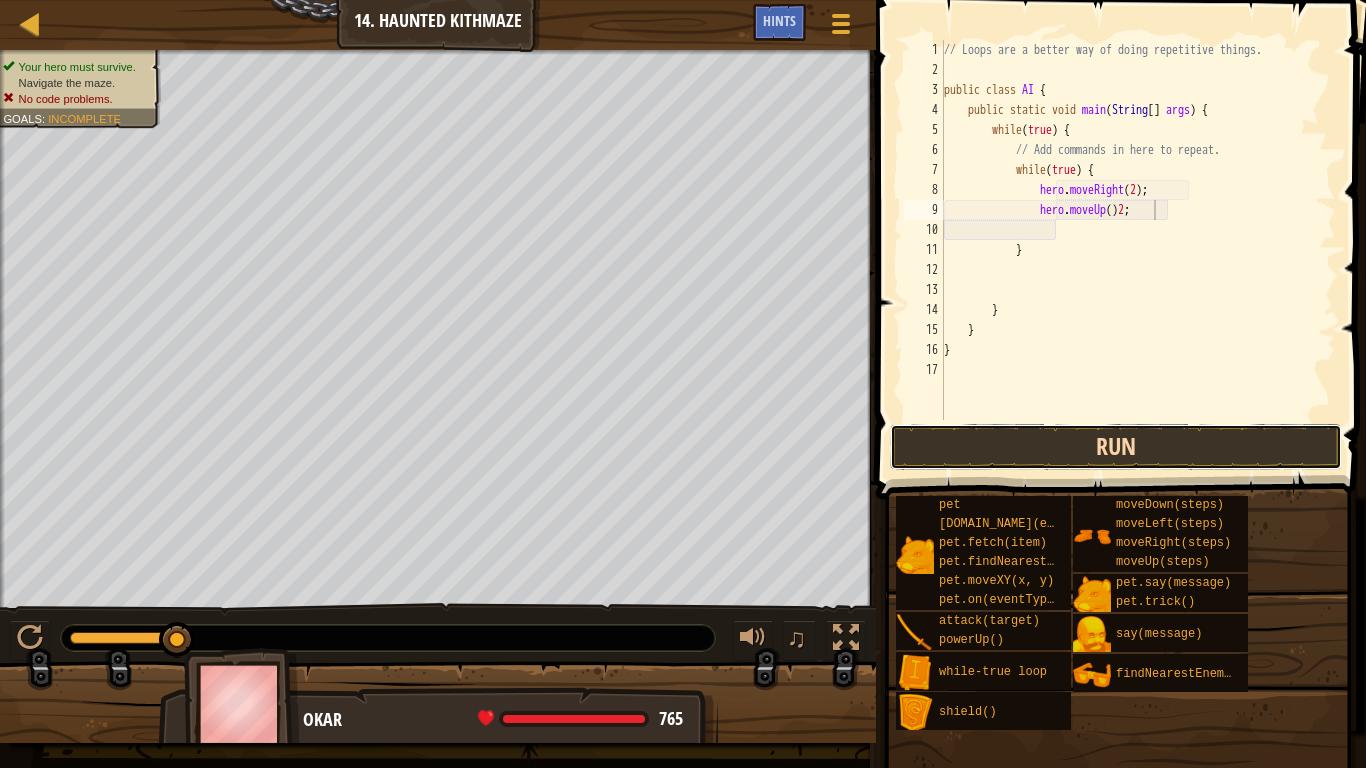 click on "Run" at bounding box center (1116, 447) 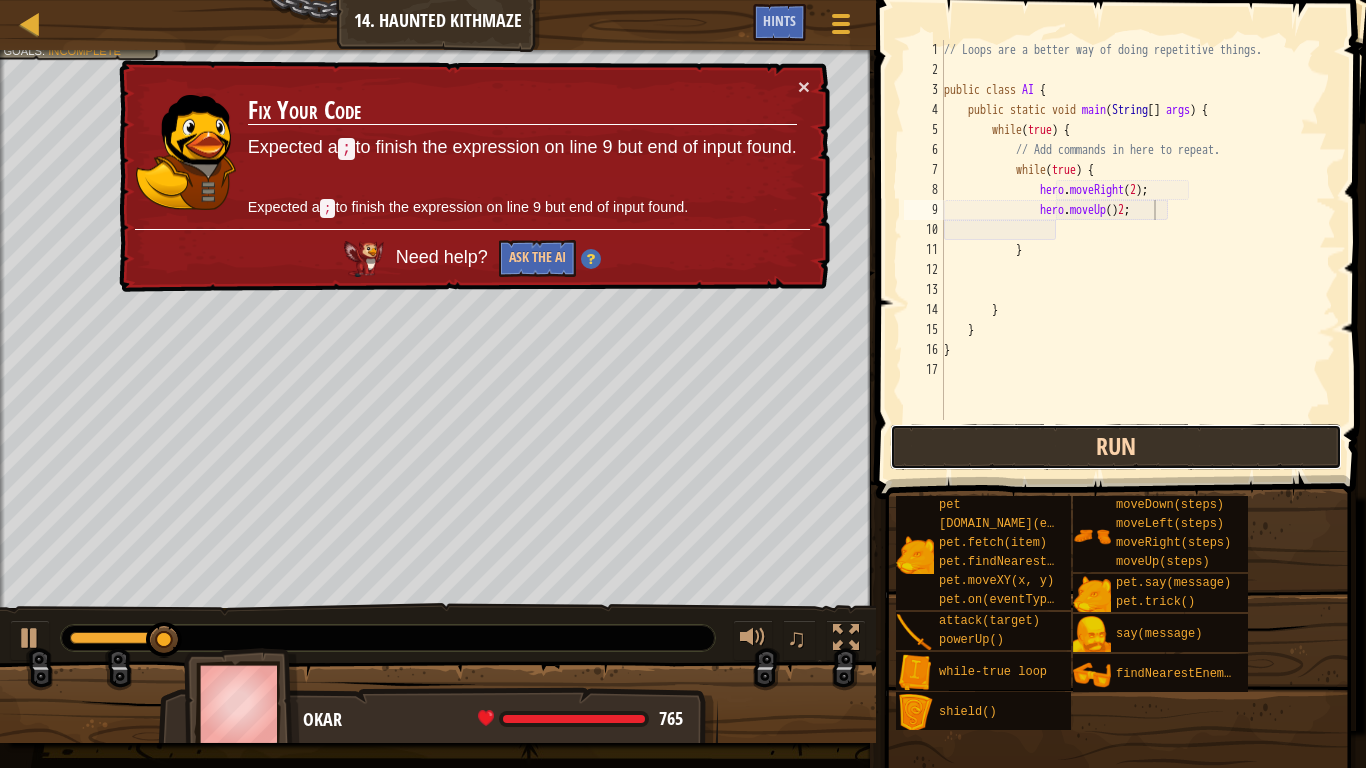 click on "Run" at bounding box center (1116, 447) 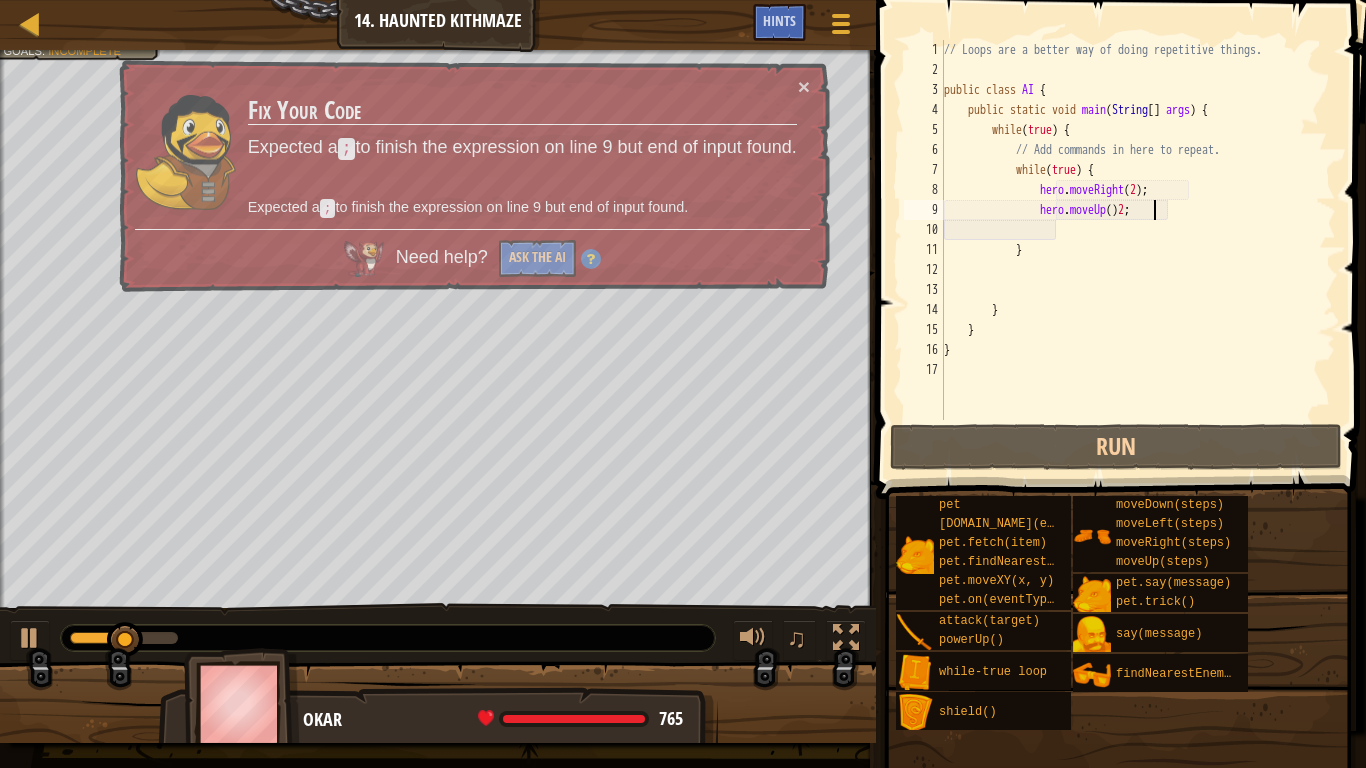 click on "// Loops are a better way of doing repetitive things. public   class   AI   {      public   static   void   main ( String [ ]   args )   {          while ( true )   {              // Add commands in here to repeat.              while ( true )   {                  hero . moveRight ( 2 ) ;                  hero . moveUp ( ) 2 ;                               }                                    }      } }" at bounding box center [1138, 250] 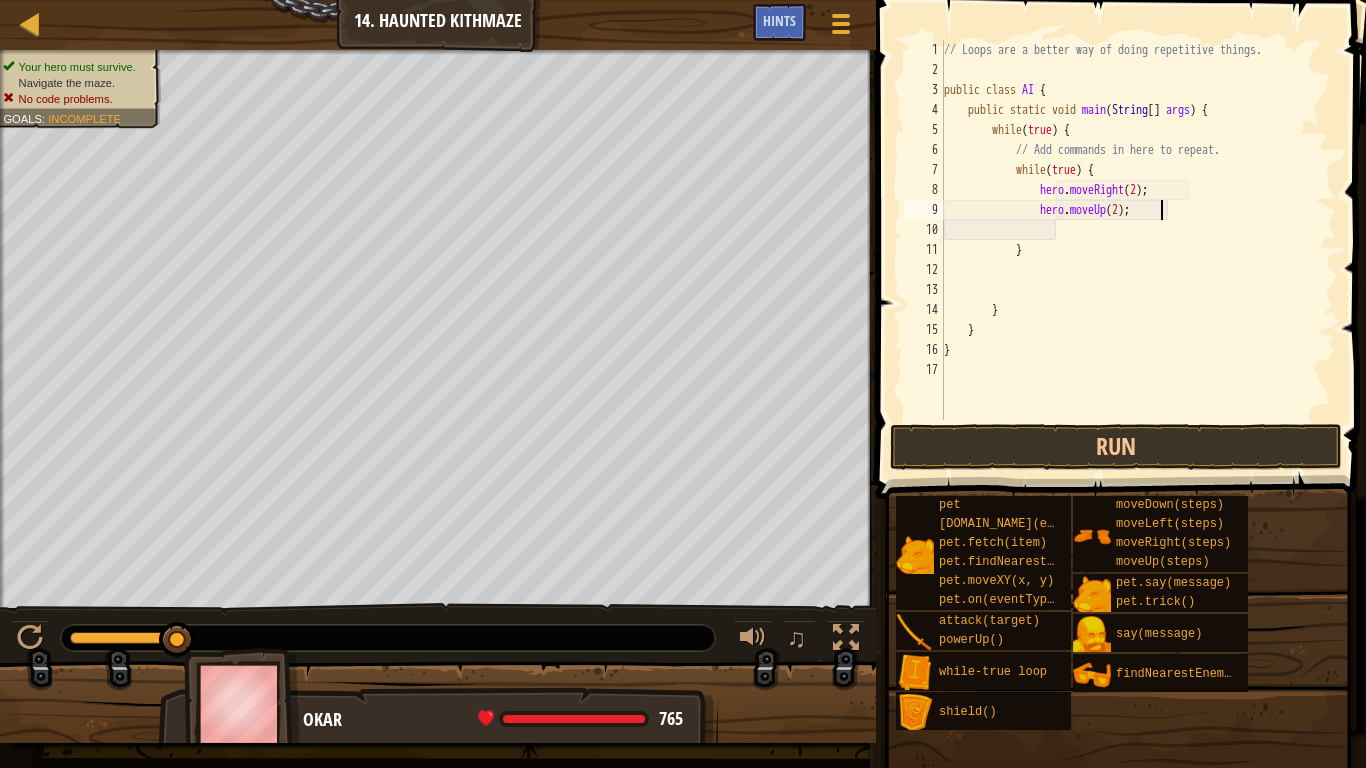 scroll, scrollTop: 9, scrollLeft: 30, axis: both 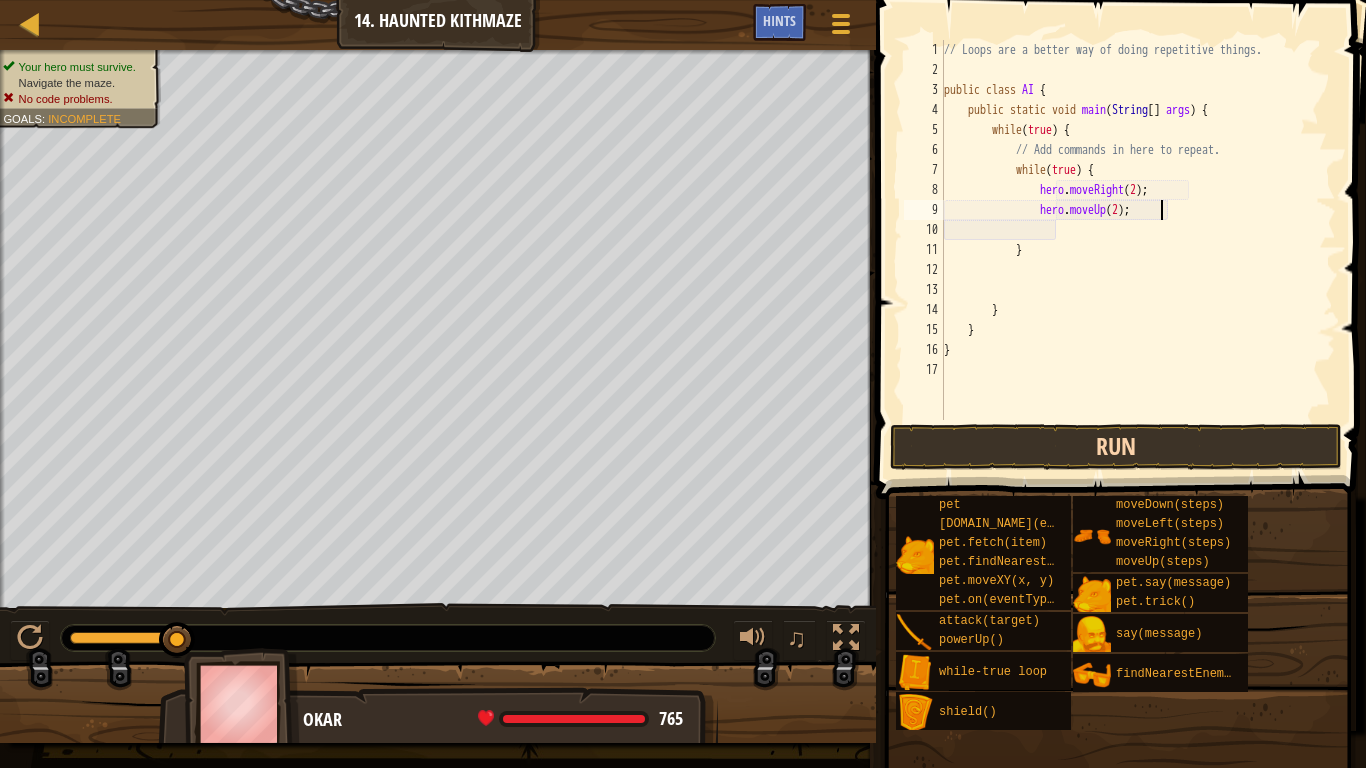 type on "hero.moveUp(2);" 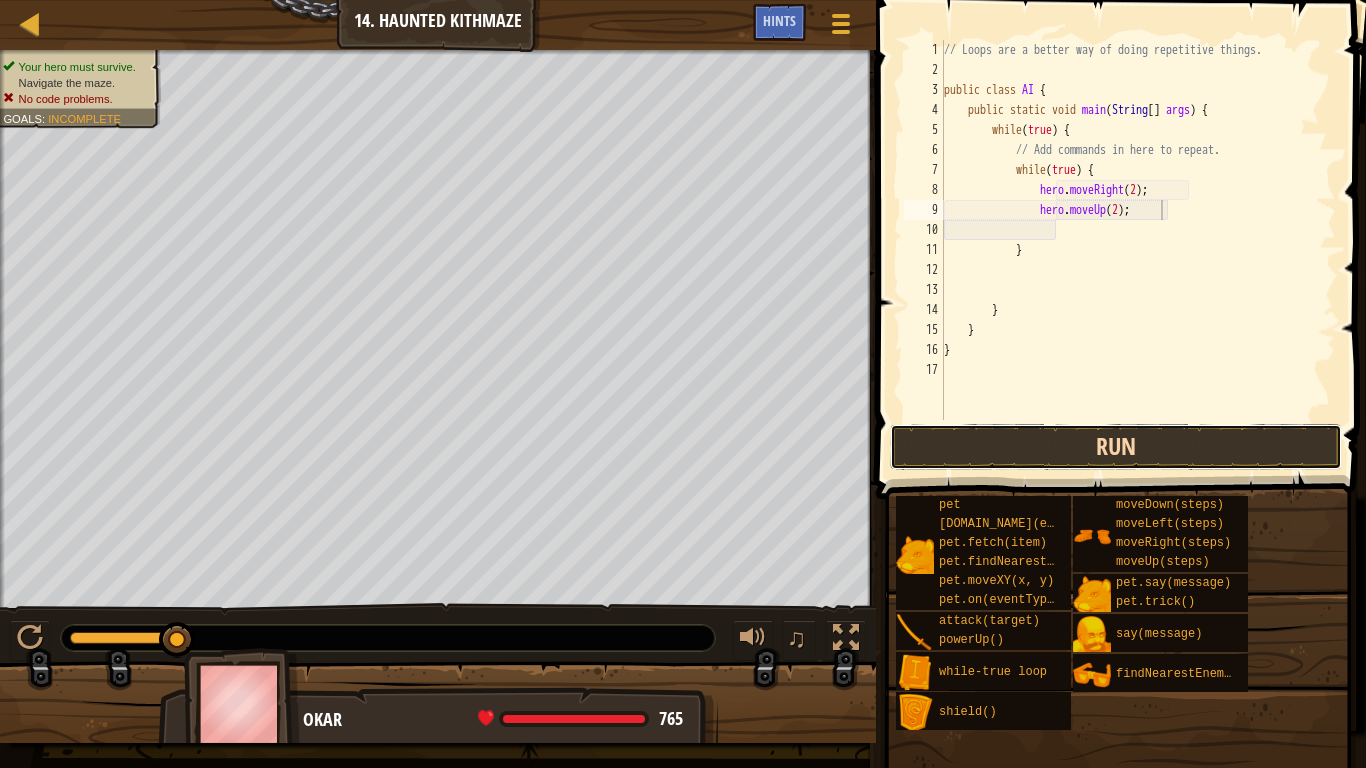 click on "Run" at bounding box center (1116, 447) 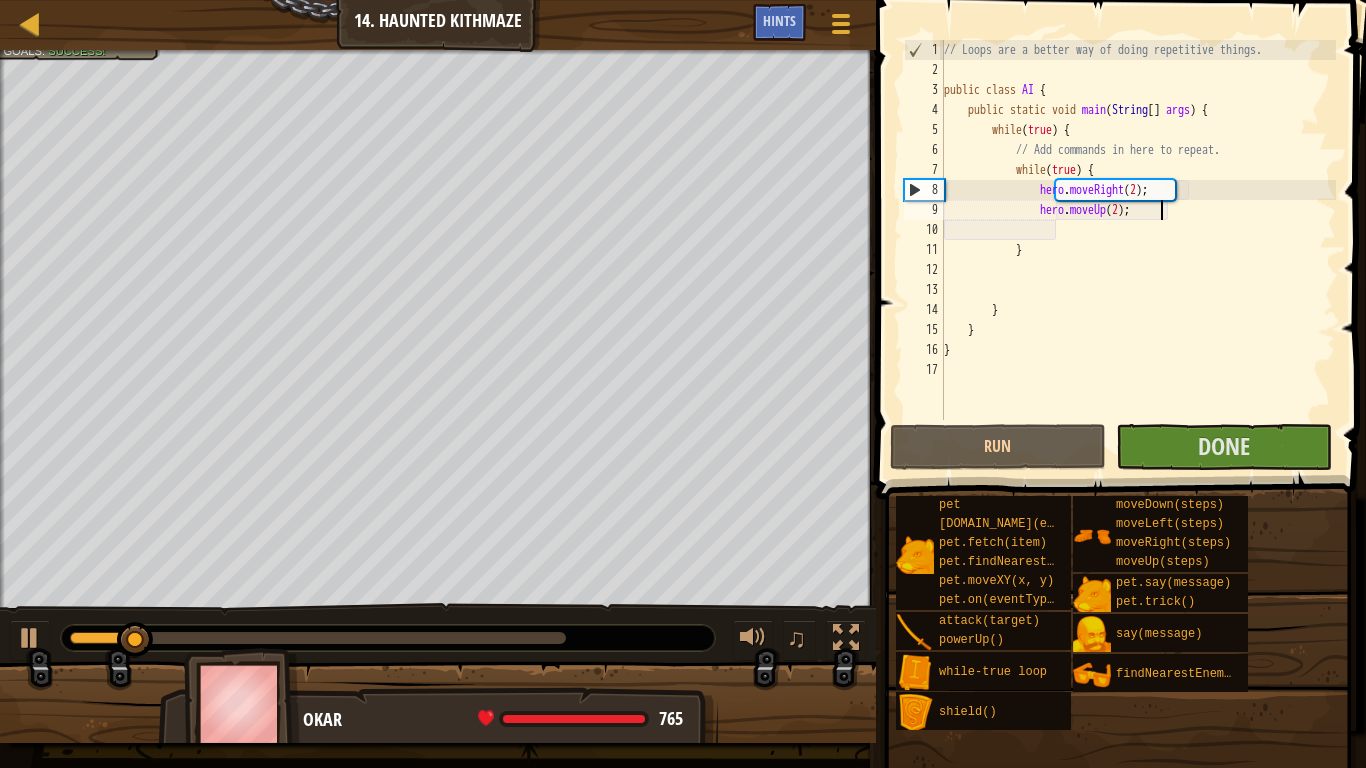 click at bounding box center [1118, 771] 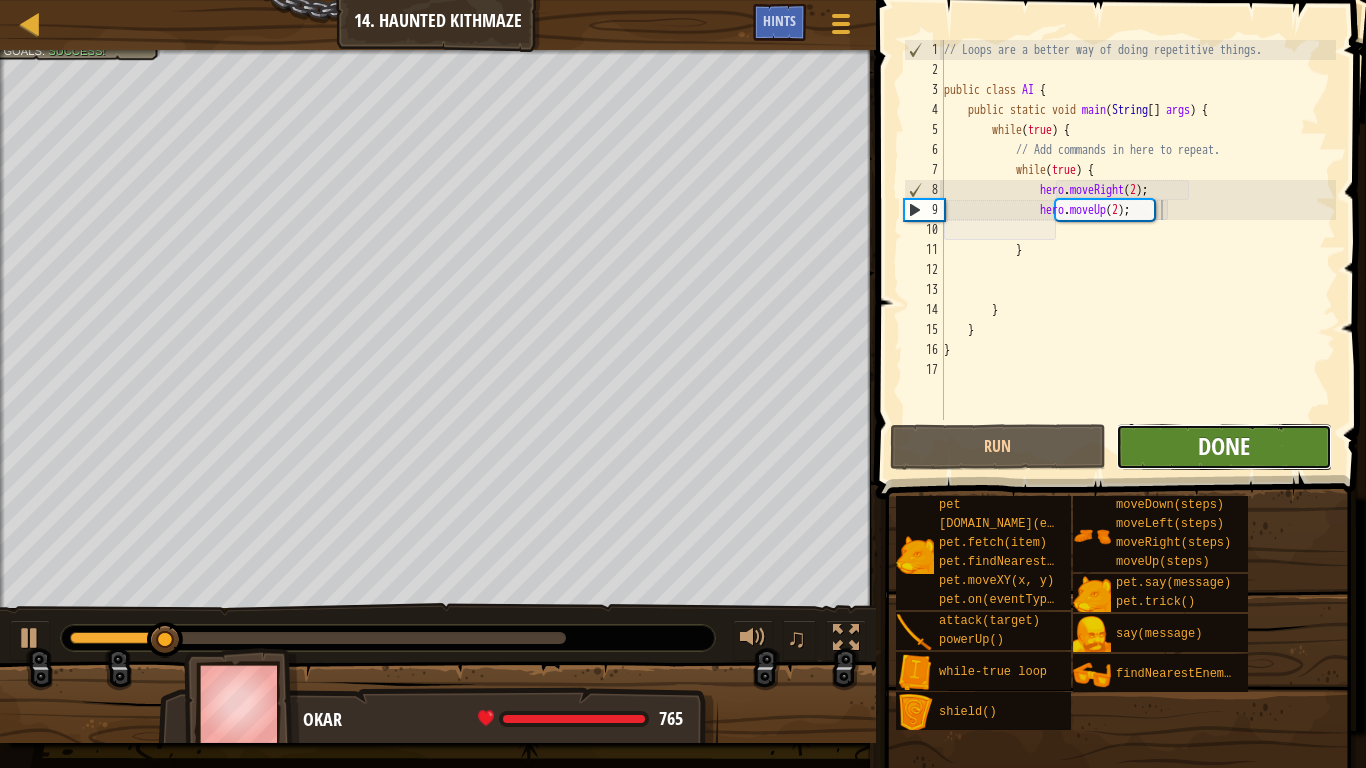 click on "Done" at bounding box center [1224, 446] 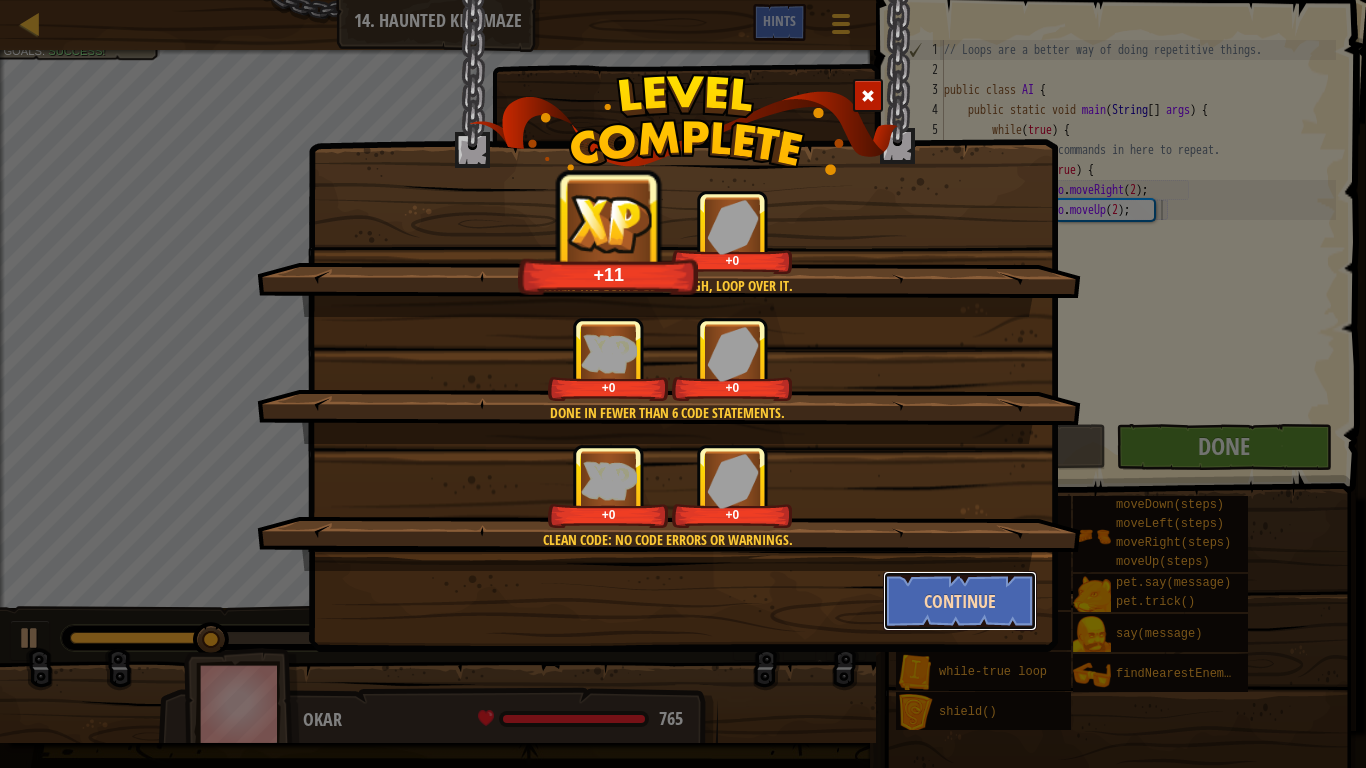 click on "Continue" at bounding box center (960, 601) 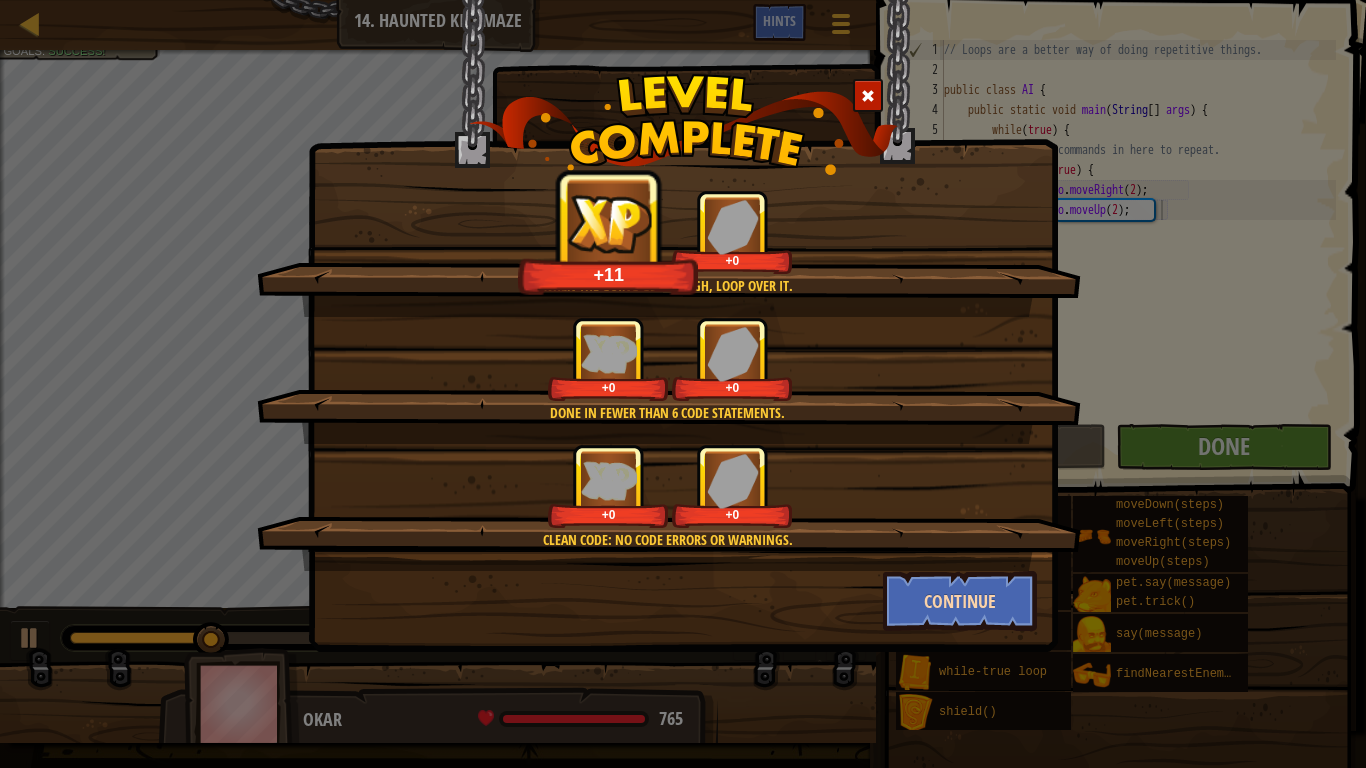 click on "When the going gets tough, loop over it. +11 +0 Done in fewer than 6 code statements. +0 +0 Clean code: no code errors or warnings. +0 +0 Continue" at bounding box center [683, 384] 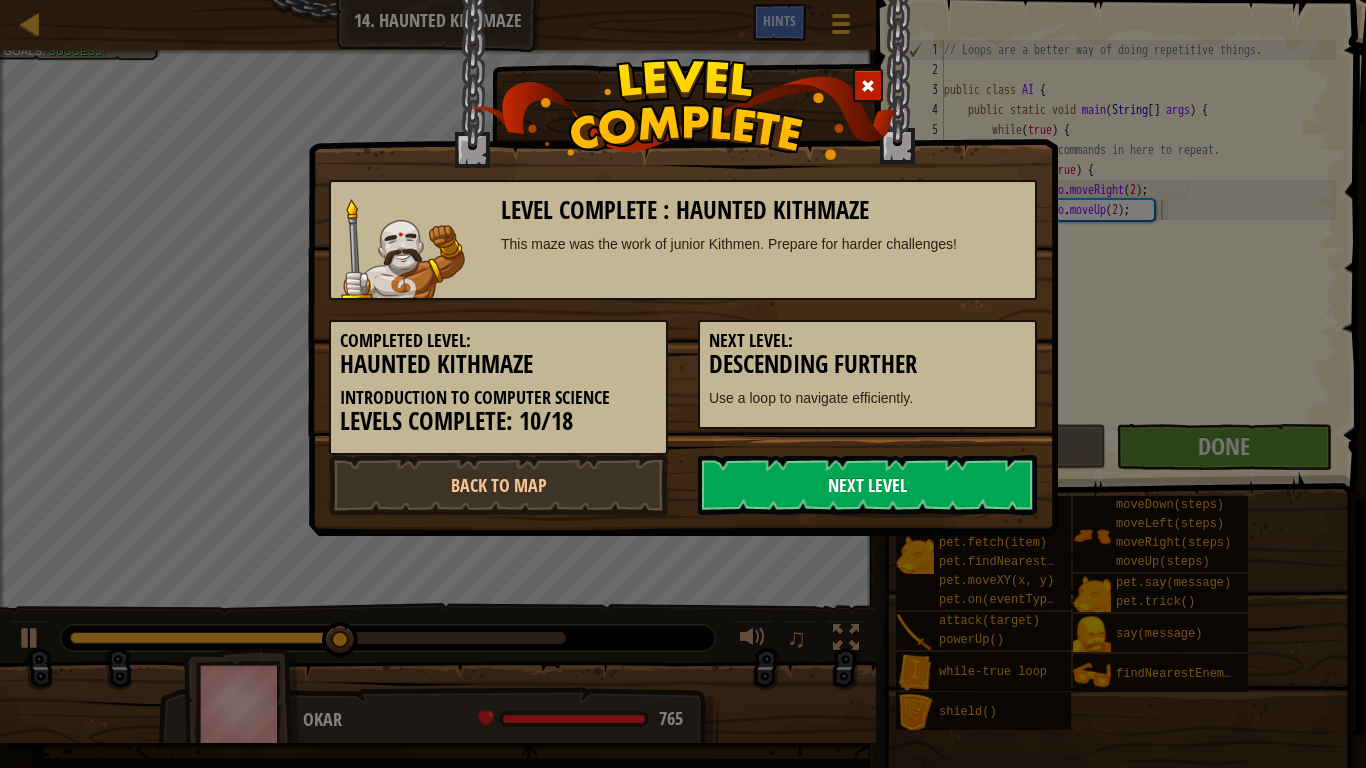 click on "Next Level" at bounding box center (867, 485) 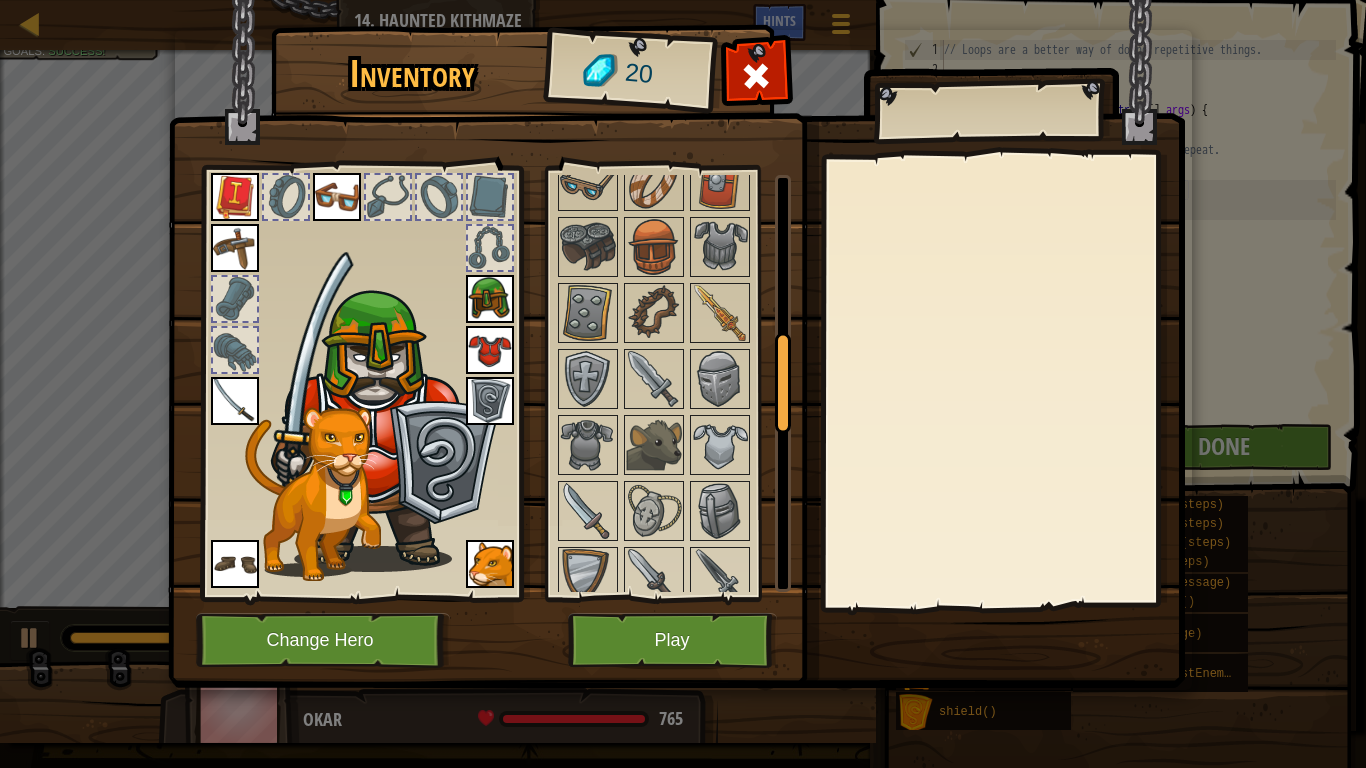 scroll, scrollTop: 686, scrollLeft: 0, axis: vertical 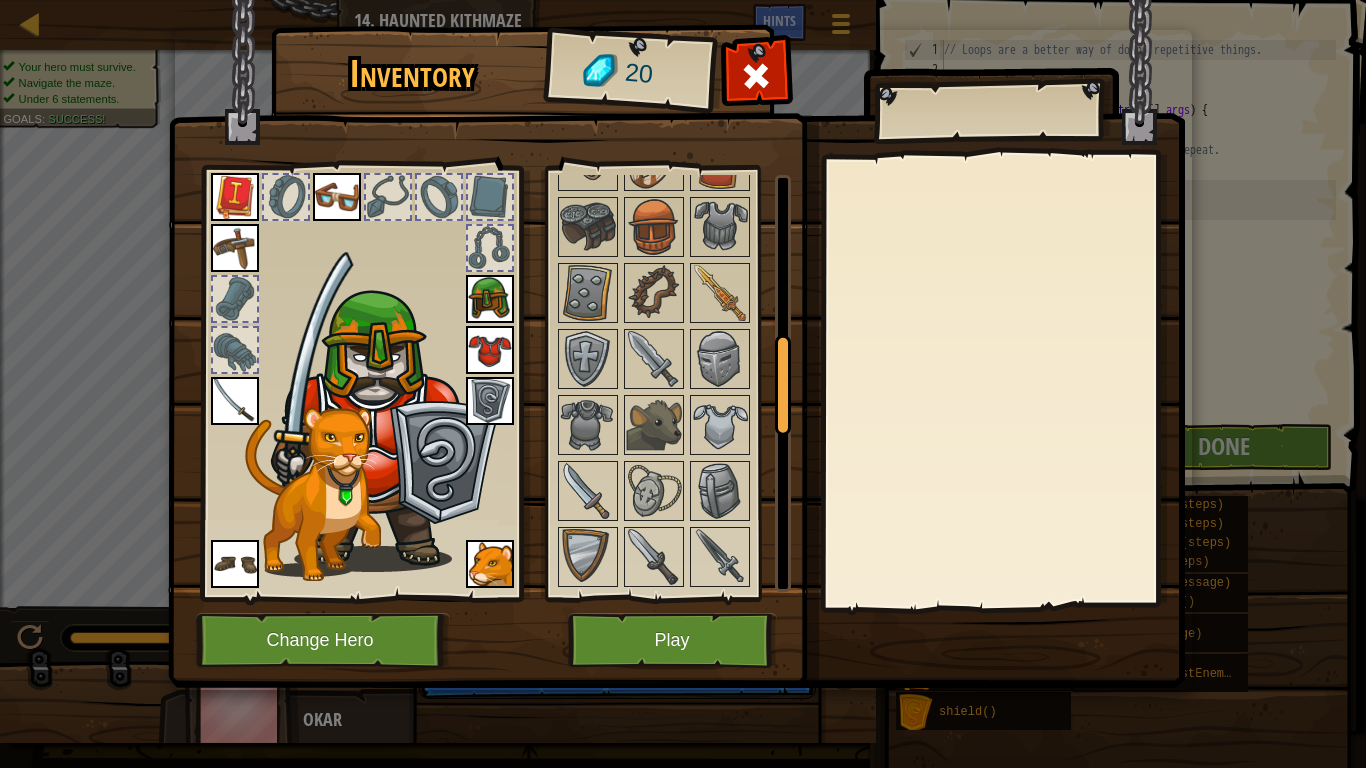 click at bounding box center [673, 656] 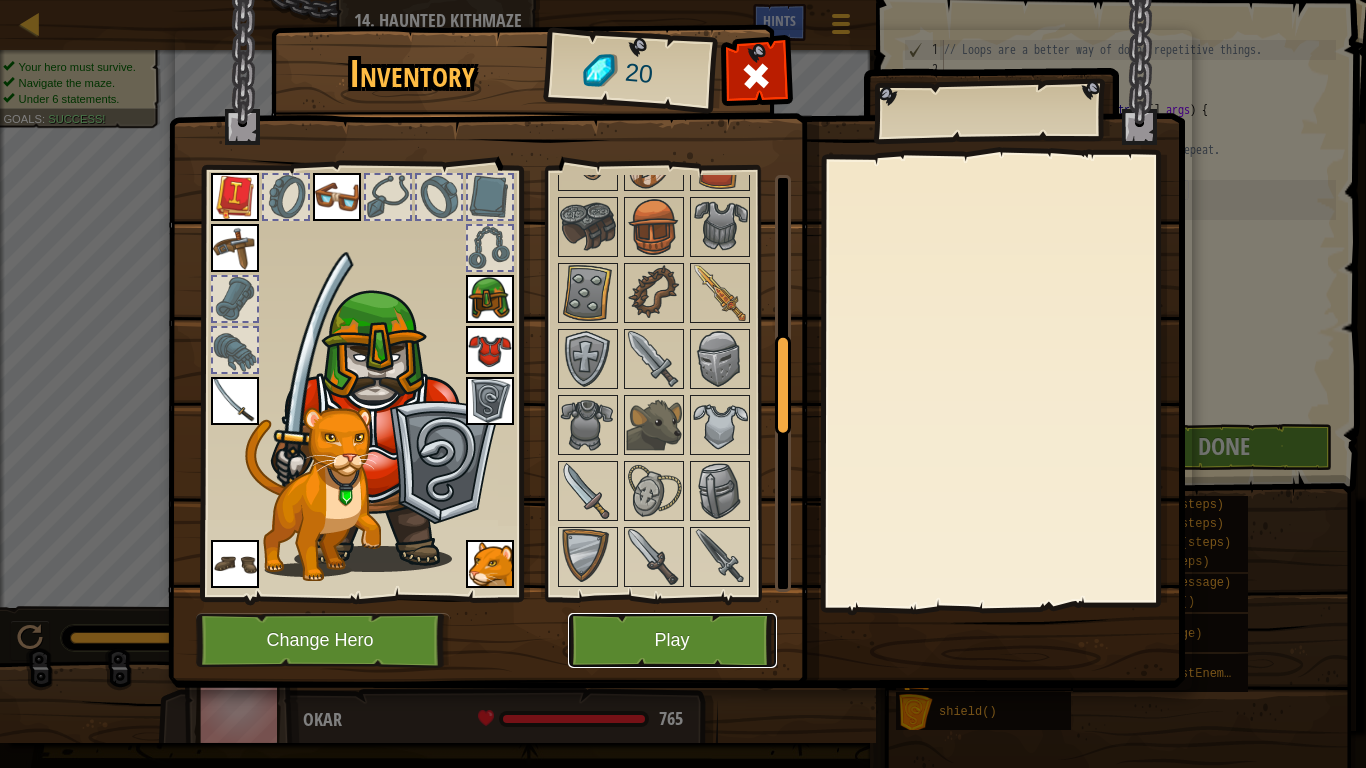 click on "Play" at bounding box center [672, 640] 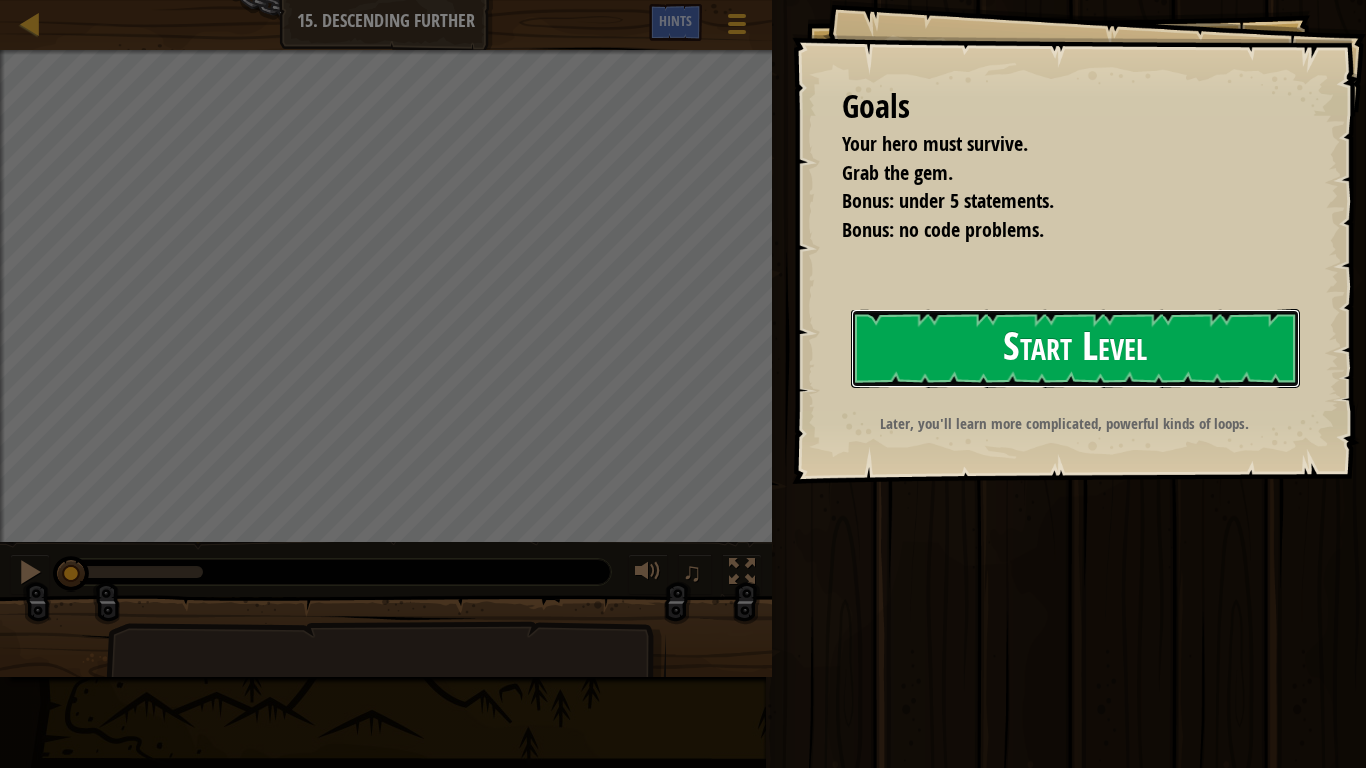 click on "Start Level" at bounding box center (1075, 348) 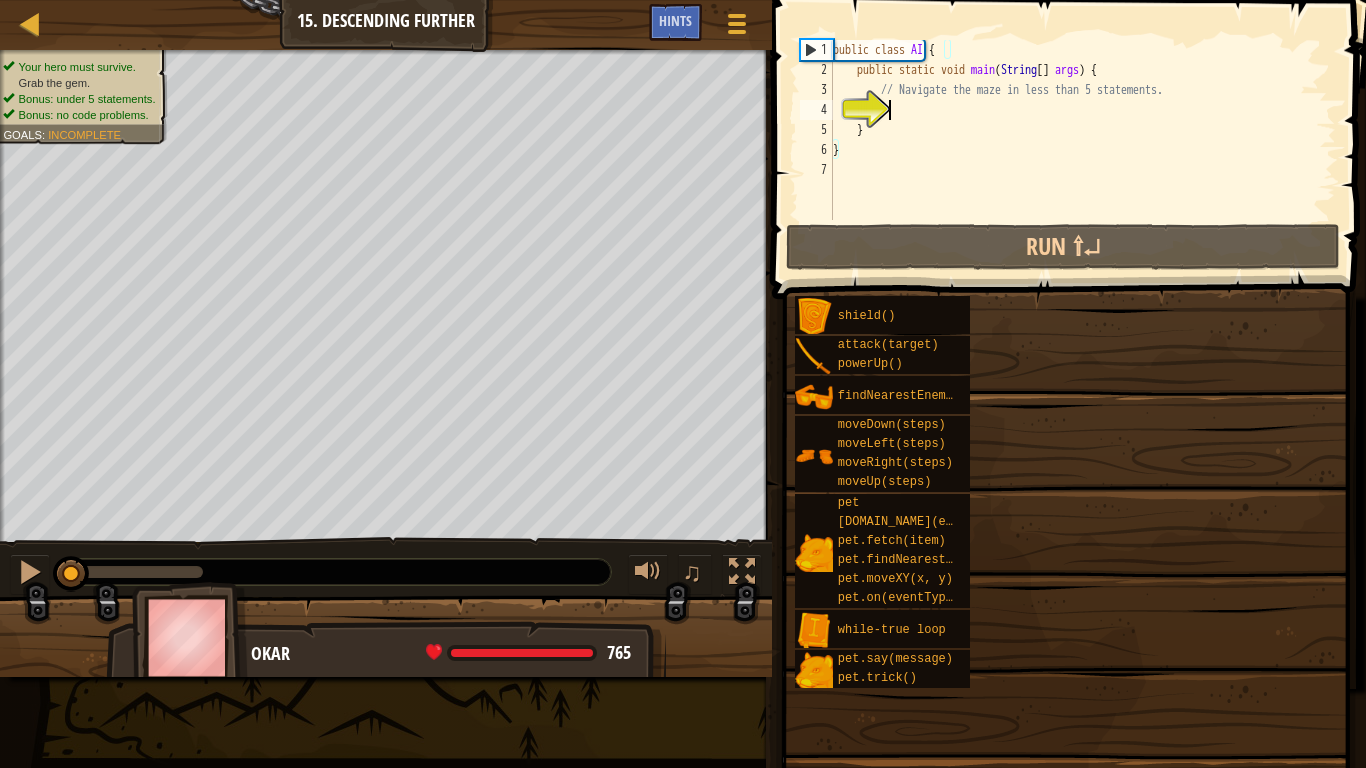 click on "Start Level" at bounding box center (1649, 348) 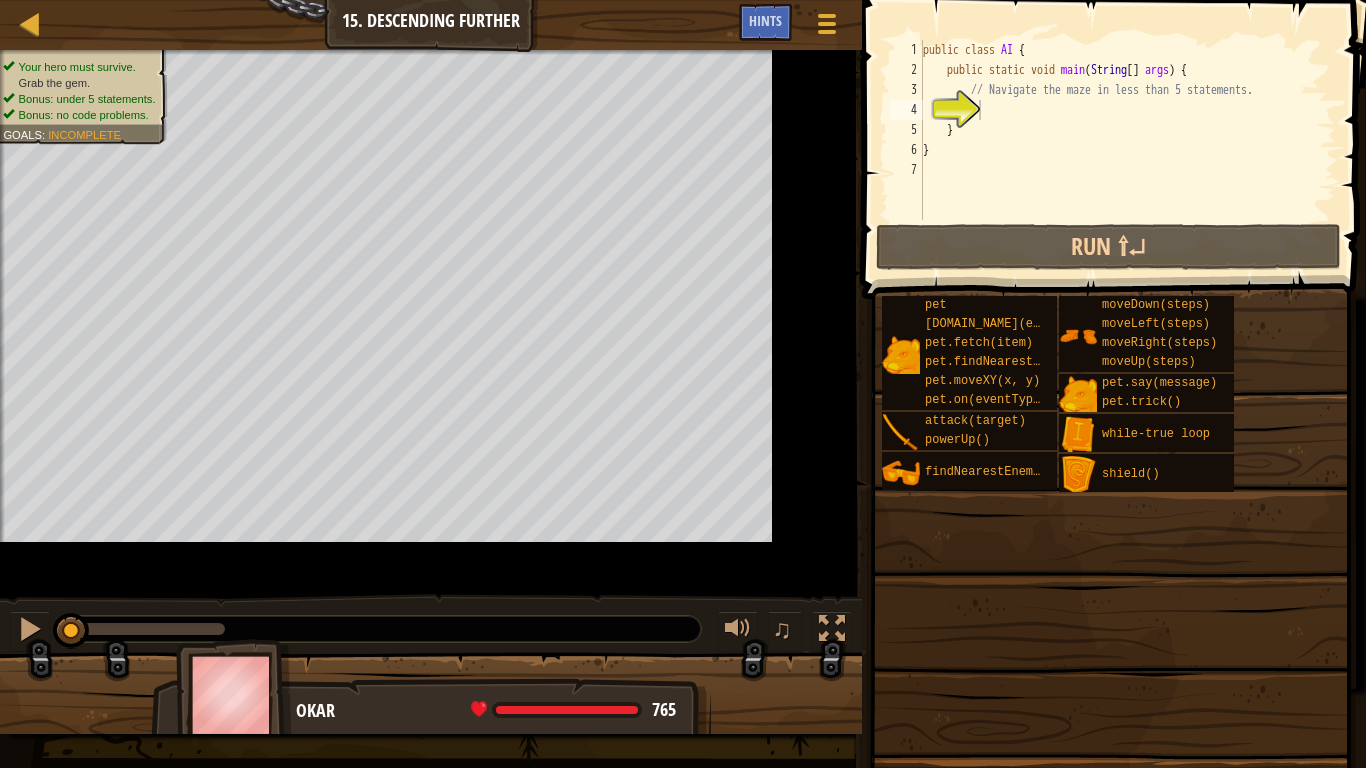 click at bounding box center [1116, 121] 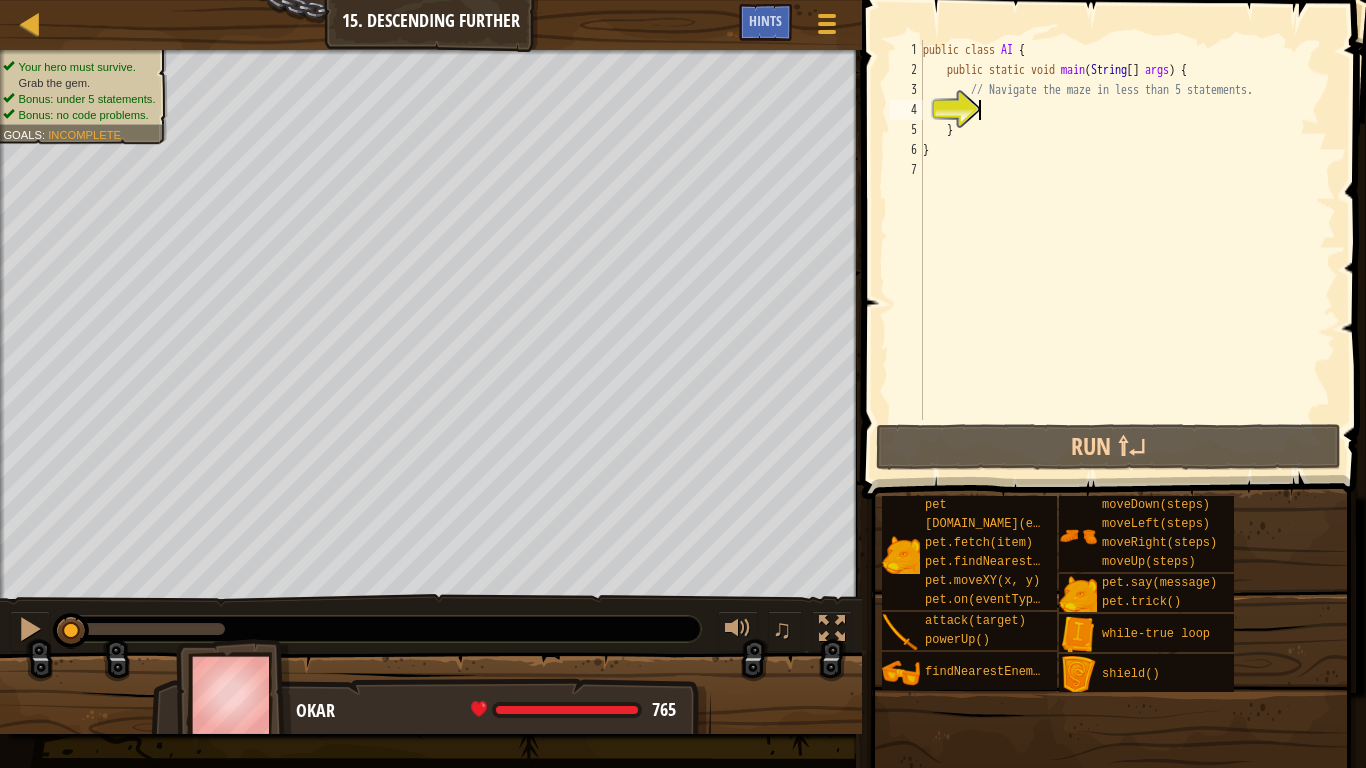 click on "public   class   AI   {      public   static   void   main ( String [ ]   args )   {          // Navigate the maze in less than 5 statements.               } }" at bounding box center [1127, 250] 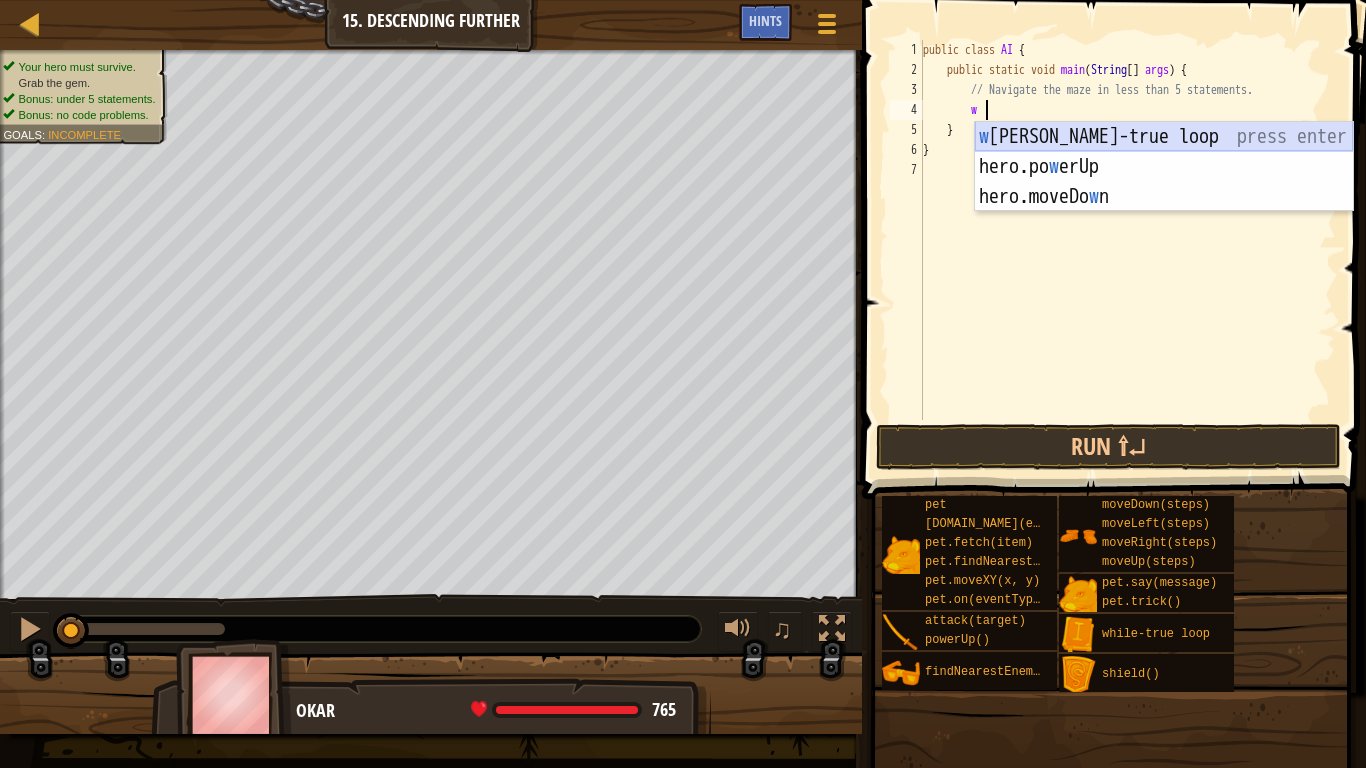 click on "w [PERSON_NAME]-true loop press enter hero.po w erUp press enter hero.moveDo w n press enter" at bounding box center (1164, 197) 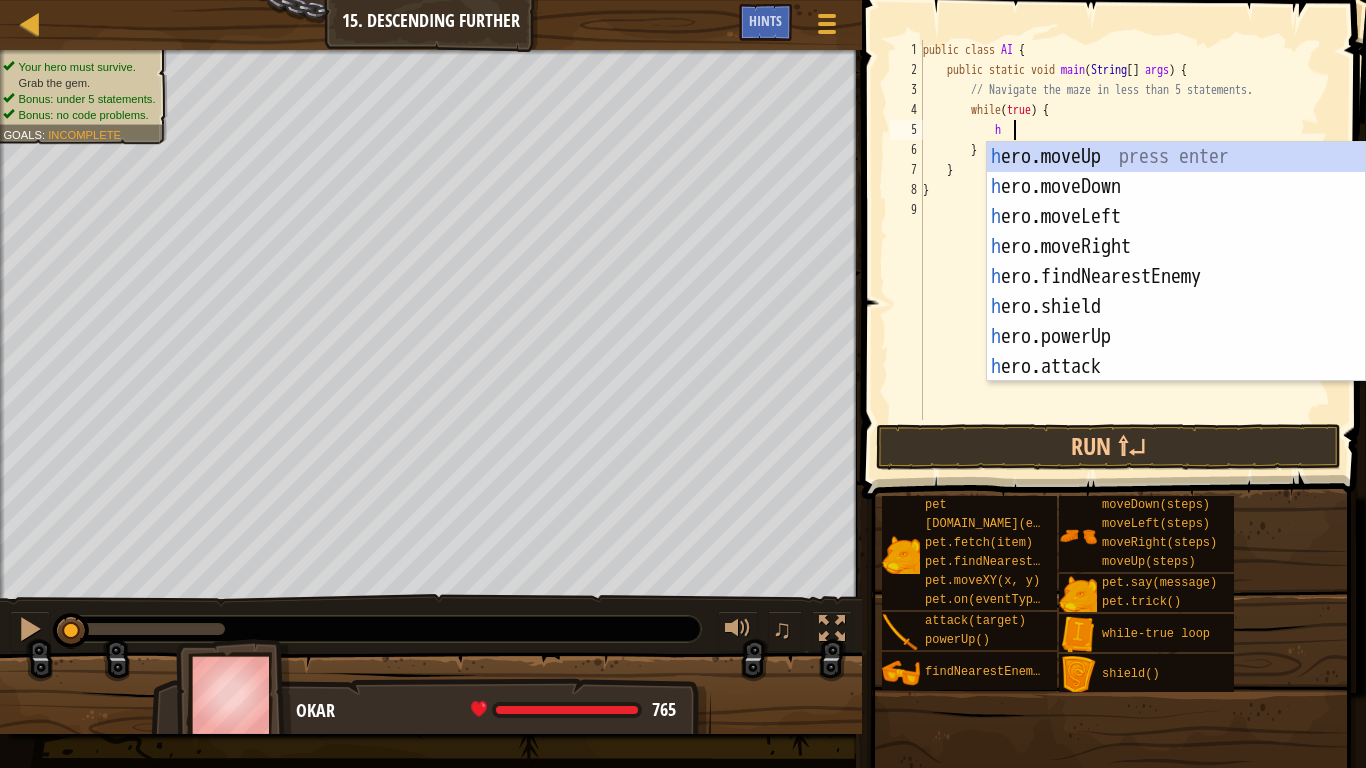 type on "he" 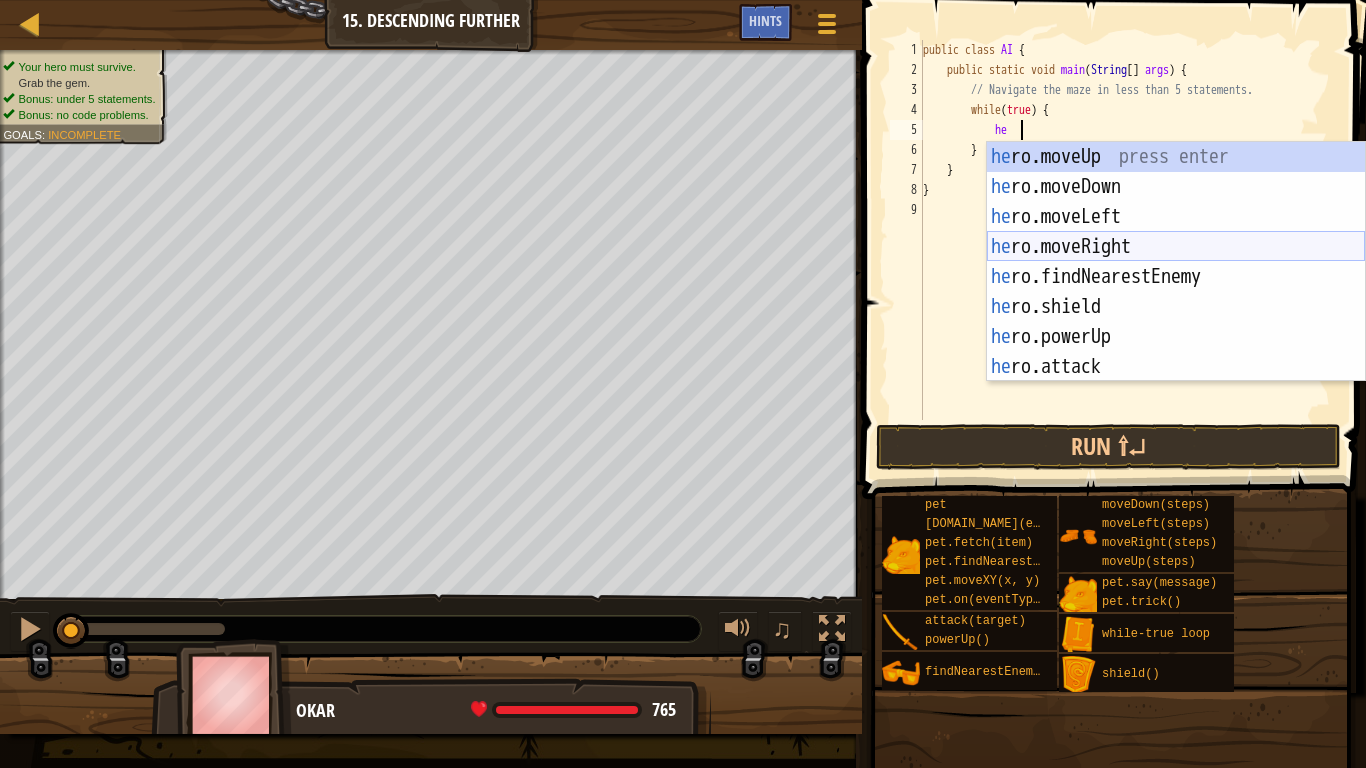 click on "he ro.moveUp press enter he ro.moveDown press enter he ro.moveLeft press enter he ro.moveRight press enter he ro.findNearestEnemy press enter he ro.shield press enter he ro.powerUp press enter he ro.attack press enter w h il e -true loop press enter" at bounding box center (1176, 292) 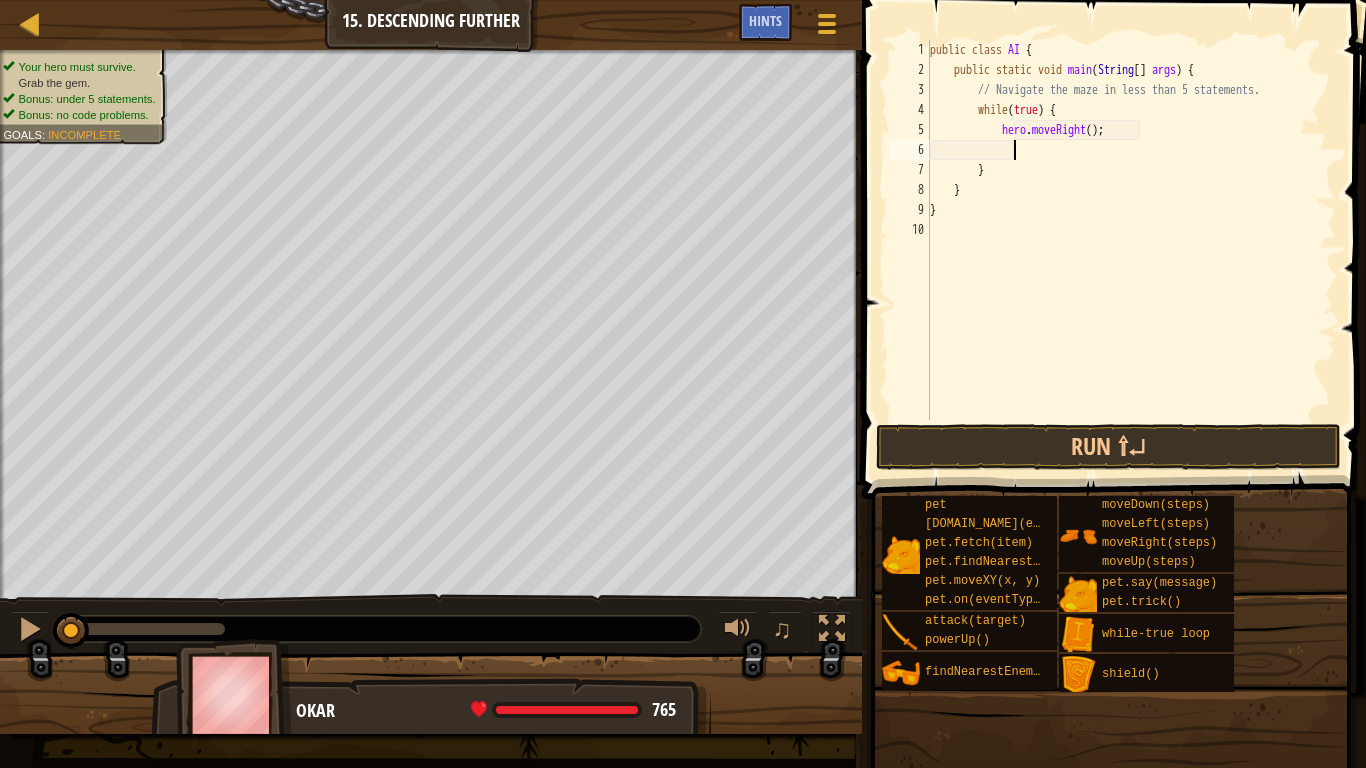 scroll, scrollTop: 9, scrollLeft: 11, axis: both 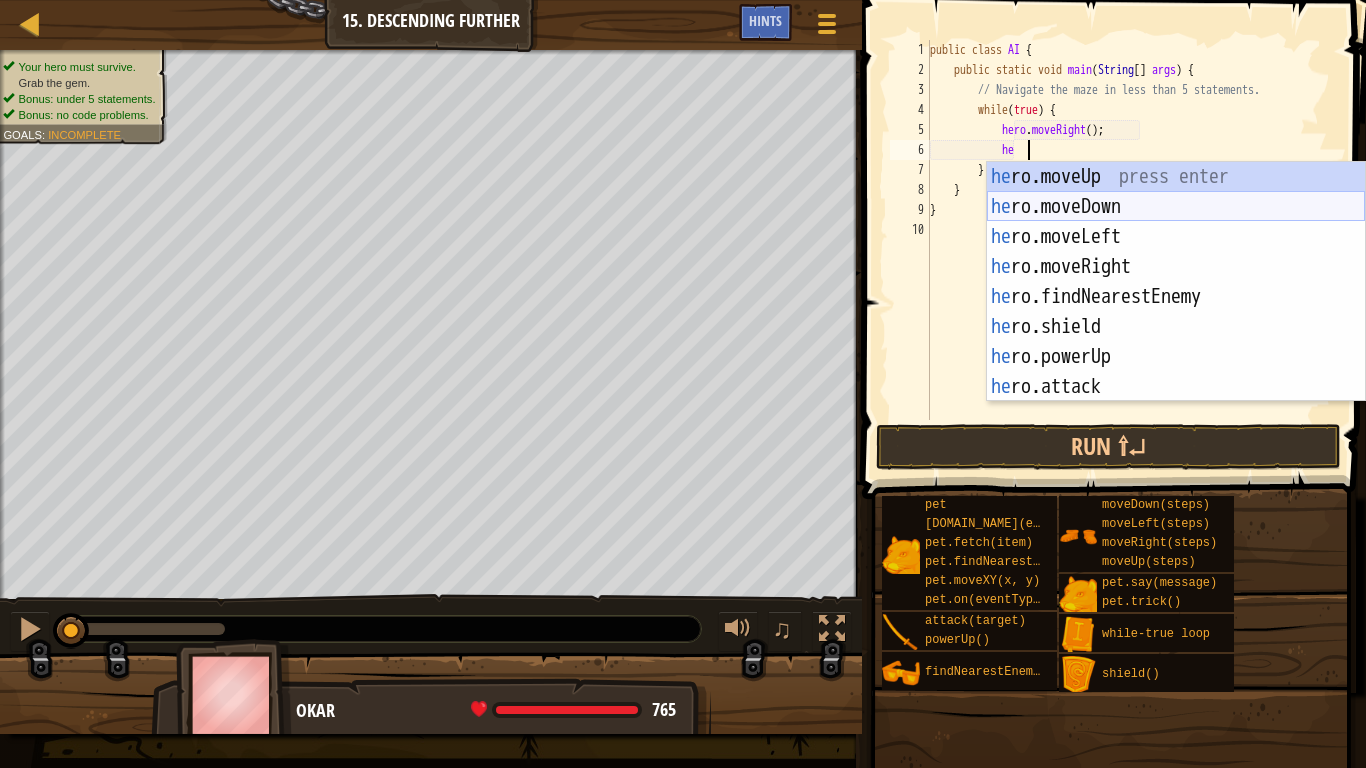 click on "he ro.moveUp press enter he ro.moveDown press enter he ro.moveLeft press enter he ro.moveRight press enter he ro.findNearestEnemy press enter he ro.shield press enter he ro.powerUp press enter he ro.attack press enter w h il e -true loop press enter" at bounding box center (1176, 312) 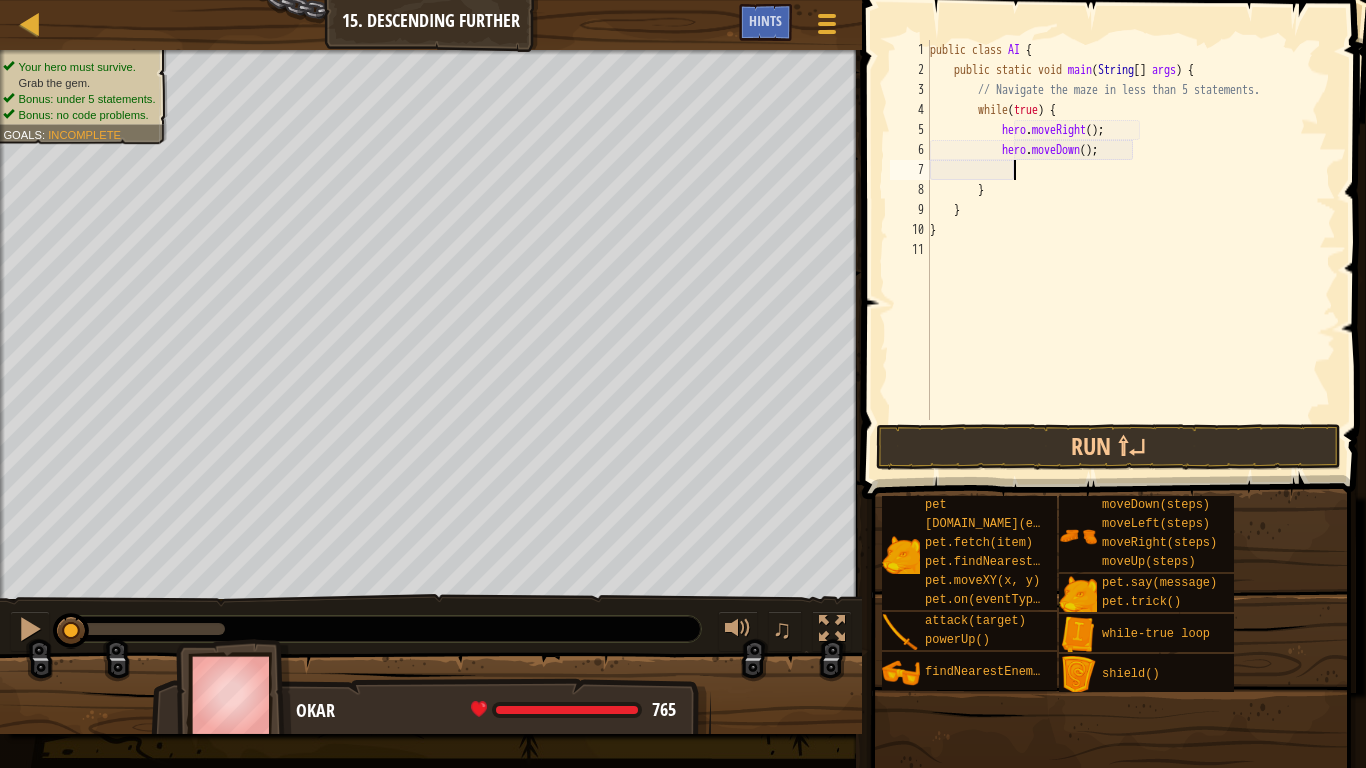 scroll, scrollTop: 9, scrollLeft: 11, axis: both 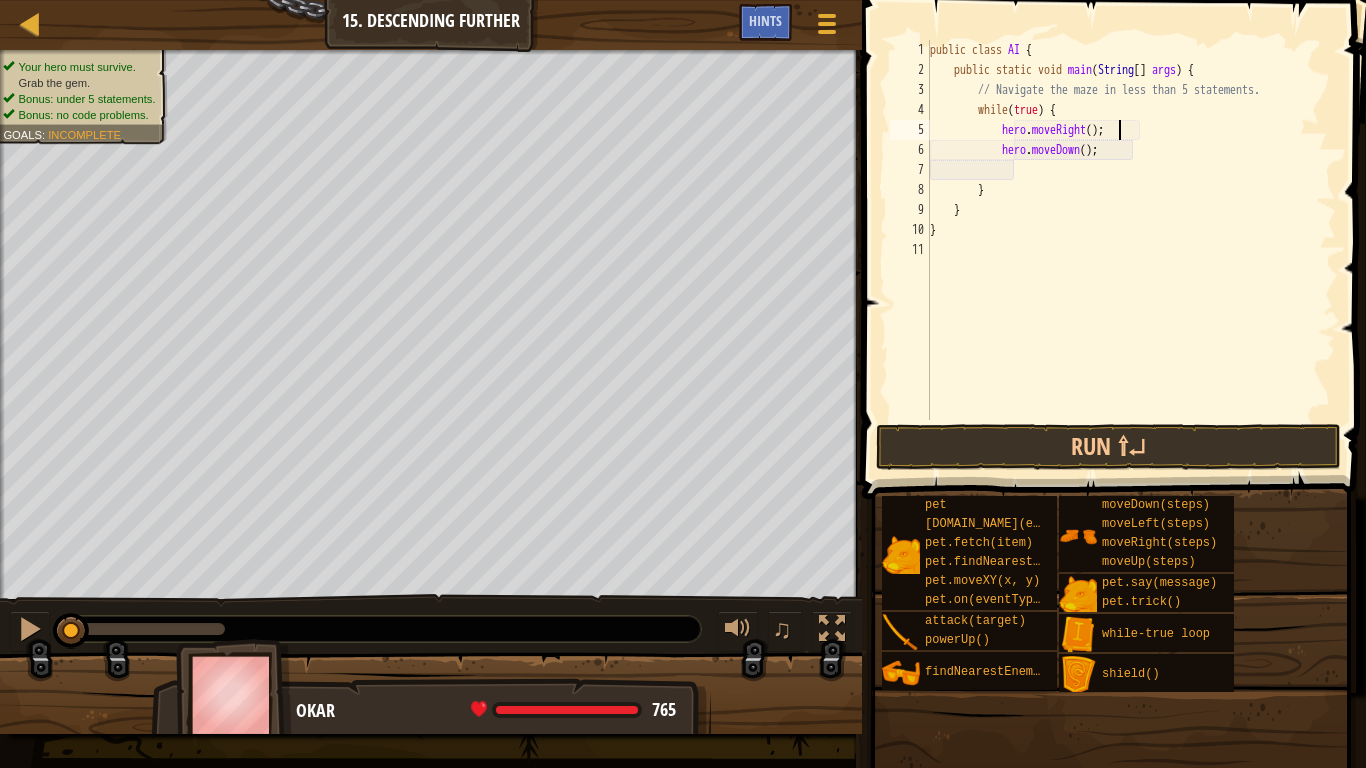 click on "public   class   AI   {      public   static   void   main ( String [ ]   args )   {          // Navigate the maze in less than 5 statements.          while ( true )   {              hero . moveRight ( ) ;              hero . moveDown ( ) ;                       }      } }" at bounding box center [1131, 250] 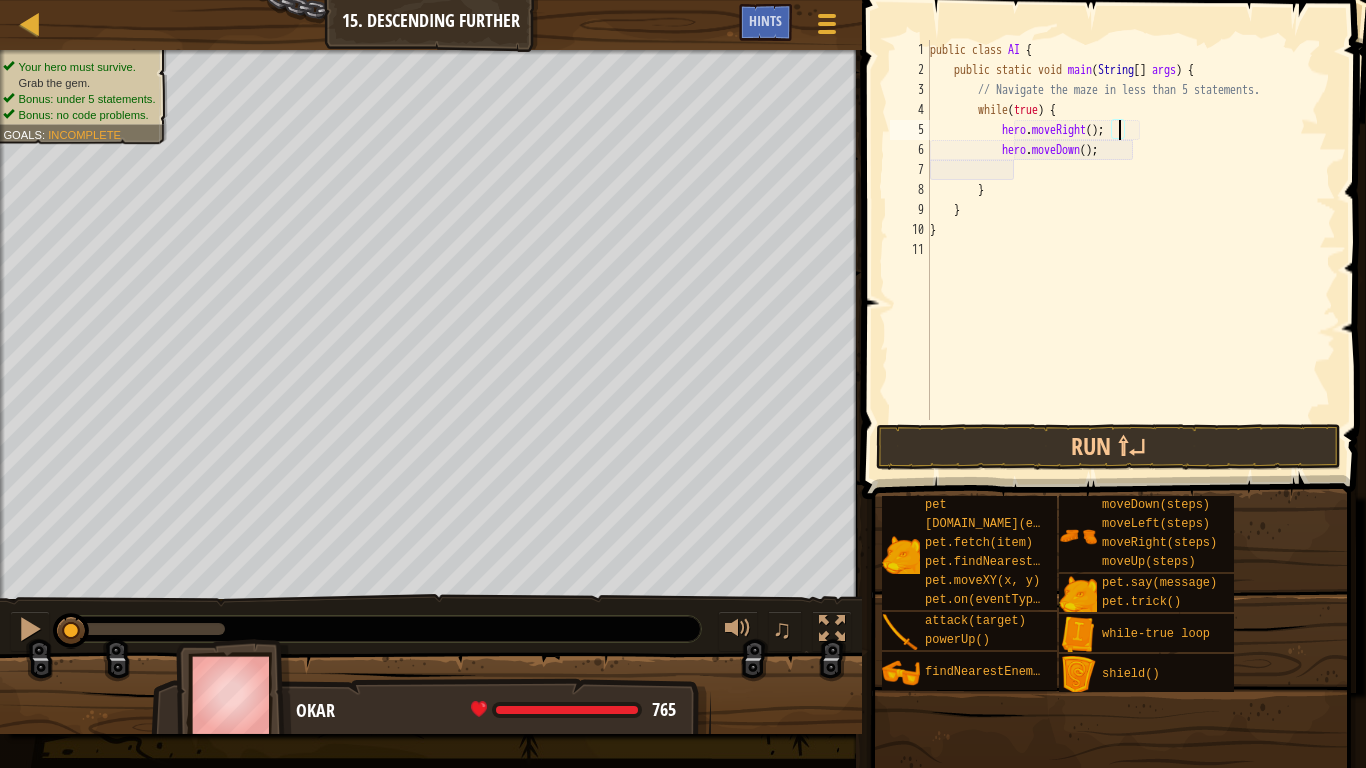 scroll, scrollTop: 9, scrollLeft: 28, axis: both 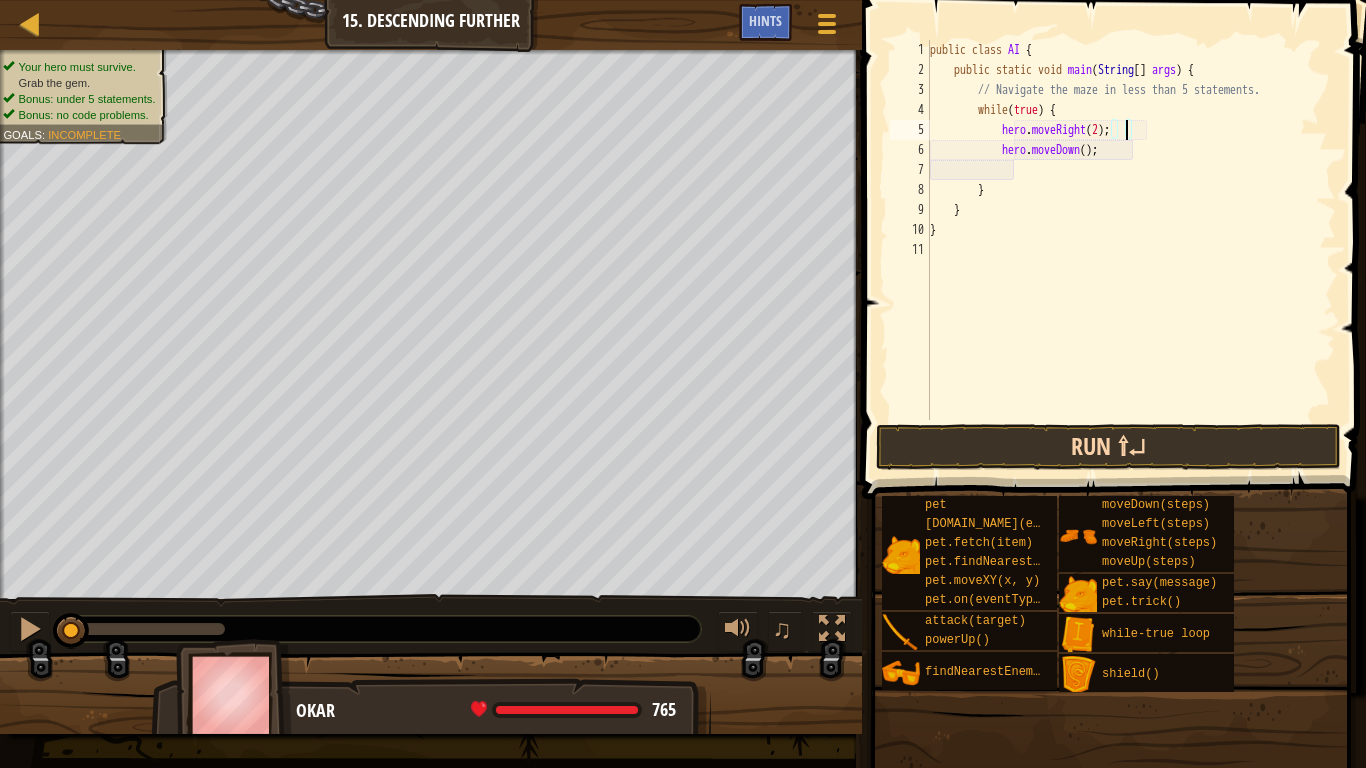 type on "hero.moveRight(2);" 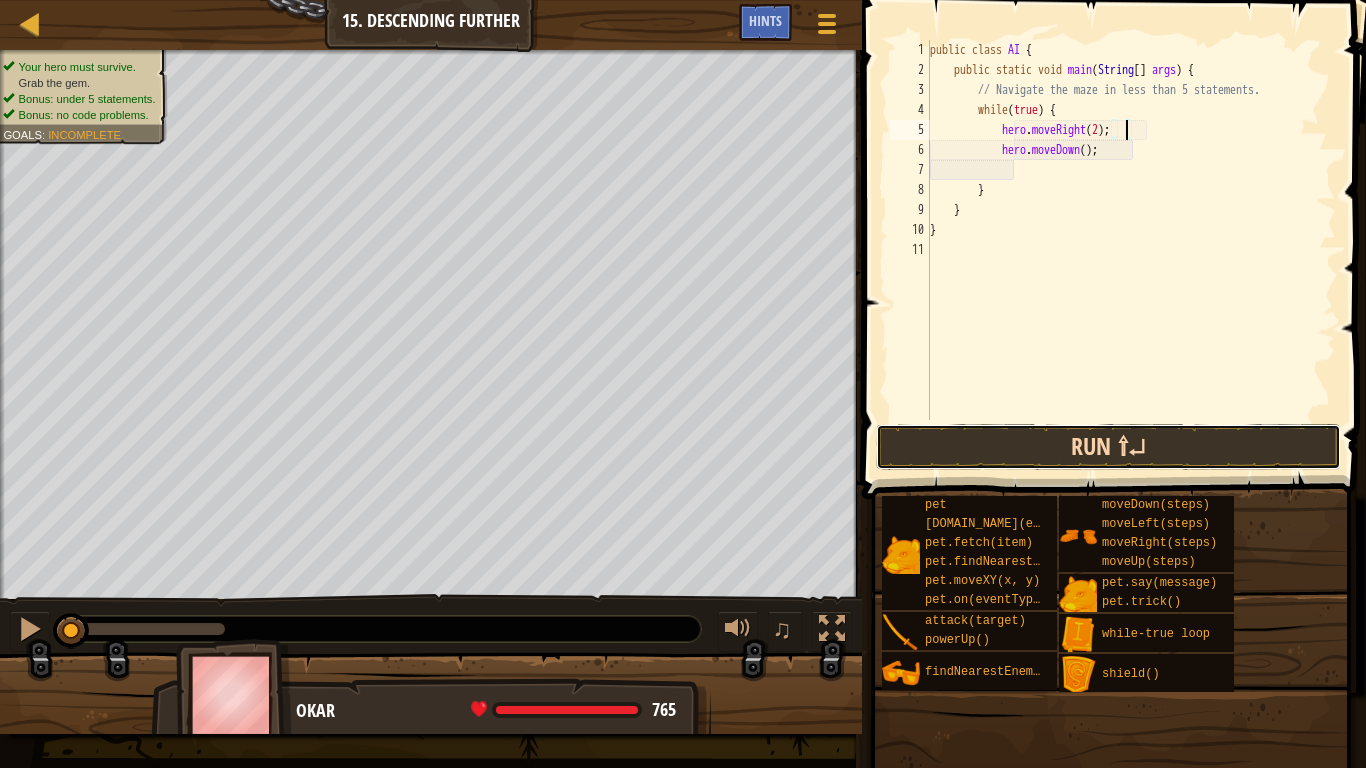 click on "Run ⇧↵" at bounding box center (1109, 447) 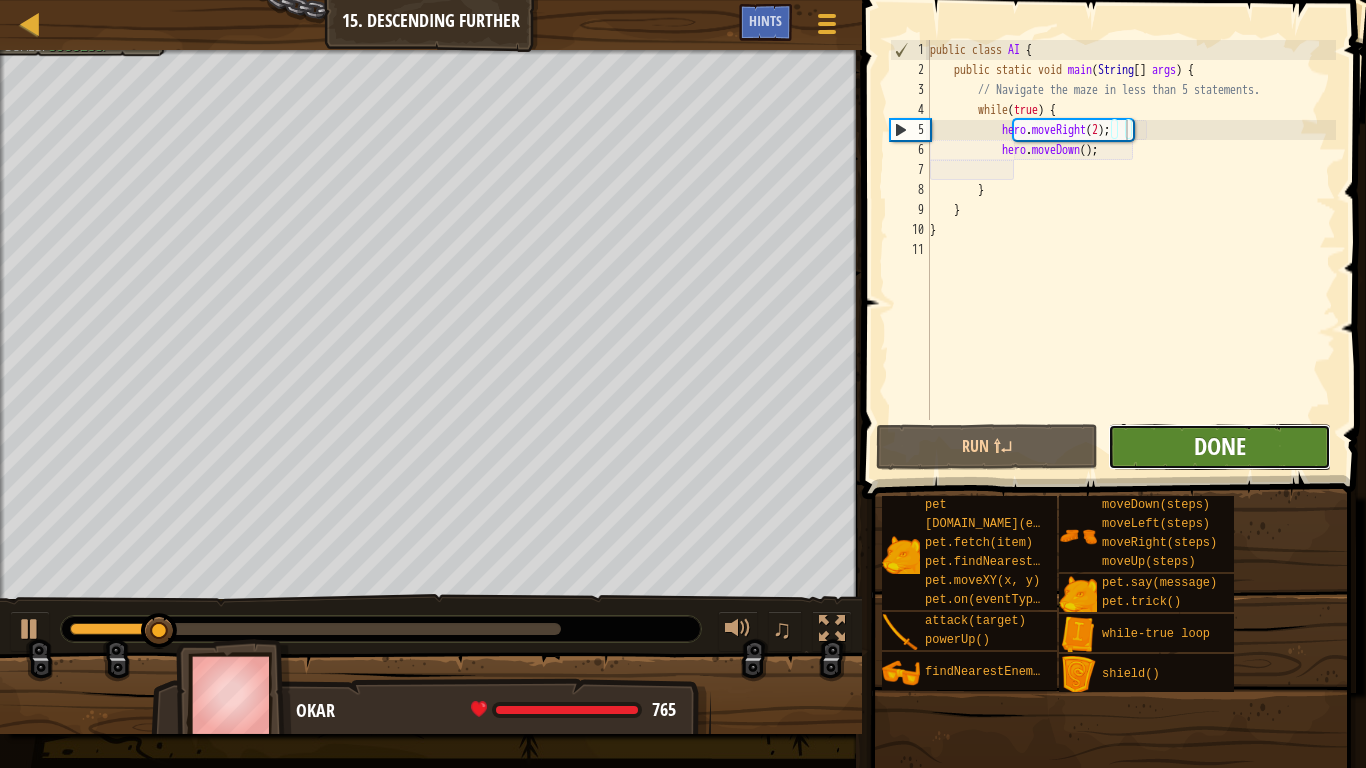 click on "Done" at bounding box center [1220, 446] 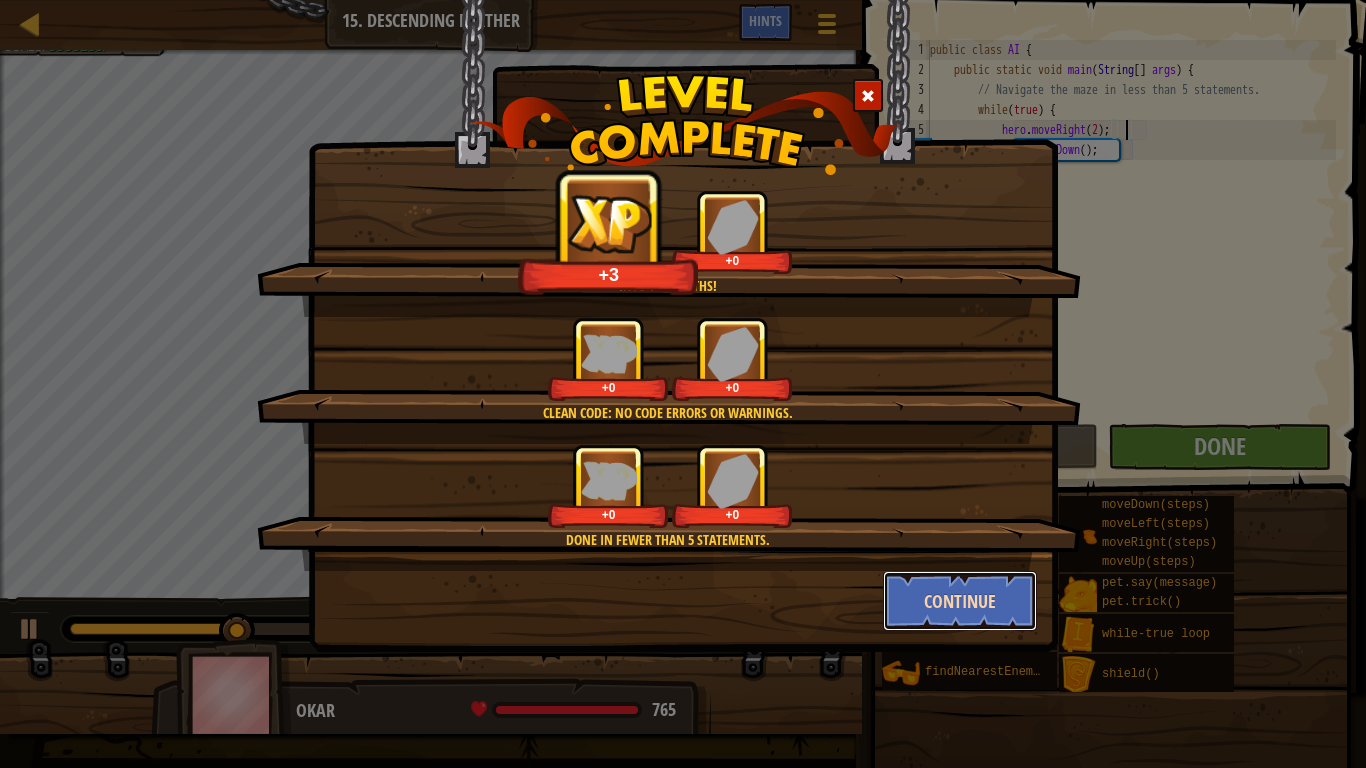click on "Continue" at bounding box center [960, 601] 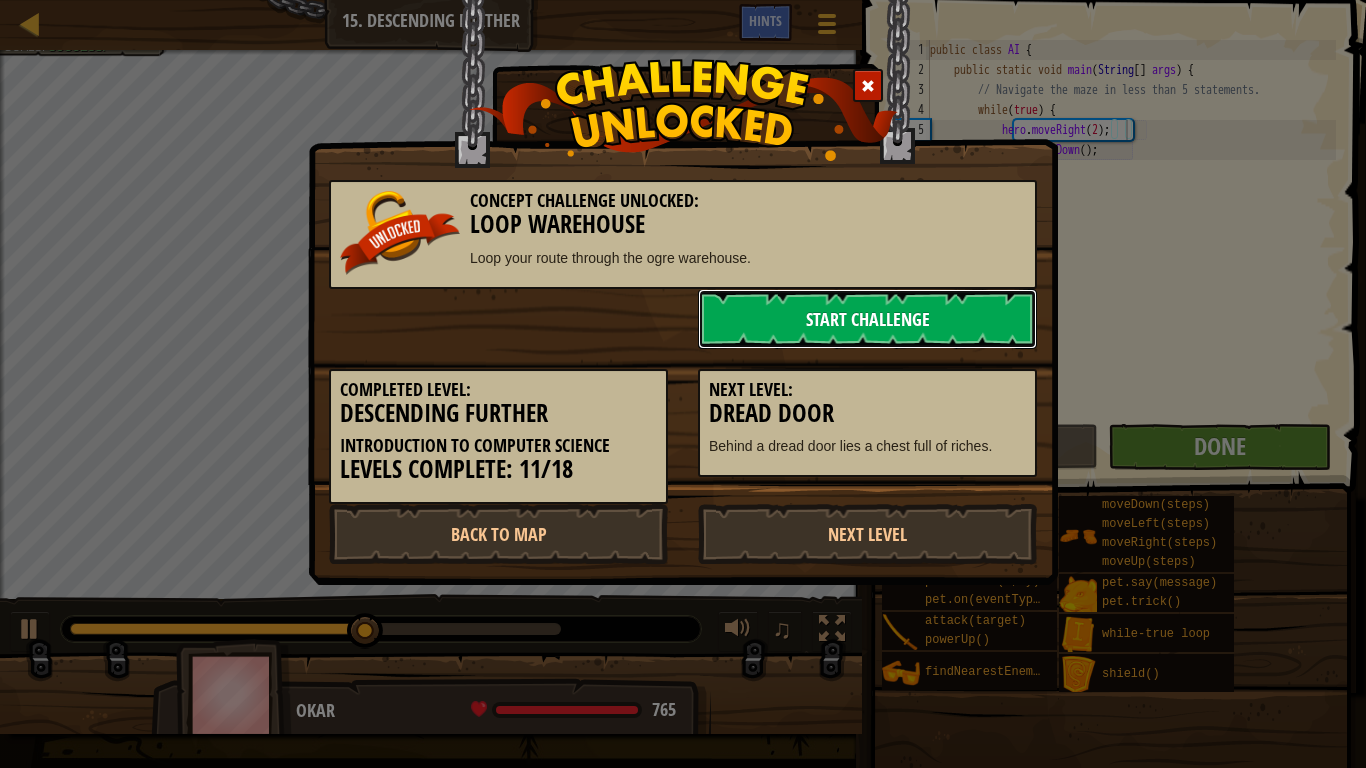 click on "Start Challenge" at bounding box center [867, 319] 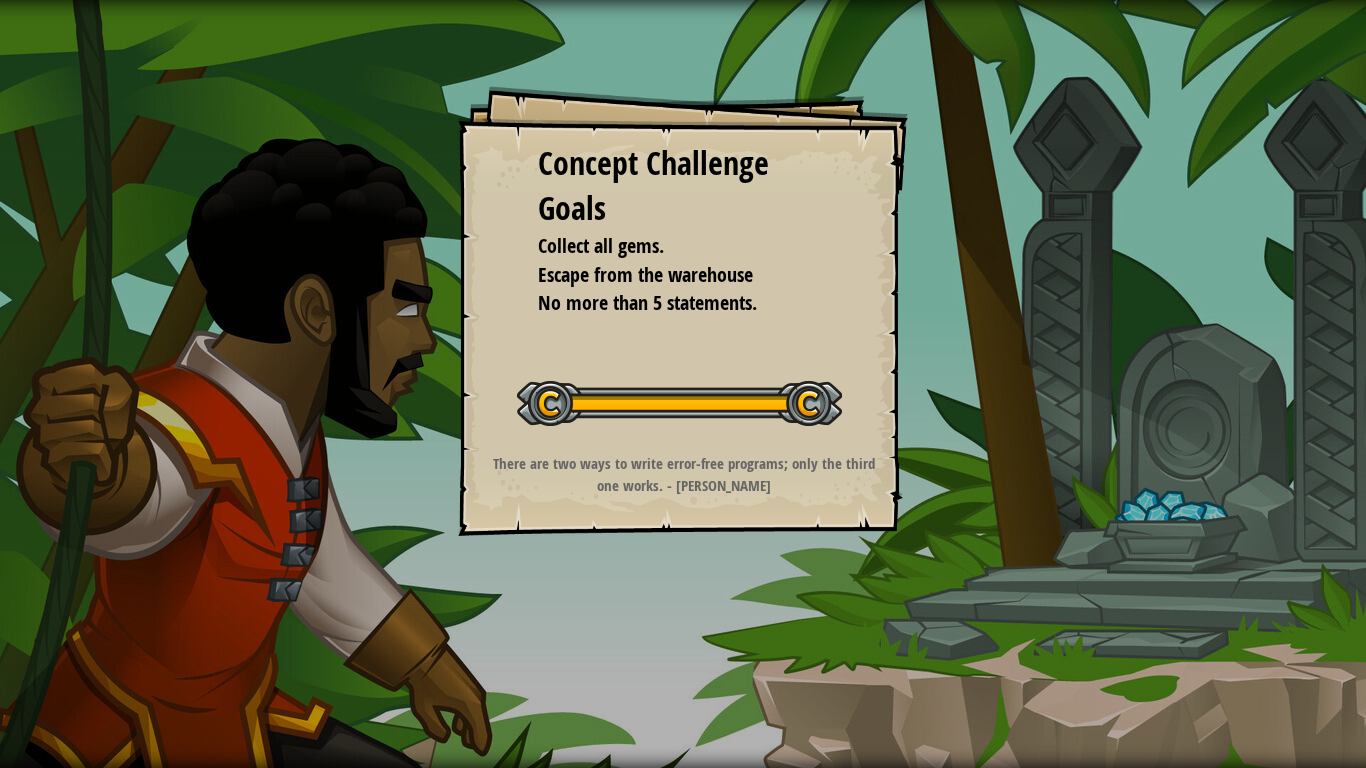 click on "There are two ways to write error-free programs; only the third one works. - [PERSON_NAME]" at bounding box center (684, 474) 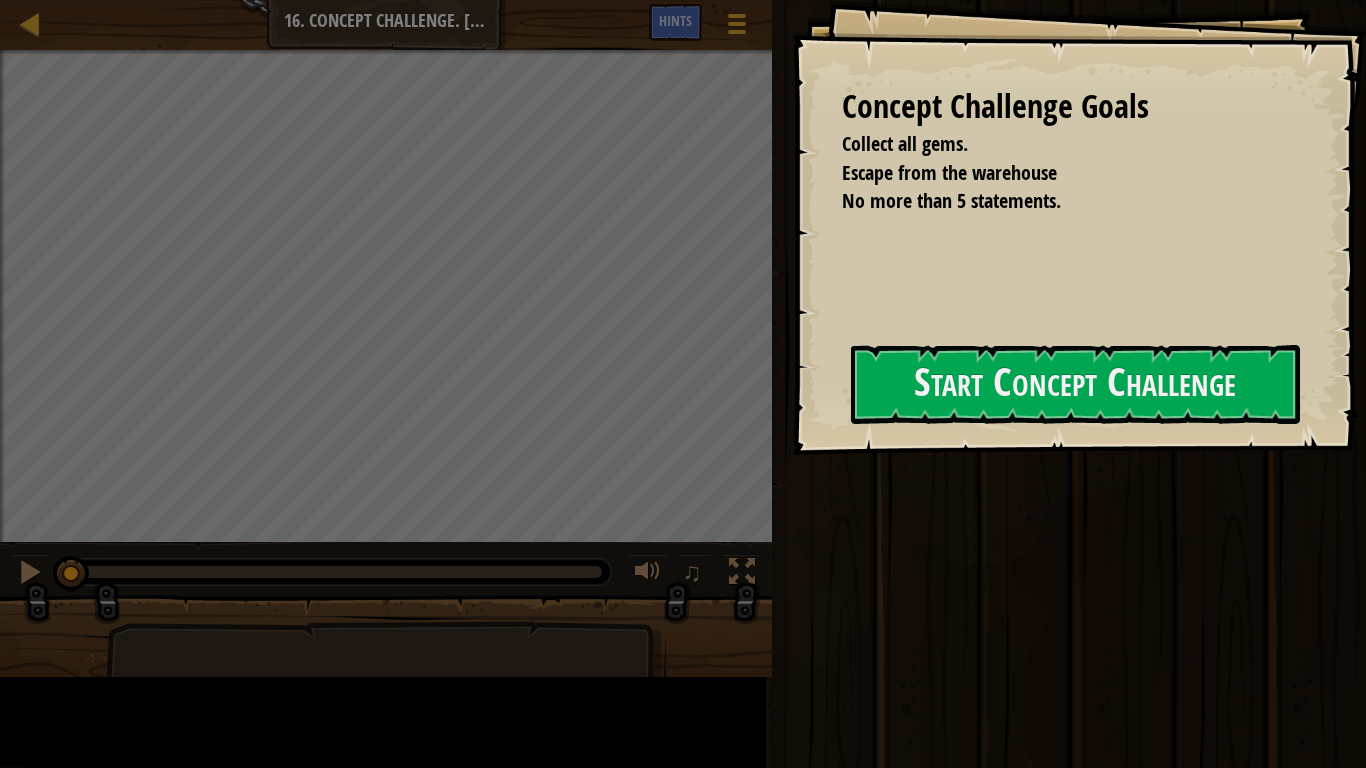 click on "Concept Challenge Goals Collect all gems. Escape from the warehouse No more than 5 statements. Start Concept Challenge Error loading from server. Try refreshing the page. You'll need a subscription to play this level. Subscribe You'll need to join a course to play this level. Back to my courses Ask your teacher to assign a license to you so you can continue to play CodeCombat! Back to my courses This level is locked. Back to my courses" at bounding box center [1079, 227] 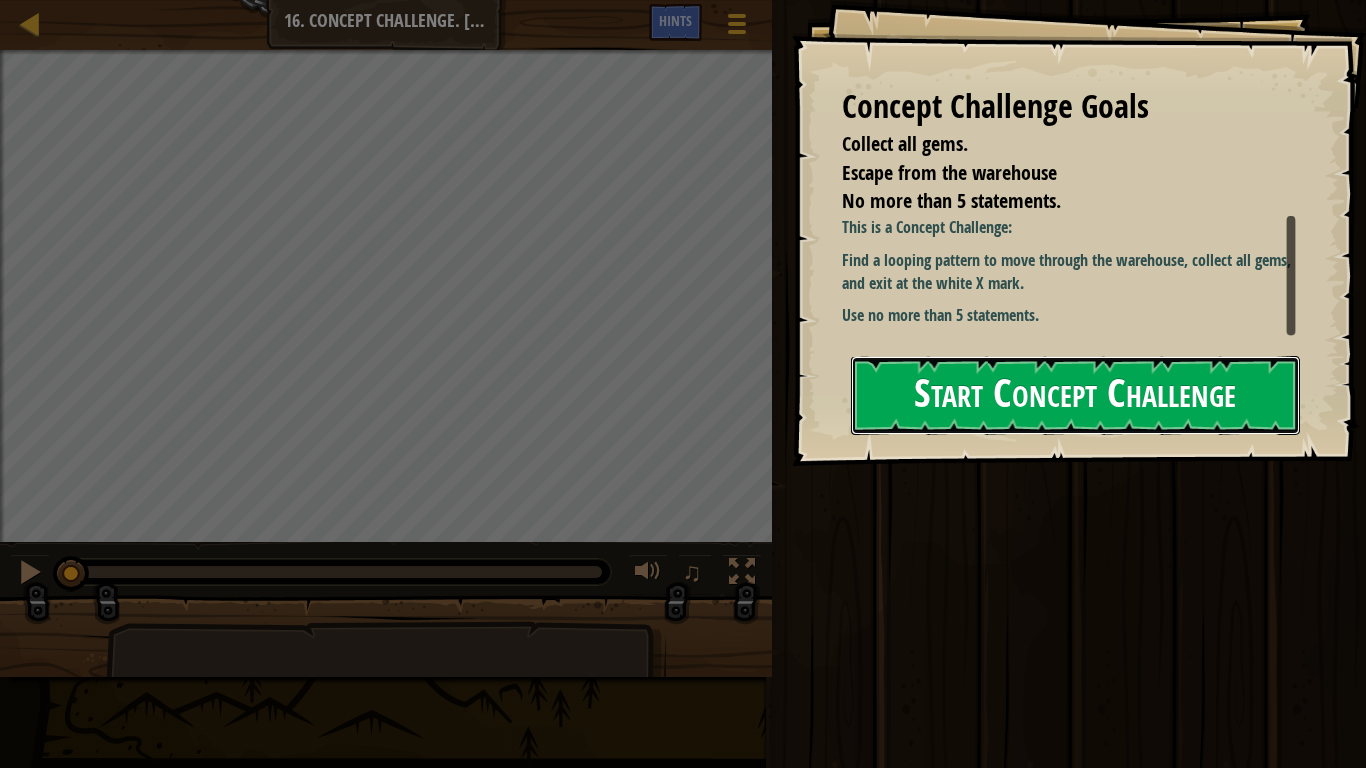 click on "Start Concept Challenge" at bounding box center (1075, 395) 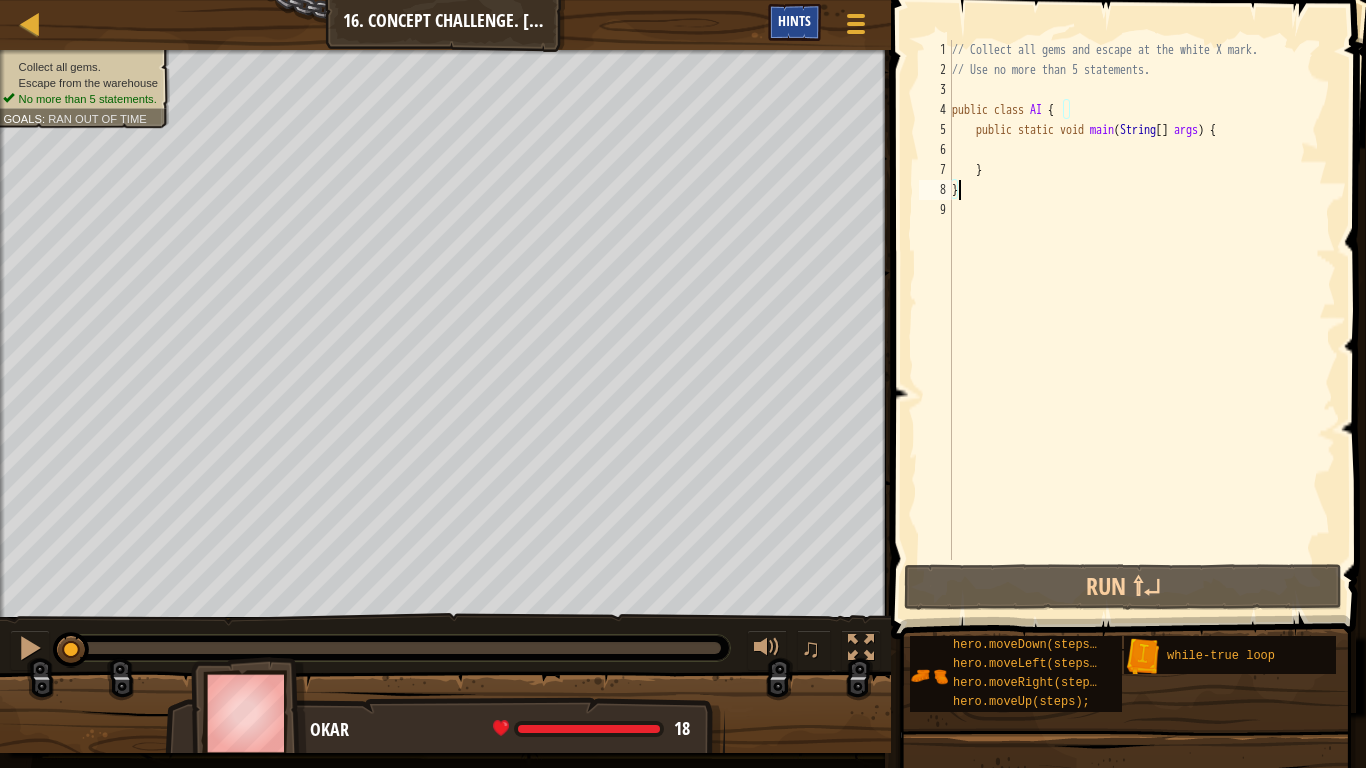 click on "Hints" at bounding box center (794, 20) 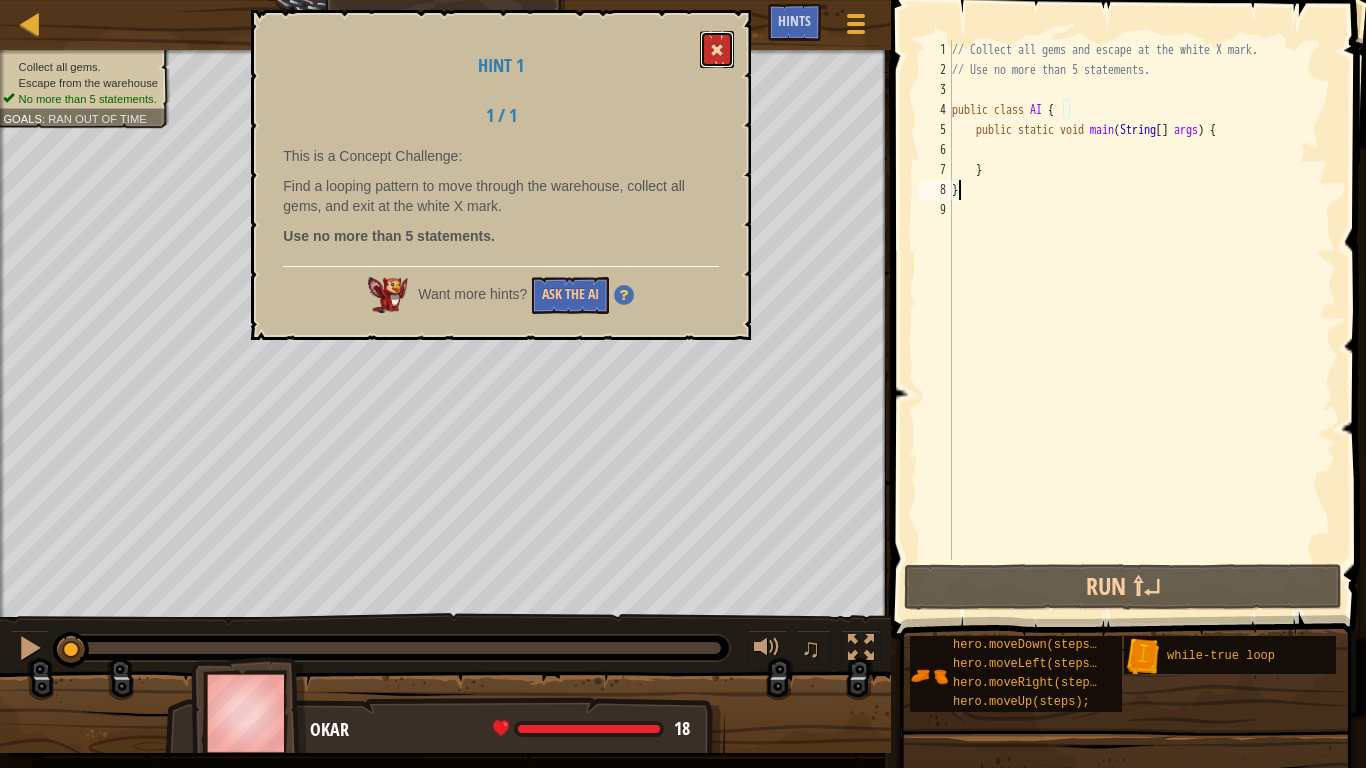 click at bounding box center (717, 50) 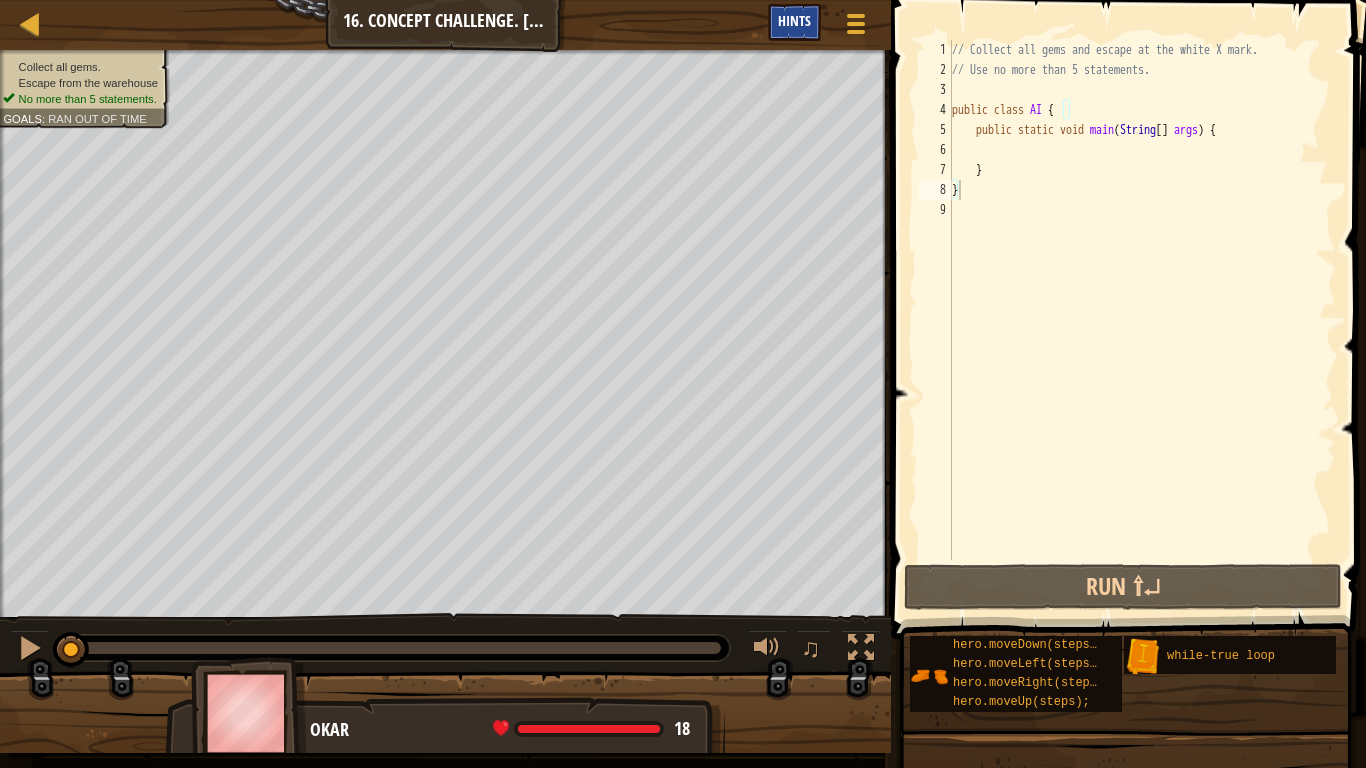 click on "Hints" at bounding box center [794, 22] 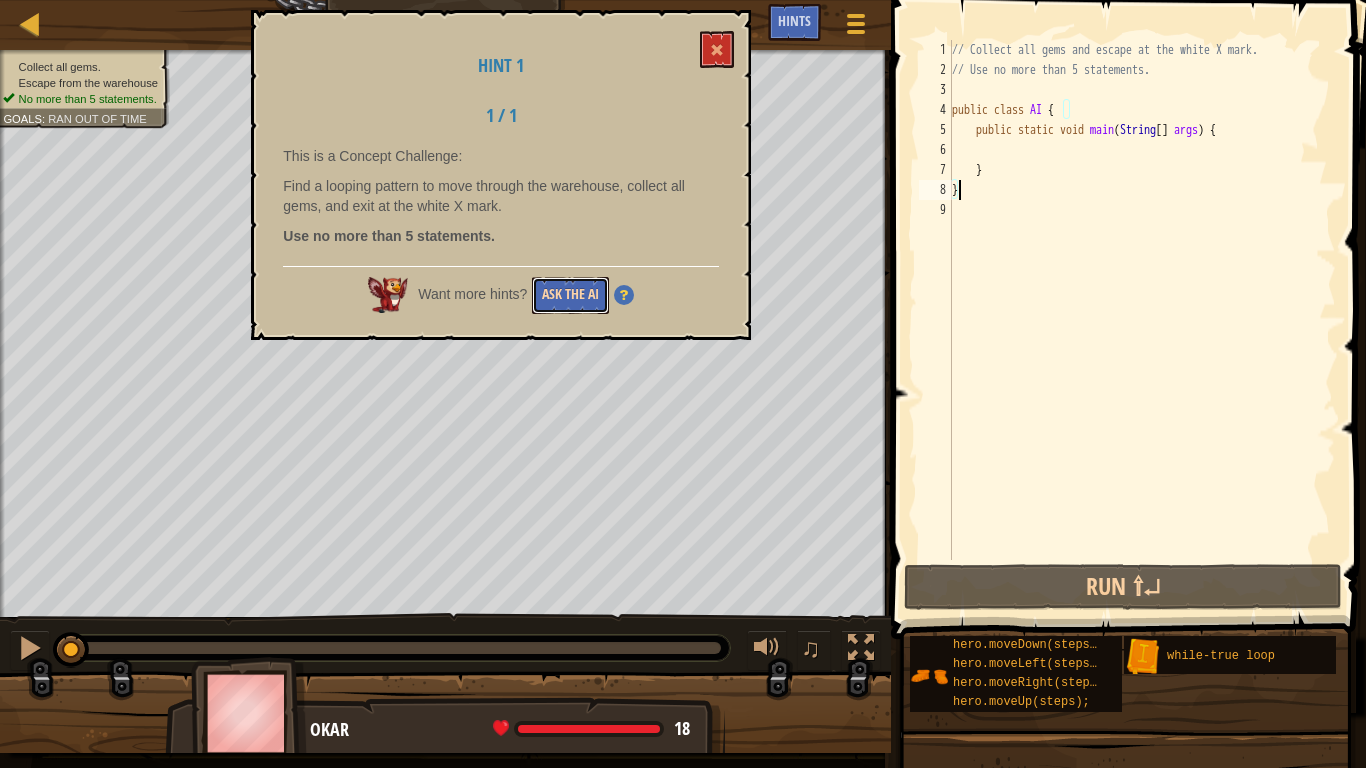 click on "Ask the AI" at bounding box center (570, 295) 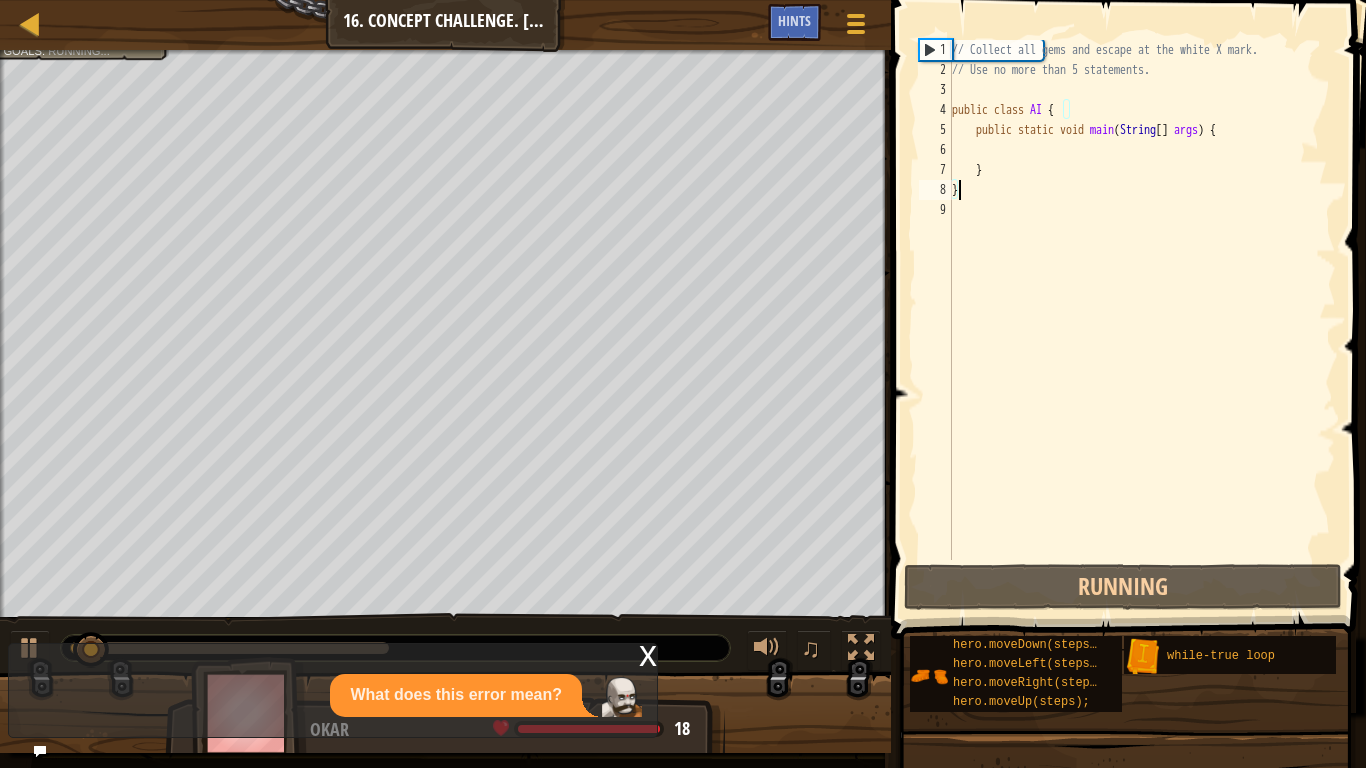 click on "x What does this error mean?" at bounding box center (333, 690) 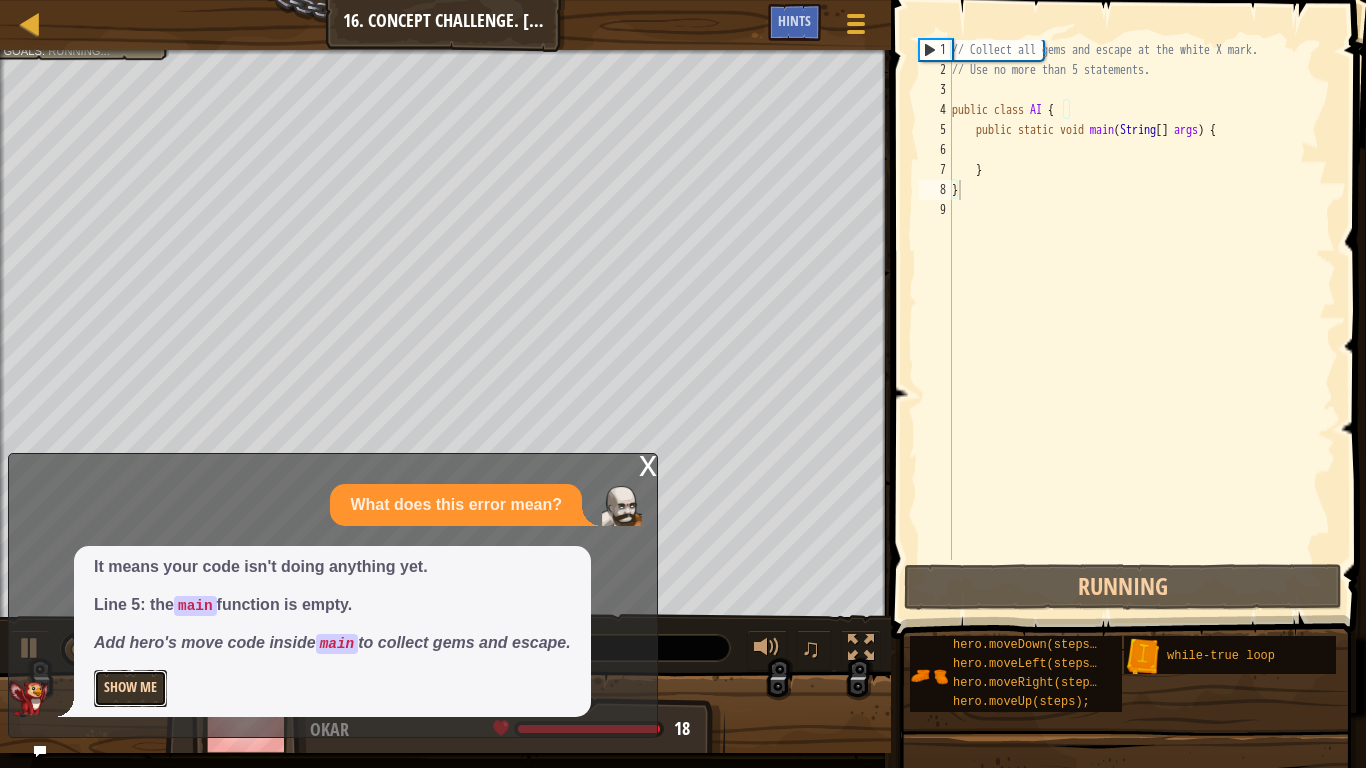 click on "Show Me" at bounding box center (130, 688) 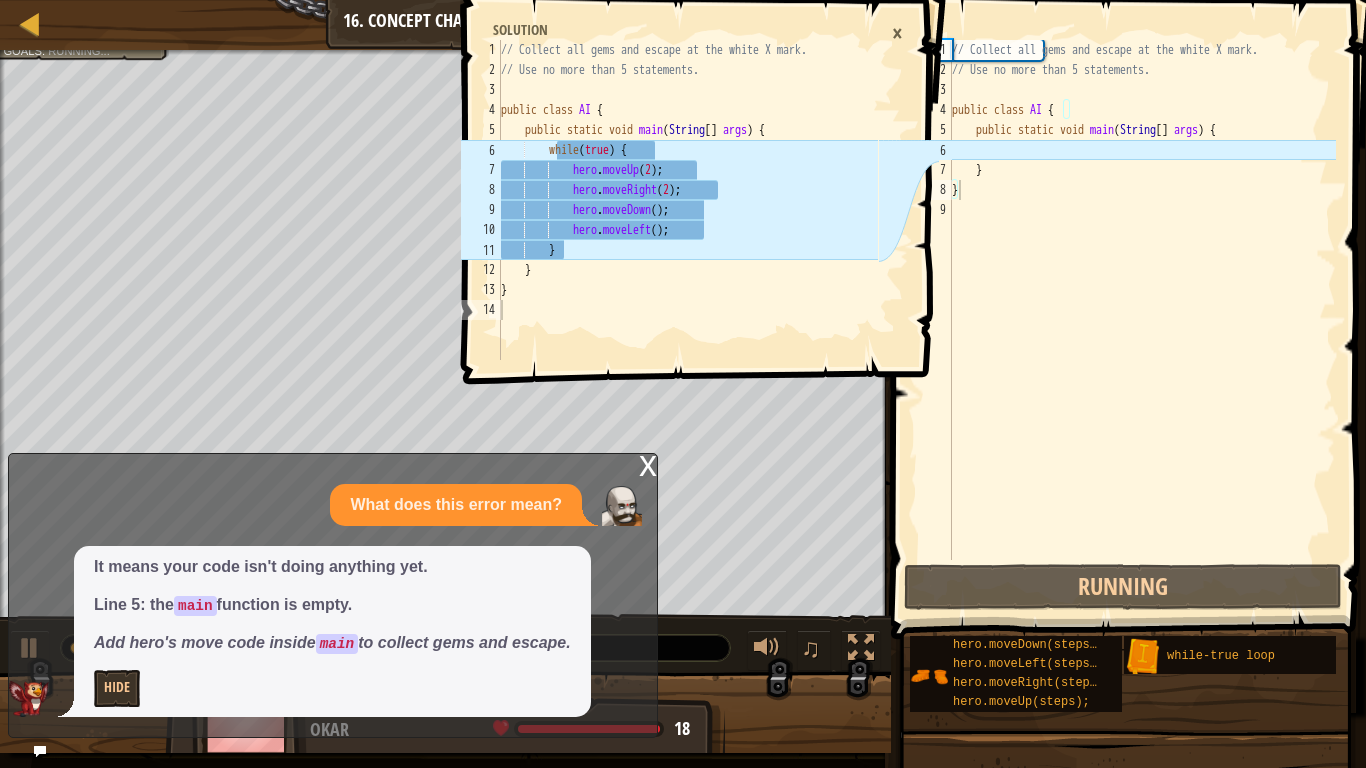 click on "// Collect all gems and escape at the white X mark. // Use no more than 5 statements. public   class   AI   {      public   static   void   main ( String [ ]   args )   {               } }" at bounding box center (1142, 320) 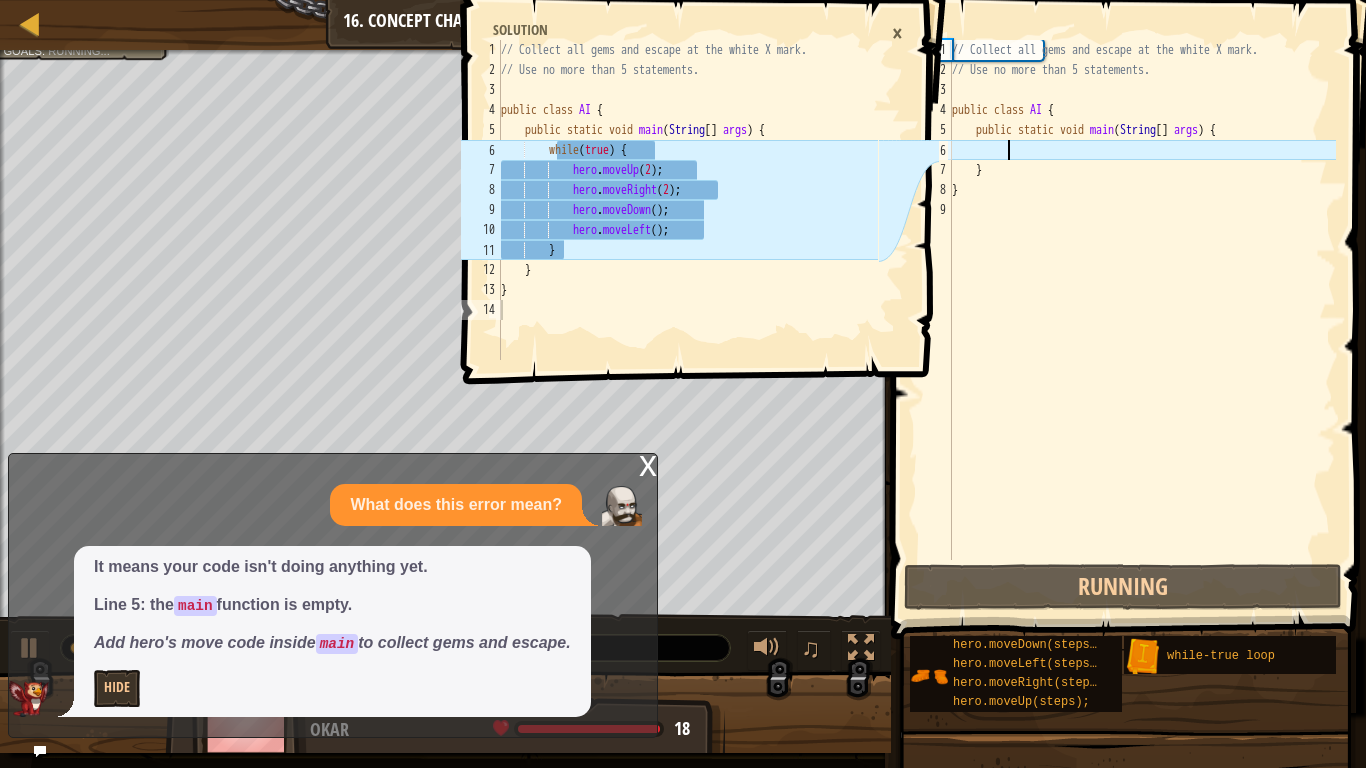 type on "wh" 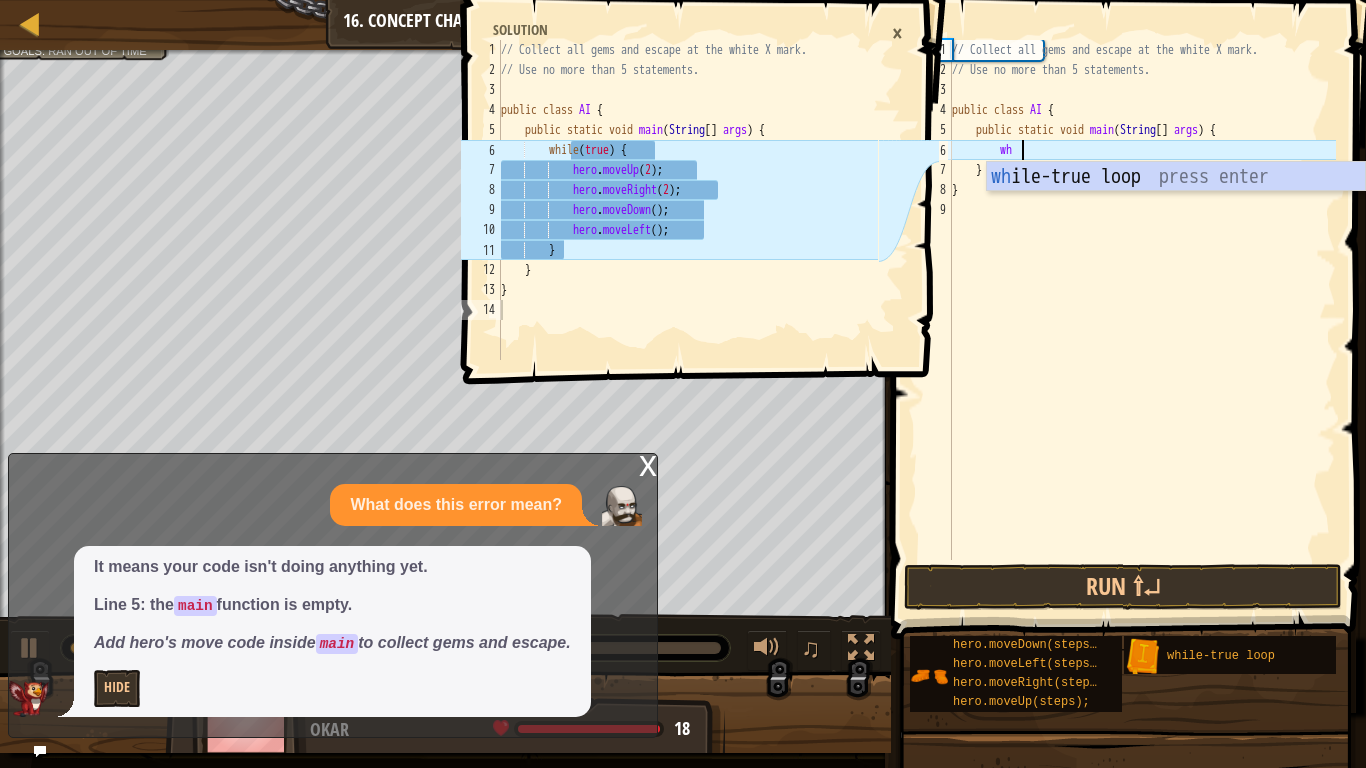 scroll, scrollTop: 9, scrollLeft: 9, axis: both 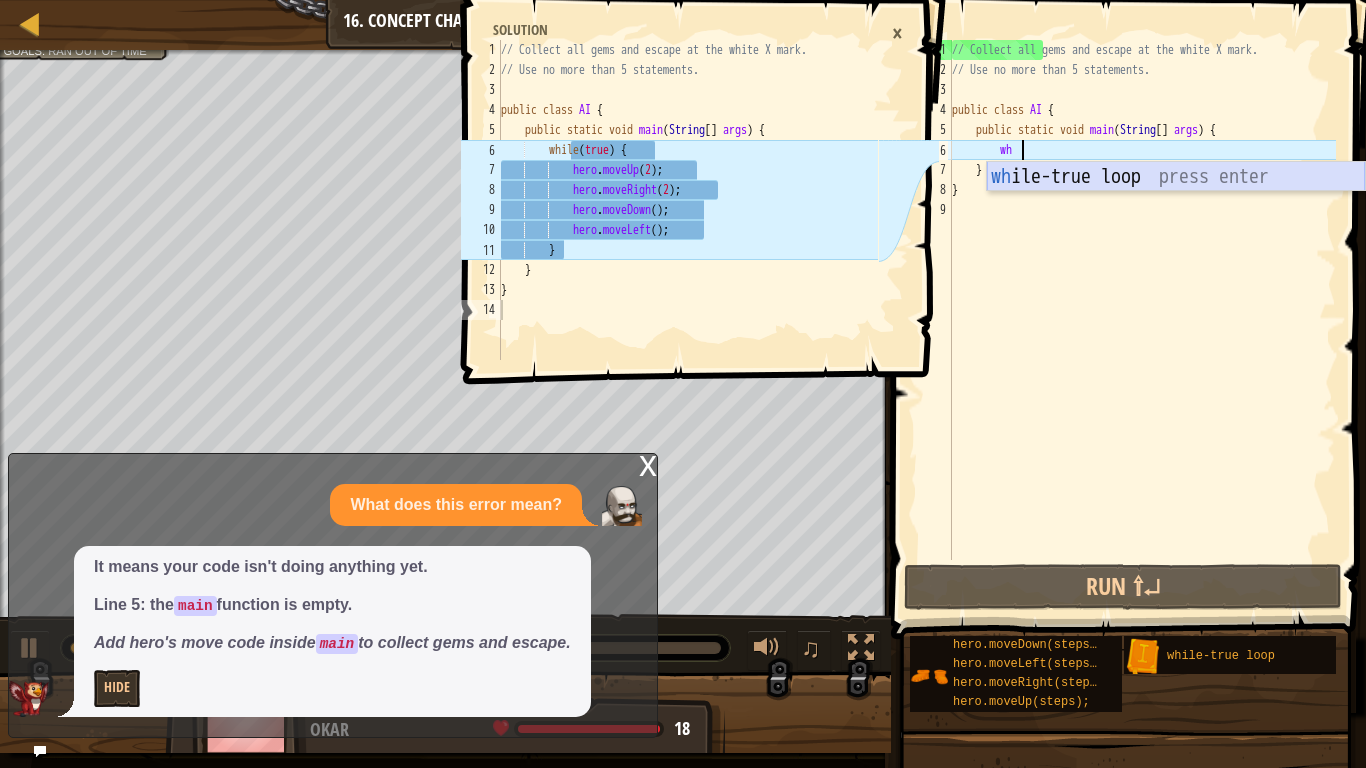 click on "wh ile-true loop press enter" at bounding box center (1176, 207) 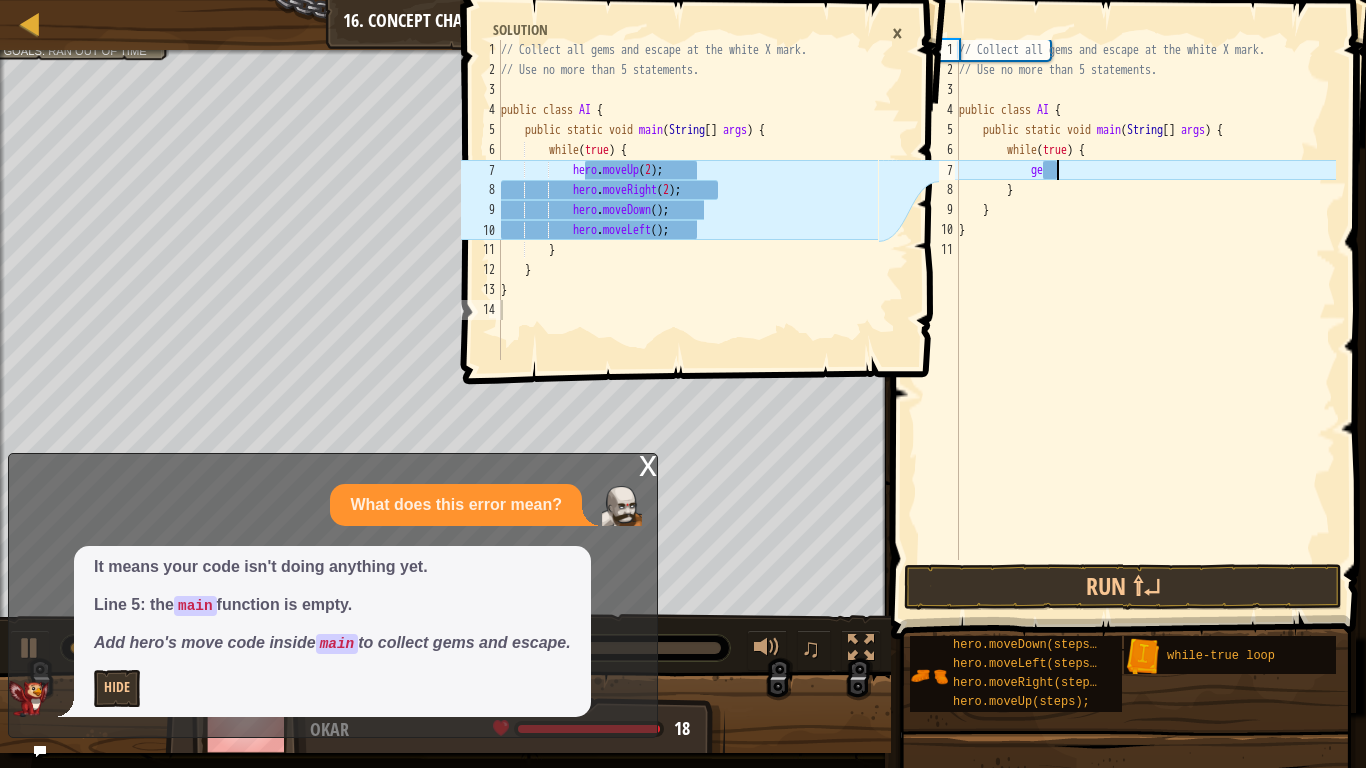 type on "g" 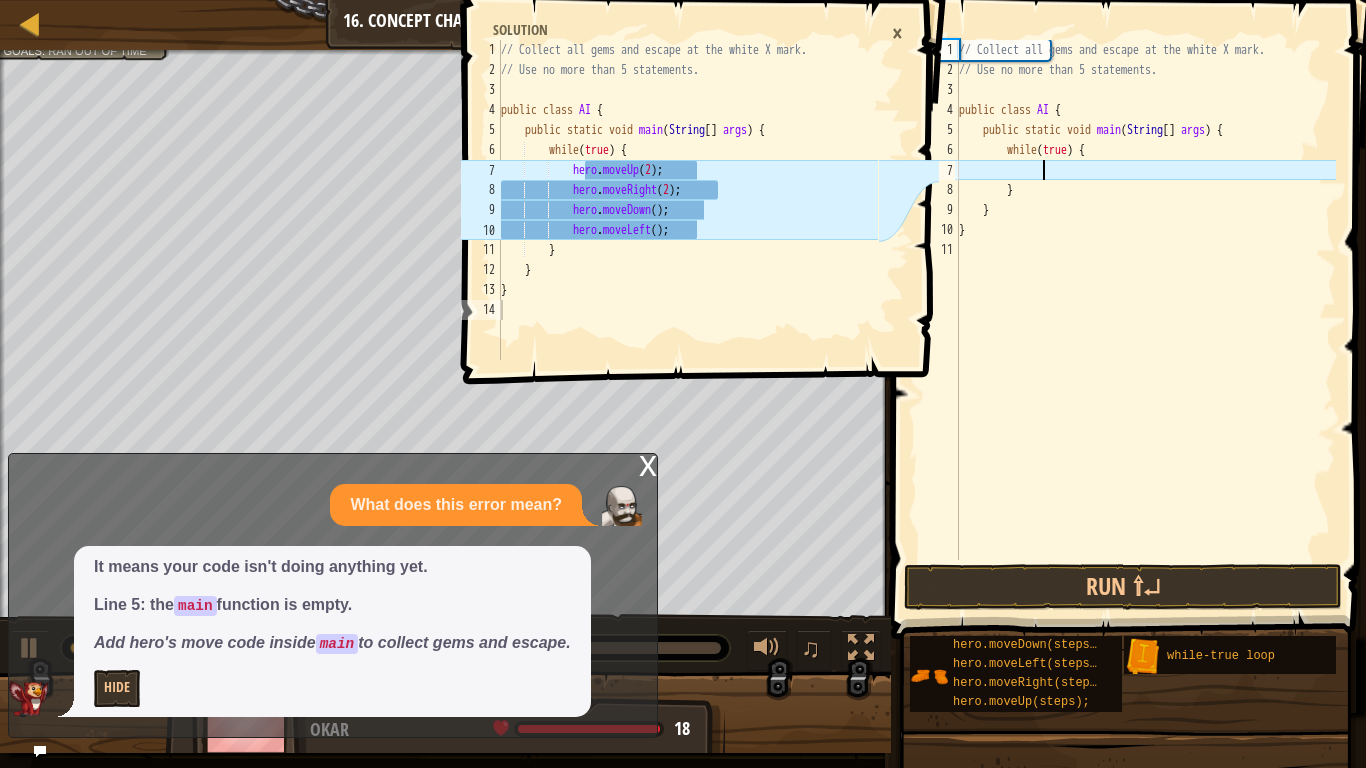 type on "he" 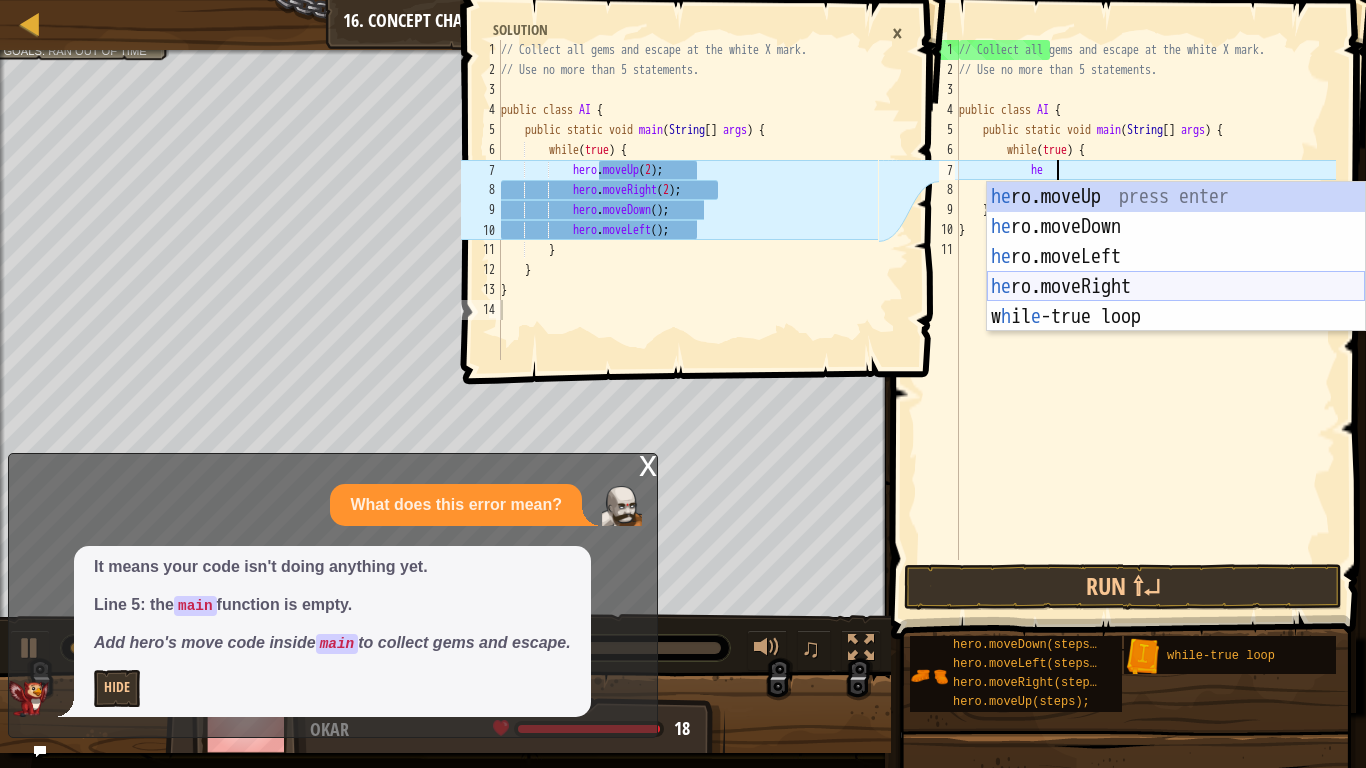click on "he ro.moveUp press enter he ro.moveDown press enter he ro.moveLeft press enter he ro.moveRight press enter w h il e -true loop press enter" at bounding box center (1176, 287) 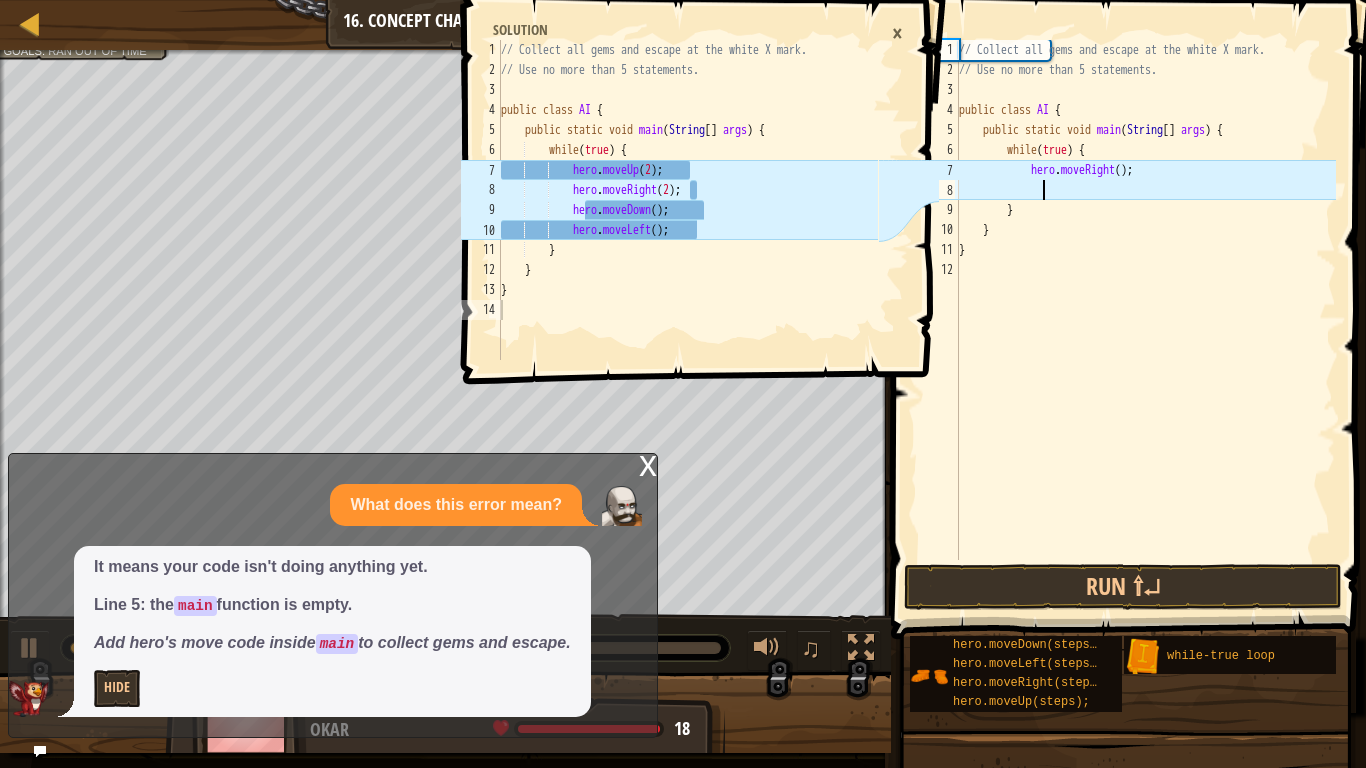 click on "// Collect all gems and escape at the white X mark. // Use no more than 5 statements. public   class   AI   {      public   static   void   main ( String [ ]   args )   {          while ( true )   {              hero . moveRight ( ) ;                       }      } }" at bounding box center [1145, 320] 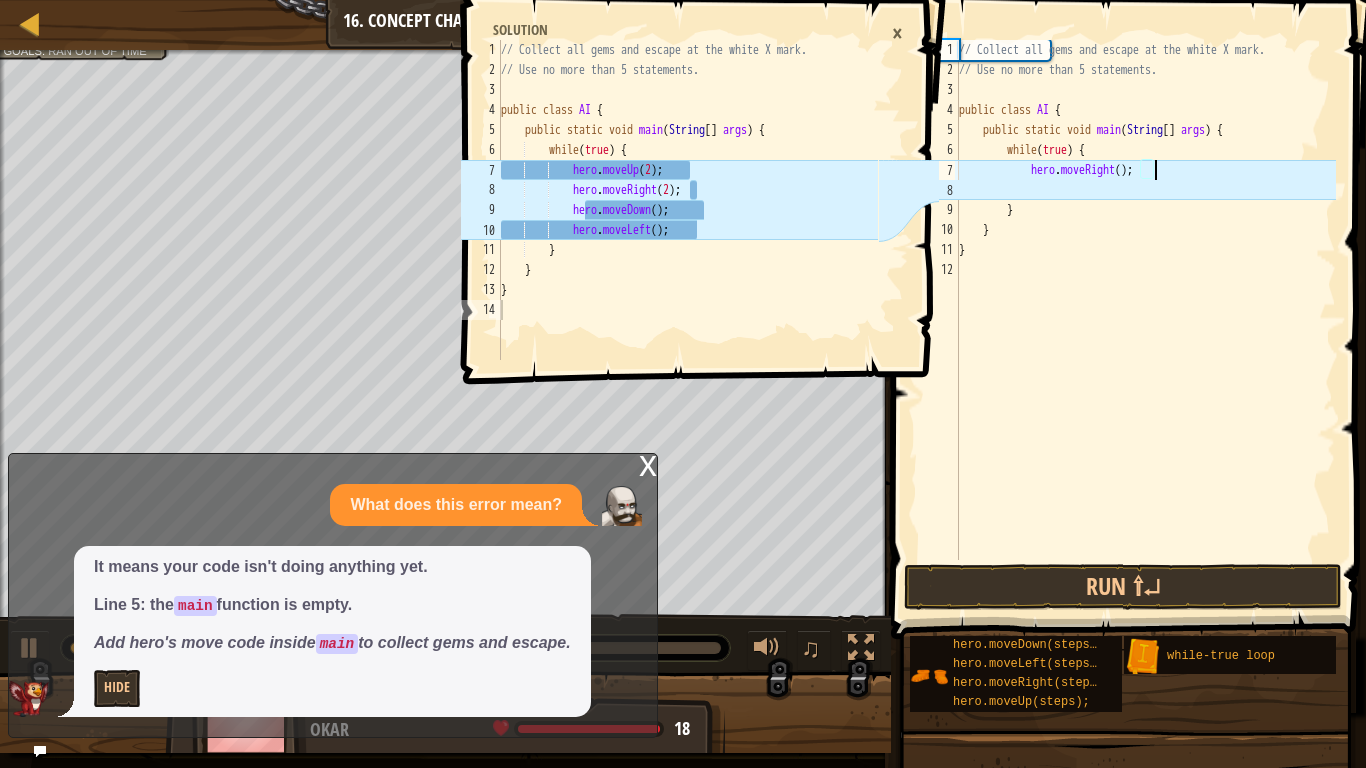 click on "// Collect all gems and escape at the white X mark. // Use no more than 5 statements. public   class   AI   {      public   static   void   main ( String [ ]   args )   {          while ( true )   {              hero . moveRight ( ) ;                       }      } }" at bounding box center (1145, 320) 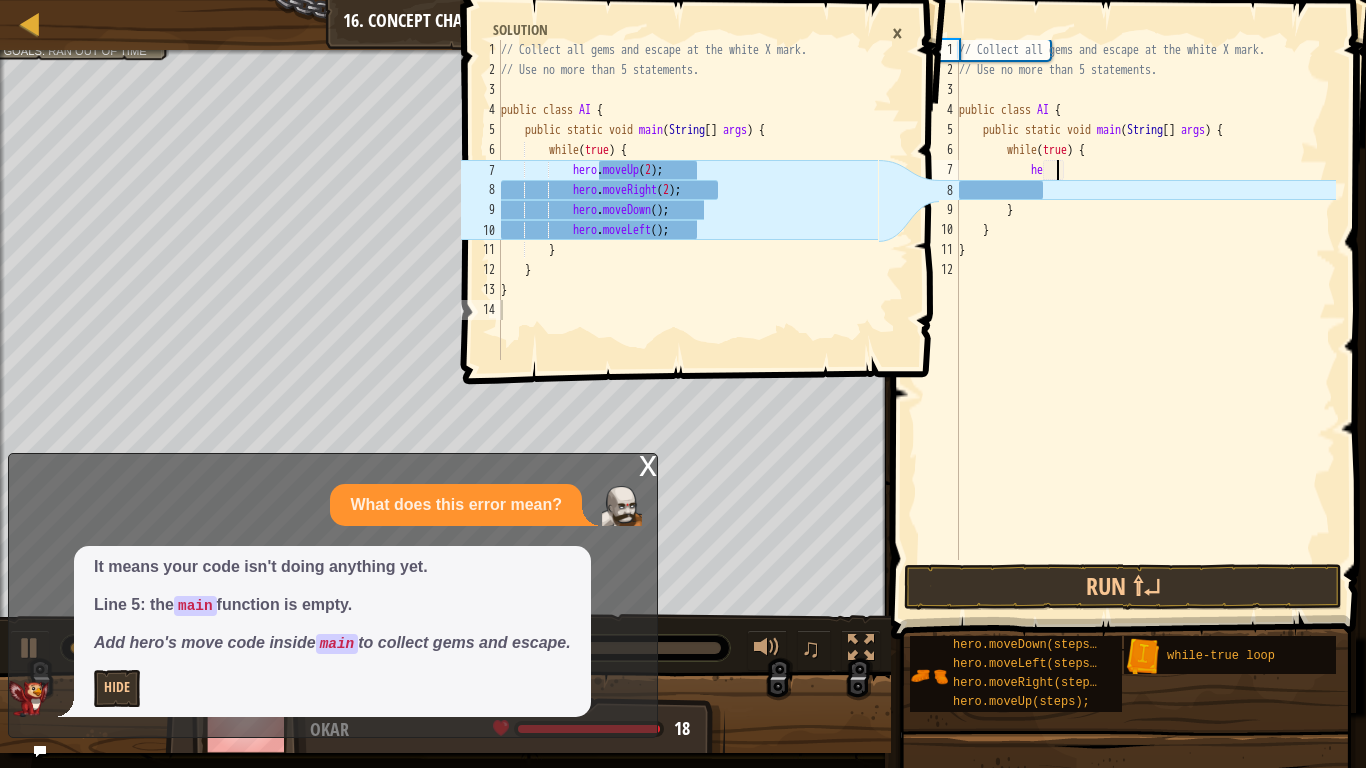 type on "h" 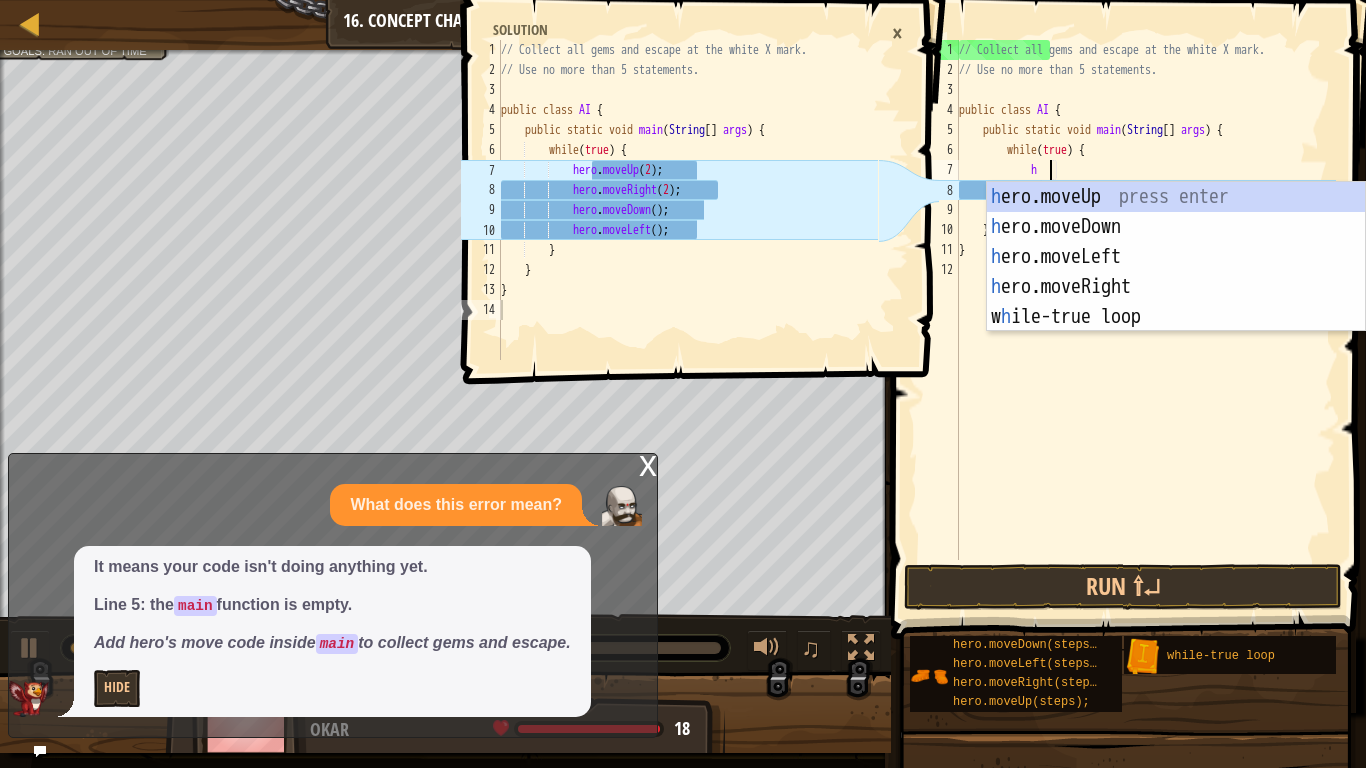 scroll, scrollTop: 9, scrollLeft: 13, axis: both 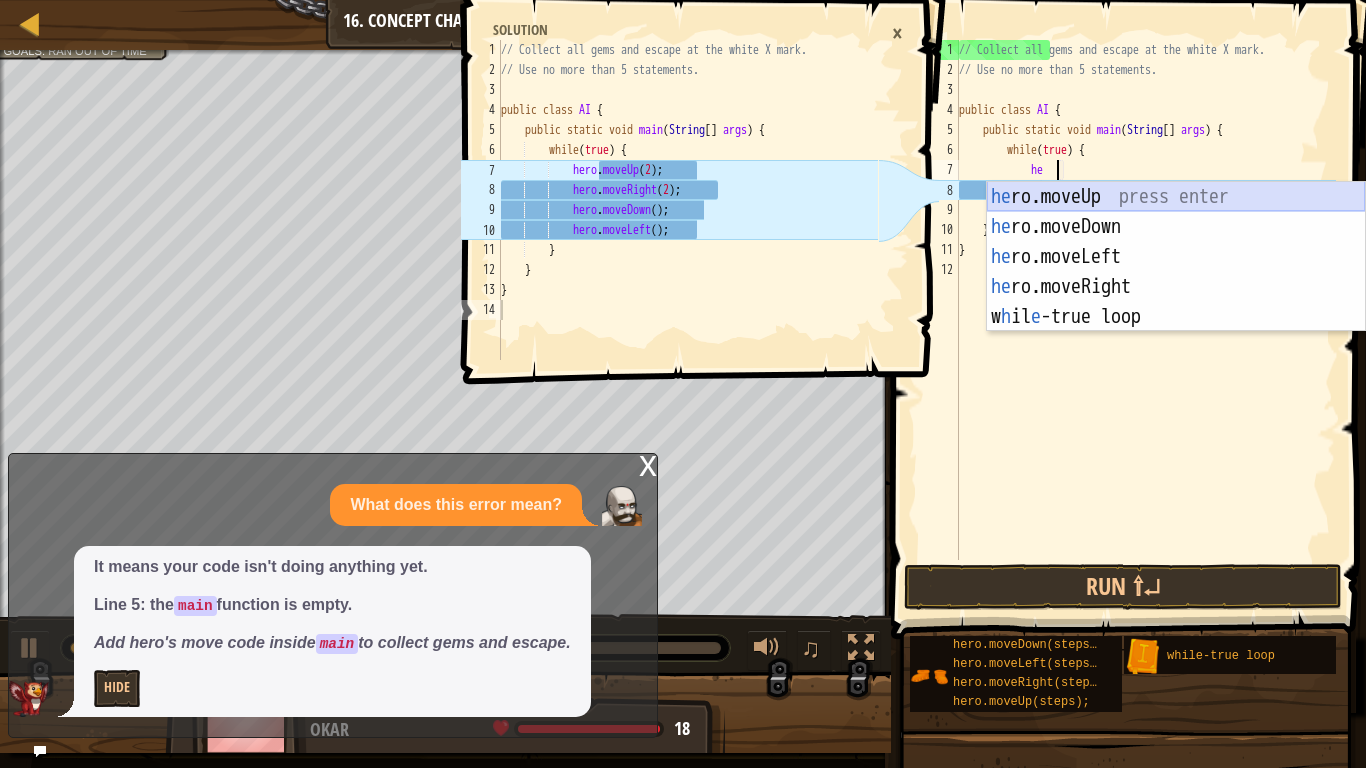 click on "he ro.moveUp press enter he ro.moveDown press enter he ro.moveLeft press enter he ro.moveRight press enter w h il e -true loop press enter" at bounding box center [1176, 287] 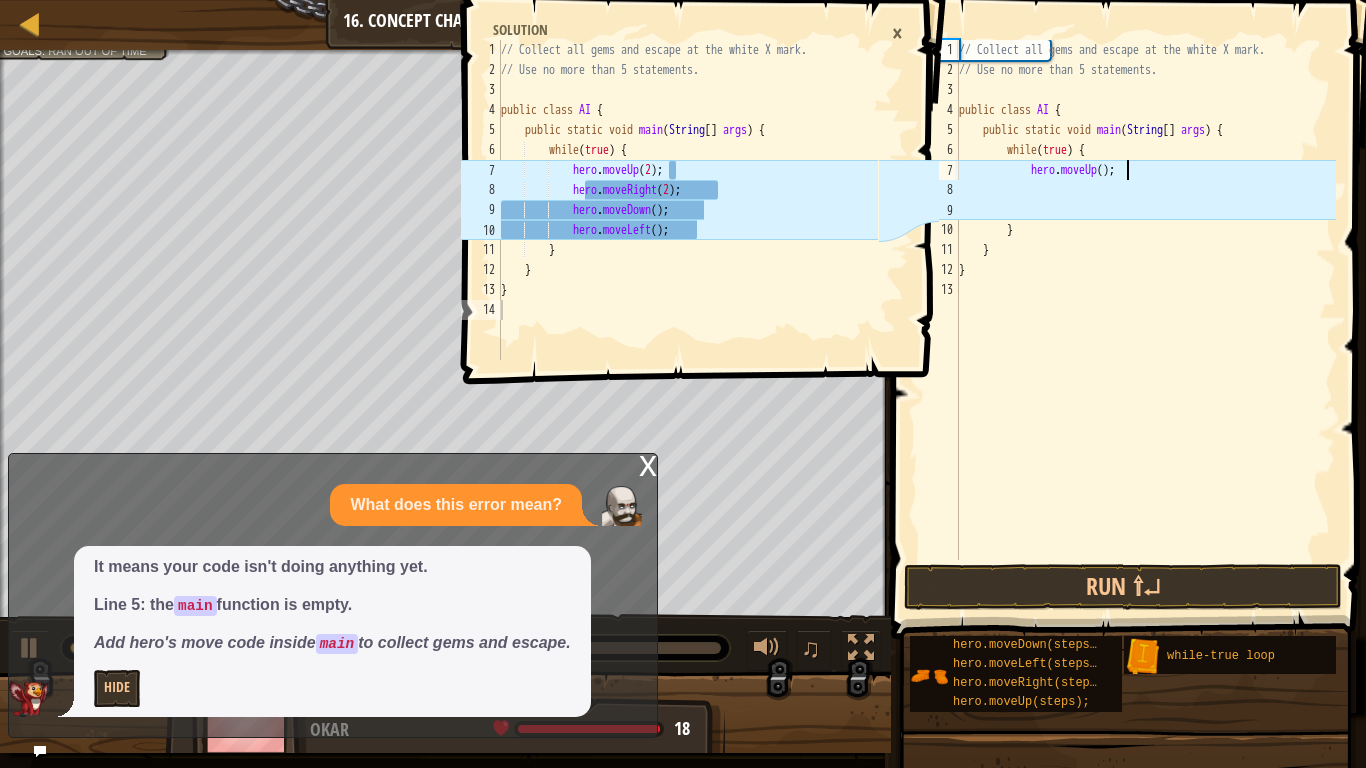 click on "// Collect all gems and escape at the white X mark. // Use no more than 5 statements. public   class   AI   {      public   static   void   main ( String [ ]   args )   {          while ( true )   {              hero . moveUp ( ) ;                                    }      } }" at bounding box center (1145, 320) 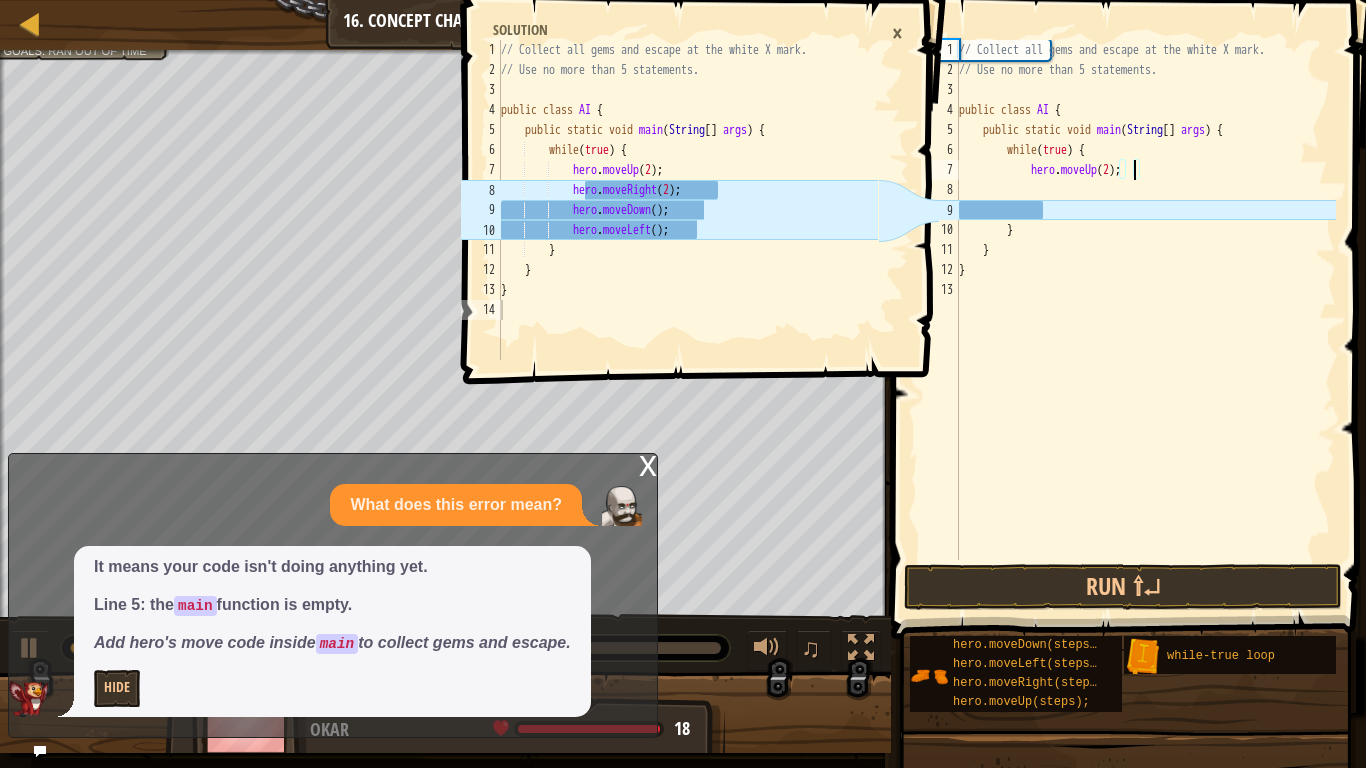 click on "// Collect all gems and escape at the white X mark. // Use no more than 5 statements. public   class   AI   {      public   static   void   main ( String [ ]   args )   {          while ( true )   {              hero . moveUp ( 2 ) ;                                    }      } }" at bounding box center (1145, 320) 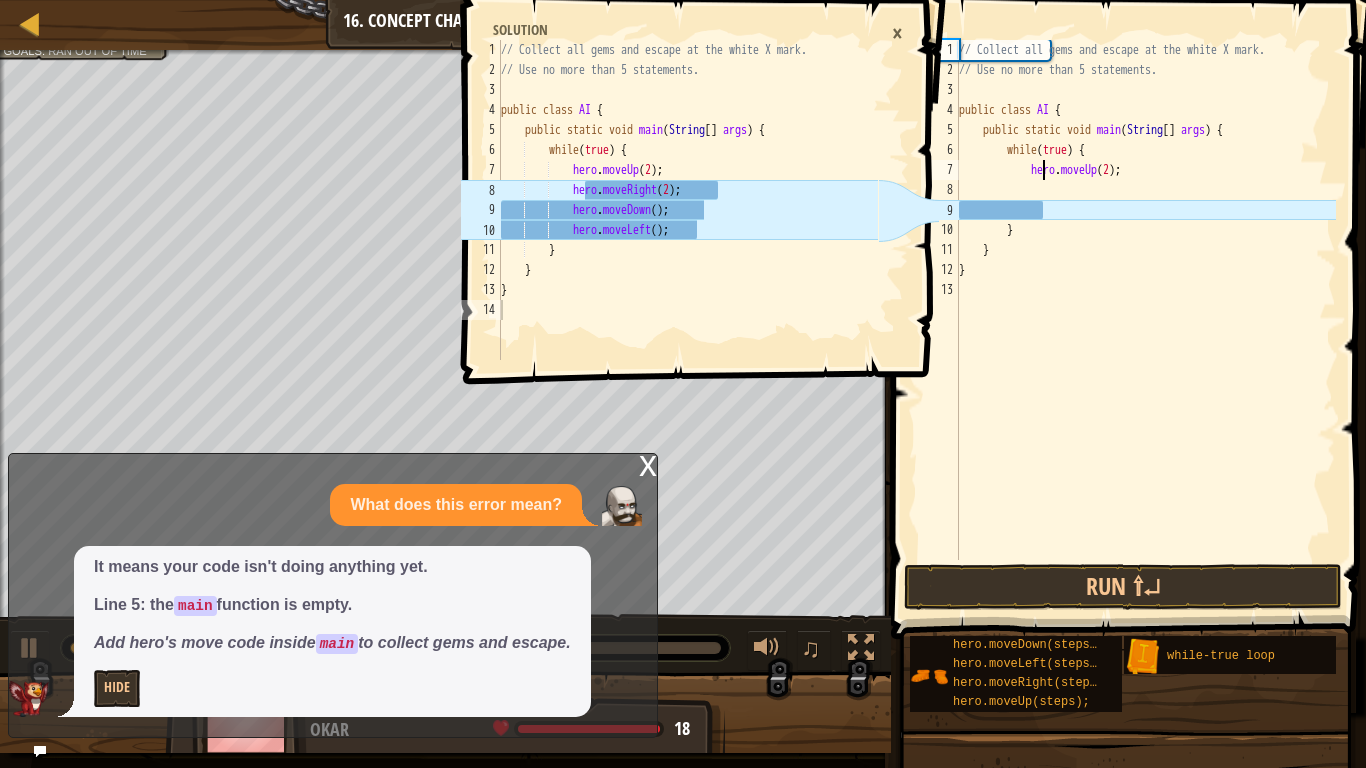 click on "// Collect all gems and escape at the white X mark. // Use no more than 5 statements. public   class   AI   {      public   static   void   main ( String [ ]   args )   {          while ( true )   {              hero . moveUp ( 2 ) ;                                    }      } }" at bounding box center (1145, 320) 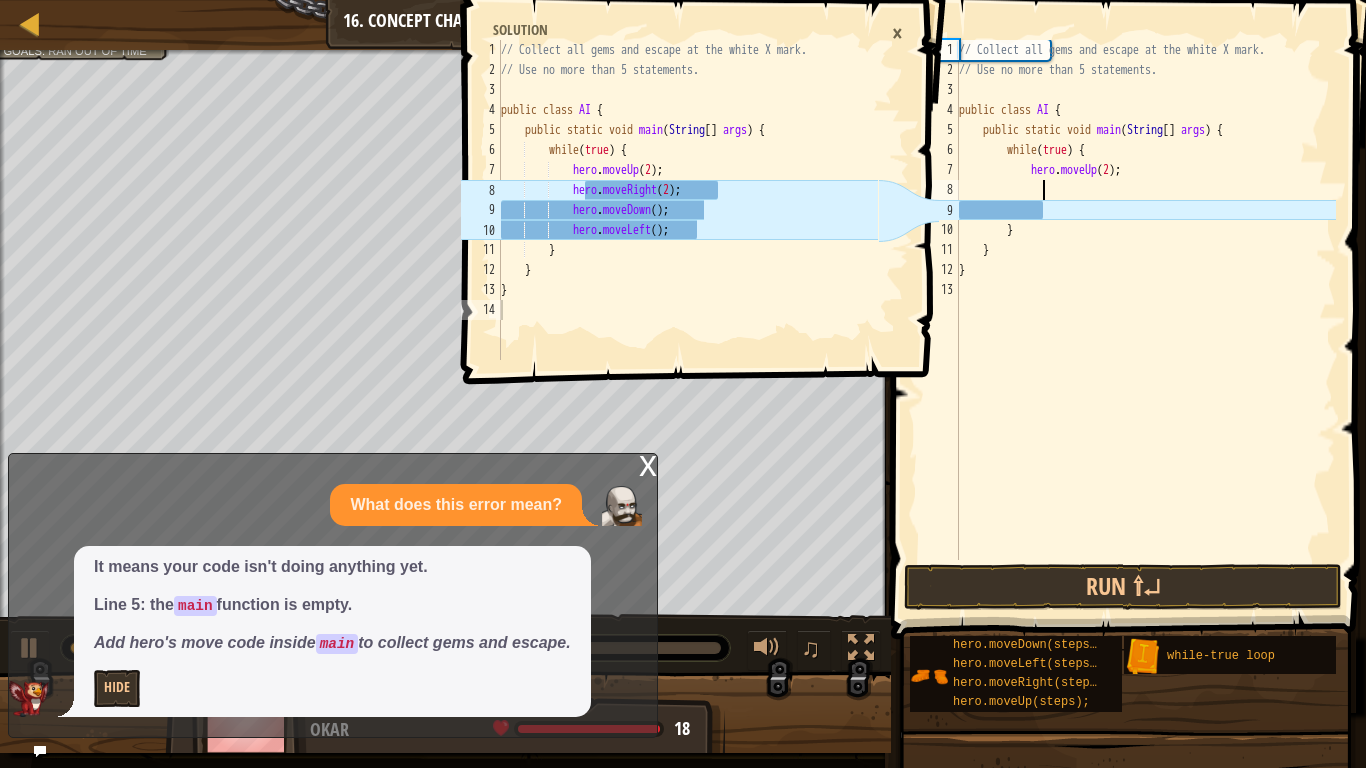 type on "h" 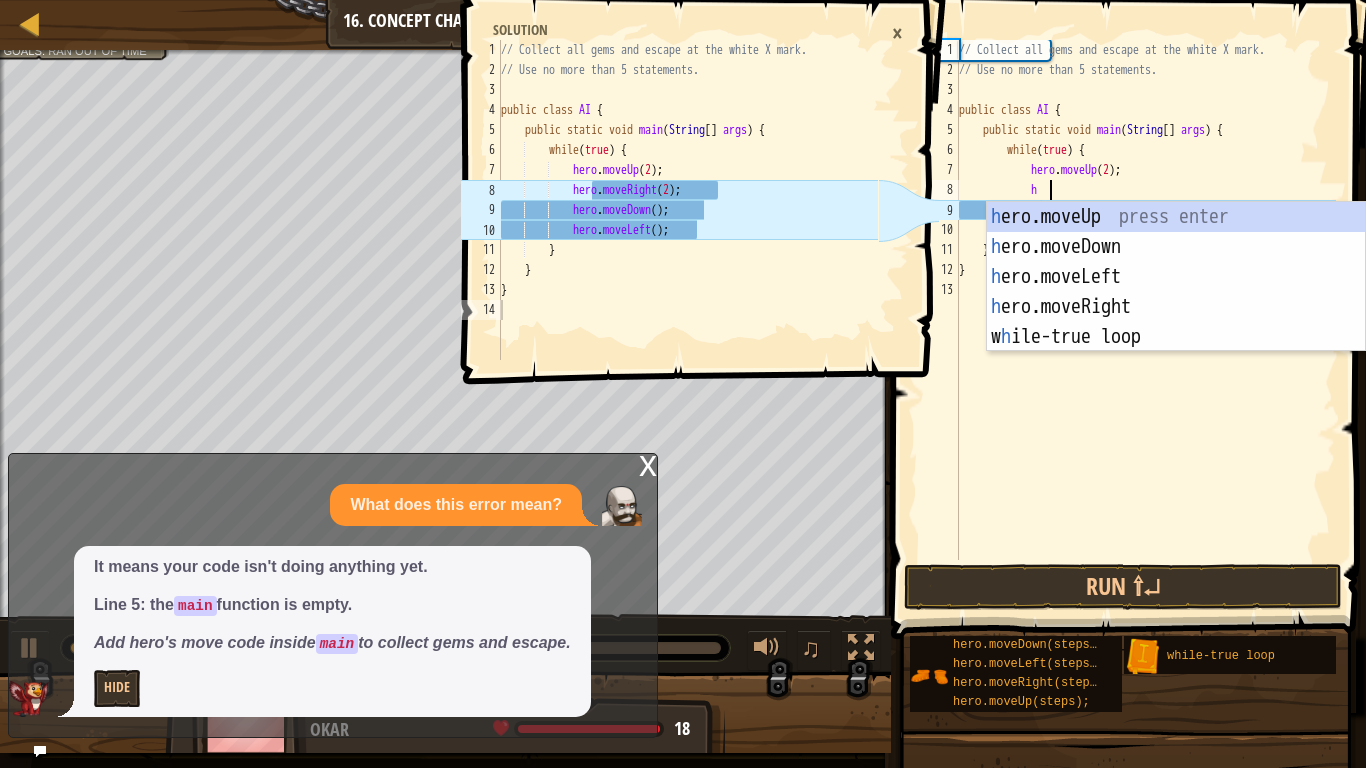 scroll, scrollTop: 9, scrollLeft: 12, axis: both 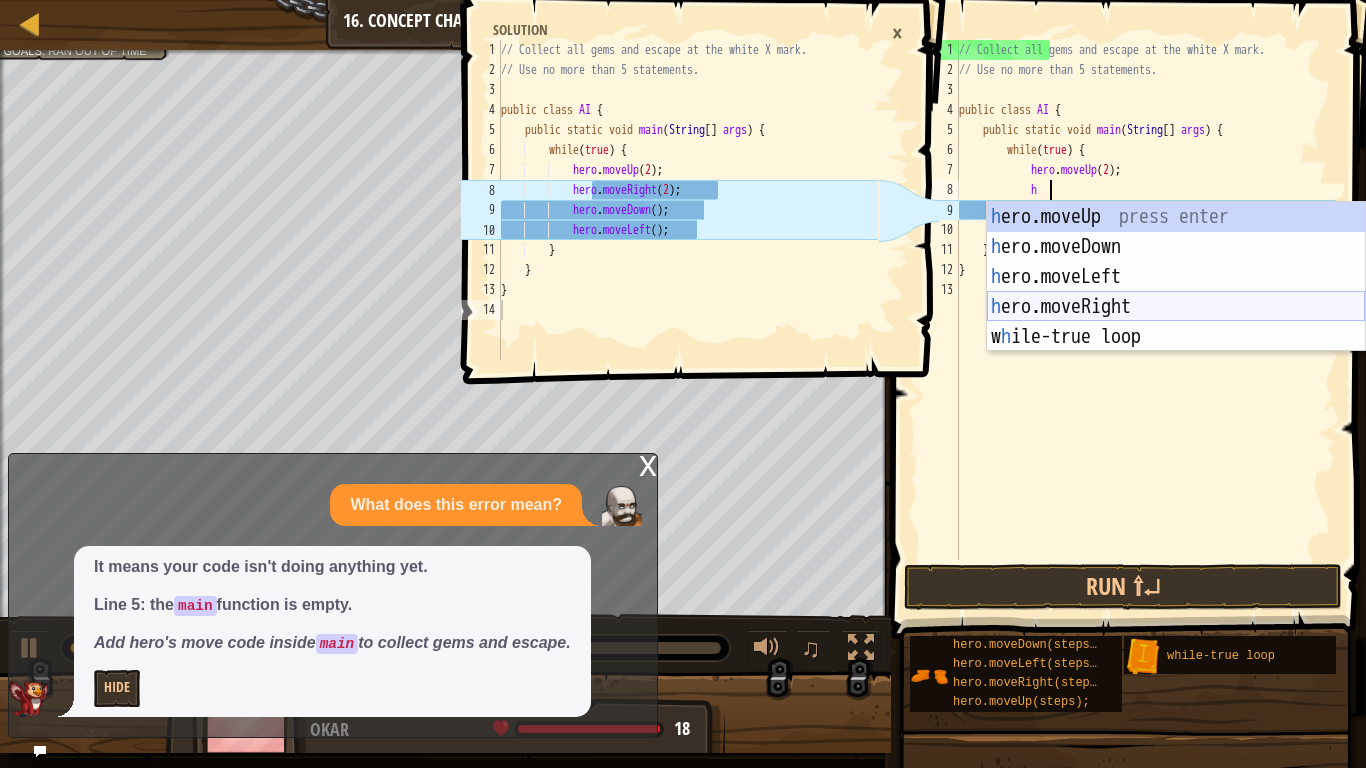 click on "h ero.moveUp press enter h ero.moveDown press enter h ero.moveLeft press enter h ero.moveRight press enter w h ile-true loop press enter" at bounding box center (1176, 307) 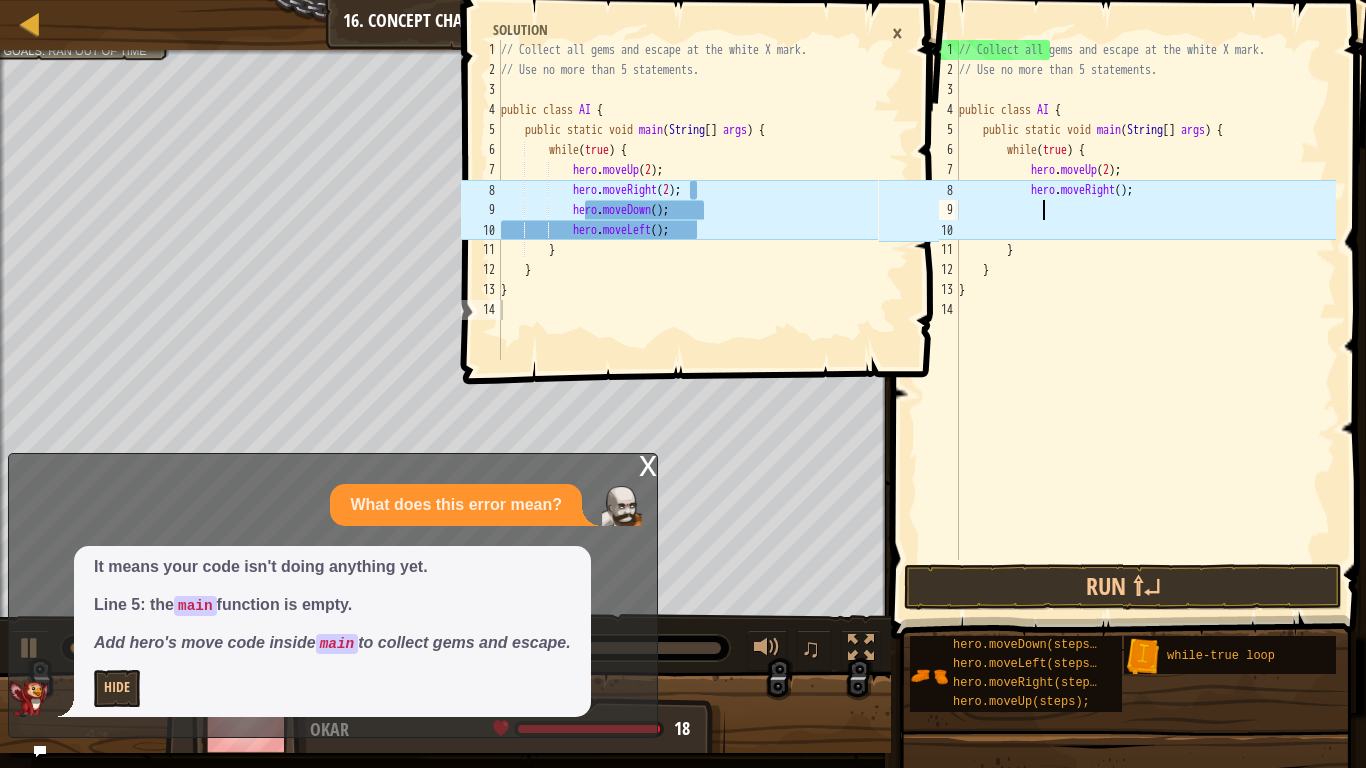 scroll, scrollTop: 9, scrollLeft: 11, axis: both 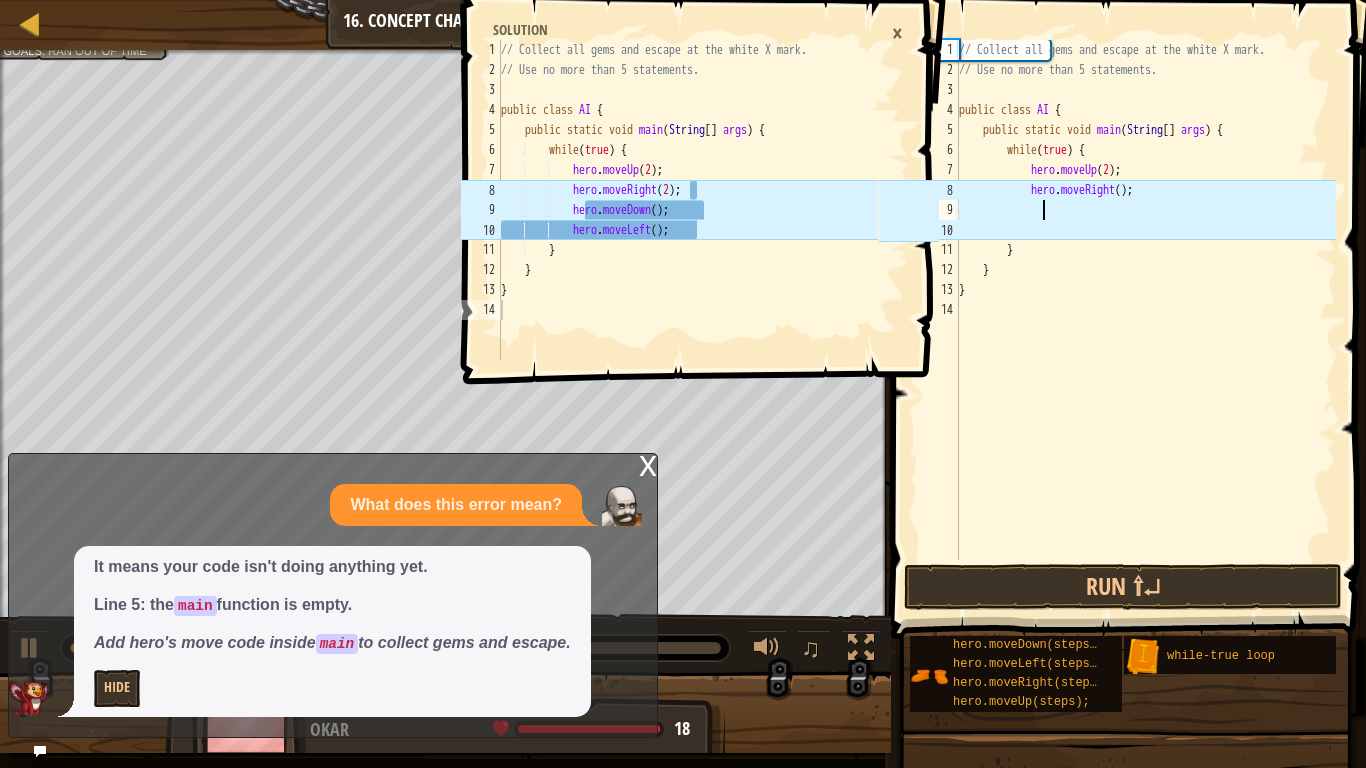 click on "// Collect all gems and escape at the white X mark. // Use no more than 5 statements. public   class   AI   {      public   static   void   main ( String [ ]   args )   {          while ( true )   {              hero . moveUp ( 2 ) ;              hero . moveRight ( ) ;                                    }      } }" at bounding box center (1145, 320) 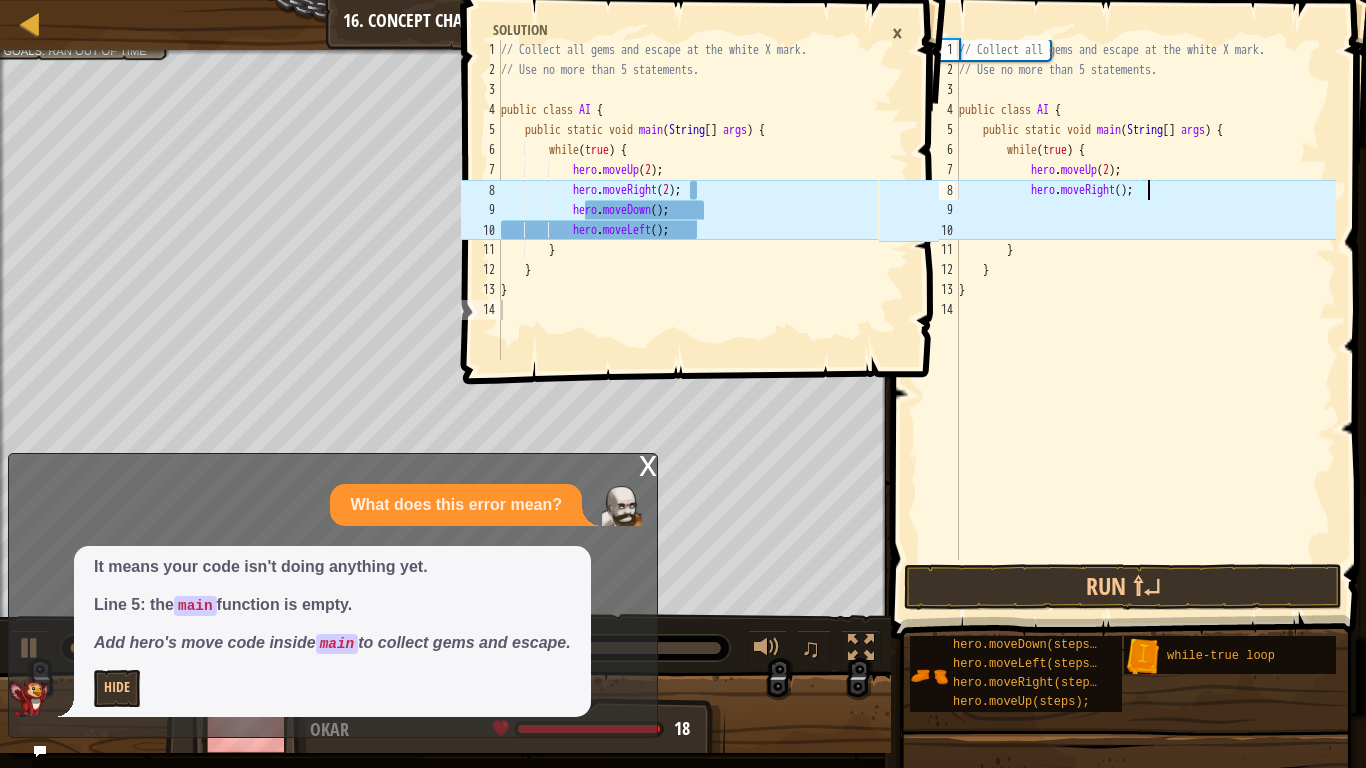 type on "hero.moveRight(2);" 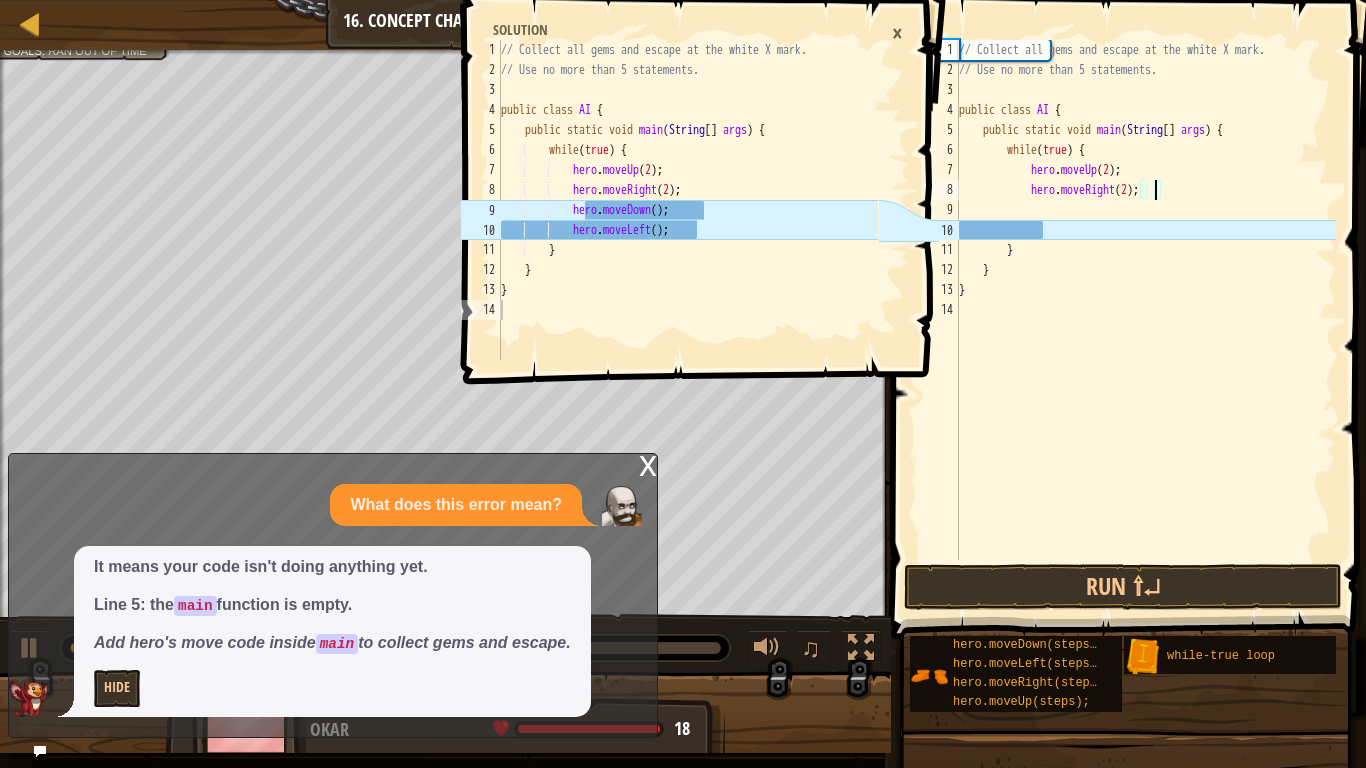 click on "// Collect all gems and escape at the white X mark. // Use no more than 5 statements. public   class   AI   {      public   static   void   main ( String [ ]   args )   {          while ( true )   {              hero . moveUp ( 2 ) ;              hero . moveRight ( 2 ) ;                                    }      } }" at bounding box center (1145, 320) 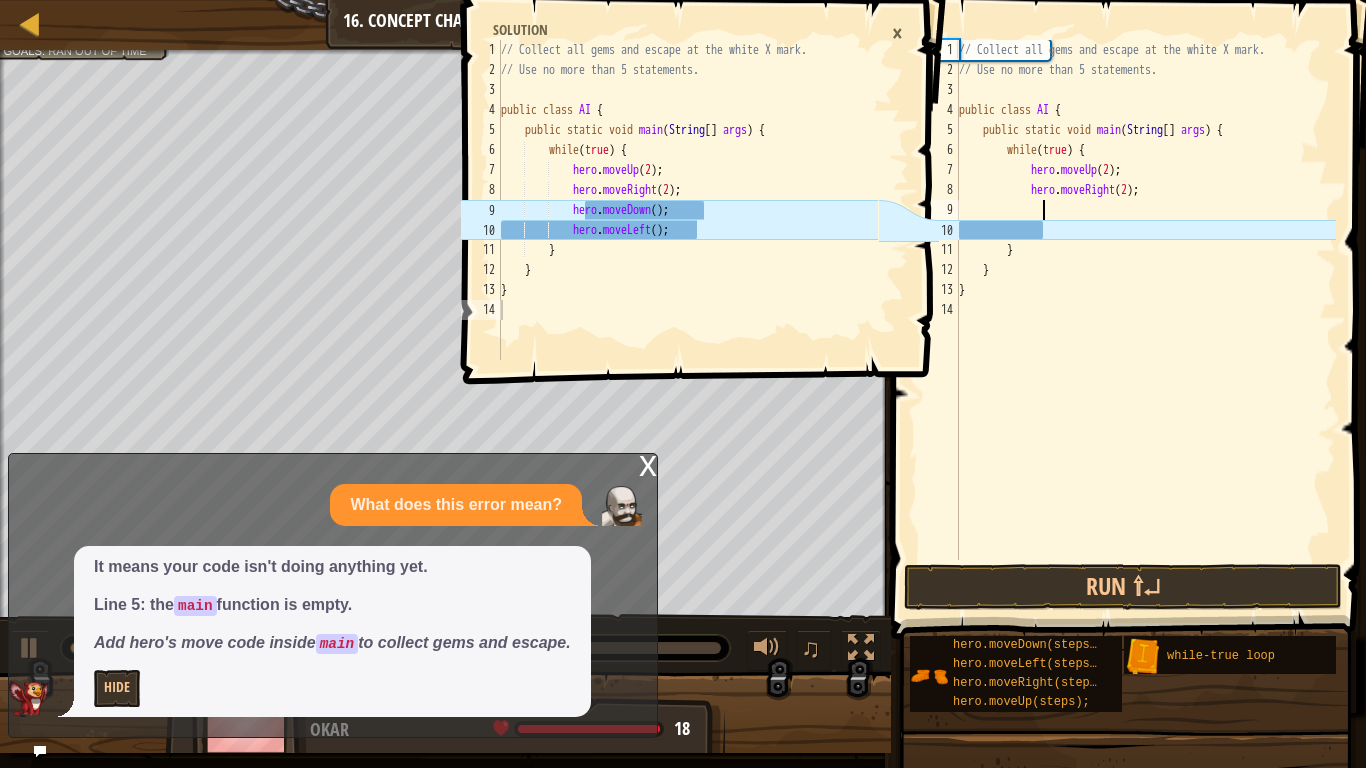 click on "// Collect all gems and escape at the white X mark. // Use no more than 5 statements. public   class   AI   {      public   static   void   main ( String [ ]   args )   {          while ( true )   {              hero . moveUp ( 2 ) ;              hero . moveRight ( 2 ) ;                                    }      } }" at bounding box center (1145, 320) 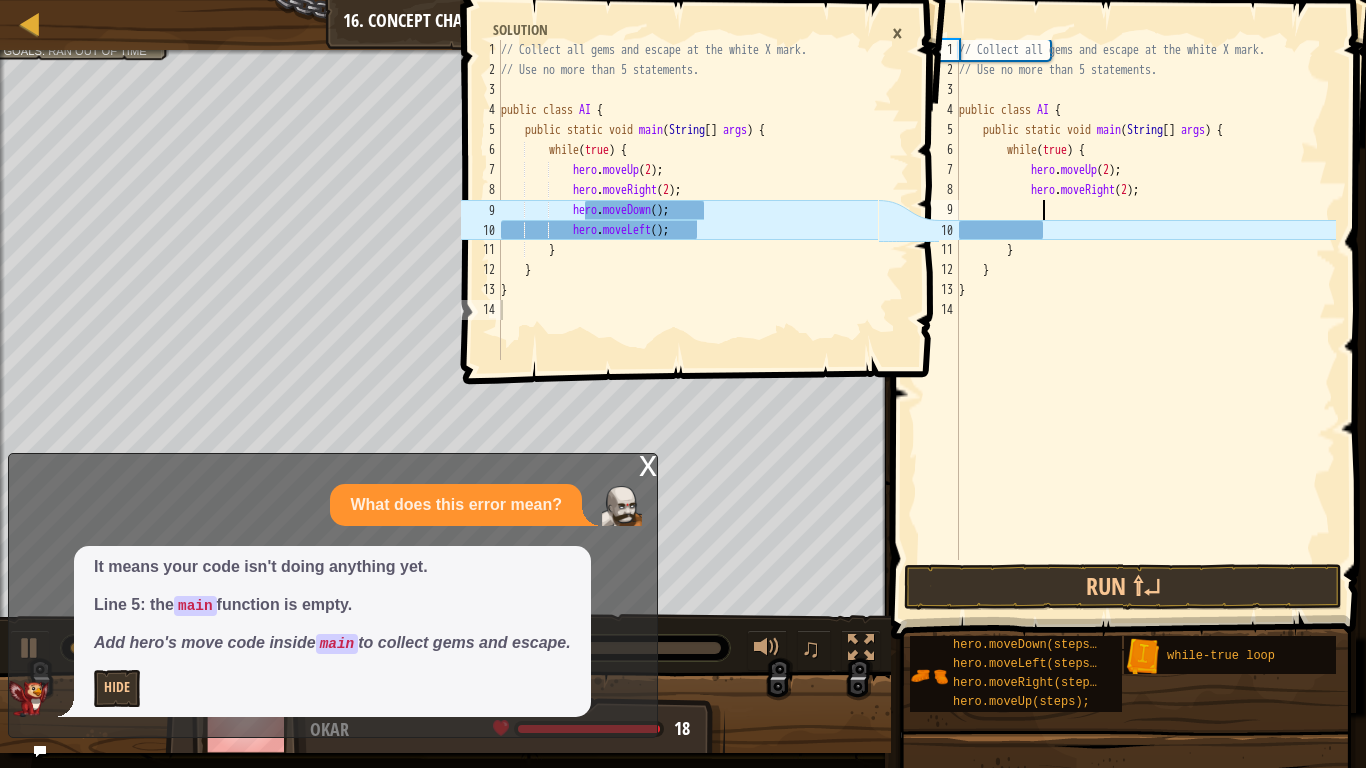 type on "he" 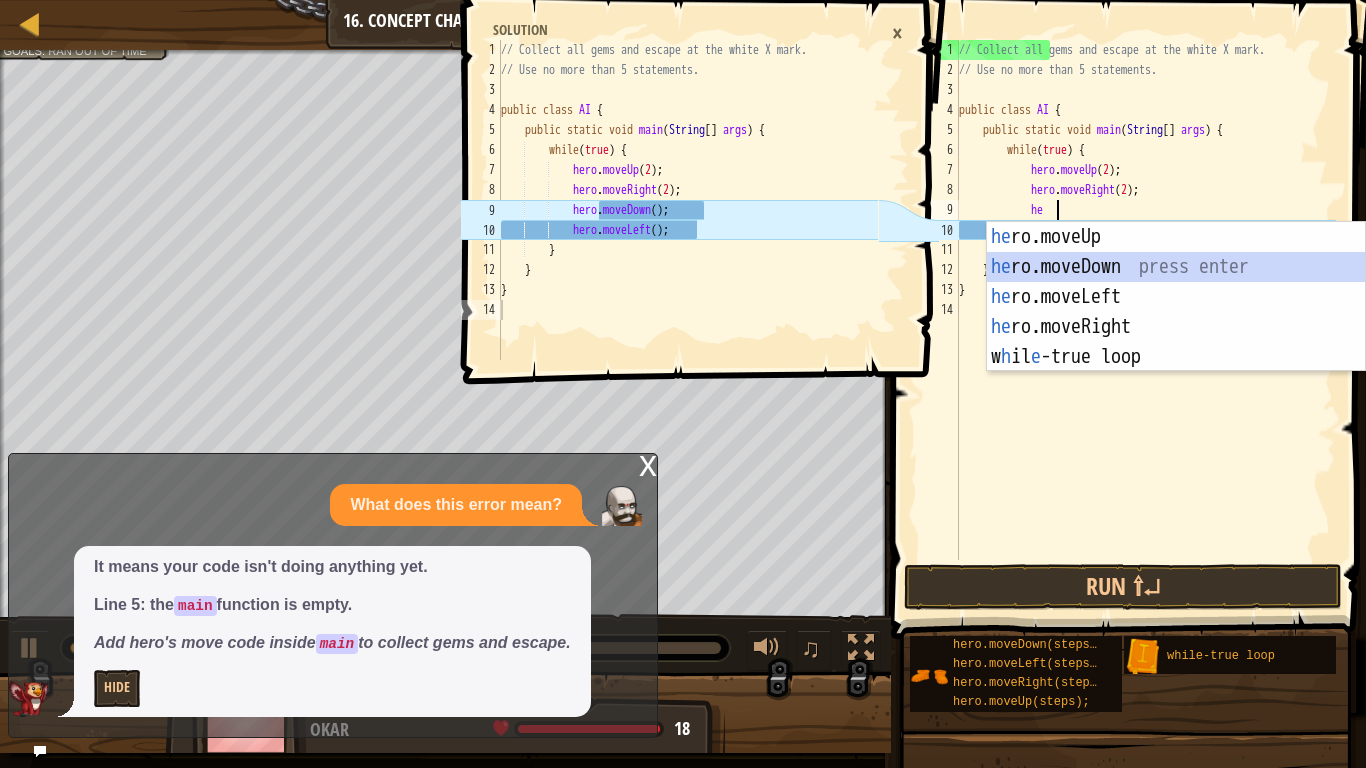 click on "he ro.moveUp press enter he ro.moveDown press enter he ro.moveLeft press enter he ro.moveRight press enter w h il e -true loop press enter" at bounding box center [1176, 327] 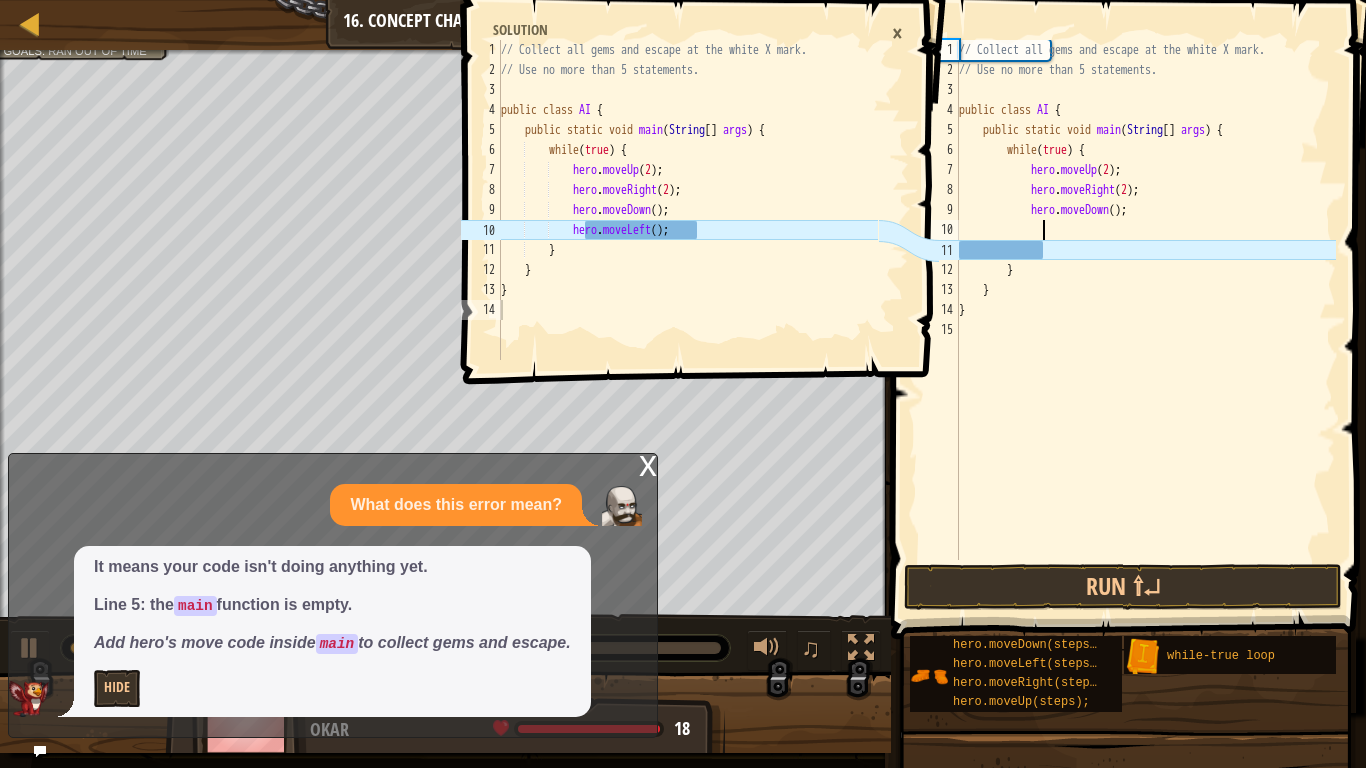 scroll, scrollTop: 9, scrollLeft: 13, axis: both 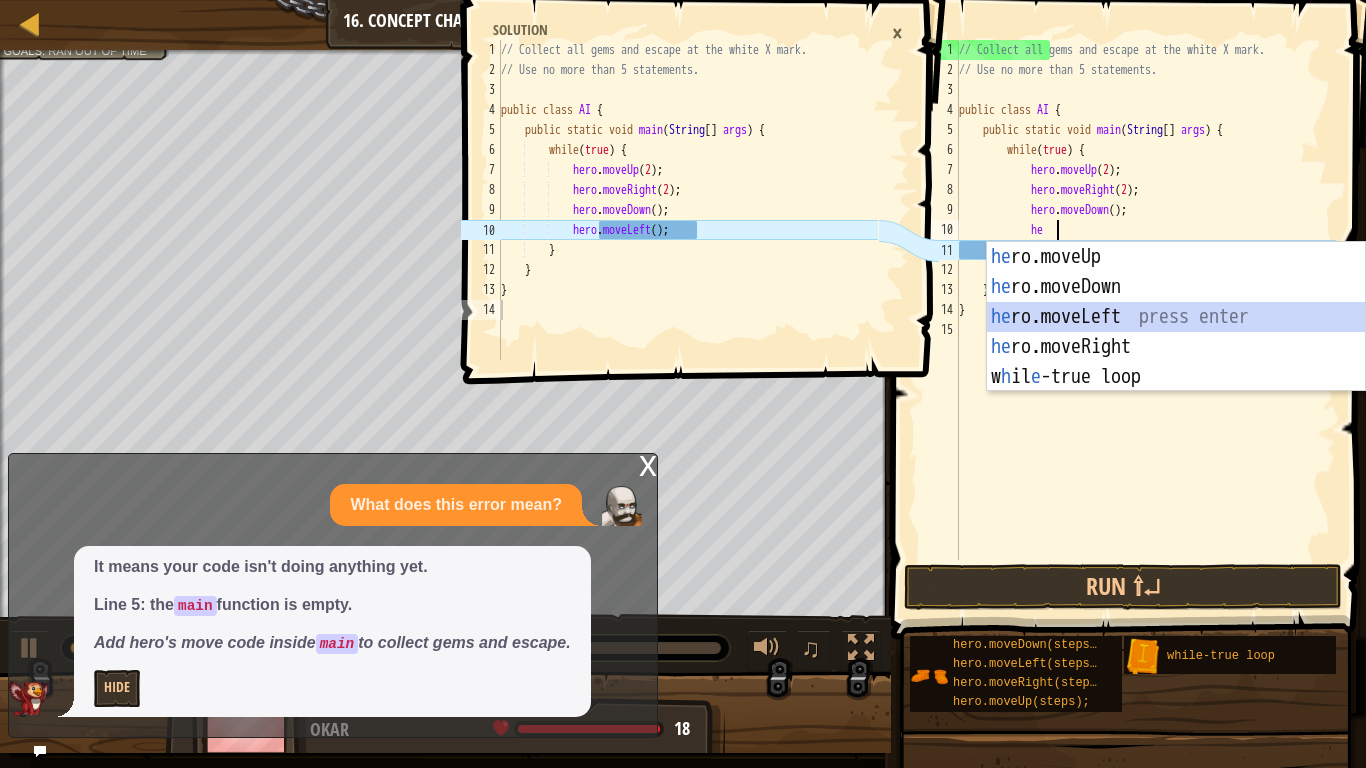 click on "he ro.moveUp press enter he ro.moveDown press enter he ro.moveLeft press enter he ro.moveRight press enter w h il e -true loop press enter" at bounding box center [1176, 347] 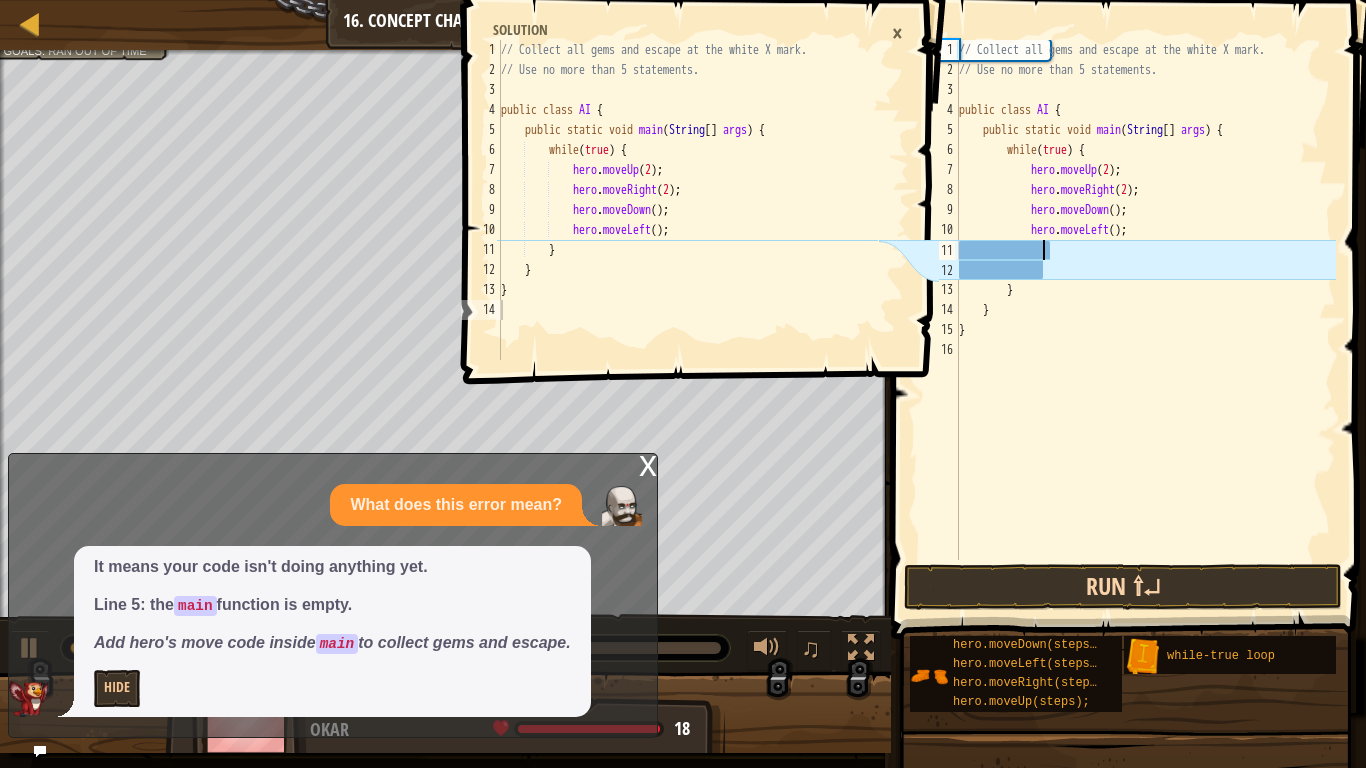 type 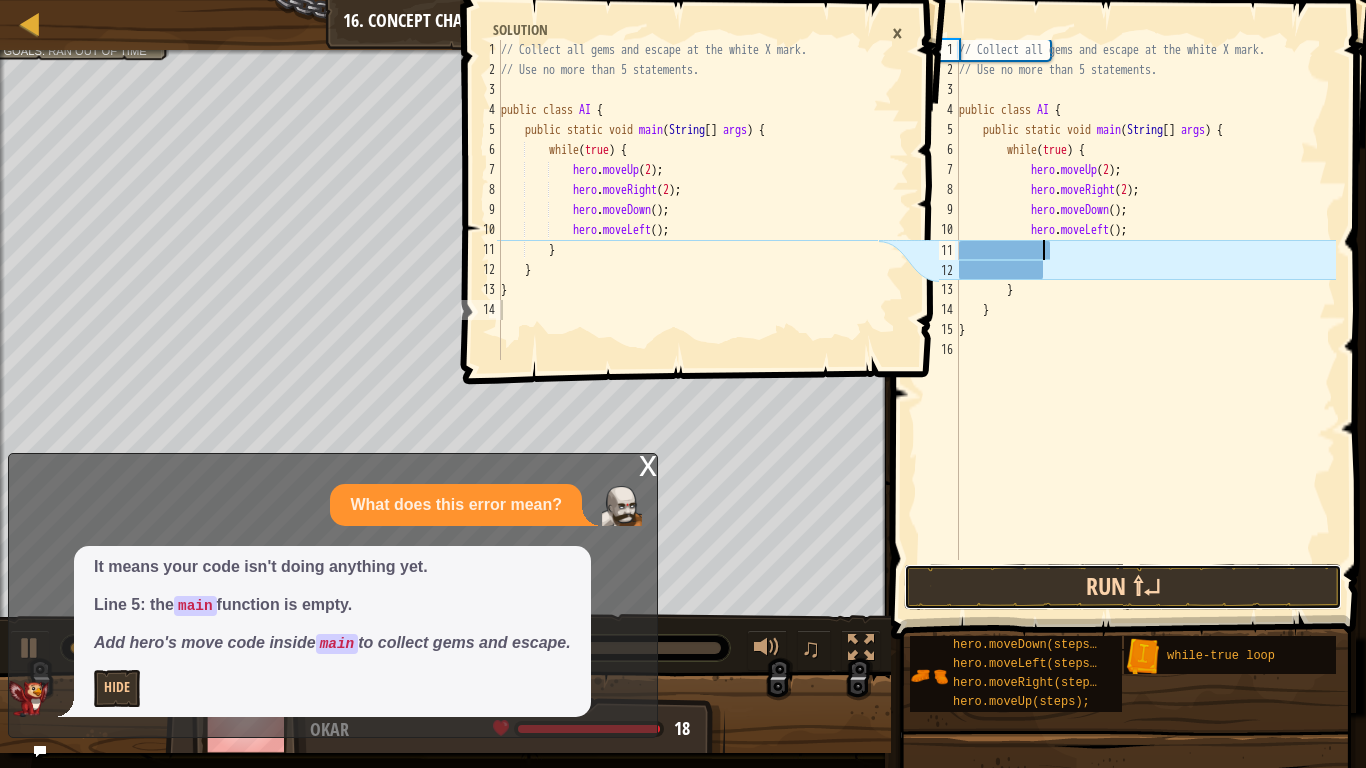 click on "Run ⇧↵" at bounding box center (1123, 587) 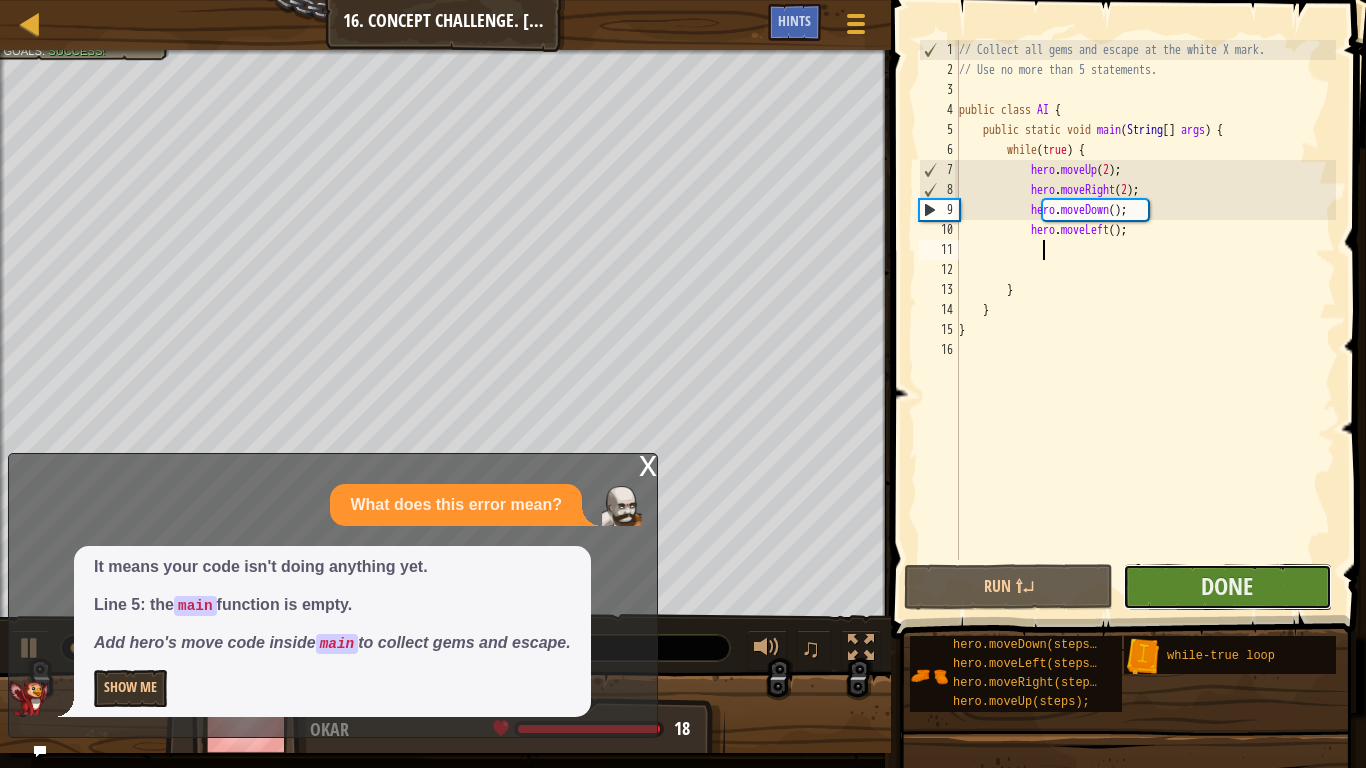 click on "Done" at bounding box center (1227, 587) 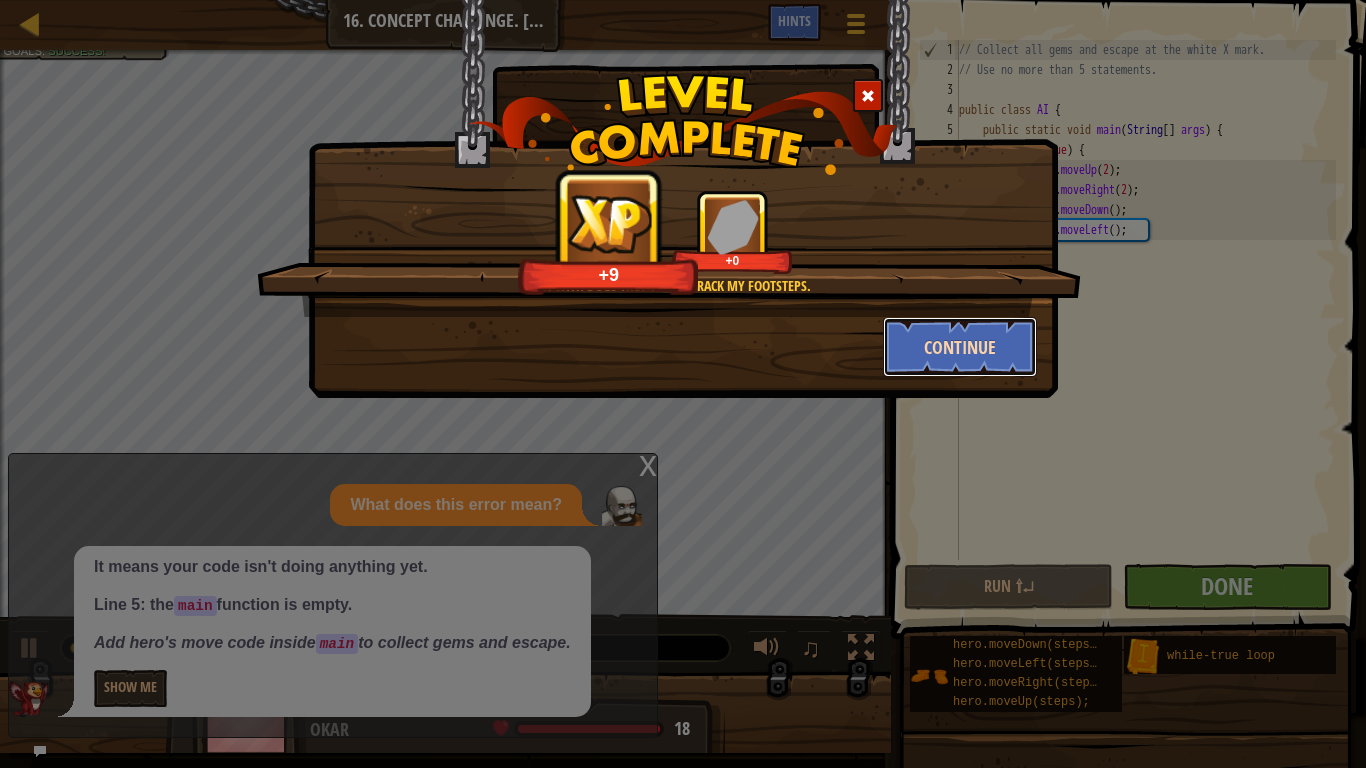 click on "Continue" at bounding box center [960, 347] 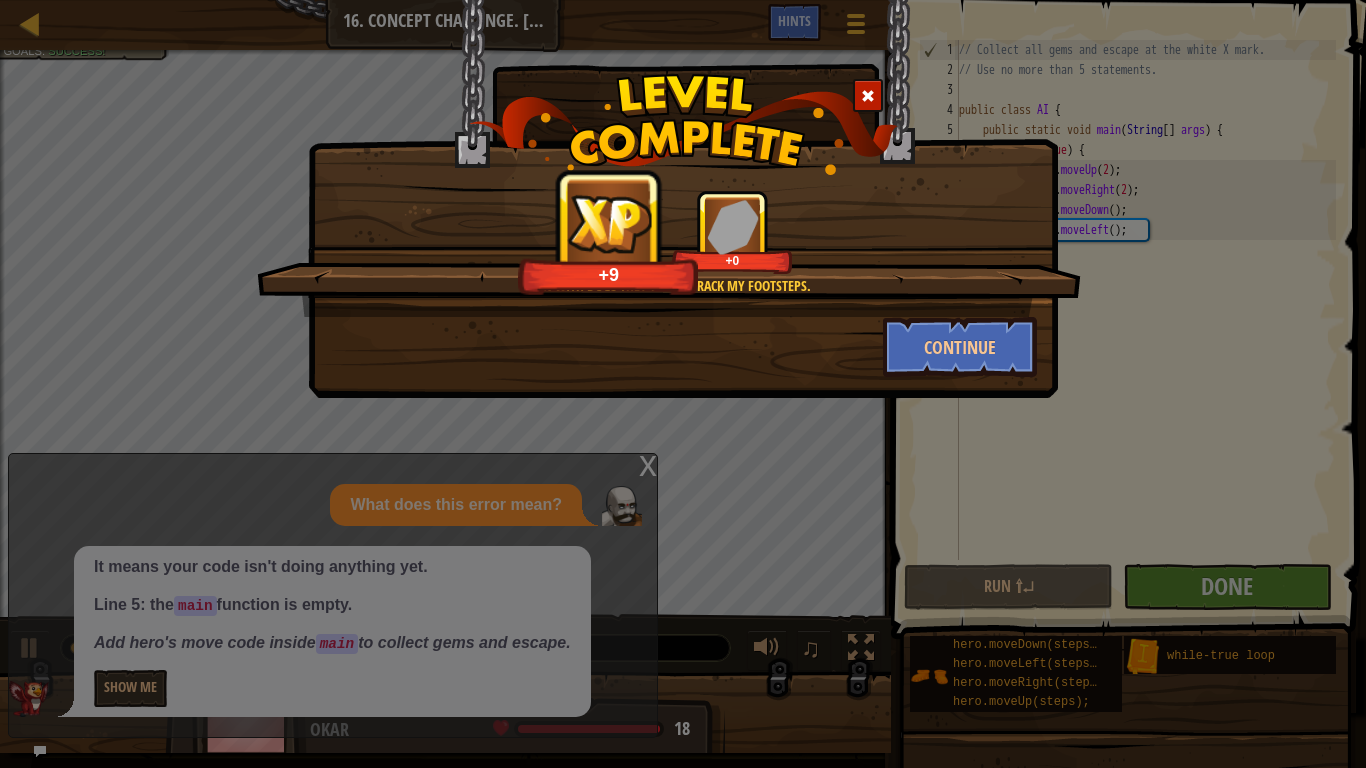 click on "Even with dogs they won't track my footsteps. +9 +0 Continue" at bounding box center (683, 384) 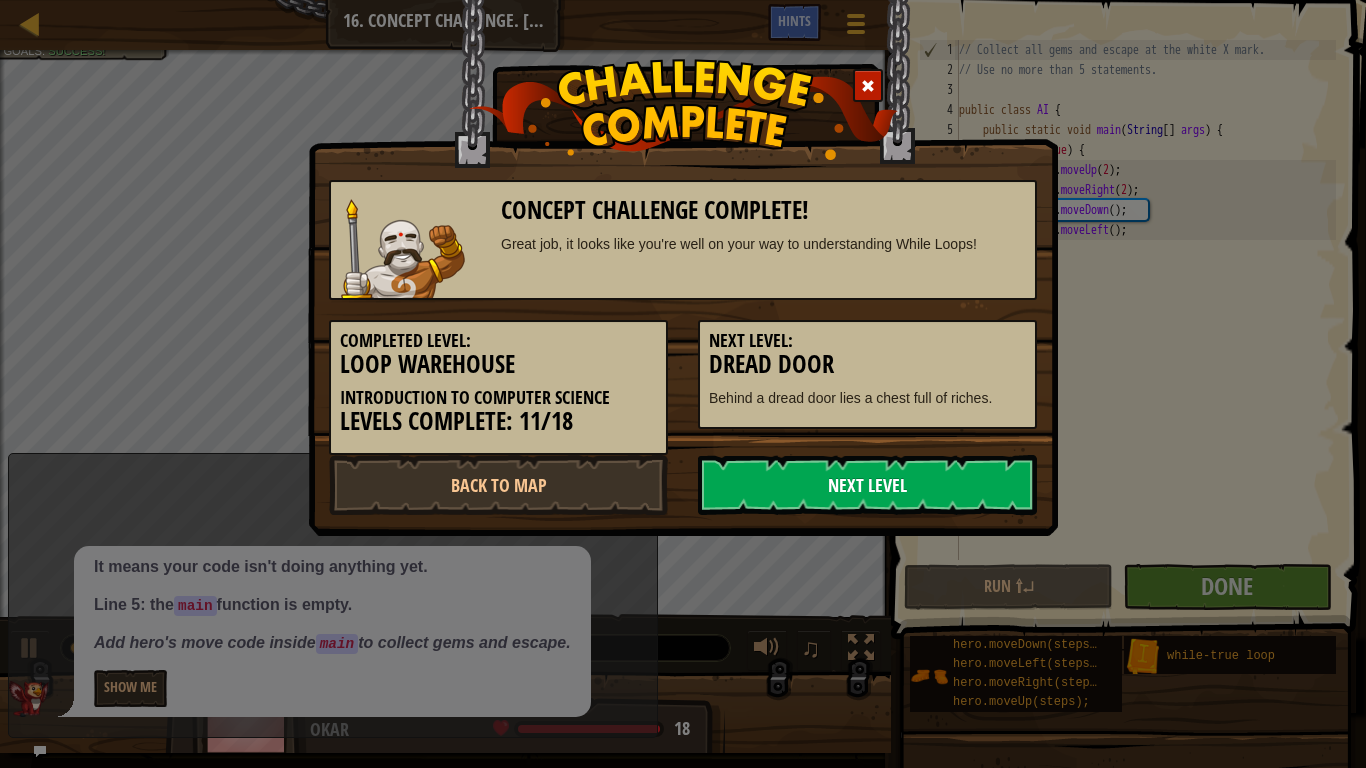 click on "Next Level" at bounding box center [867, 485] 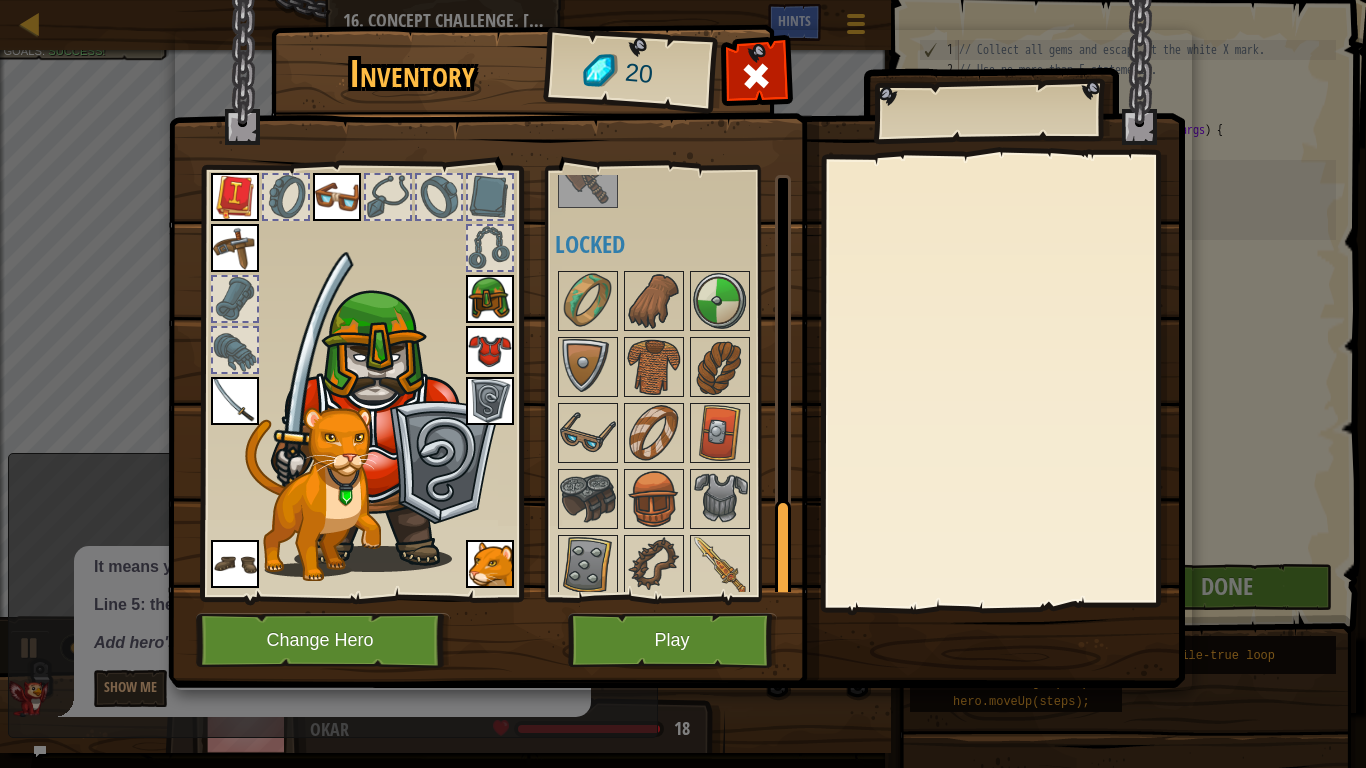 scroll, scrollTop: 1410, scrollLeft: 0, axis: vertical 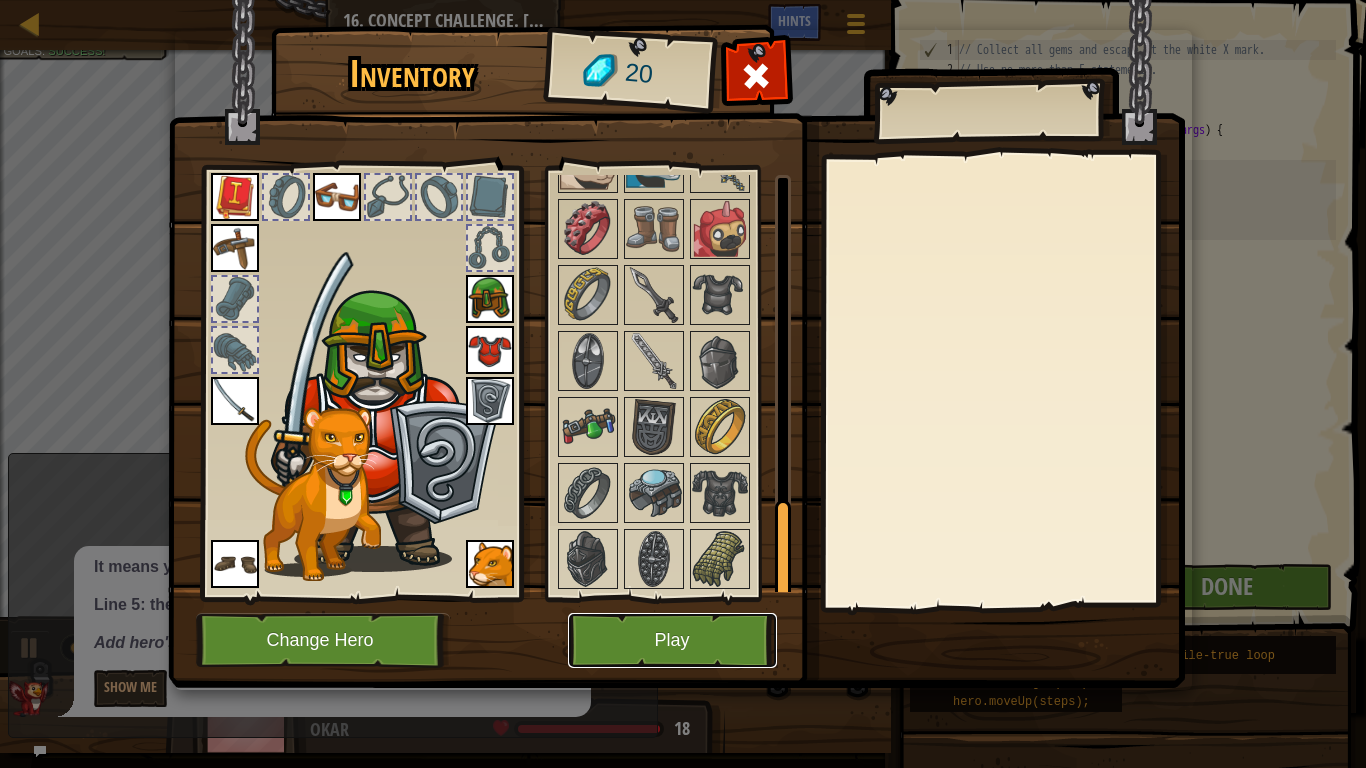click on "Play" at bounding box center (672, 640) 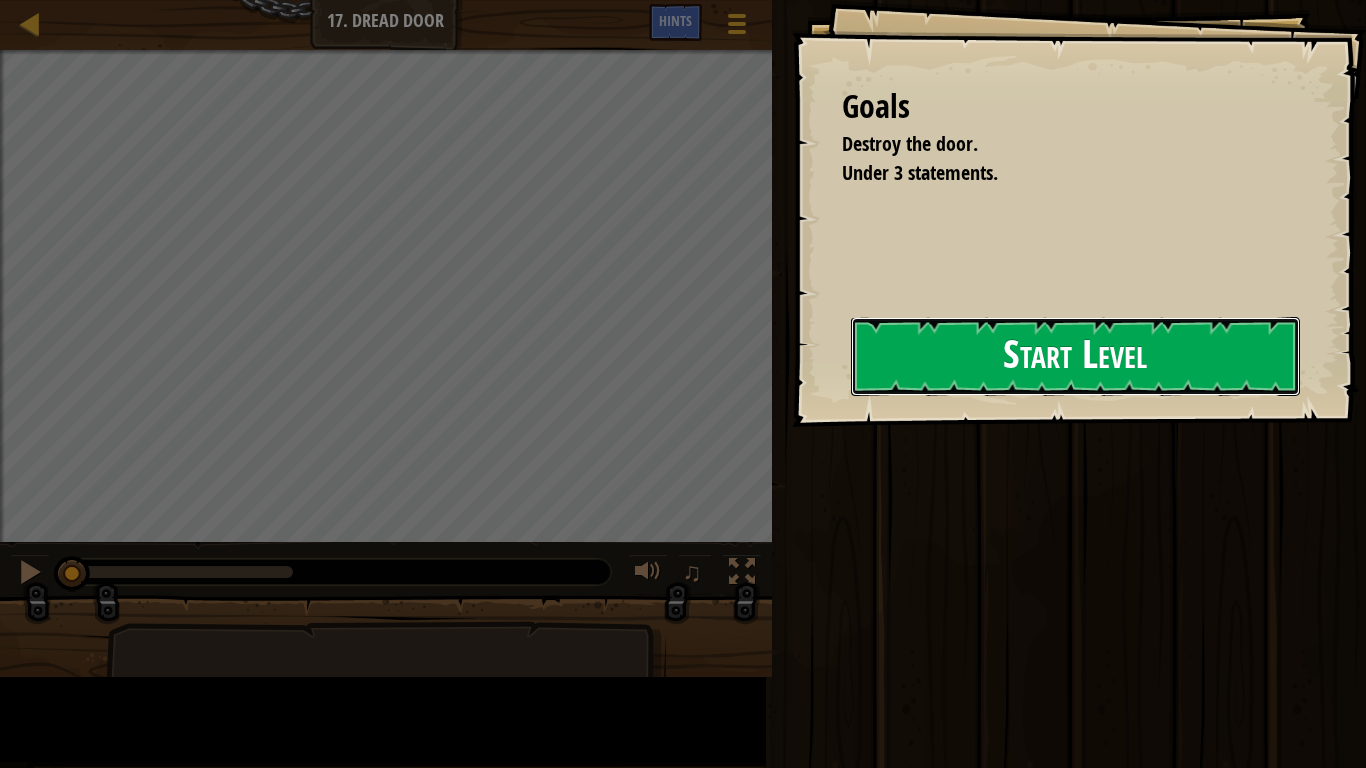 click on "Start Level" at bounding box center [1075, 356] 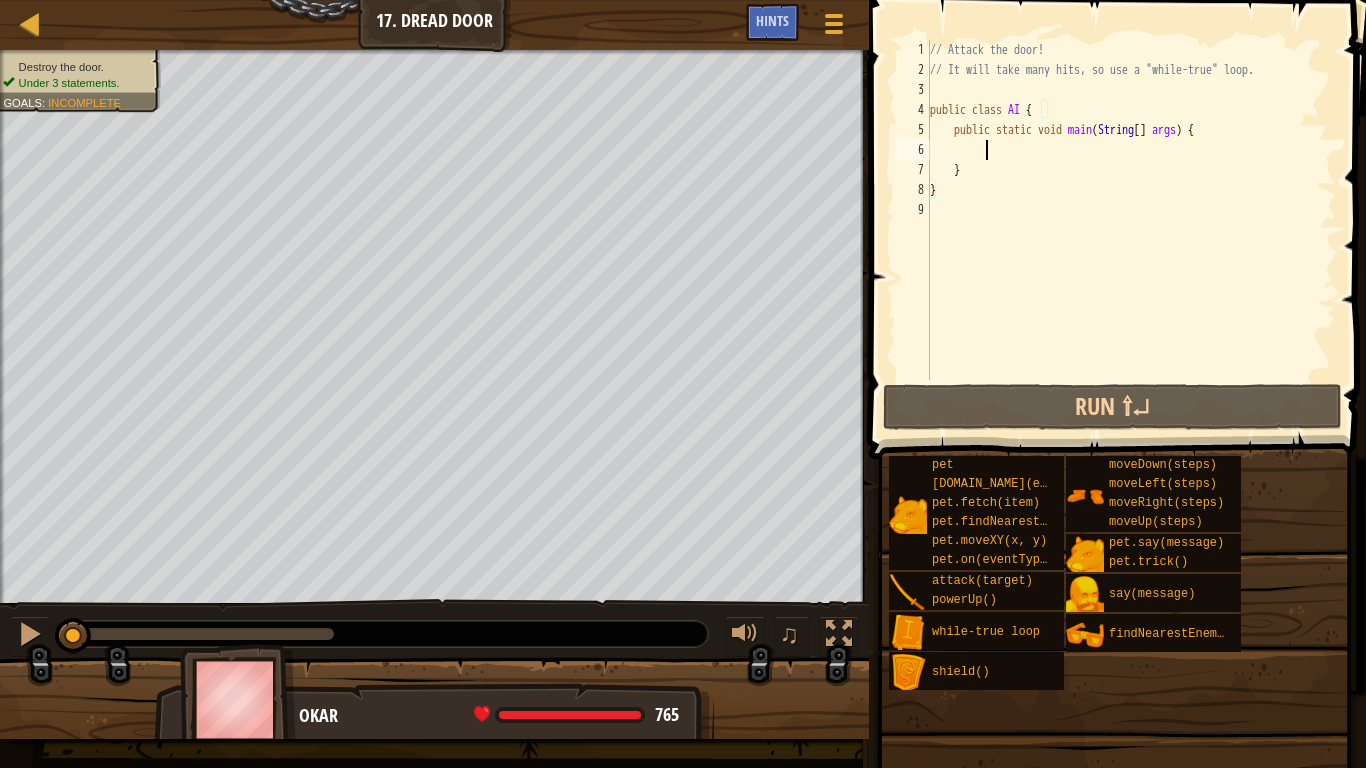 click on "// Attack the door! // It will take many hits, so use a "while-true" loop. public   class   AI   {      public   static   void   main ( String [ ]   args )   {               } }" at bounding box center [1131, 230] 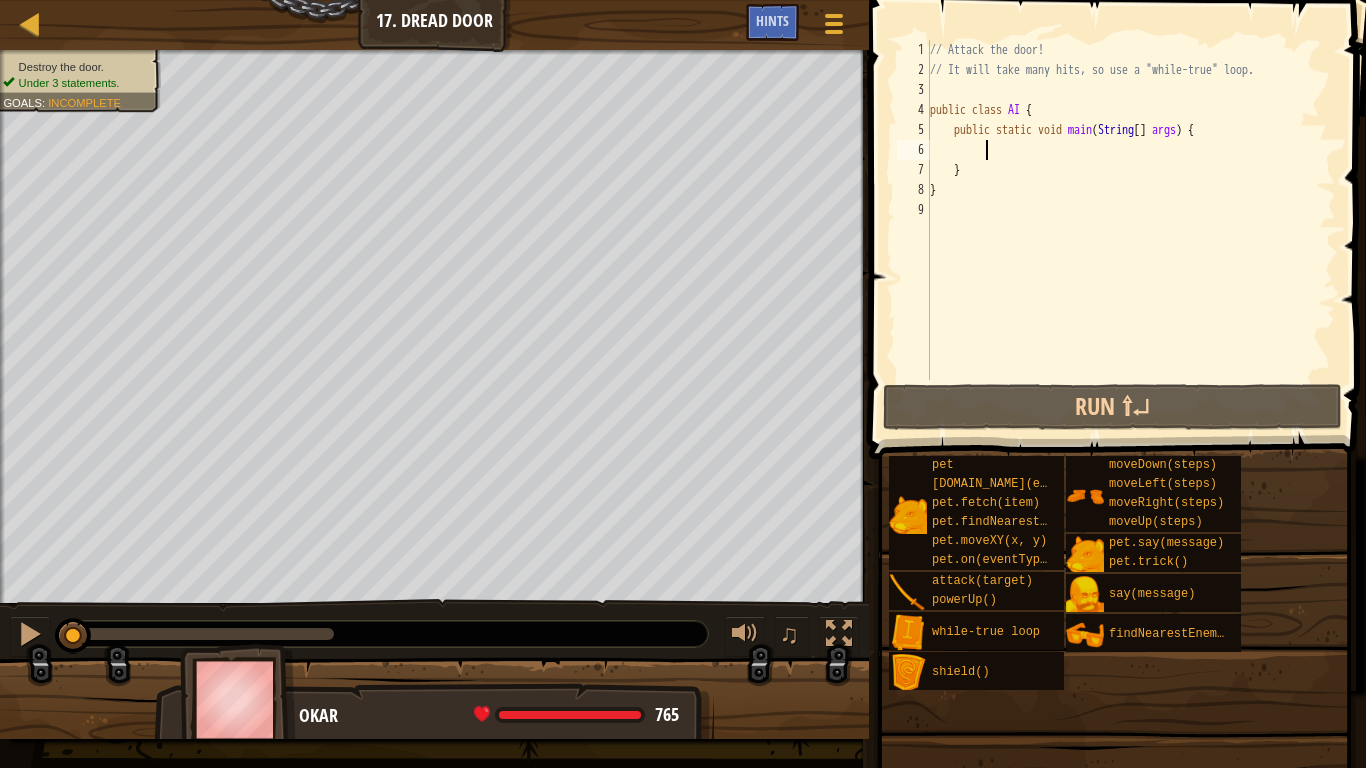 click on "// Attack the door! // It will take many hits, so use a "while-true" loop. public   class   AI   {      public   static   void   main ( String [ ]   args )   {               } }" at bounding box center [1131, 230] 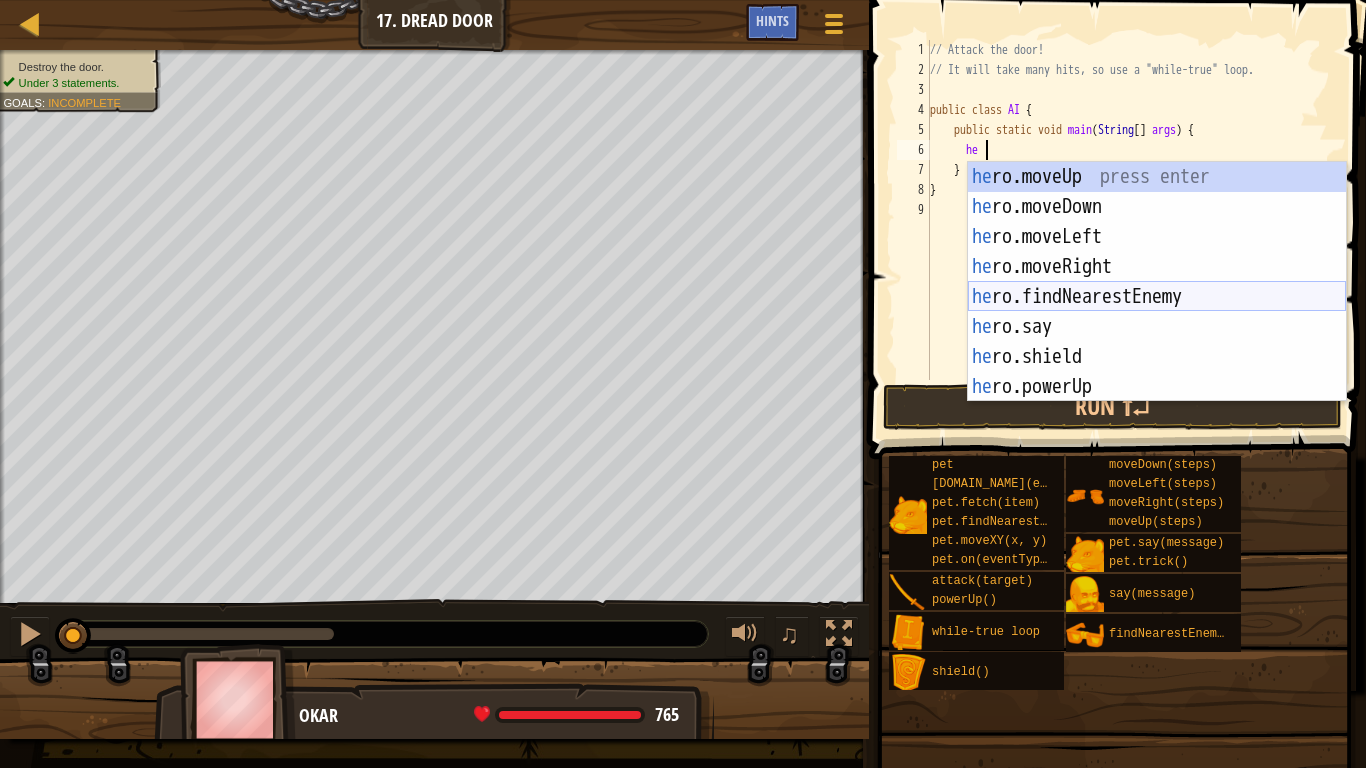 scroll, scrollTop: 9, scrollLeft: 9, axis: both 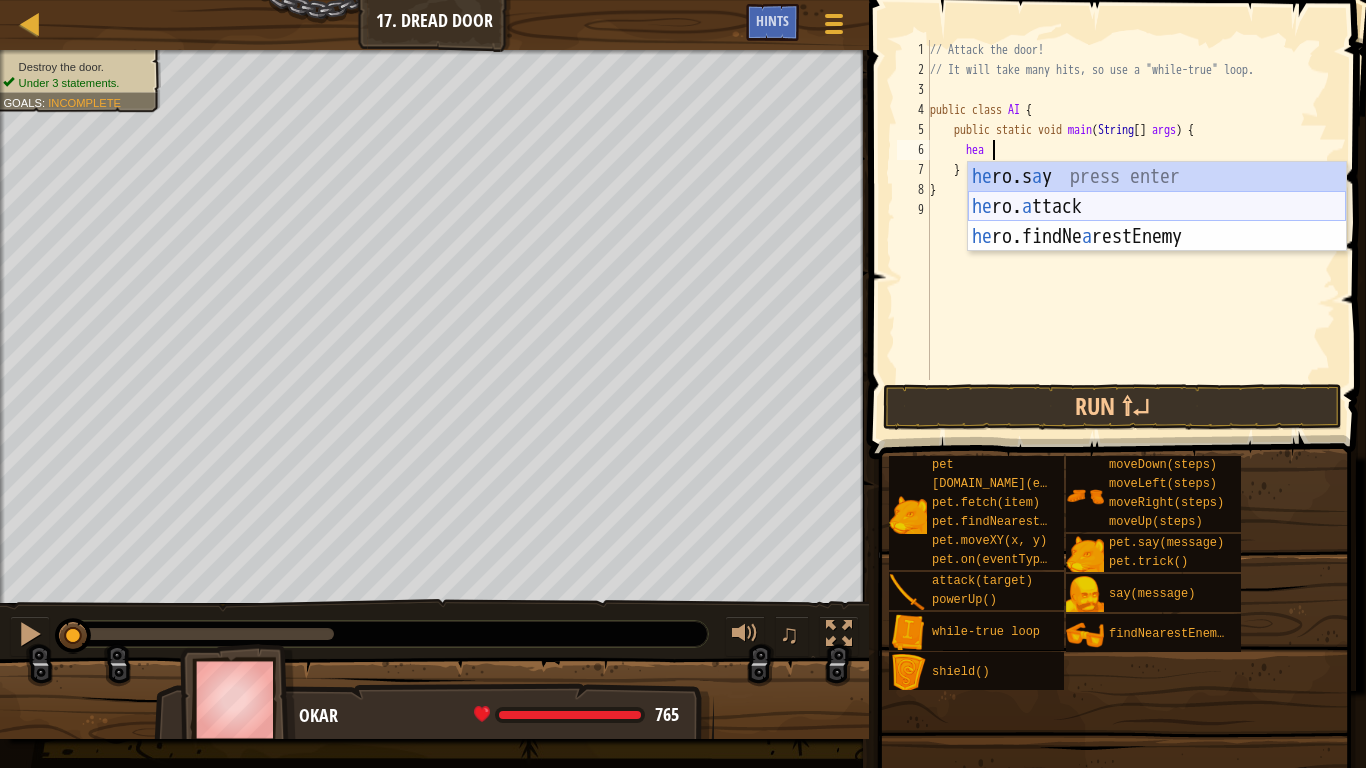 click on "he ro.s a y press enter he ro. a ttack press enter he ro.findNe a restEnemy press enter" at bounding box center (1157, 237) 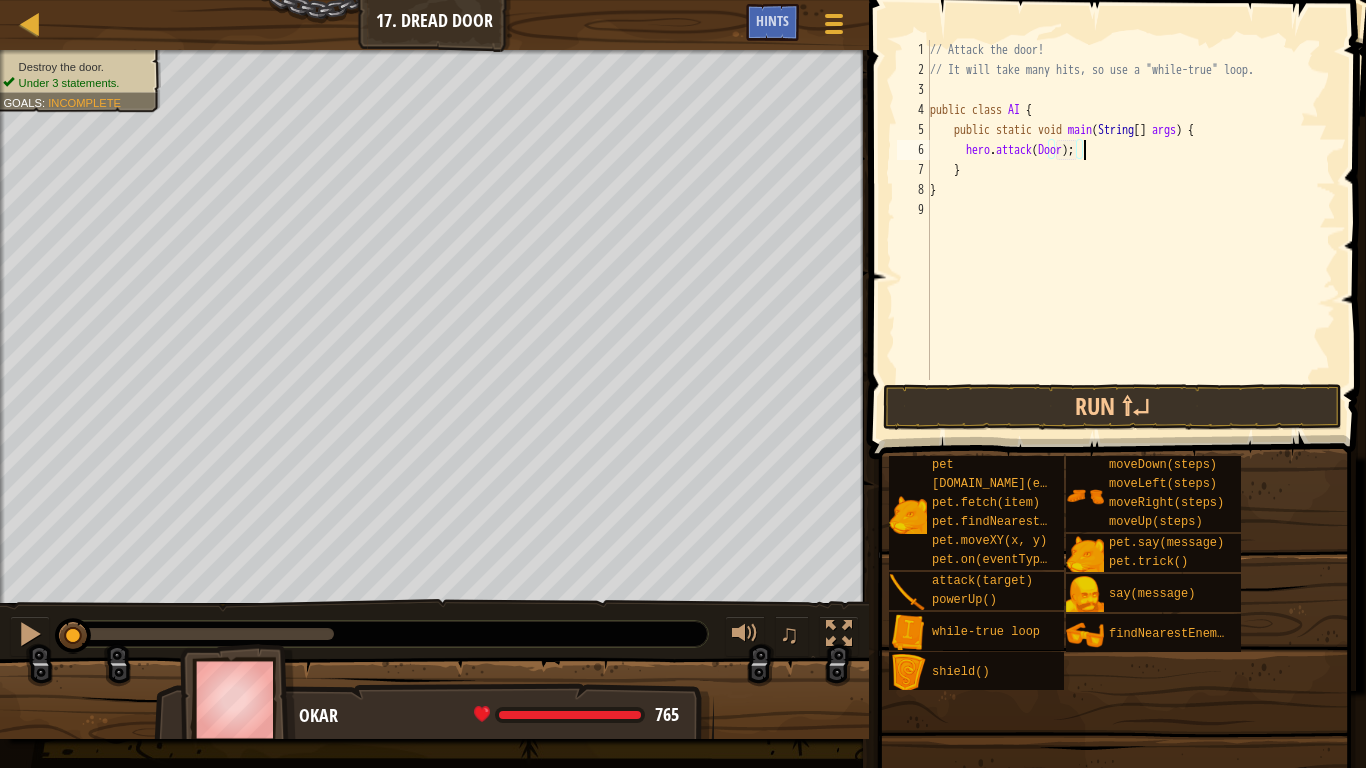 scroll, scrollTop: 9, scrollLeft: 22, axis: both 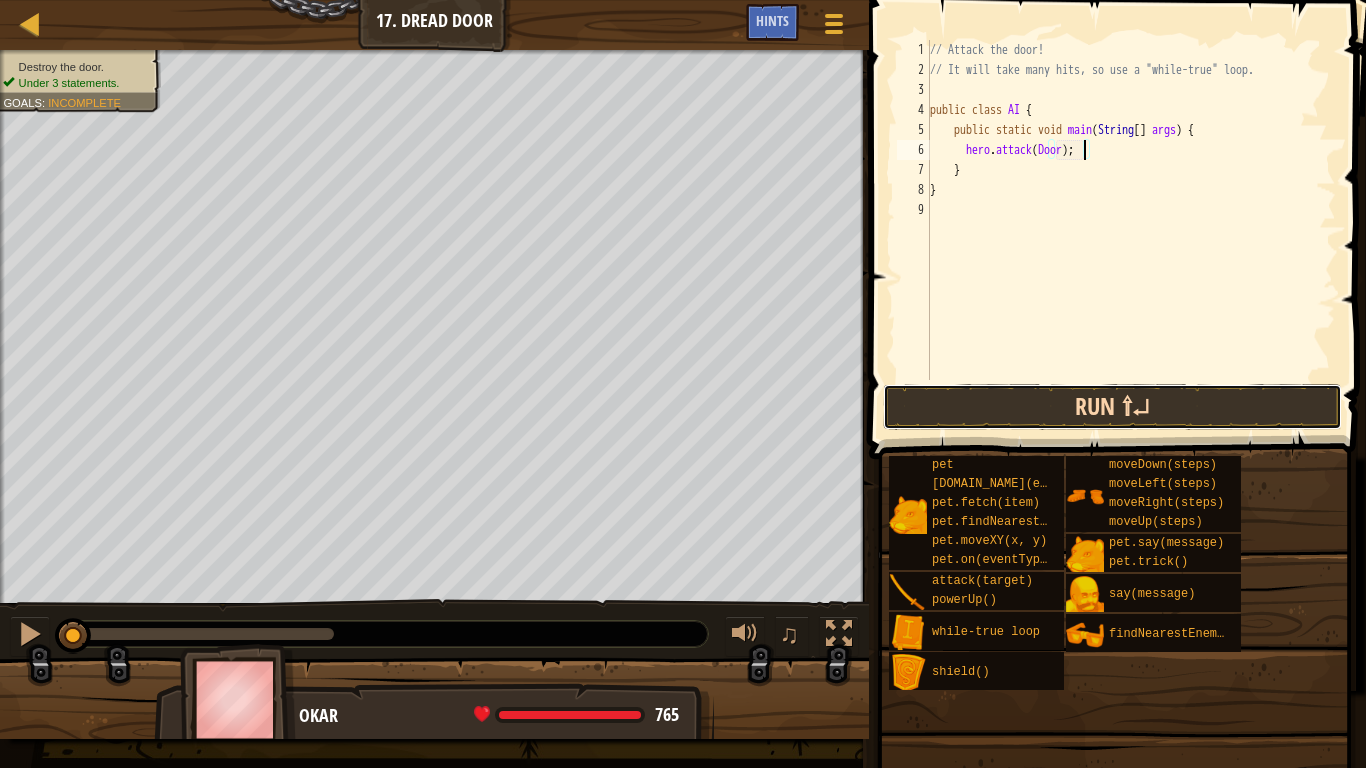 click on "Run ⇧↵" at bounding box center [1112, 407] 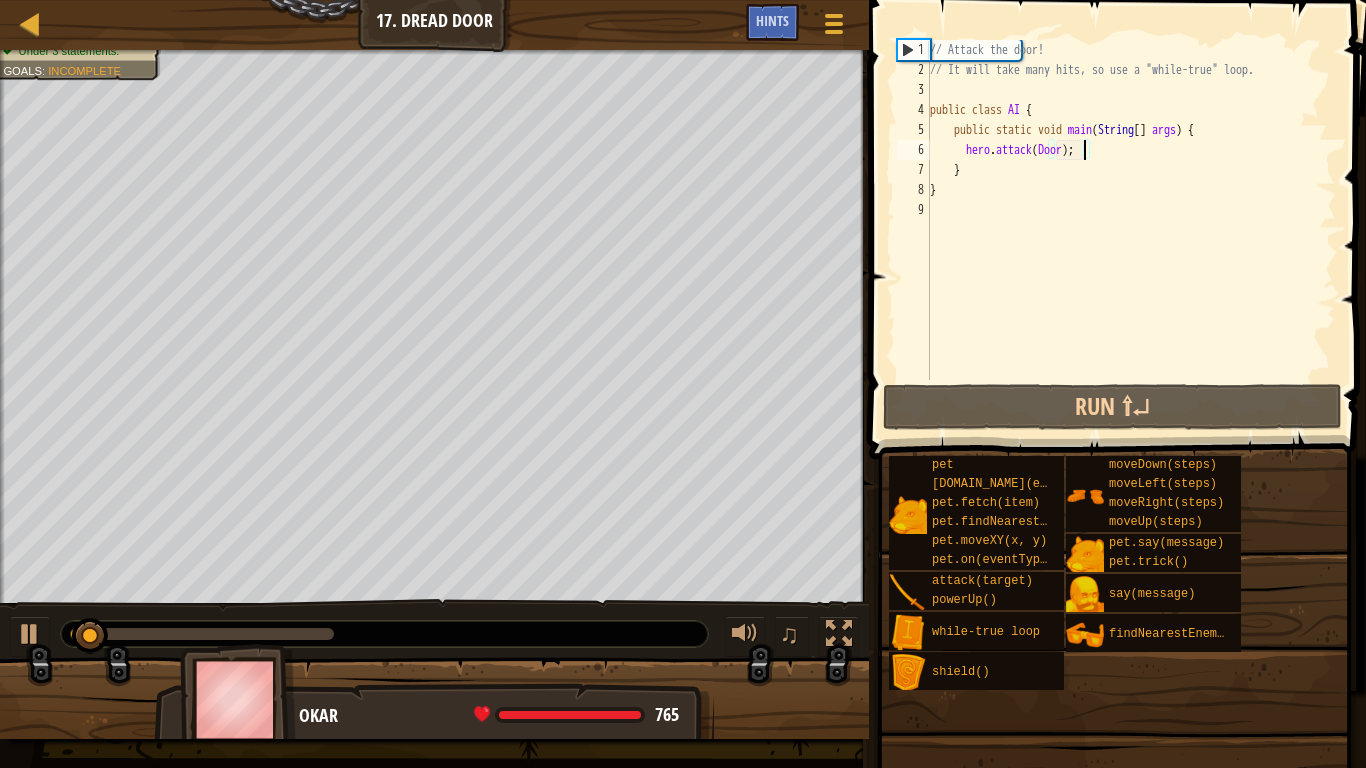click on "× Fix Your Code Need help? Ask the AI" at bounding box center [0, 0] 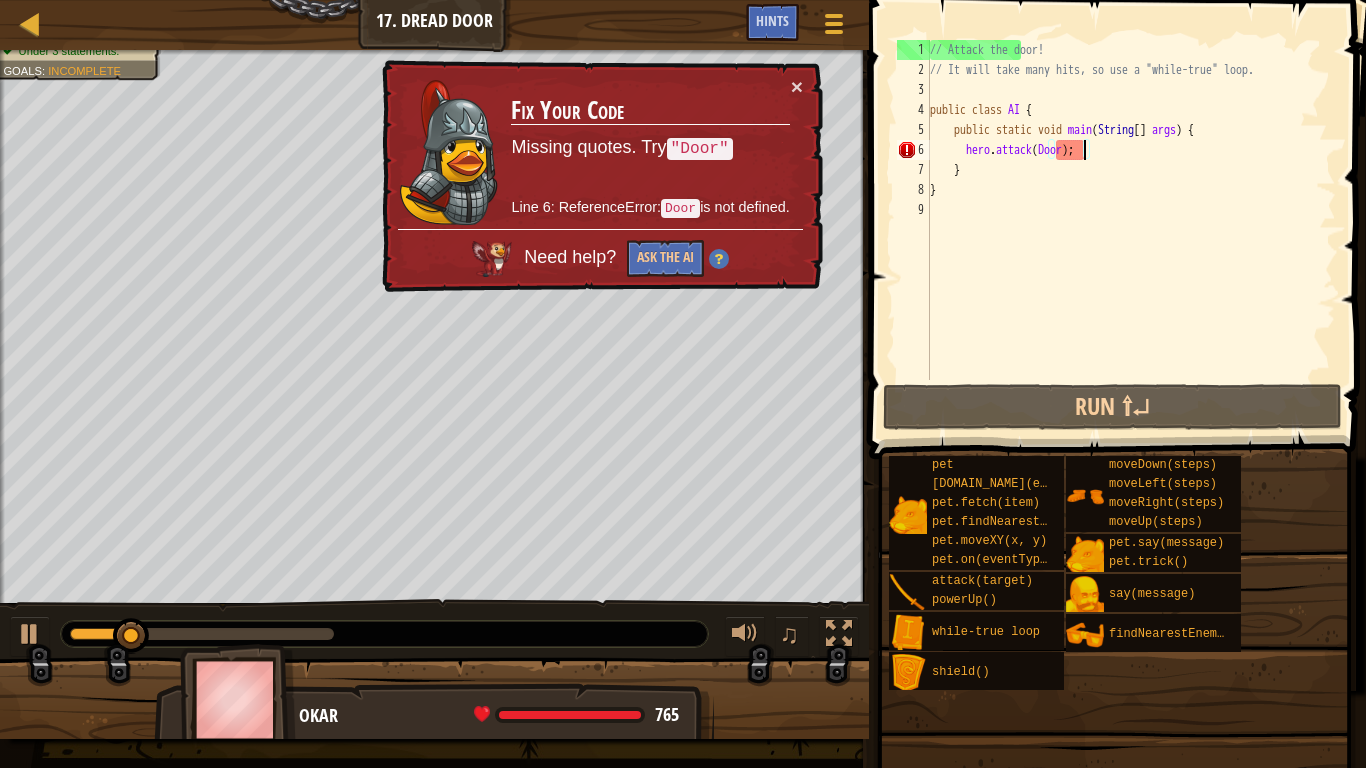 click on "× Fix Your Code Missing quotes. Try  "Door"
Line 6: ReferenceError:  Door  is not defined.
Need help? Ask the AI" at bounding box center [601, 177] 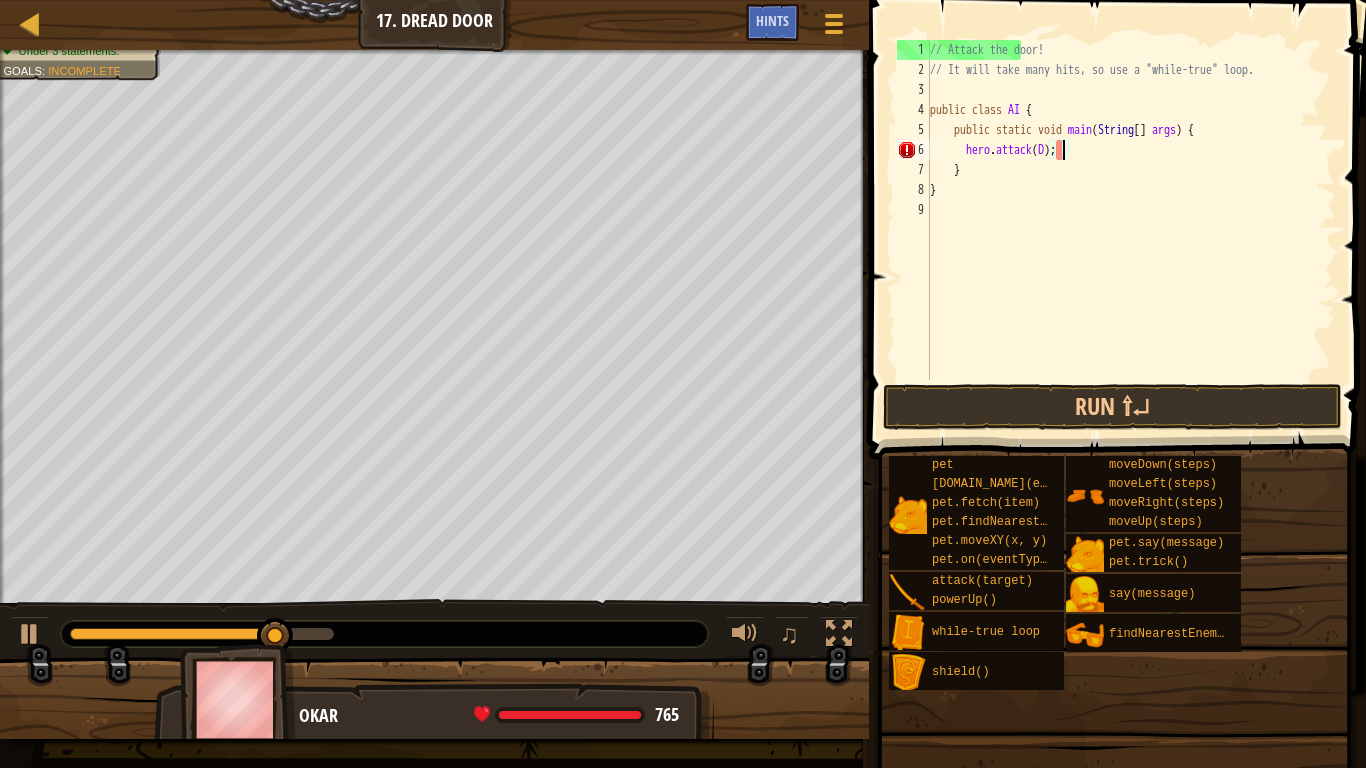 scroll, scrollTop: 9, scrollLeft: 21, axis: both 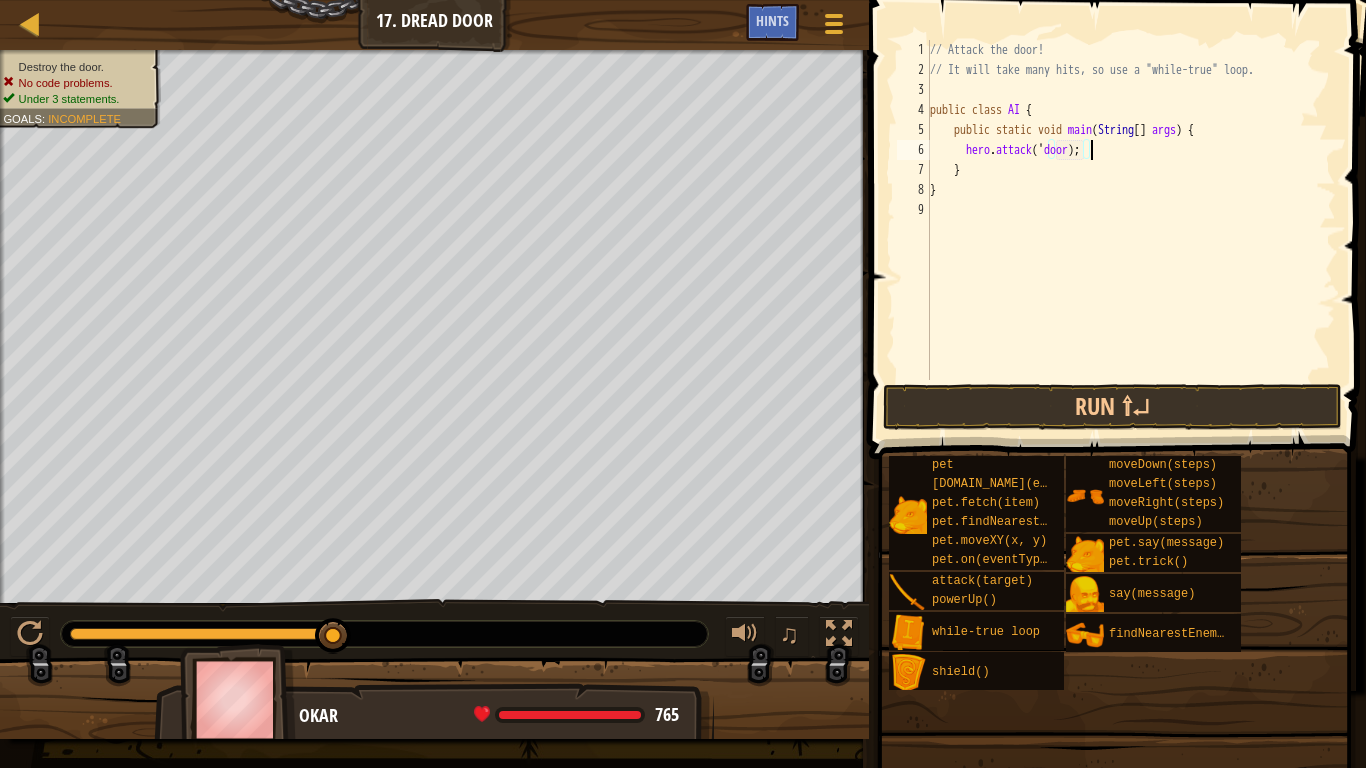 type on "hero.attack('door');" 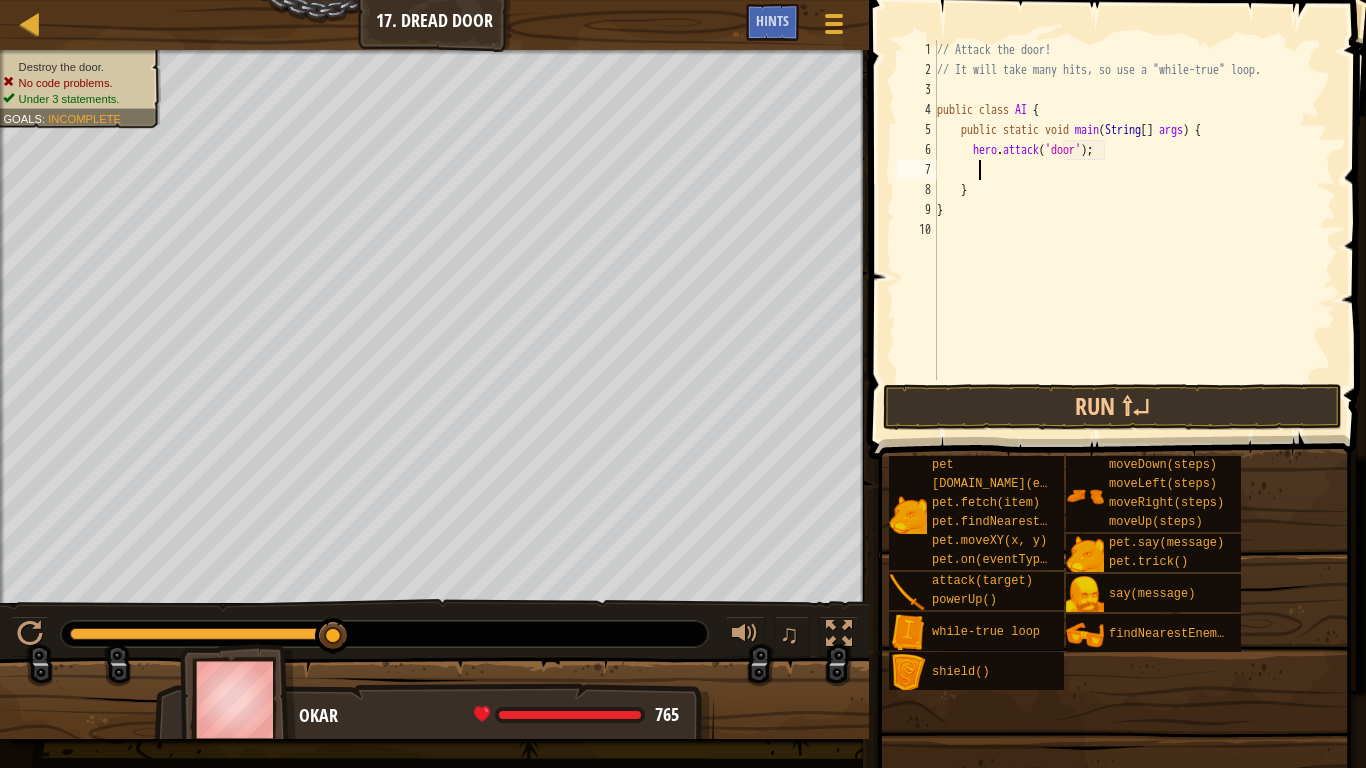 scroll, scrollTop: 9, scrollLeft: 5, axis: both 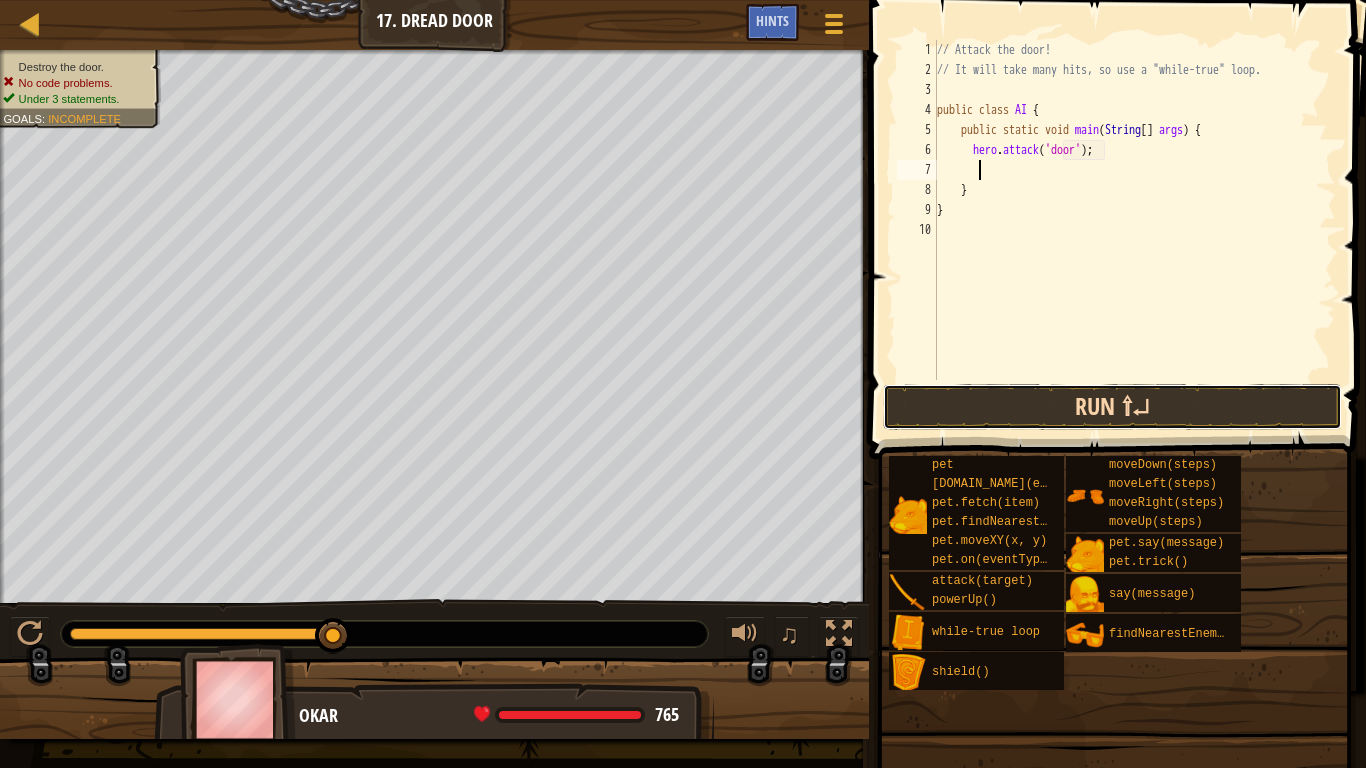 click on "Run ⇧↵" at bounding box center (1112, 407) 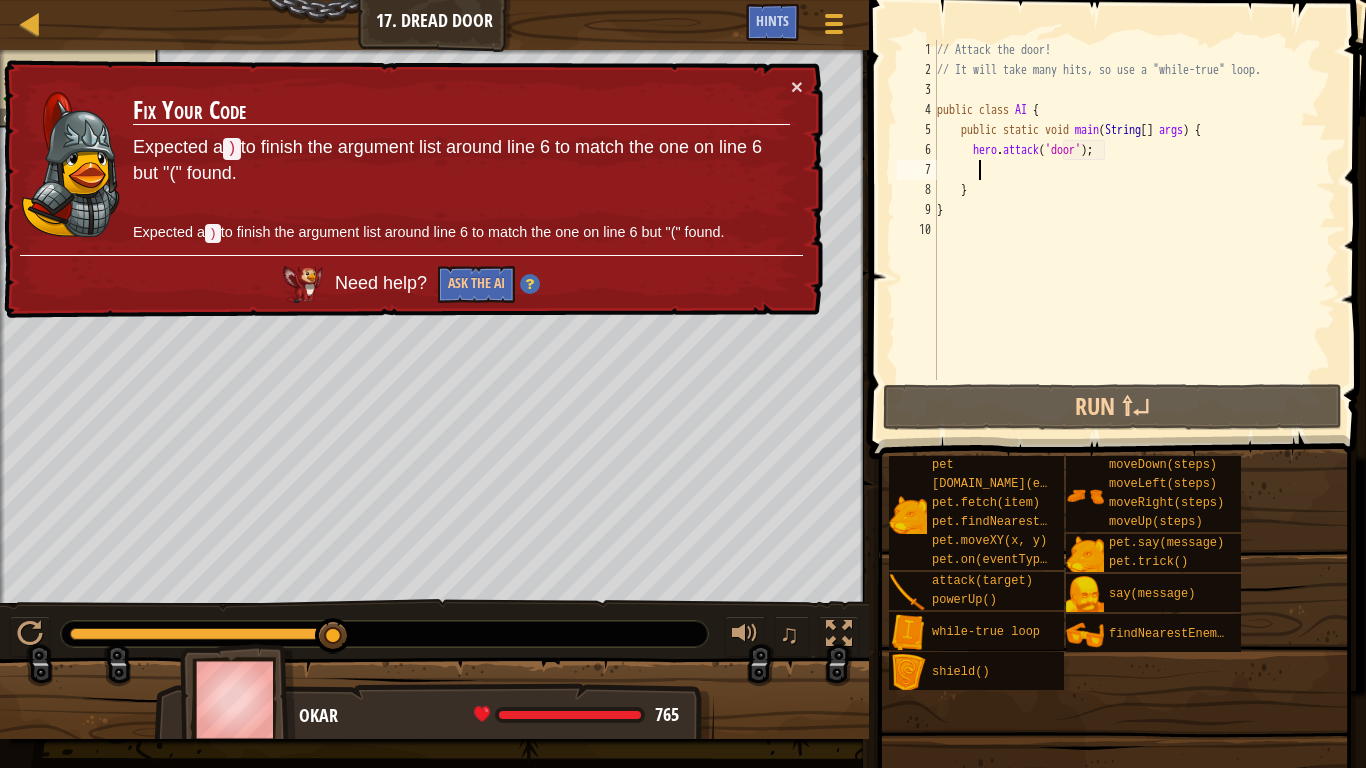 click on "// Attack the door! // It will take many hits, so use a "while-true" loop. public   class   AI   {      public   static   void   main ( String [ ]   args )   {        hero . attack ( 'door' ) ;             } }" at bounding box center [1134, 230] 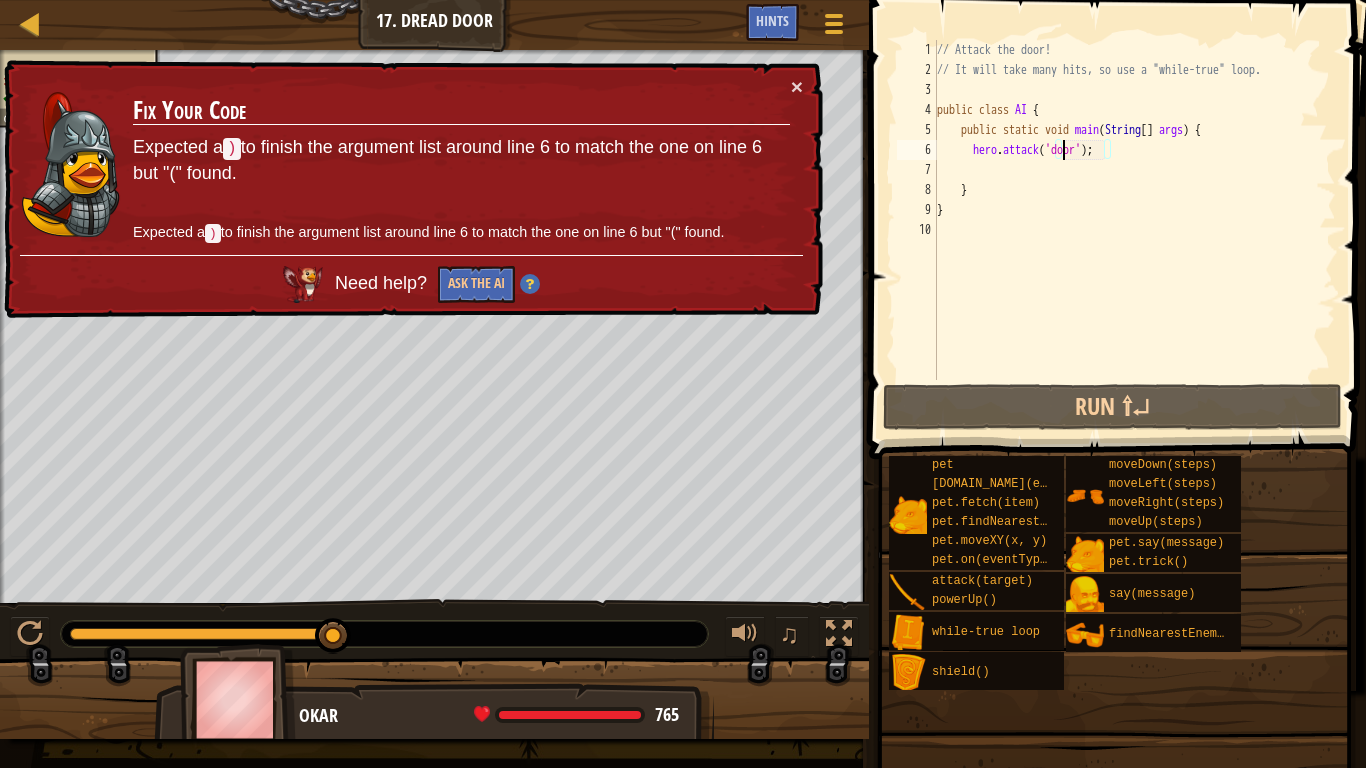 click on "// Attack the door! // It will take many hits, so use a "while-true" loop. public   class   AI   {      public   static   void   main ( String [ ]   args )   {        hero . attack ( 'door' ) ;             } }" at bounding box center (1134, 230) 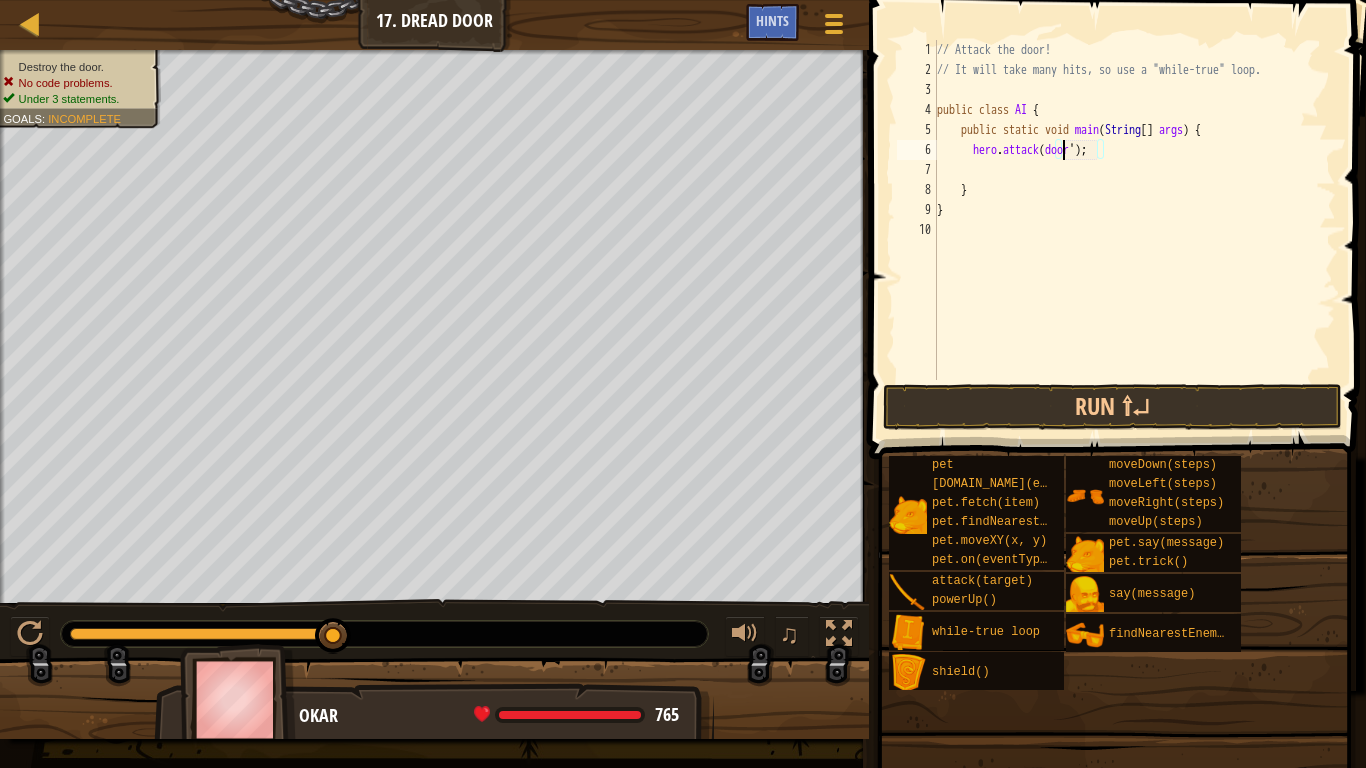 scroll, scrollTop: 9, scrollLeft: 19, axis: both 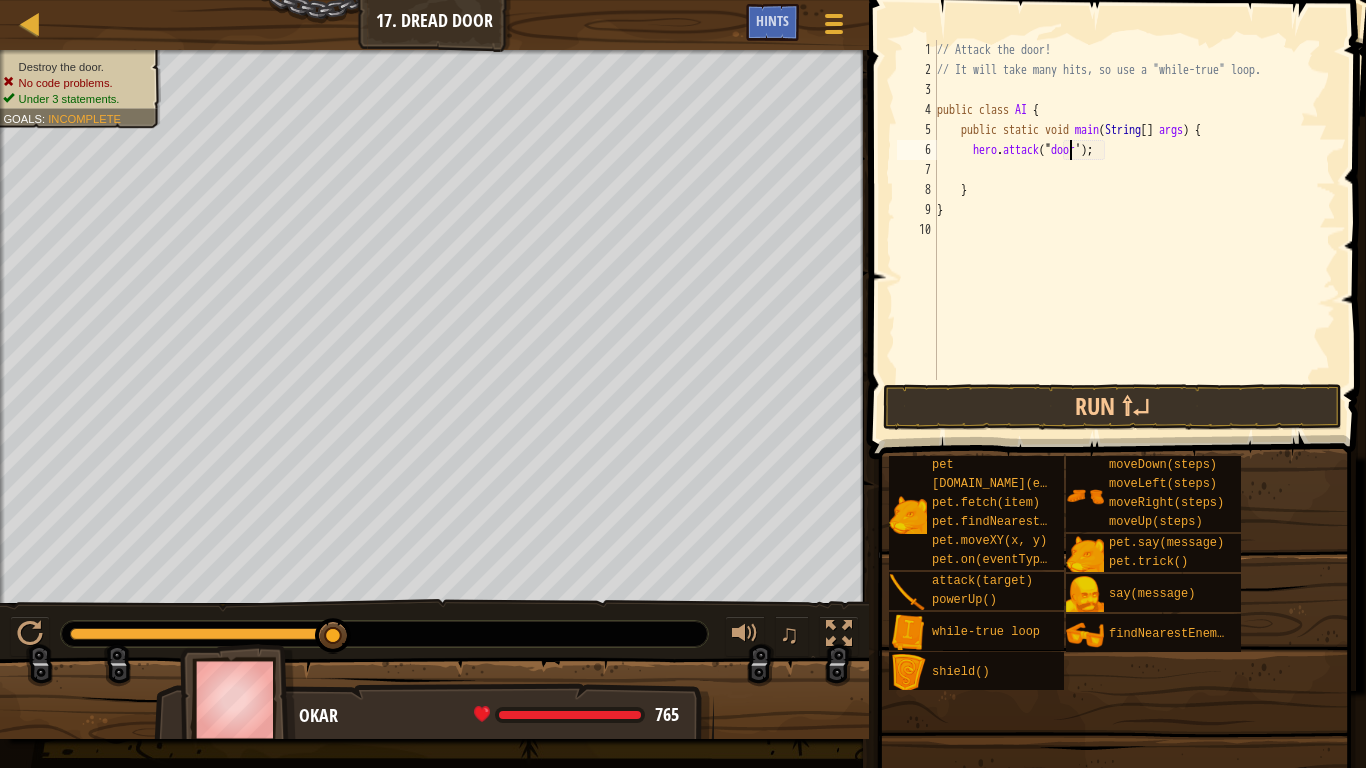 click on "// Attack the door! // It will take many hits, so use a "while-true" loop. public   class   AI   {      public   static   void   main ( String [ ]   args )   {        hero . attack ( " door ' ) ;             } }" at bounding box center [1134, 230] 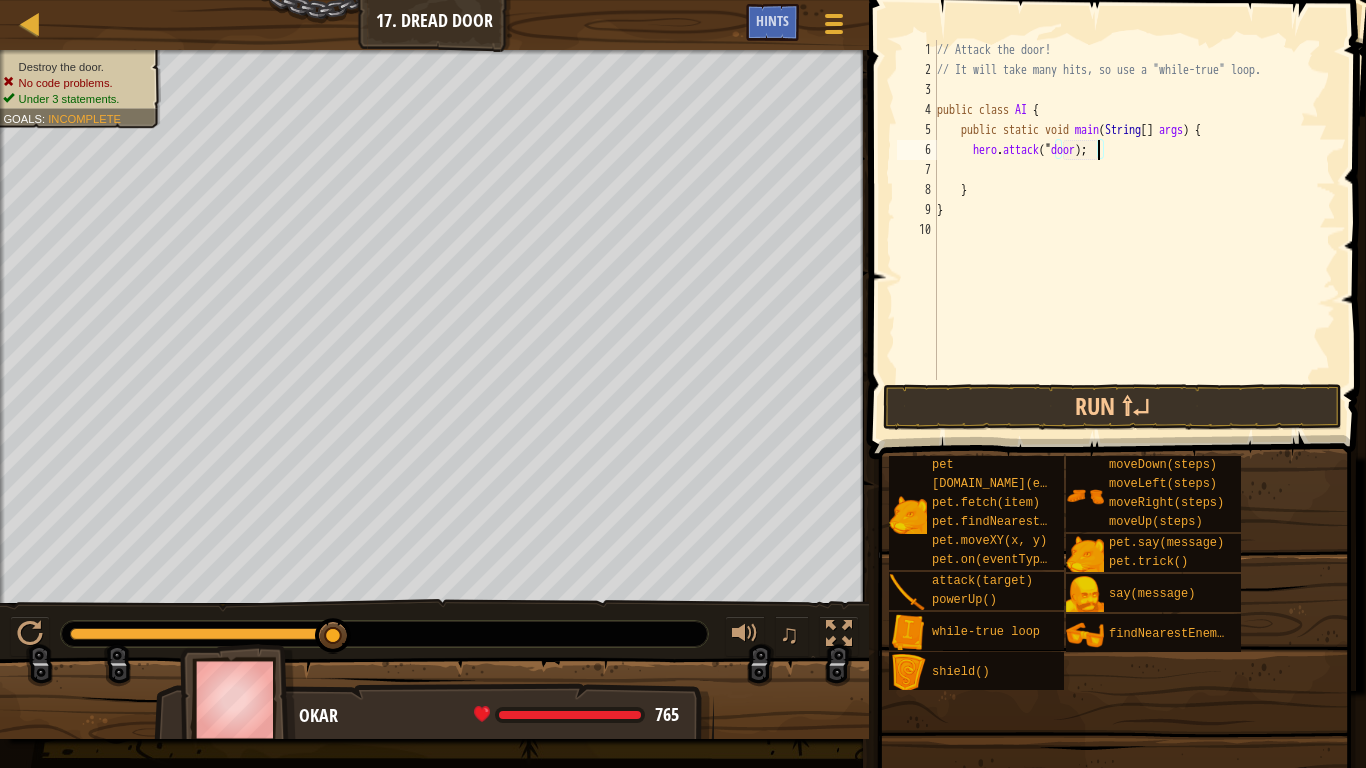scroll, scrollTop: 9, scrollLeft: 24, axis: both 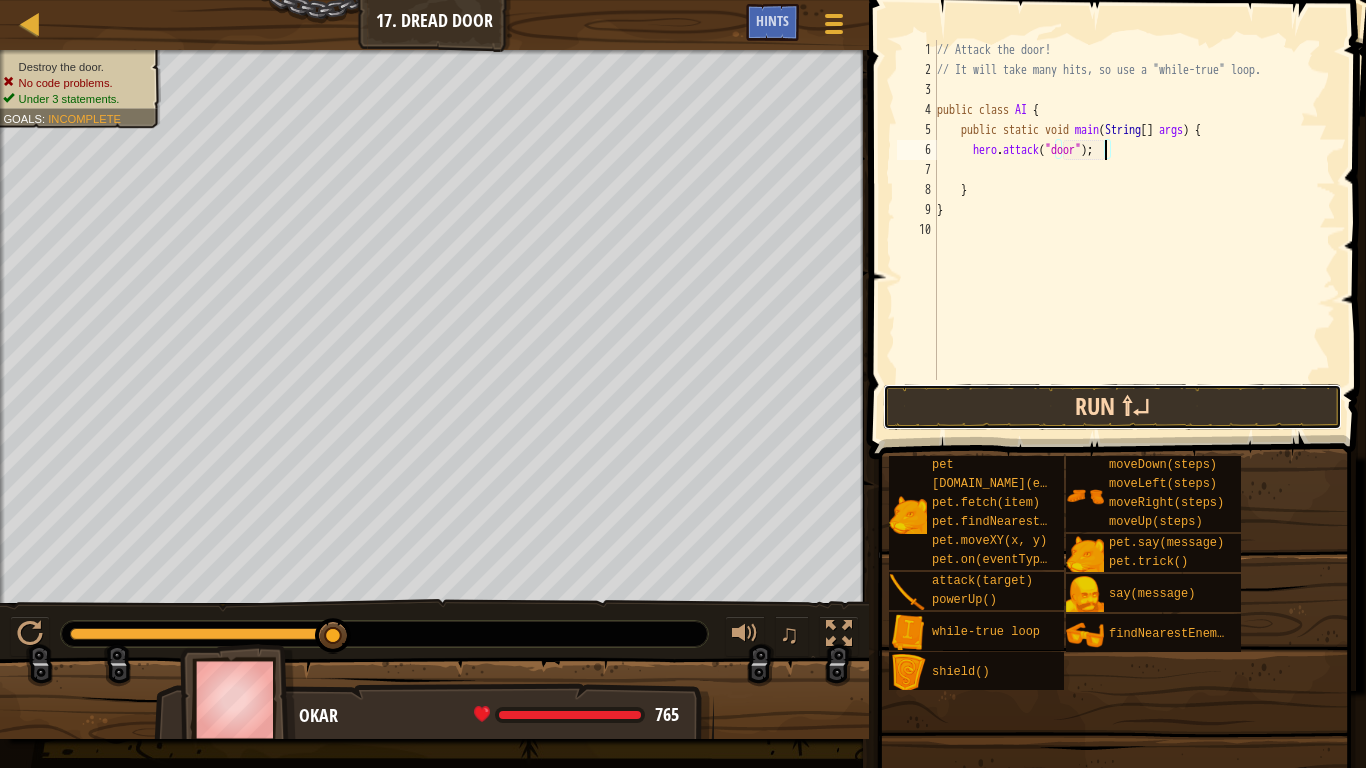 click on "Run ⇧↵" at bounding box center (1112, 407) 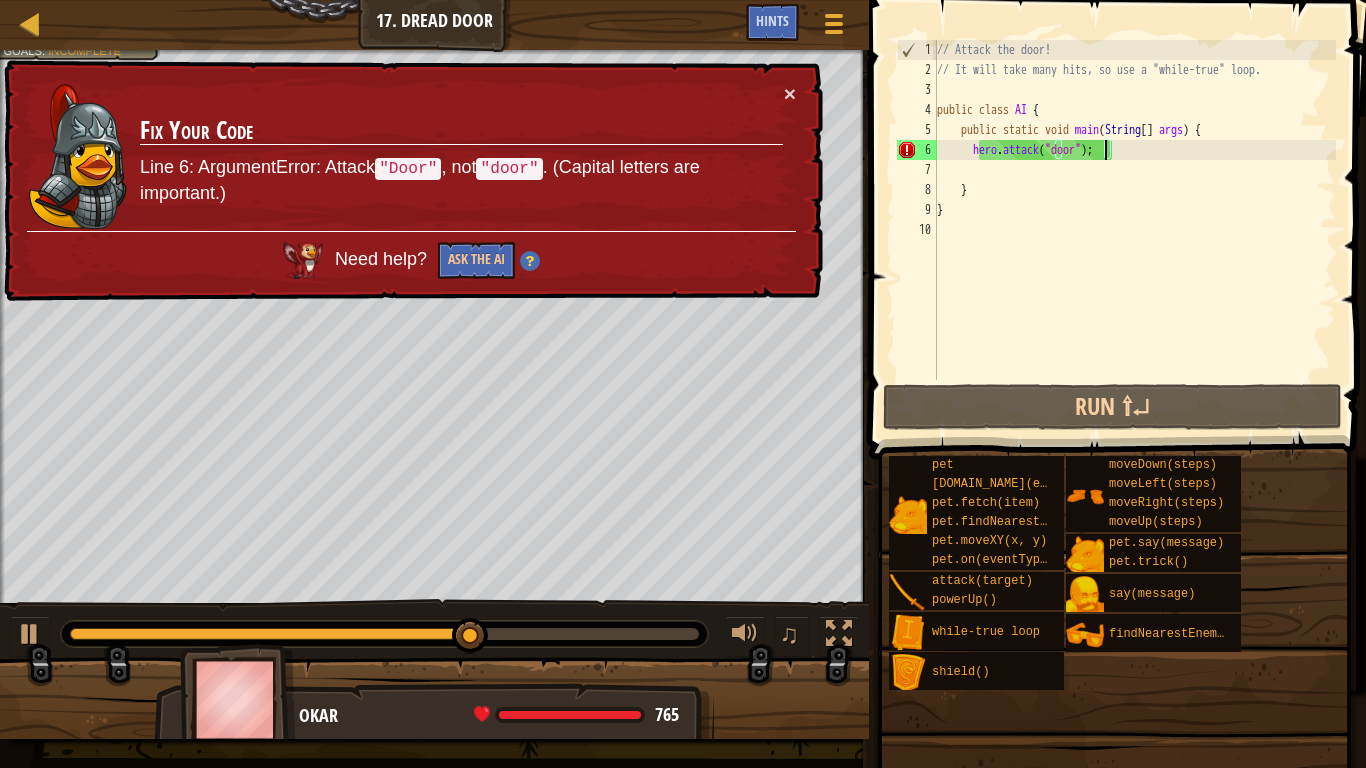 click on "// Attack the door! // It will take many hits, so use a "while-true" loop. public   class   AI   {      public   static   void   main ( String [ ]   args )   {        hero . attack ( "door" ) ;             } }" at bounding box center [1134, 230] 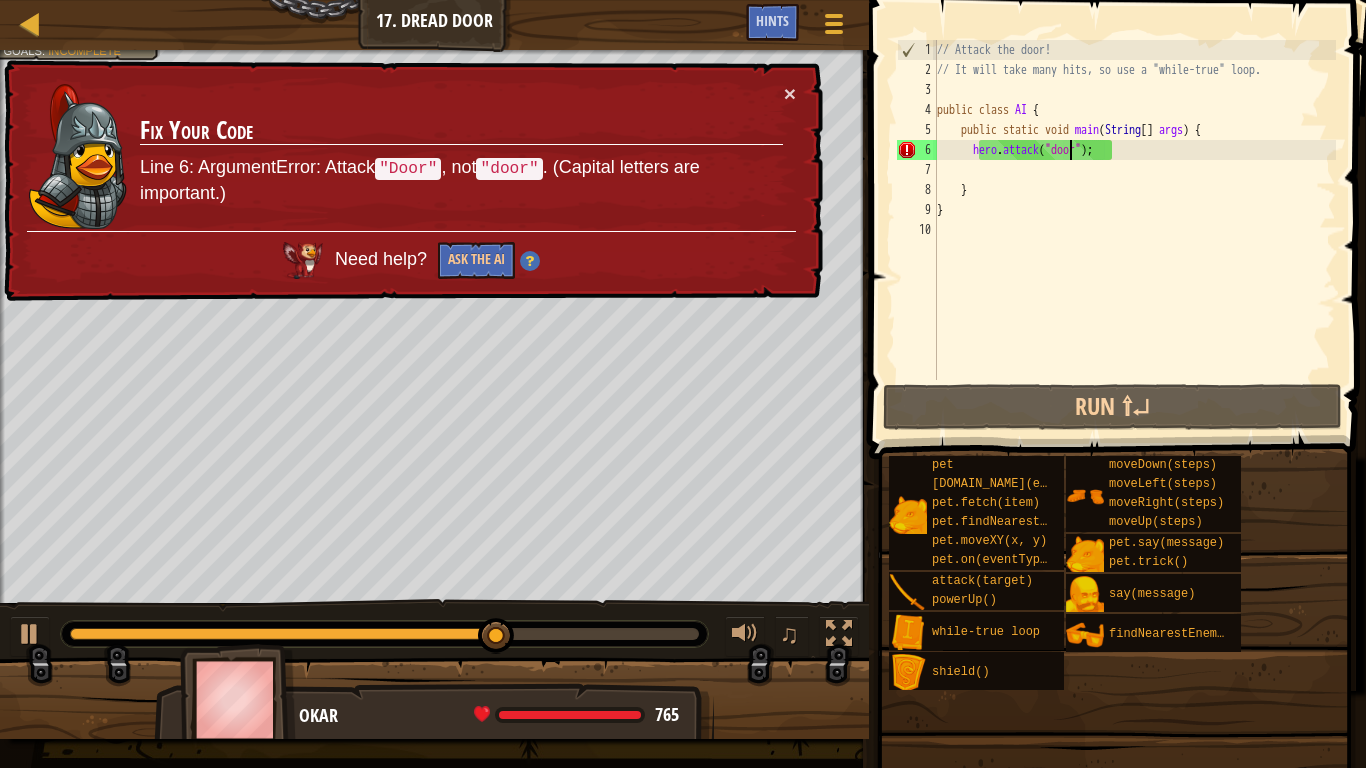 click on "// Attack the door! // It will take many hits, so use a "while-true" loop. public   class   AI   {      public   static   void   main ( String [ ]   args )   {        hero . attack ( "door" ) ;             } }" at bounding box center (1134, 230) 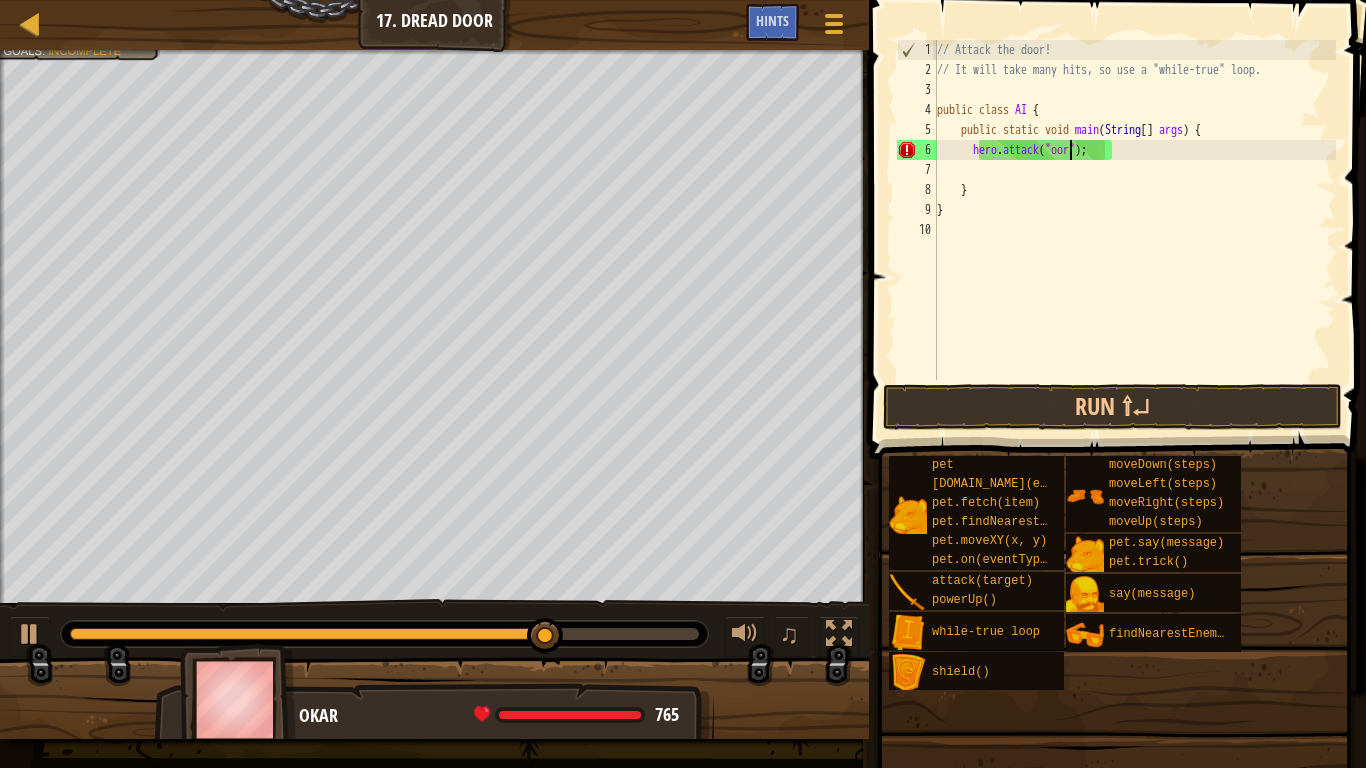 scroll, scrollTop: 9, scrollLeft: 20, axis: both 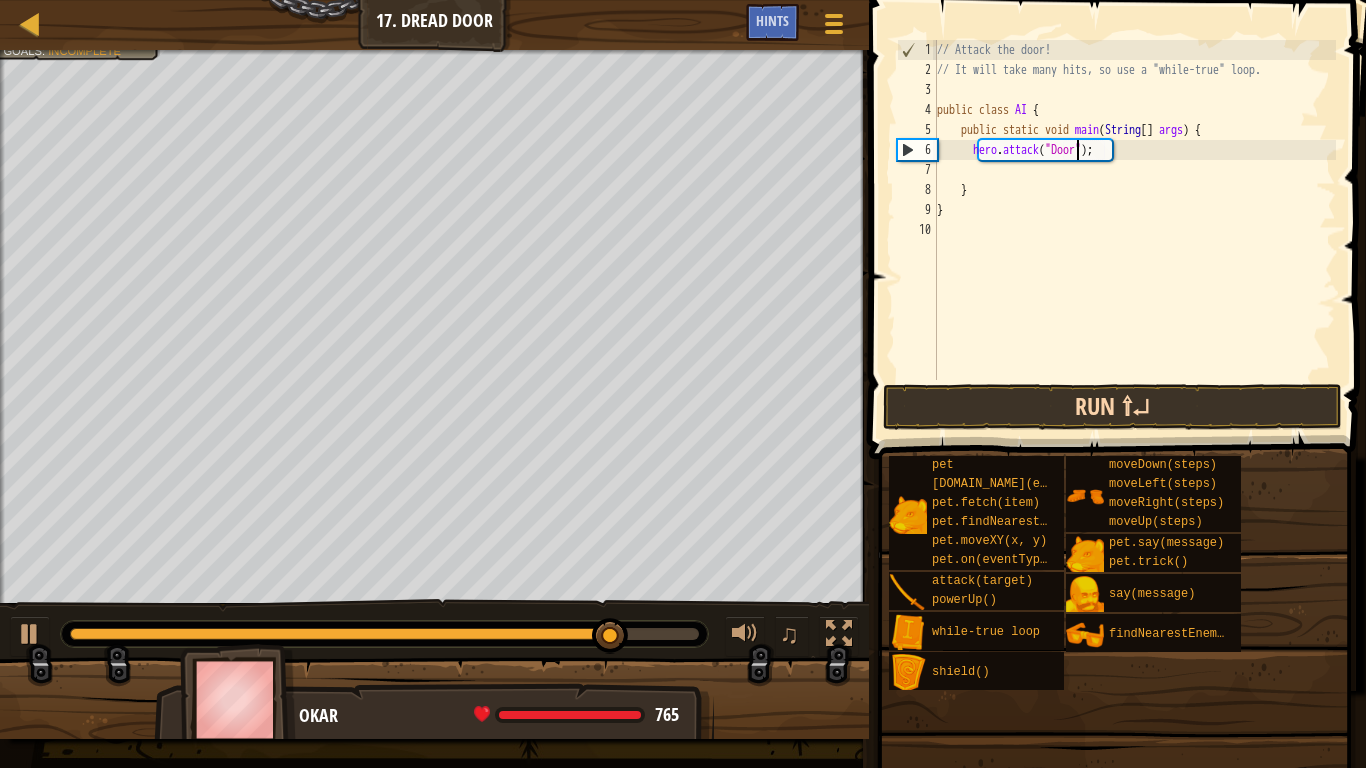 type on "hero.attack("Door");" 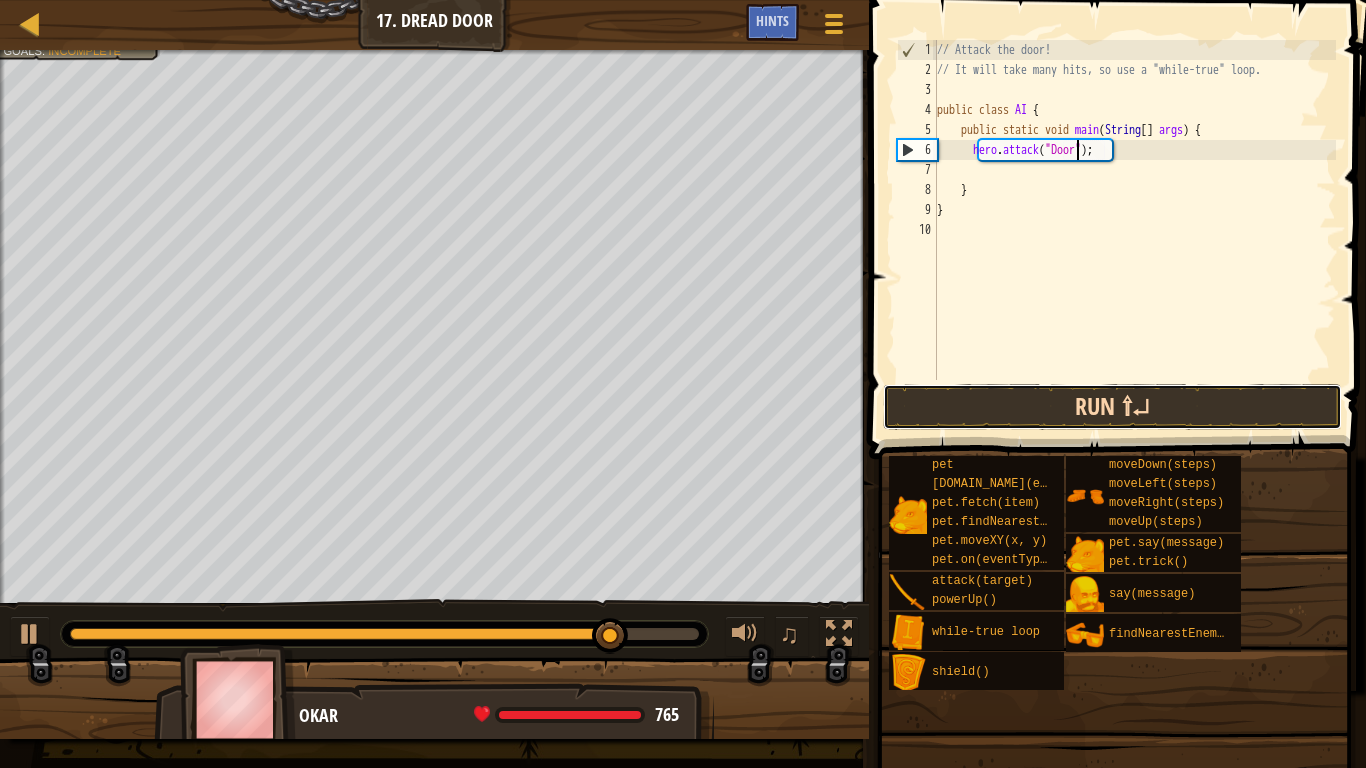 click on "Run ⇧↵" at bounding box center (1112, 407) 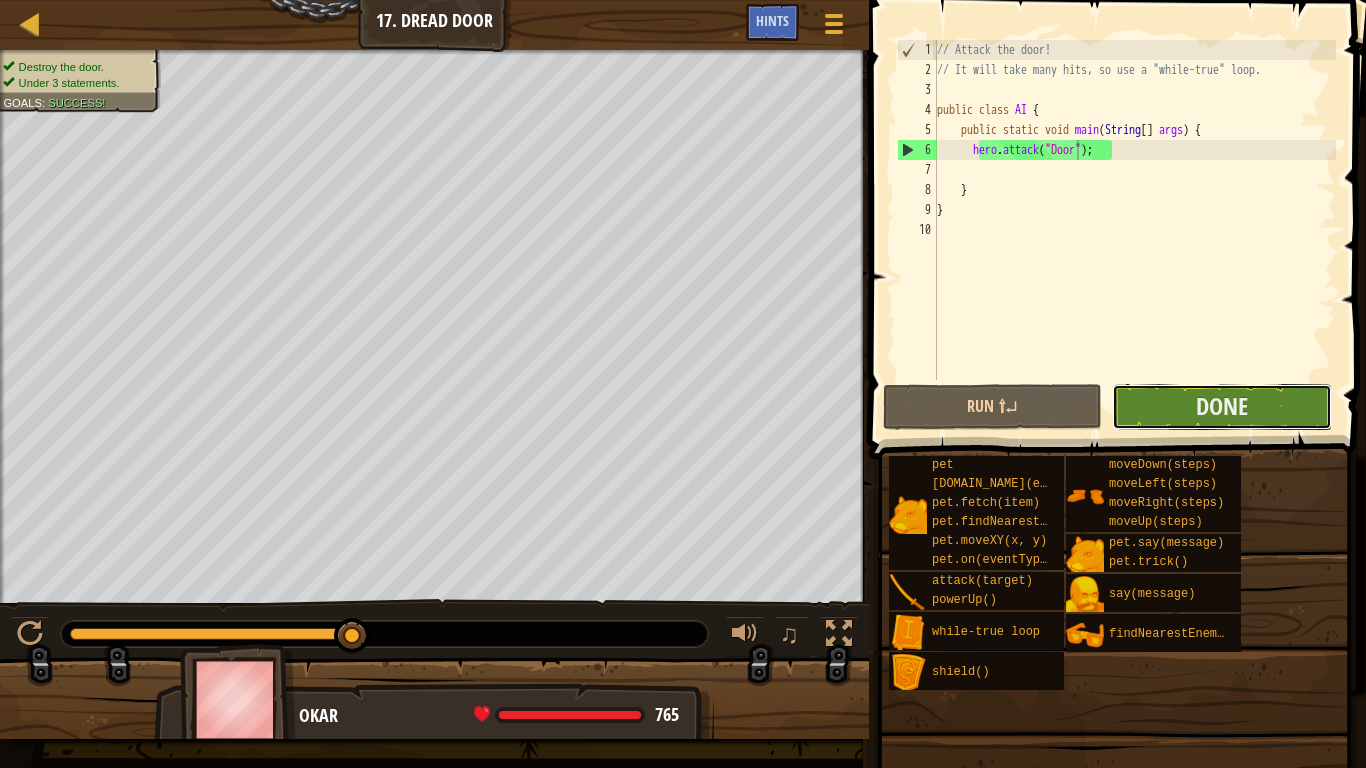 click on "Done" at bounding box center (1221, 407) 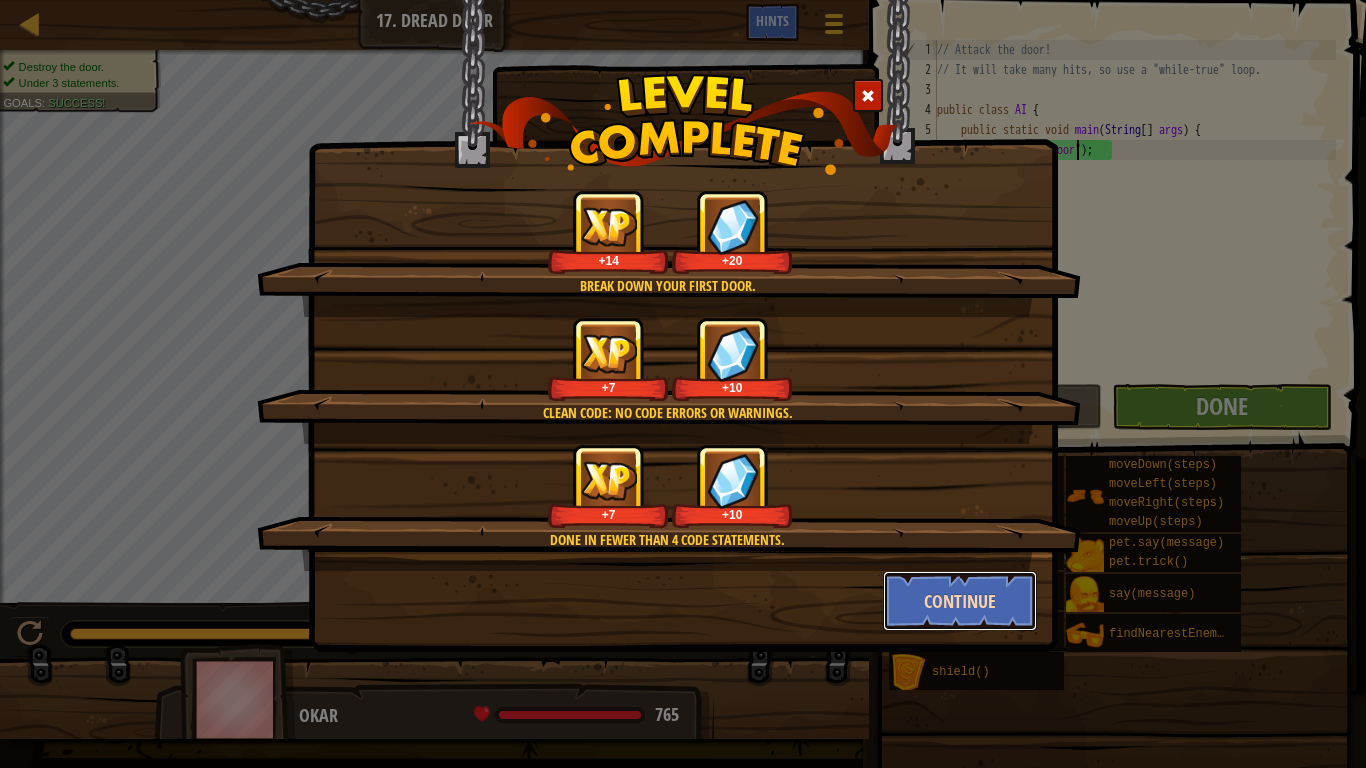 click on "Continue" at bounding box center (960, 601) 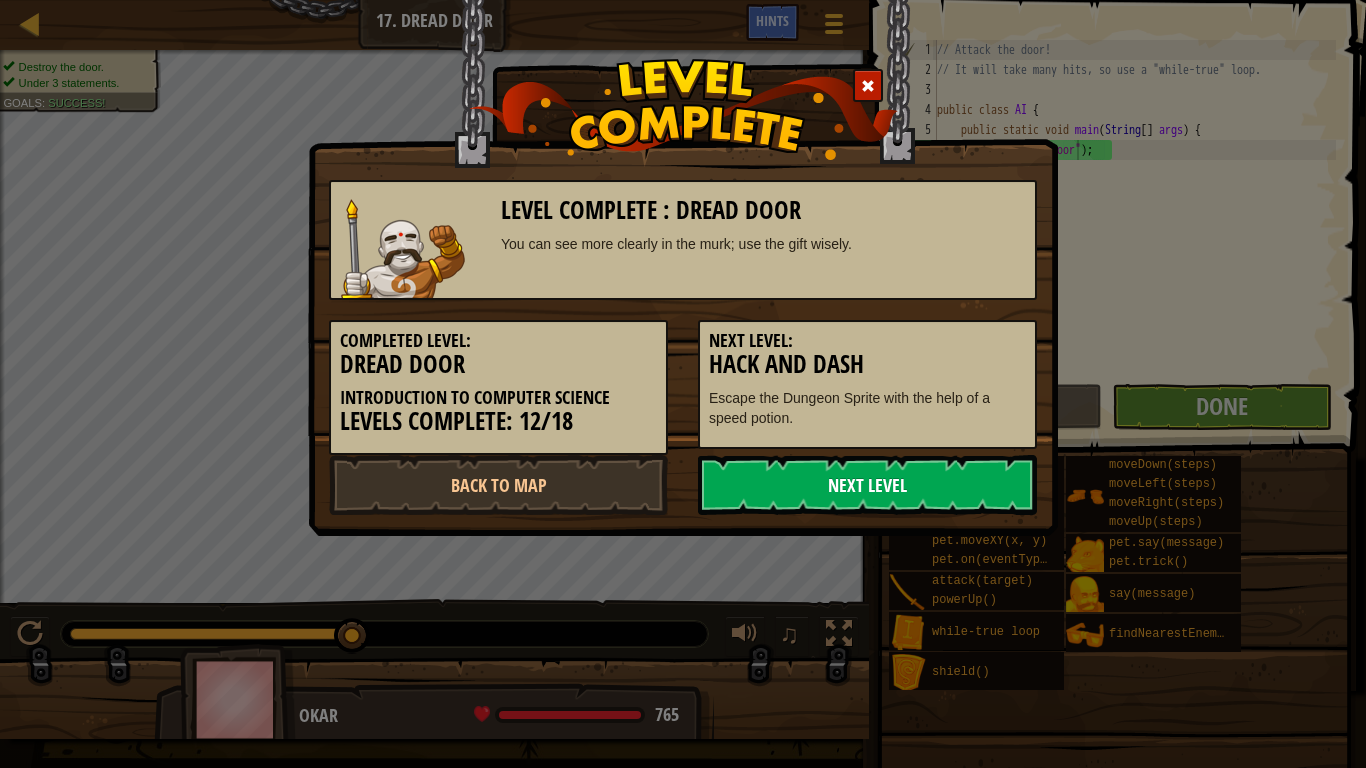 click on "Next Level" at bounding box center [867, 485] 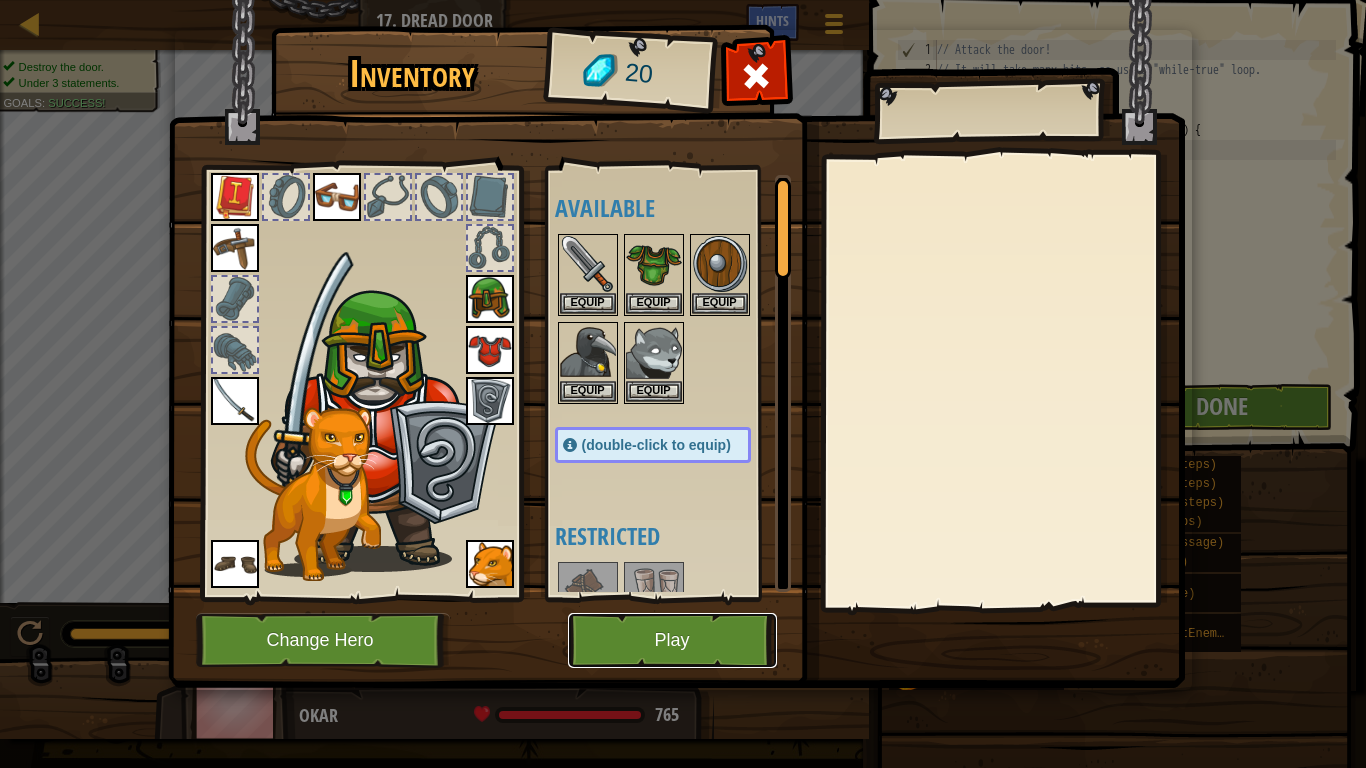 click on "Play" at bounding box center (672, 640) 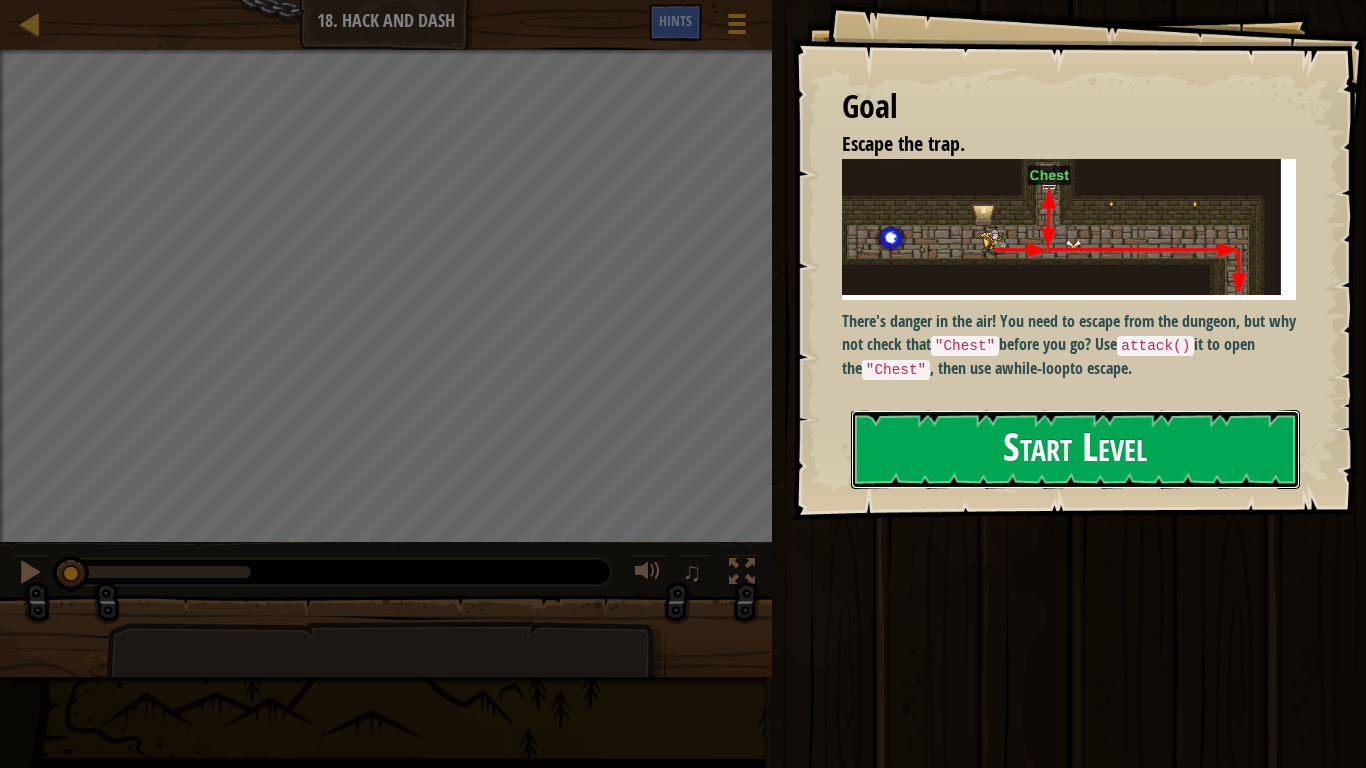 click on "Start Level" at bounding box center (1075, 449) 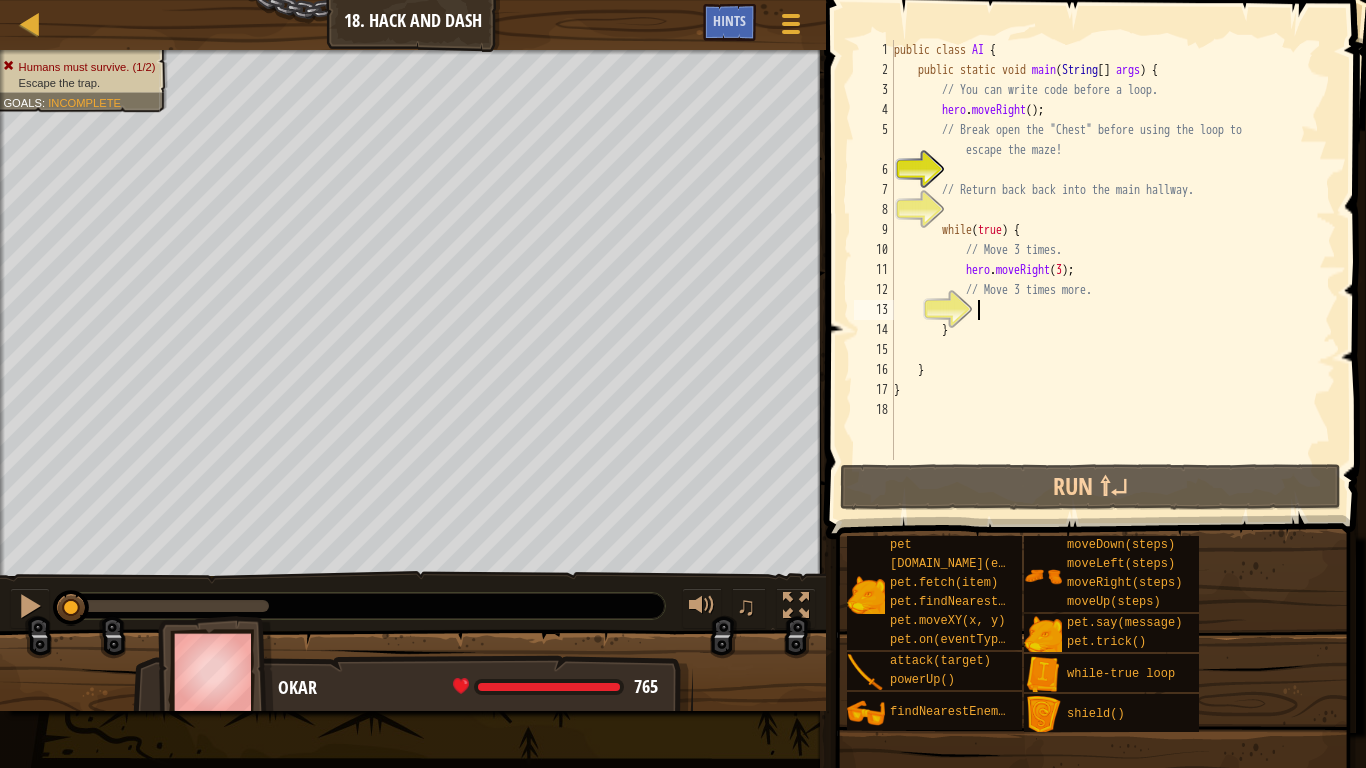 click on "public   class   AI   {      public   static   void   main ( String [ ]   args )   {          // You can write code before a loop.          hero . moveRight ( ) ;          // Break open the "Chest" before using the loop to               escape the maze!                   // Return back back into the main hallway.                   while ( true )   {              // Move 3 times.              hero . moveRight ( 3 ) ;              // Move 3 times more.                       }               } }" at bounding box center (1113, 270) 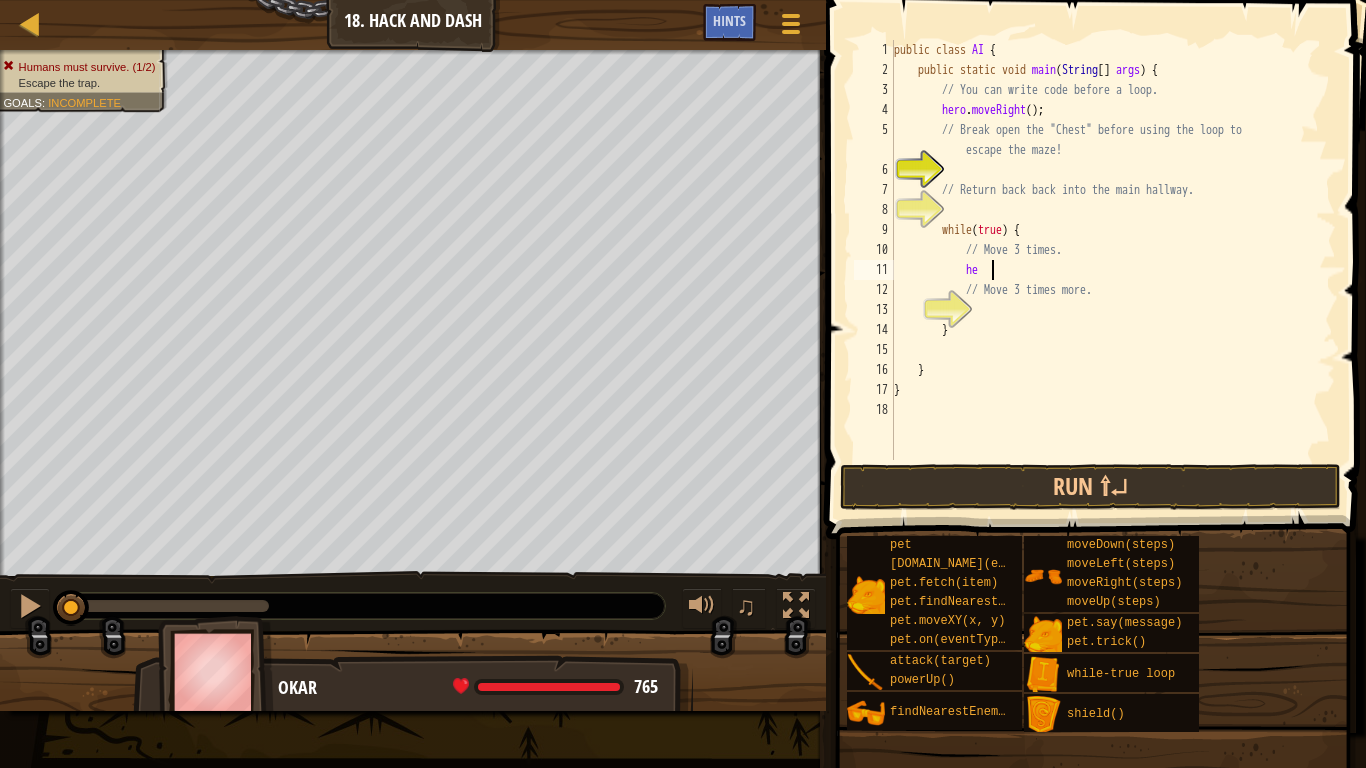 type on "h" 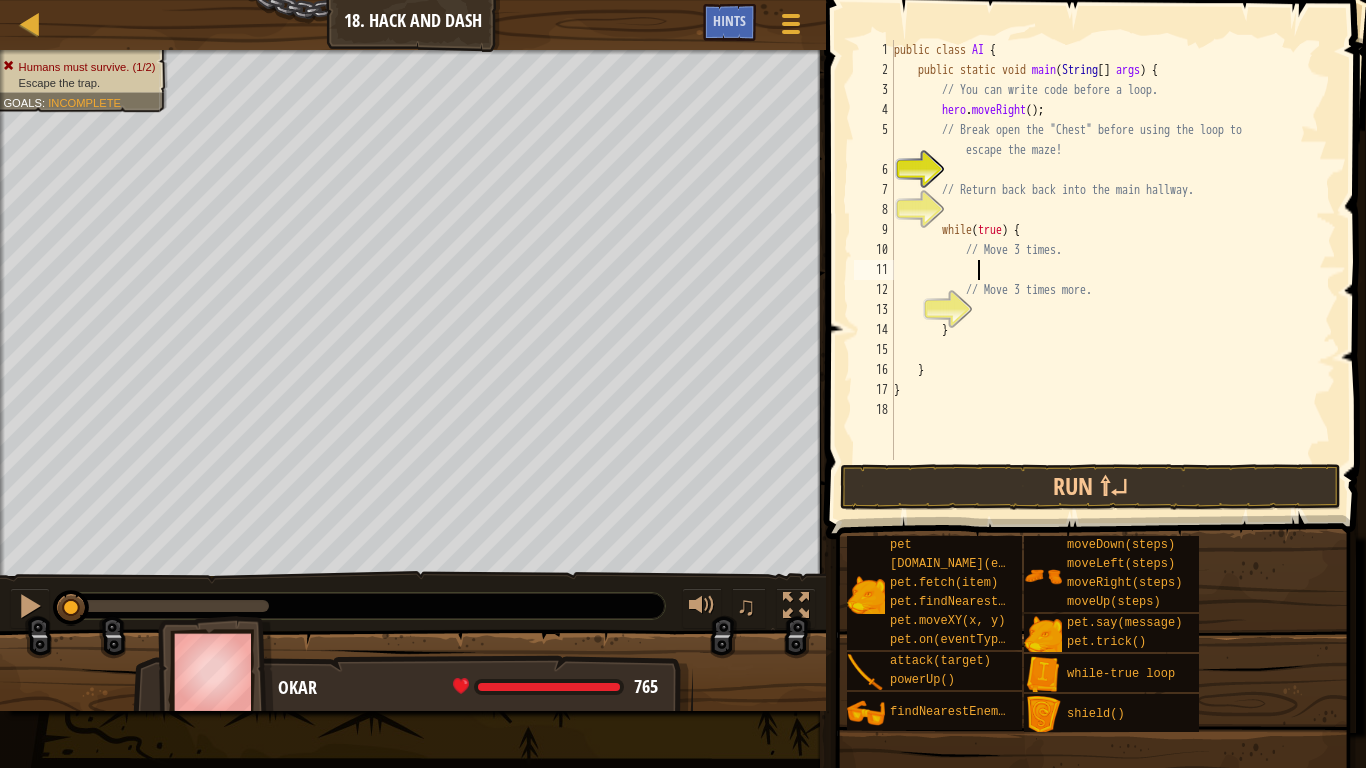 click on "public   class   AI   {      public   static   void   main ( String [ ]   args )   {          // You can write code before a loop.          hero . moveRight ( ) ;          // Break open the "Chest" before using the loop to               escape the maze!                   // Return back back into the main hallway.                   while ( true )   {              // Move 3 times.                           // Move 3 times more.                       }               } }" at bounding box center [1113, 270] 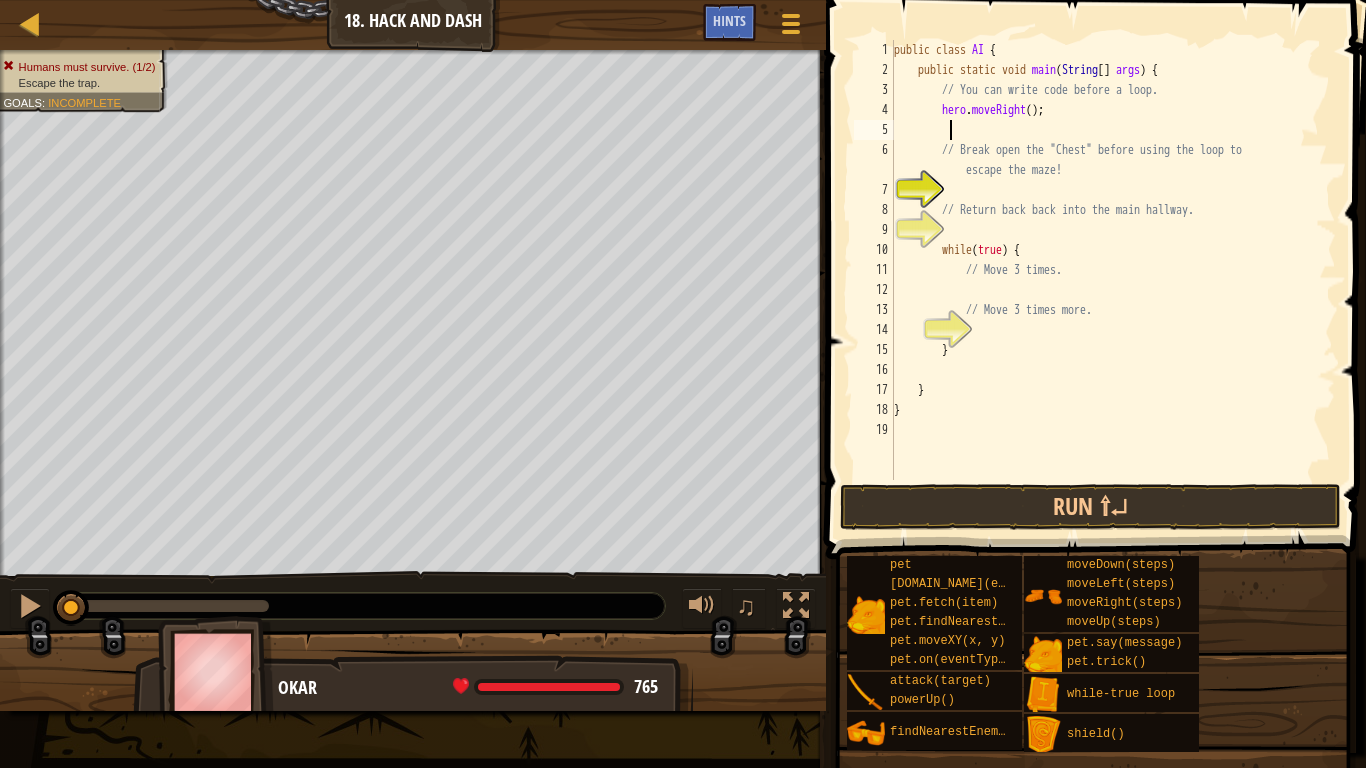 type on "h" 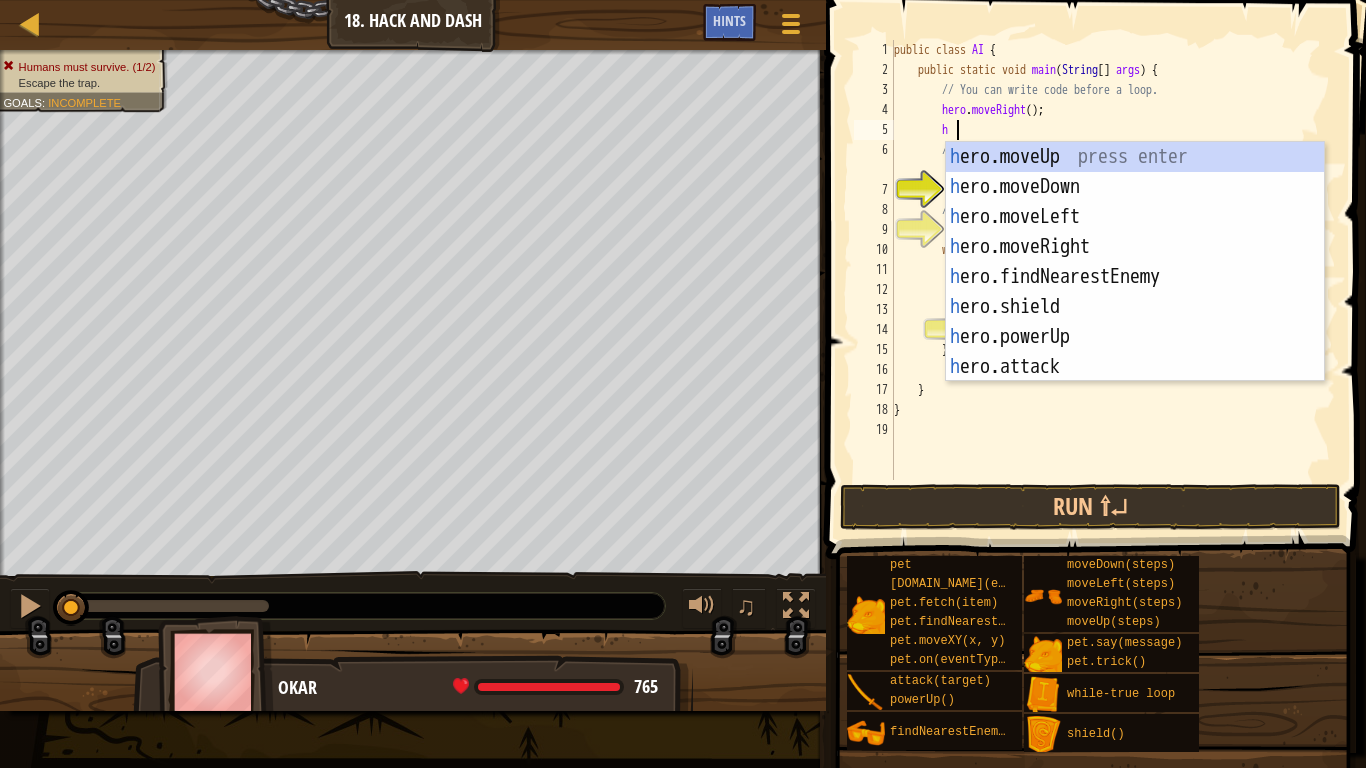 scroll, scrollTop: 9, scrollLeft: 8, axis: both 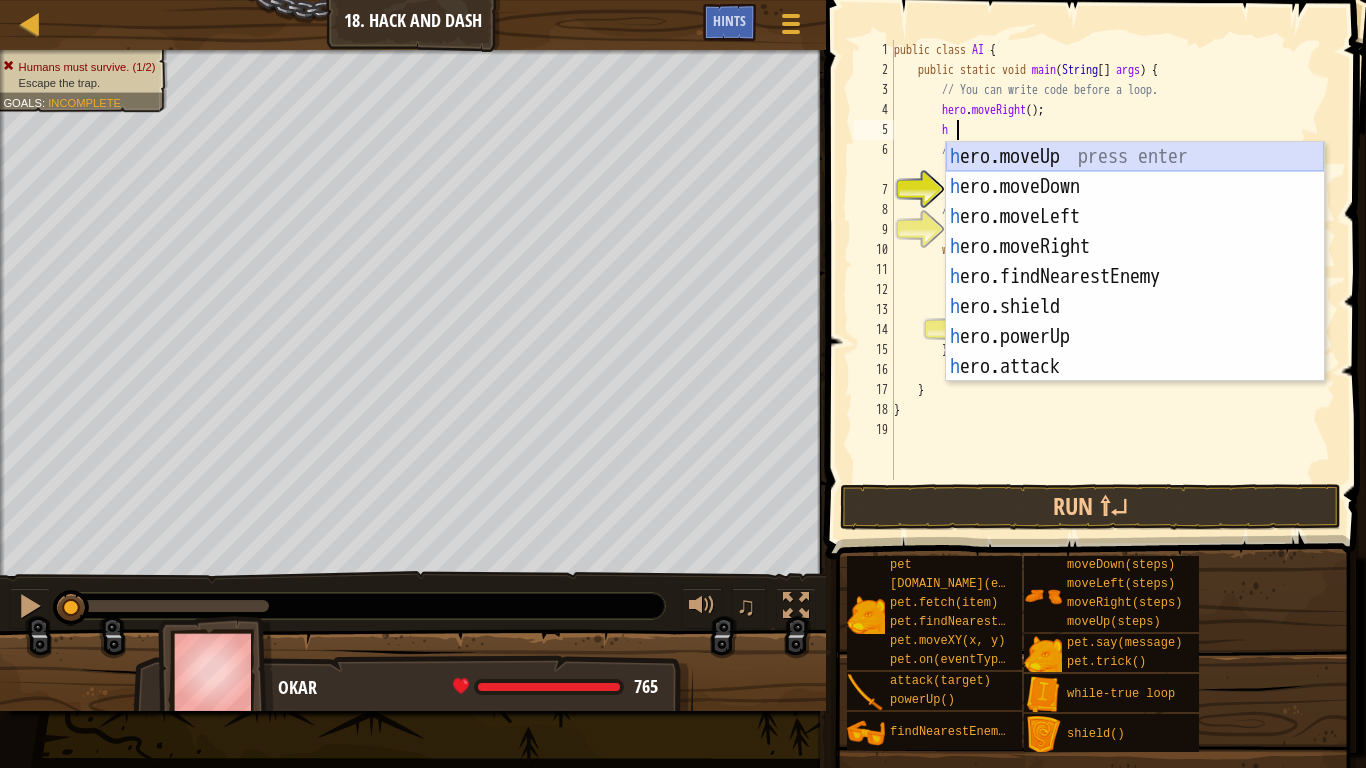 click on "h ero.moveUp press enter h ero.moveDown press enter h ero.moveLeft press enter h ero.moveRight press enter h ero.findNearestEnemy press enter h ero.shield press enter h ero.powerUp press enter h ero.attack press enter w h ile-true loop press enter" at bounding box center (1135, 292) 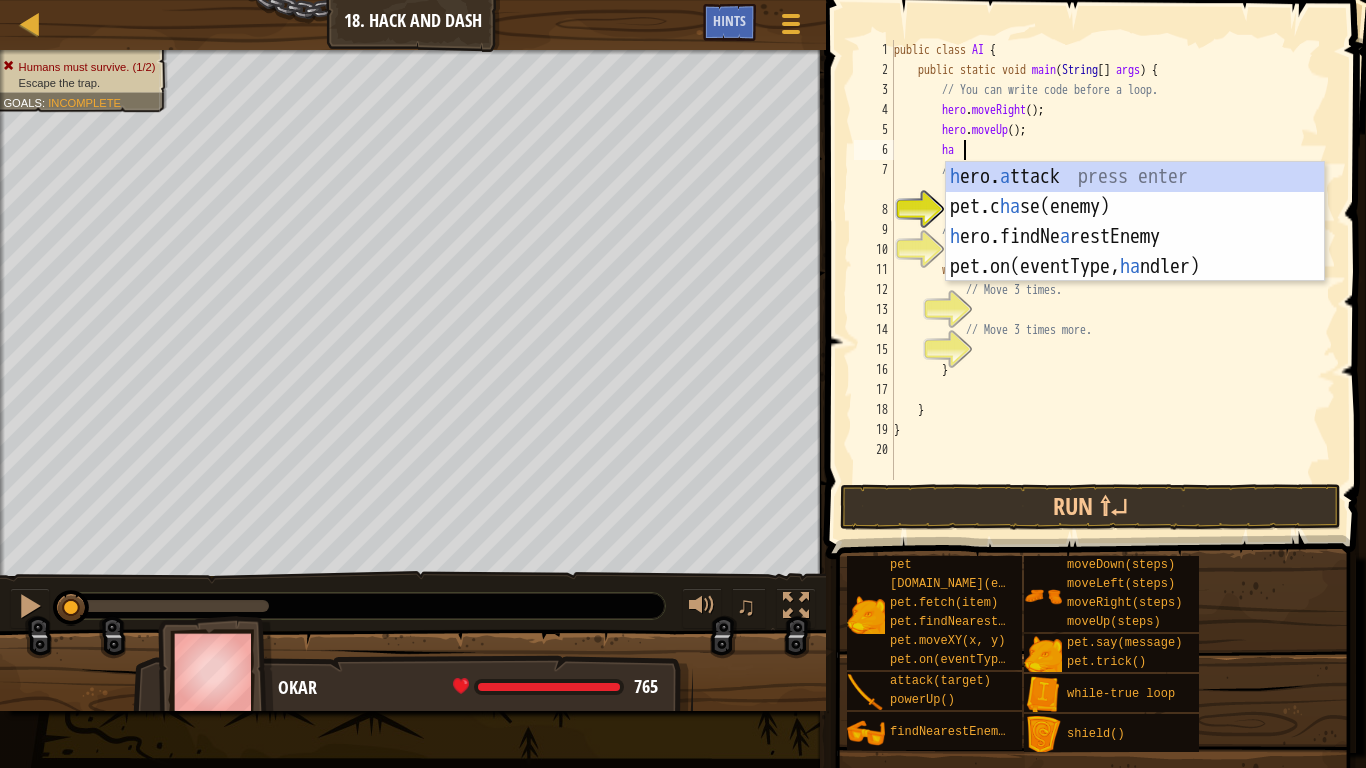 scroll, scrollTop: 9, scrollLeft: 9, axis: both 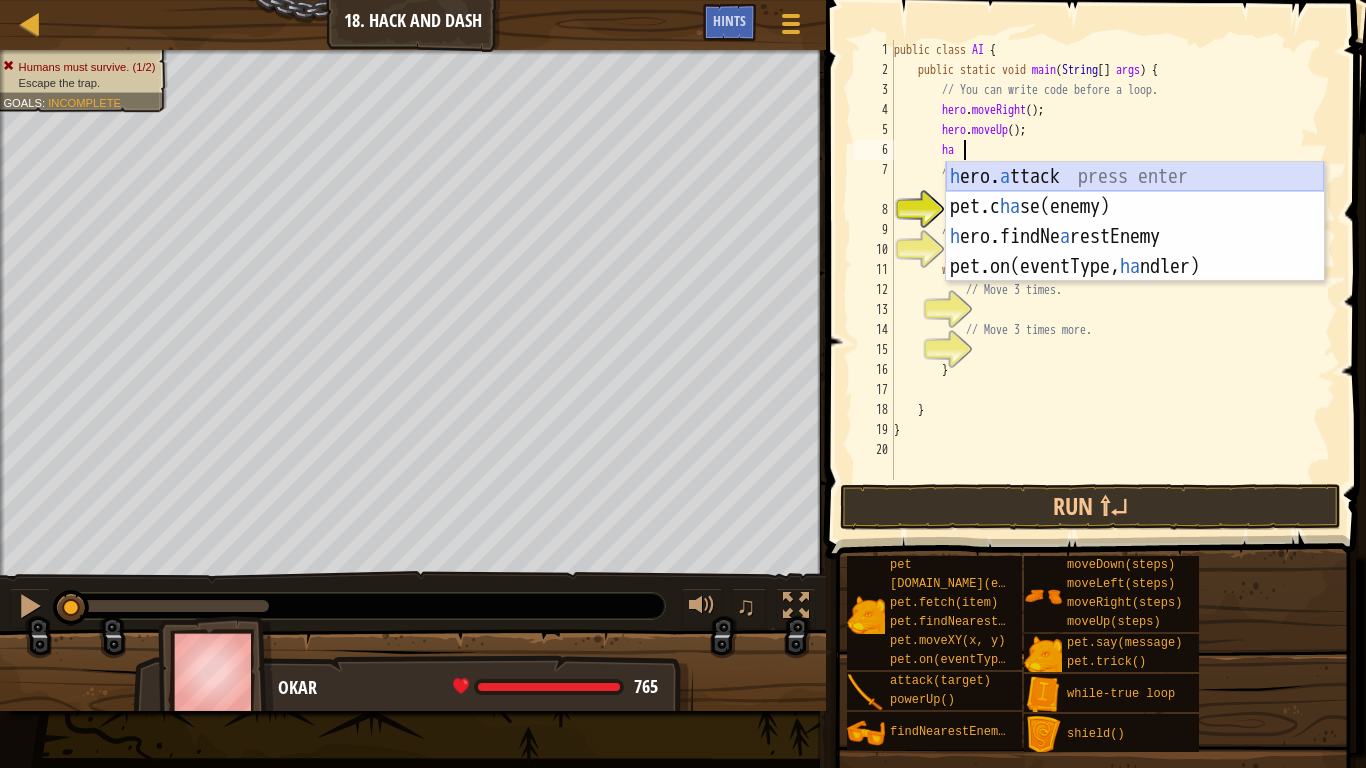 click on "h ero. a ttack press enter pet.c ha se(enemy) press enter h ero.findNe a restEnemy press enter pet.on(eventType,  ha ndler) press enter" at bounding box center [1135, 252] 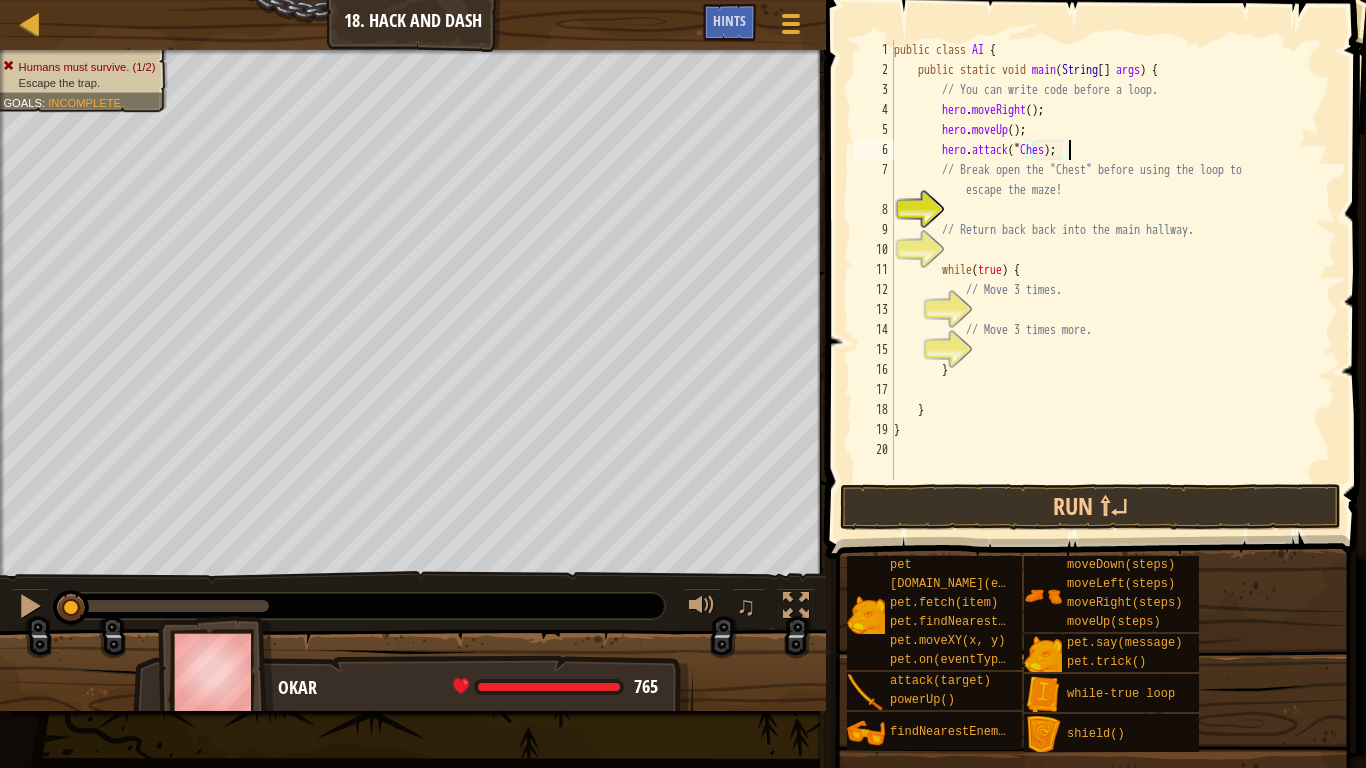 scroll, scrollTop: 9, scrollLeft: 26, axis: both 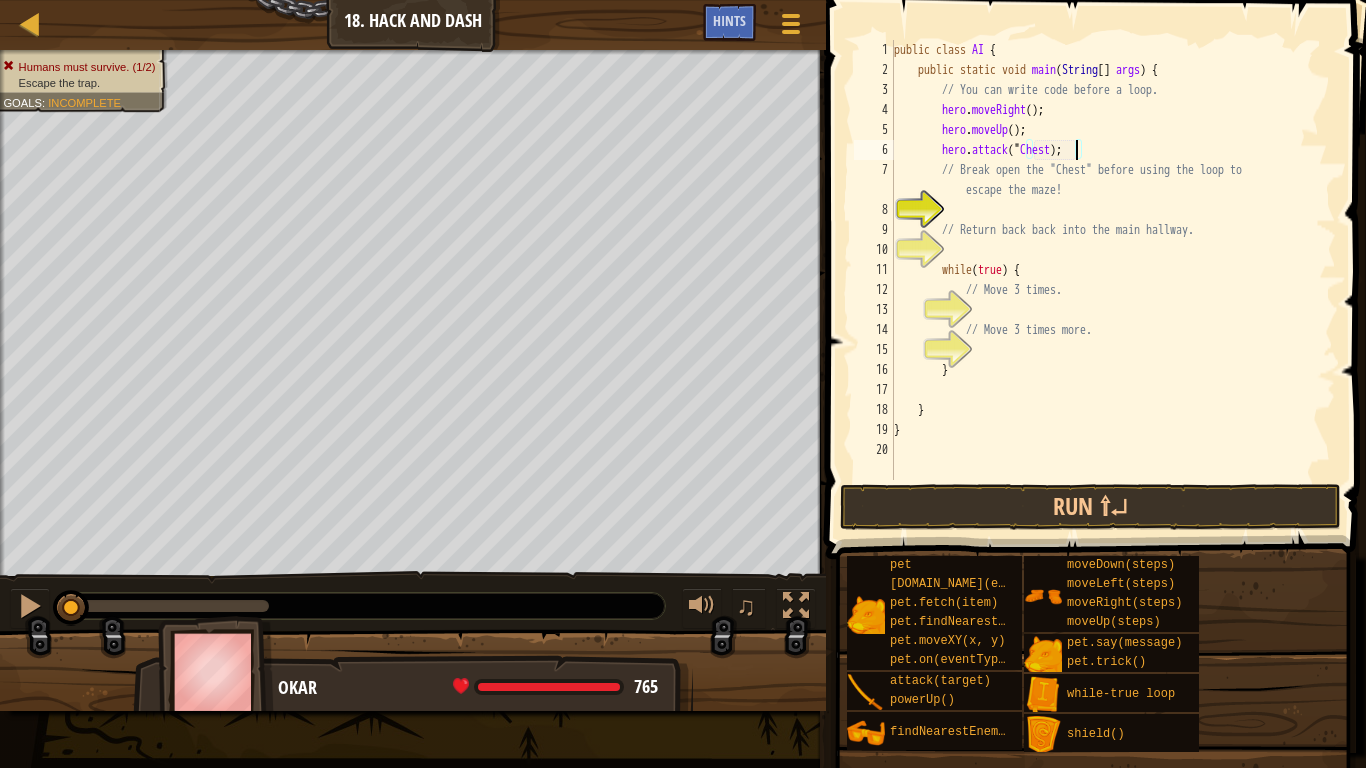 type on "hero.attack("Chest");" 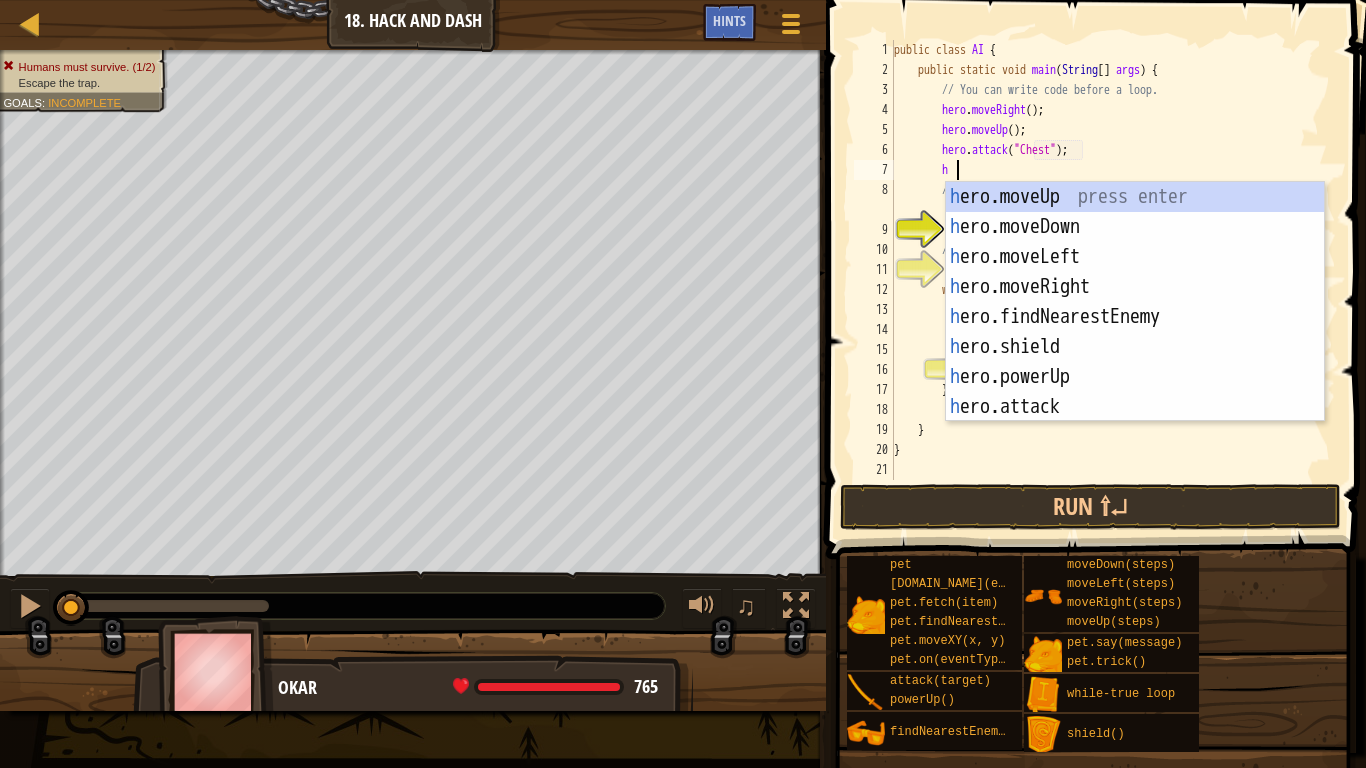 scroll, scrollTop: 9, scrollLeft: 9, axis: both 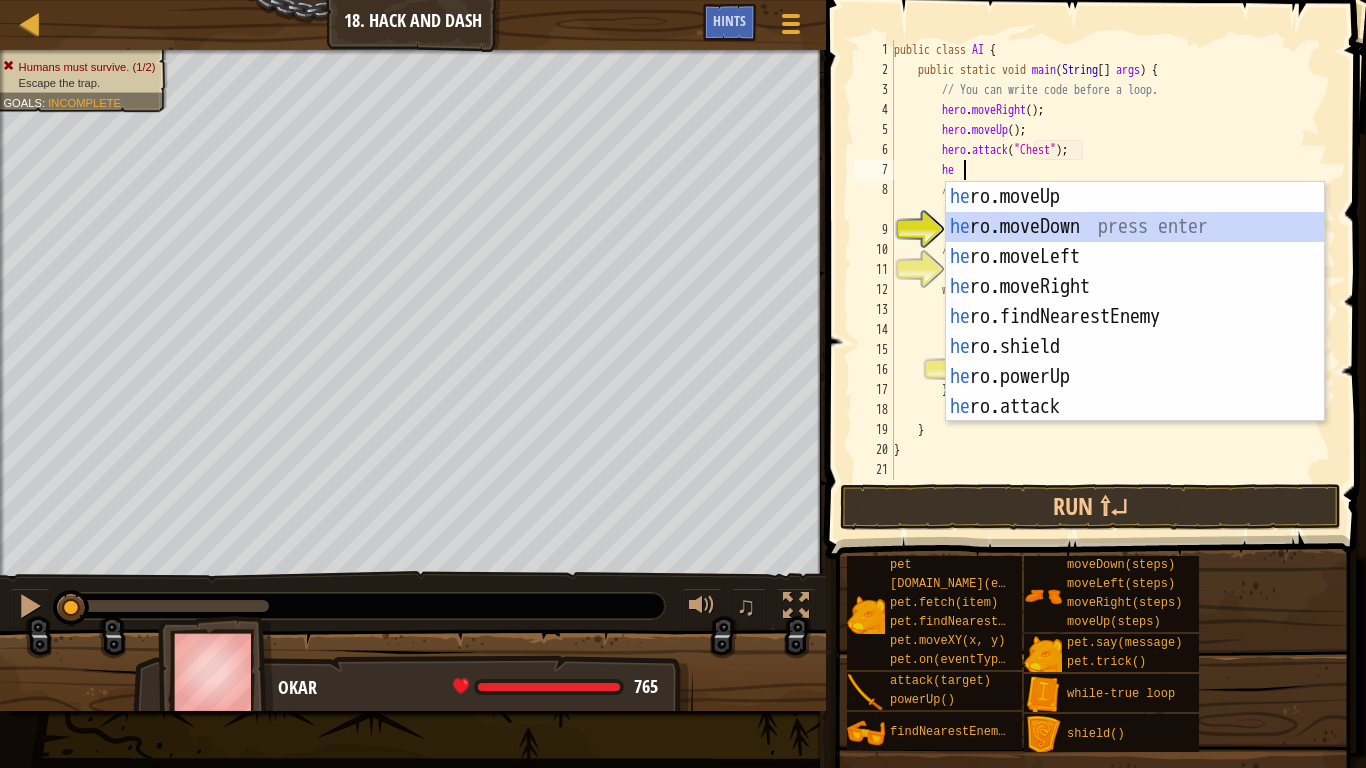 click on "he ro.moveUp press enter he ro.moveDown press enter he ro.moveLeft press enter he ro.moveRight press enter he ro.findNearestEnemy press enter he ro.shield press enter he ro.powerUp press enter he ro.attack press enter w h il e -true loop press enter" at bounding box center [1135, 332] 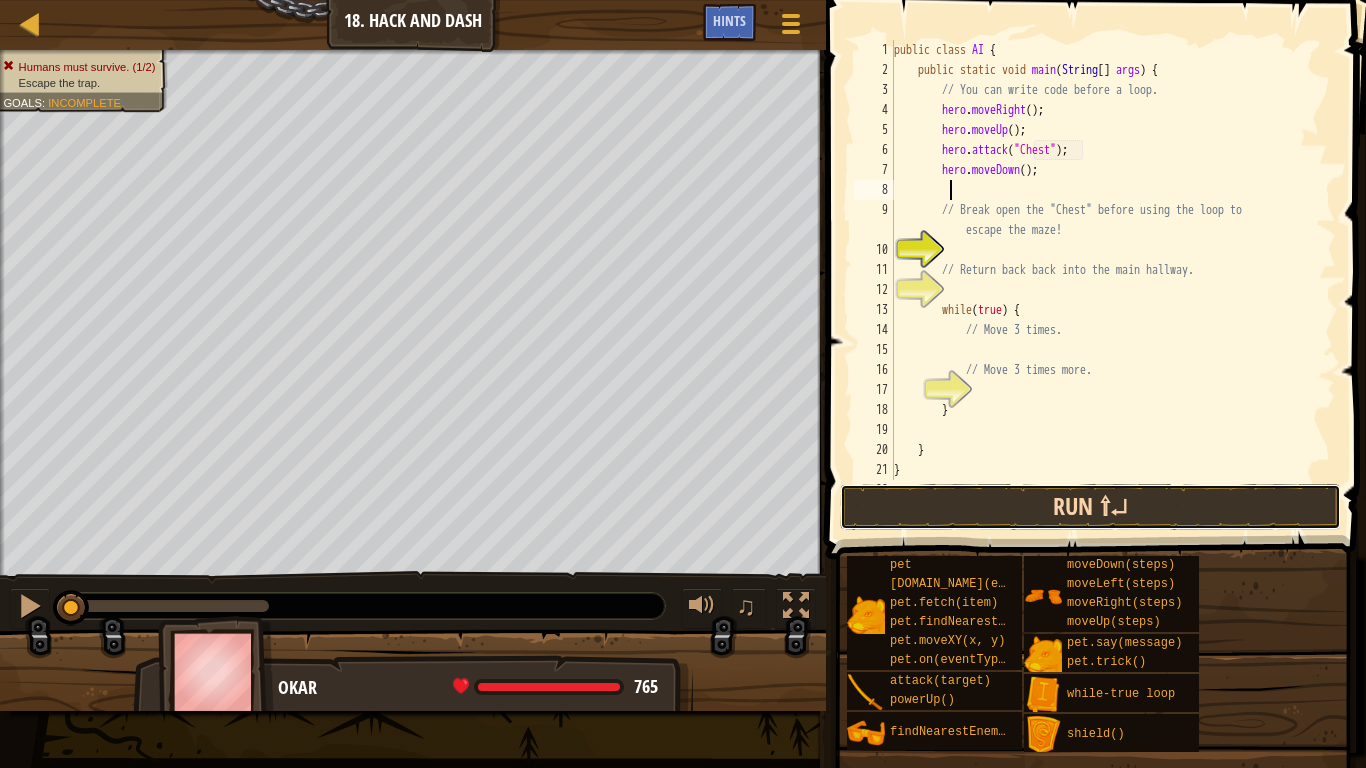 click on "Run ⇧↵" at bounding box center (1090, 507) 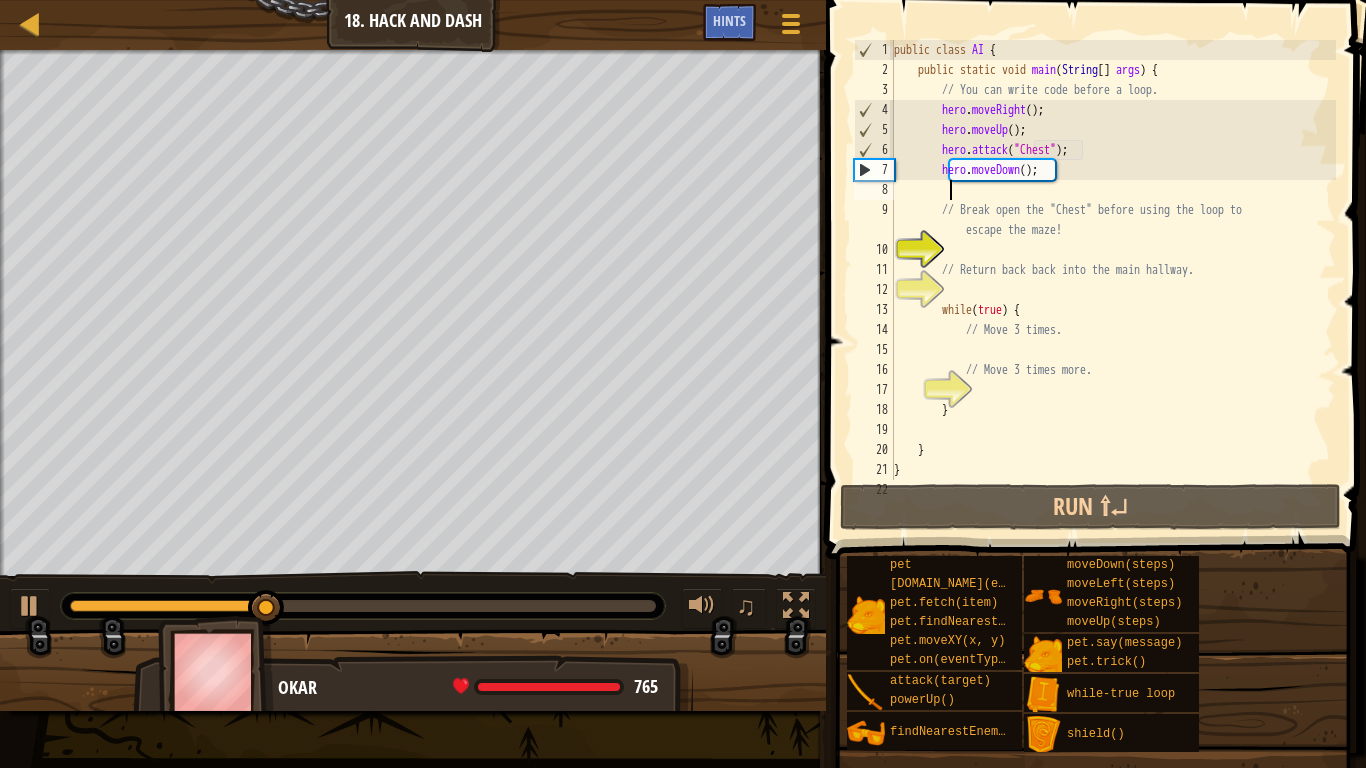 type on "w" 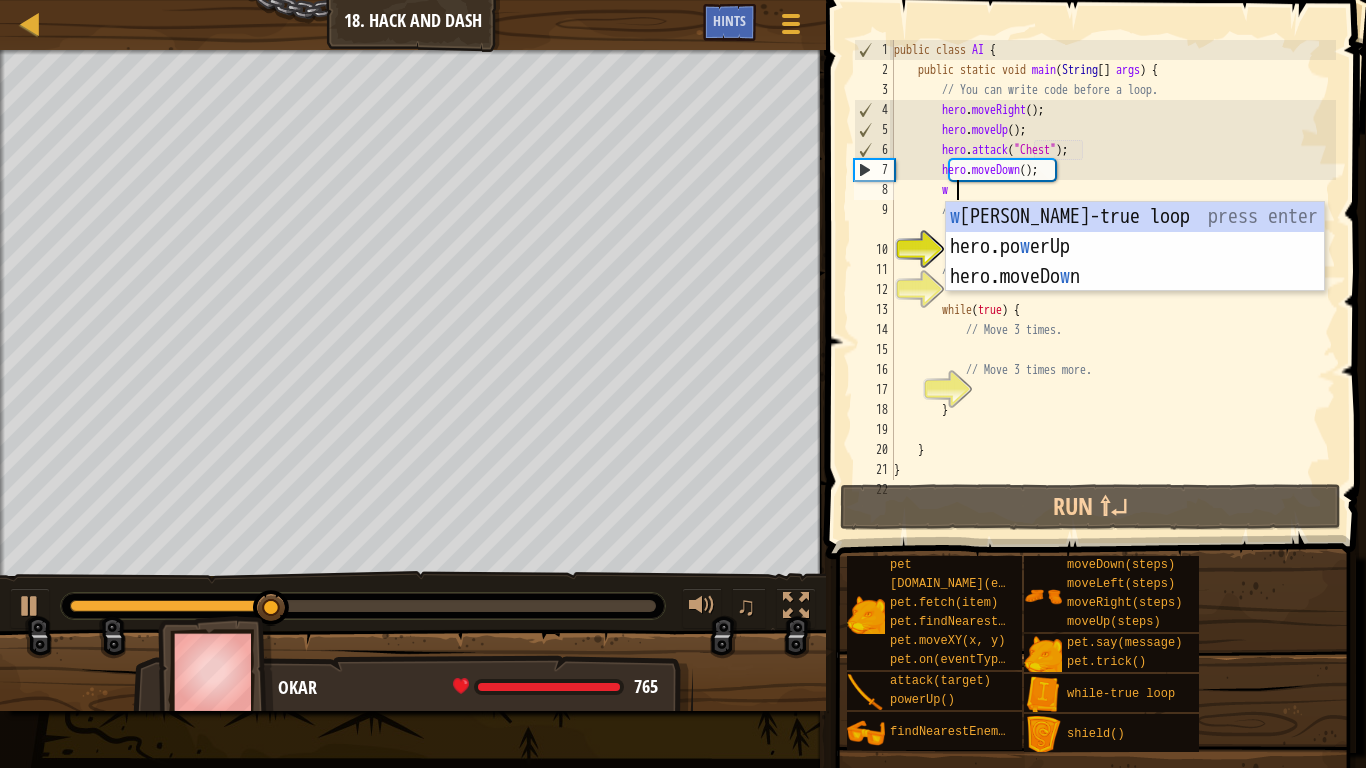 scroll, scrollTop: 9, scrollLeft: 8, axis: both 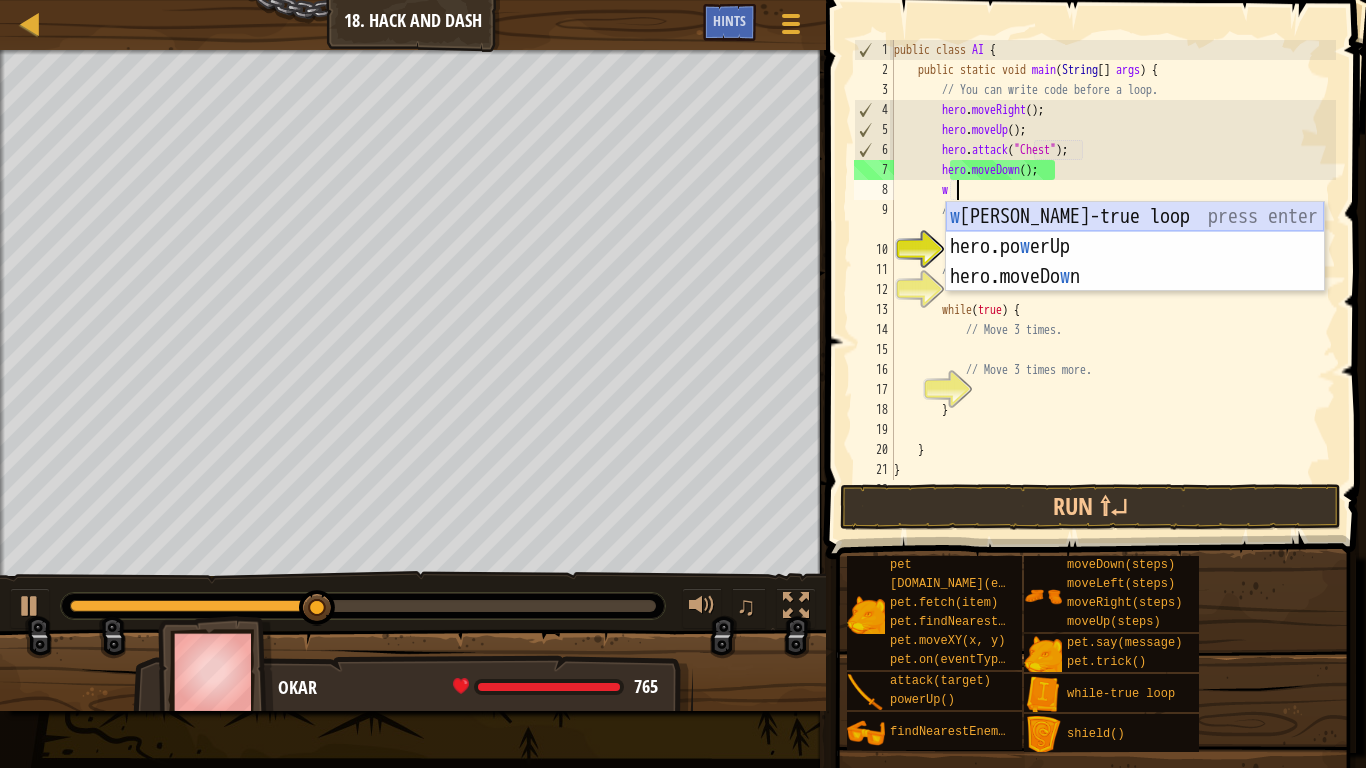 click on "w [PERSON_NAME]-true loop press enter hero.po w erUp press enter hero.moveDo w n press enter" at bounding box center [1135, 277] 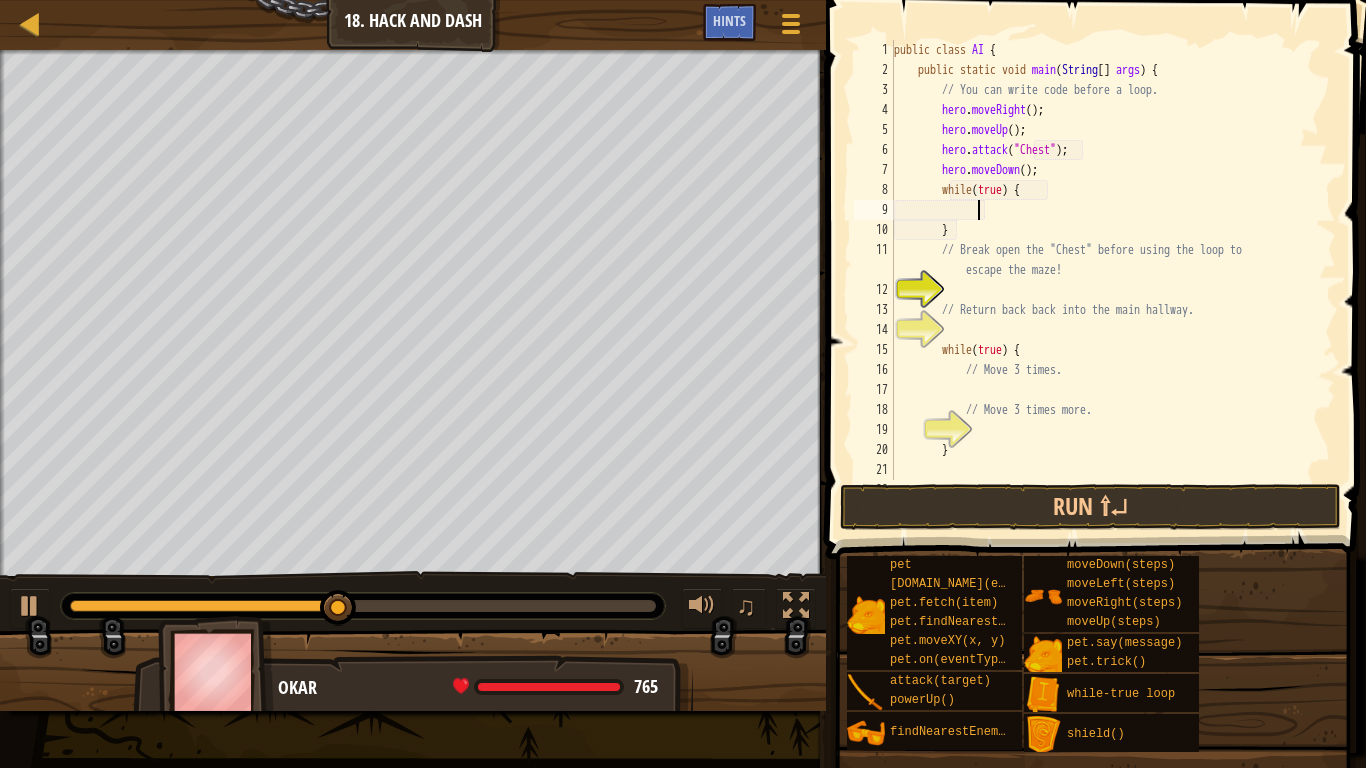 click on "public   class   AI   {      public   static   void   main ( String [ ]   args )   {          // You can write code before a loop.          hero . moveRight ( ) ;          hero . moveUp ( ) ;          hero . attack ( "Chest" ) ;          hero . moveDown ( ) ;          while ( true )   {                       }          // Break open the "Chest" before using the loop to               escape the maze!                   // Return back back into the main hallway.                   while ( true )   {              // Move 3 times.                           // Move 3 times more.                       }               }" at bounding box center [1113, 280] 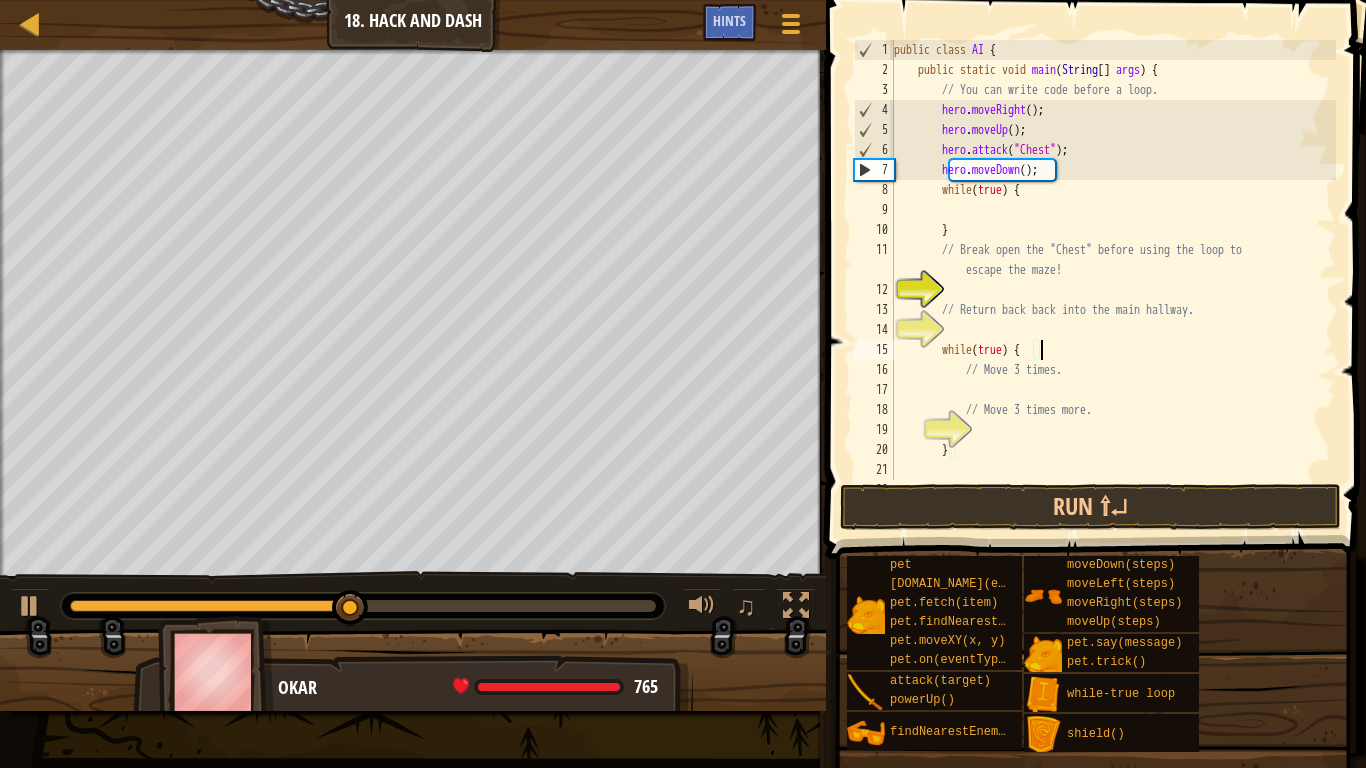 click on "public   class   AI   {      public   static   void   main ( String [ ]   args )   {          // You can write code before a loop.          hero . moveRight ( ) ;          hero . moveUp ( ) ;          hero . attack ( "Chest" ) ;          hero . moveDown ( ) ;          while ( true )   {                       }          // Break open the "Chest" before using the loop to               escape the maze!                   // Return back back into the main hallway.                   while ( true )   {              // Move 3 times.                           // Move 3 times more.                       }               }" at bounding box center (1113, 280) 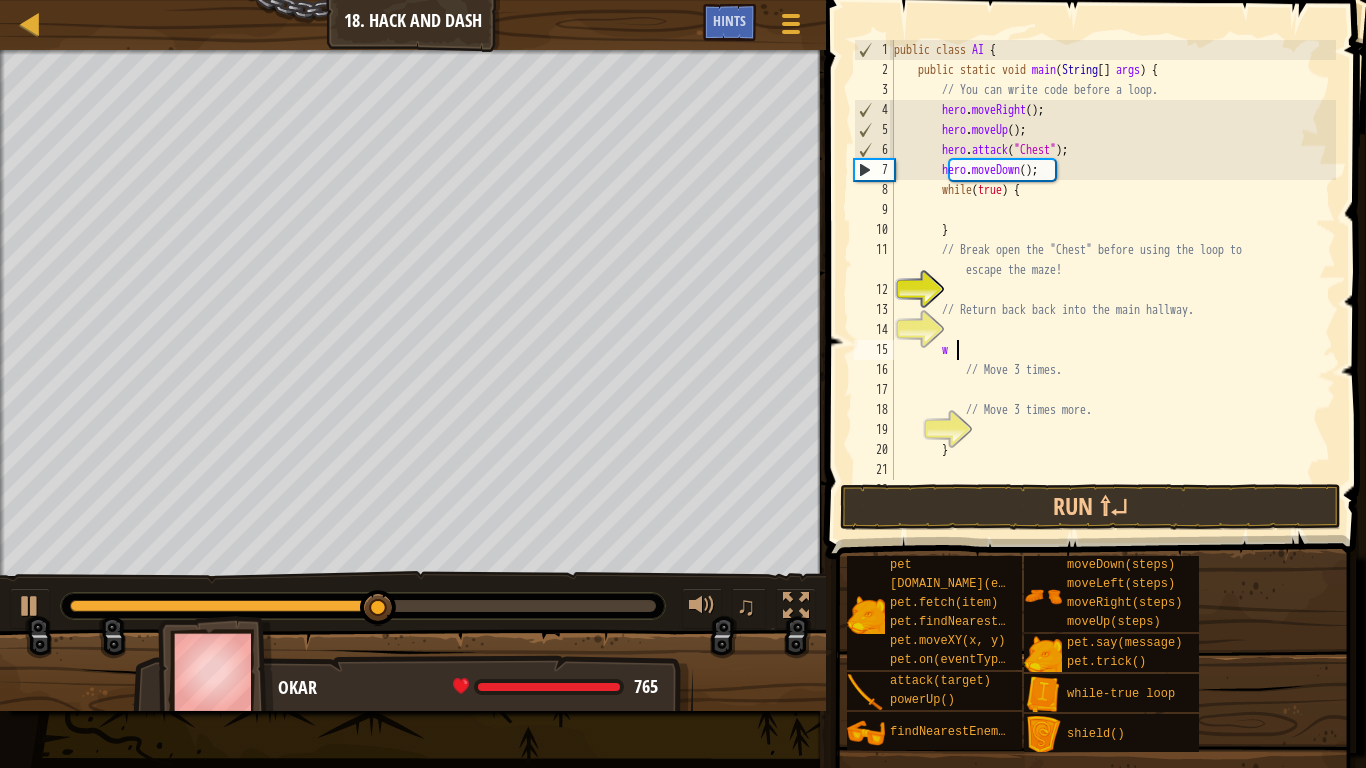 type on "w" 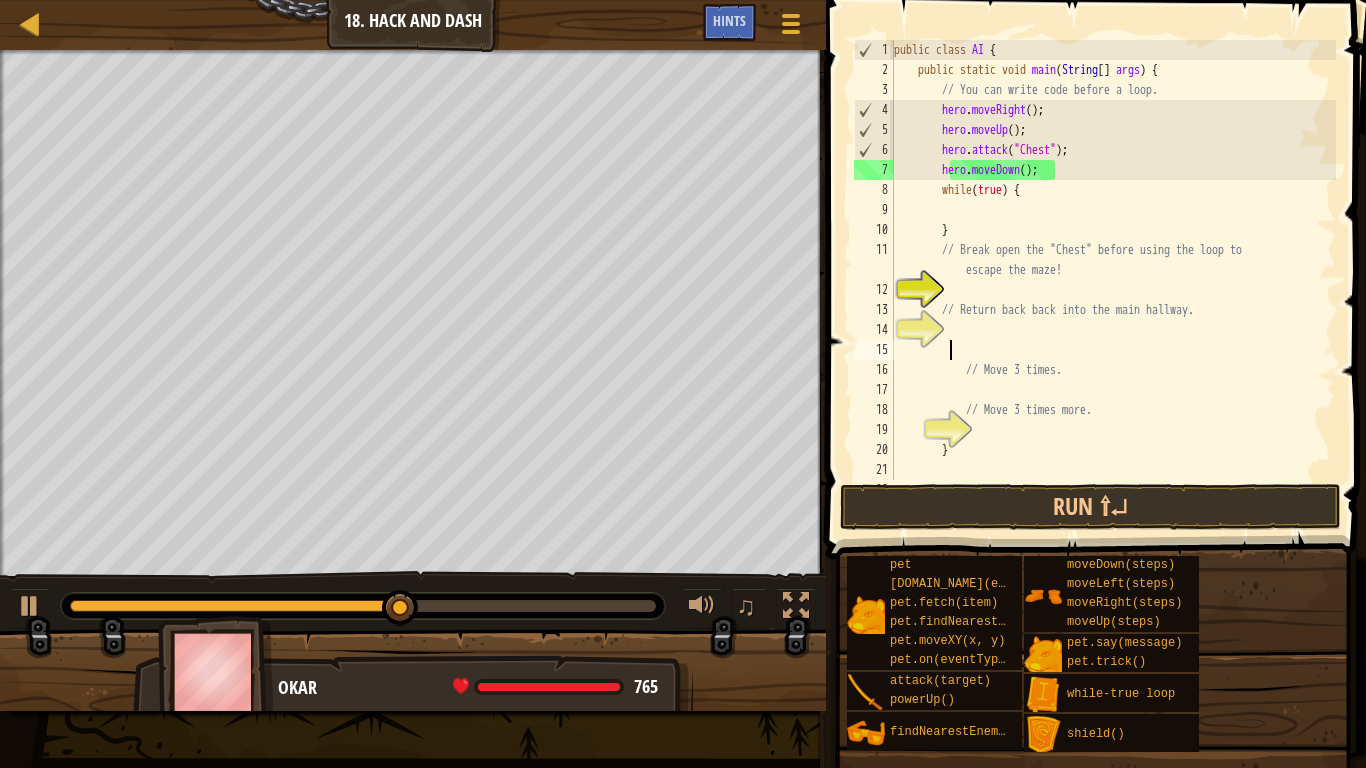 click on "public   class   AI   {      public   static   void   main ( String [ ]   args )   {          // You can write code before a loop.          hero . moveRight ( ) ;          hero . moveUp ( ) ;          hero . attack ( "Chest" ) ;          hero . moveDown ( ) ;          while ( true )   {                       }          // Break open the "Chest" before using the loop to               escape the maze!                   // Return back back into the main hallway.                                // Move 3 times.                           // Move 3 times more.                       }               }" at bounding box center (1113, 280) 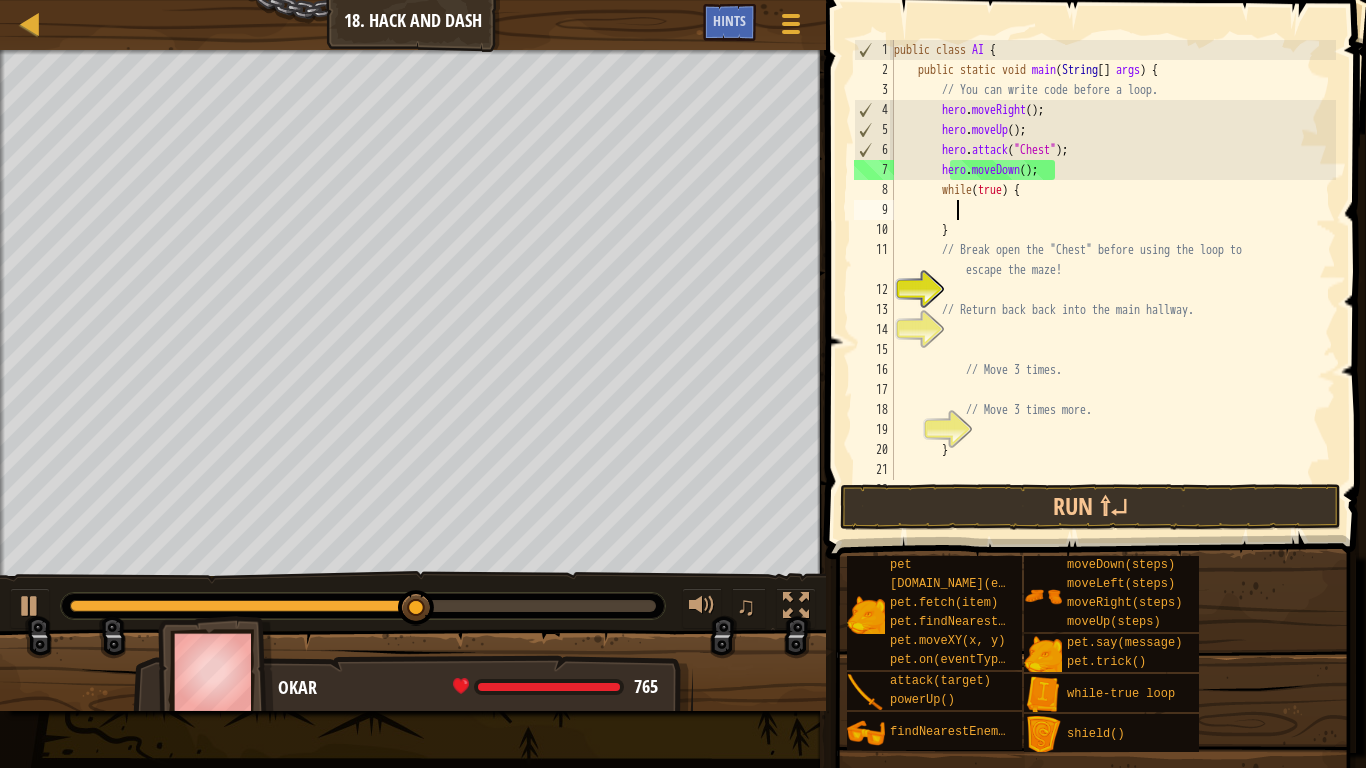 type on "he" 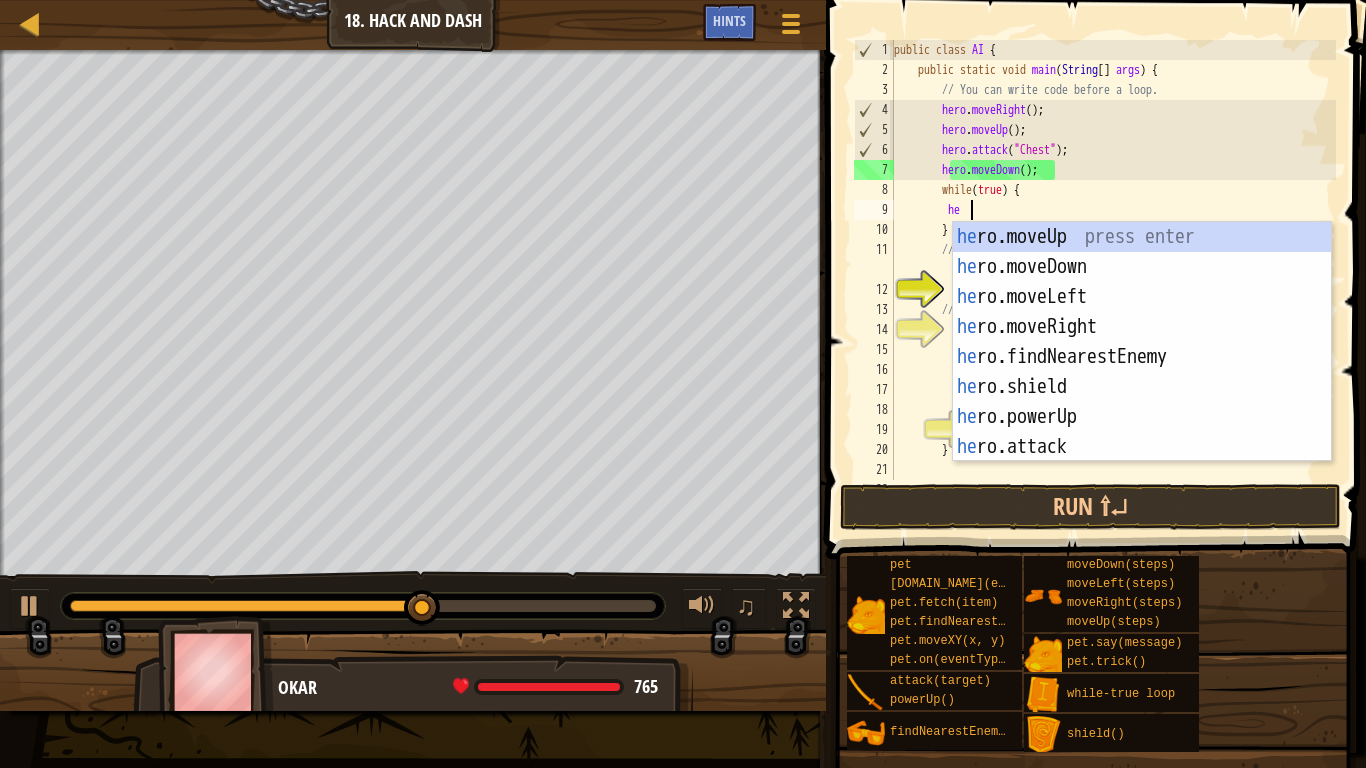 scroll, scrollTop: 9, scrollLeft: 11, axis: both 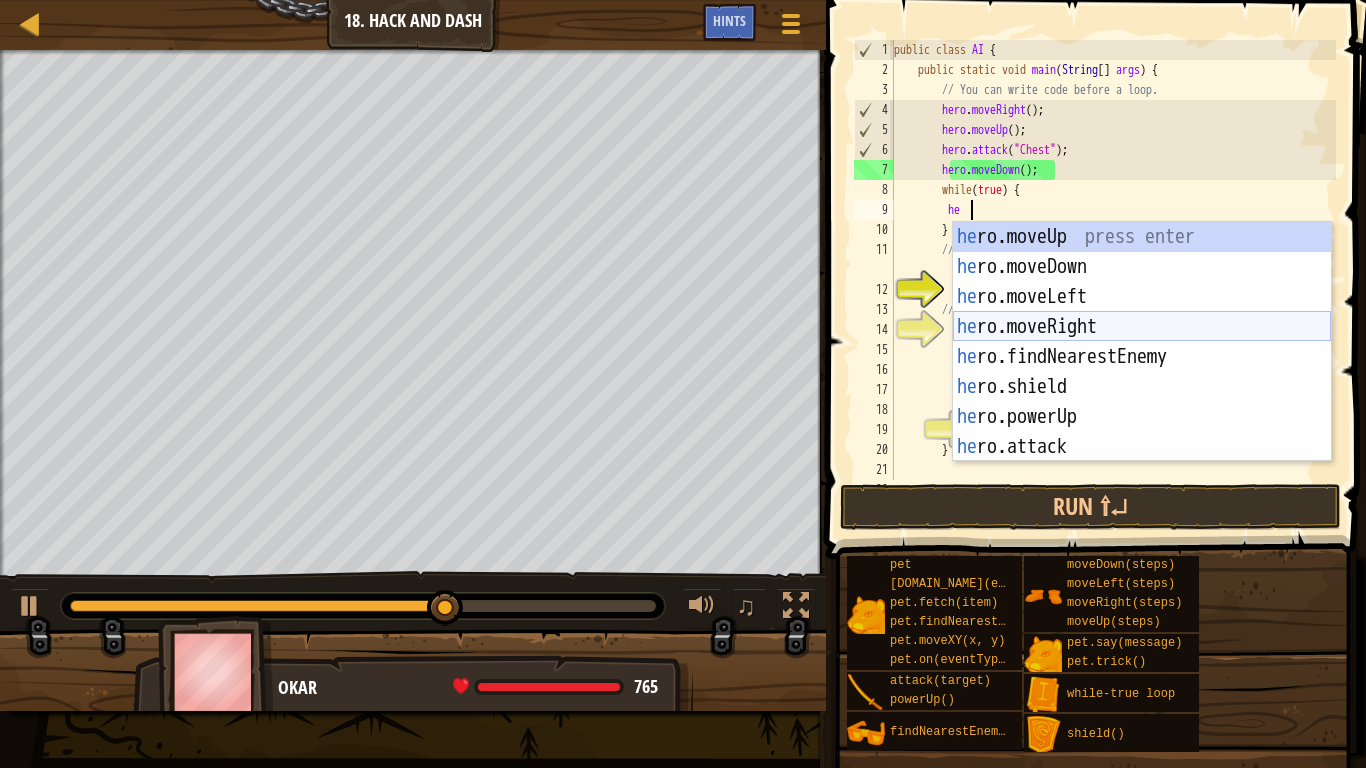 click on "he ro.moveUp press enter he ro.moveDown press enter he ro.moveLeft press enter he ro.moveRight press enter he ro.findNearestEnemy press enter he ro.shield press enter he ro.powerUp press enter he ro.attack press enter w h il e -true loop press enter" at bounding box center [1142, 372] 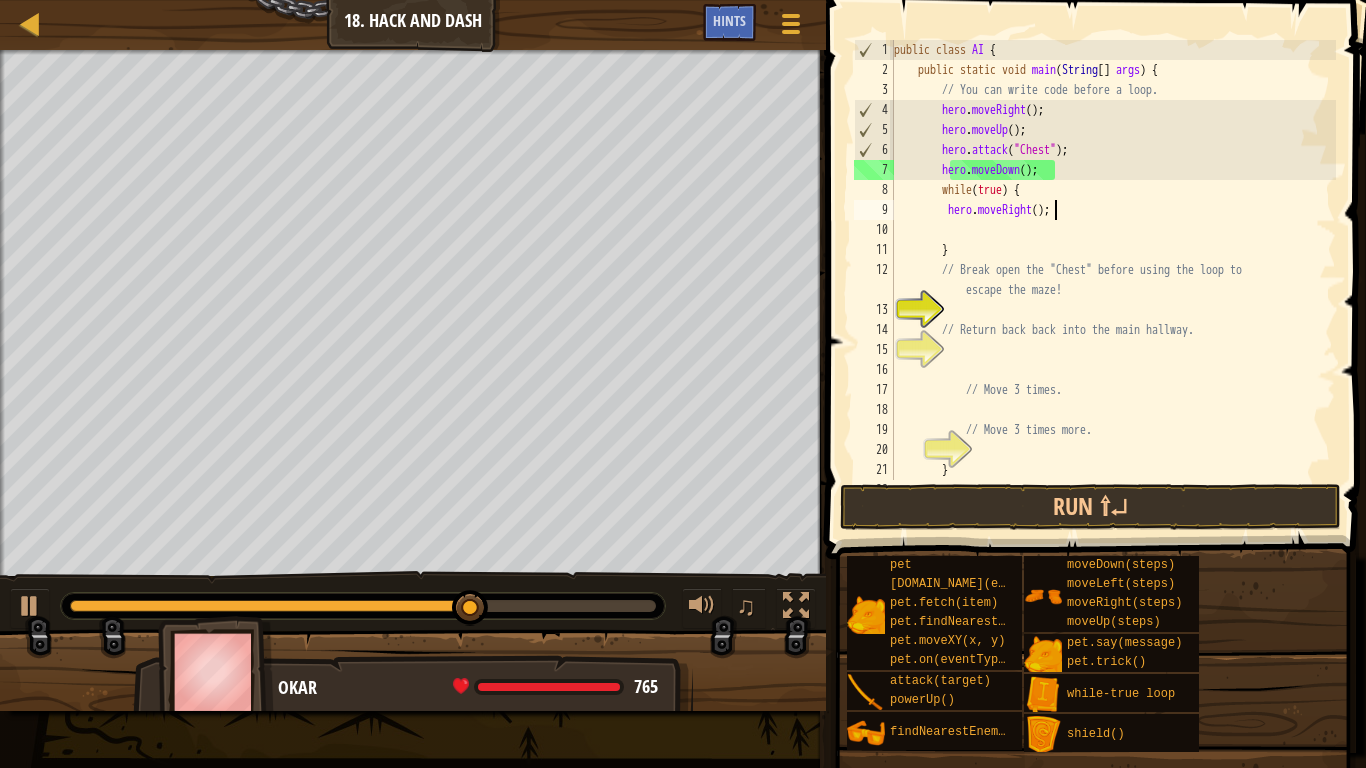 click on "public   class   AI   {      public   static   void   main ( String [ ]   args )   {          // You can write code before a loop.          hero . moveRight ( ) ;          hero . moveUp ( ) ;          hero . attack ( "Chest" ) ;          hero . moveDown ( ) ;          while ( true )   {           hero . moveRight ( ) ;                       }          // Break open the "Chest" before using the loop to               escape the maze!                   // Return back back into the main hallway.                                // Move 3 times.                           // Move 3 times more.                       }" at bounding box center (1113, 280) 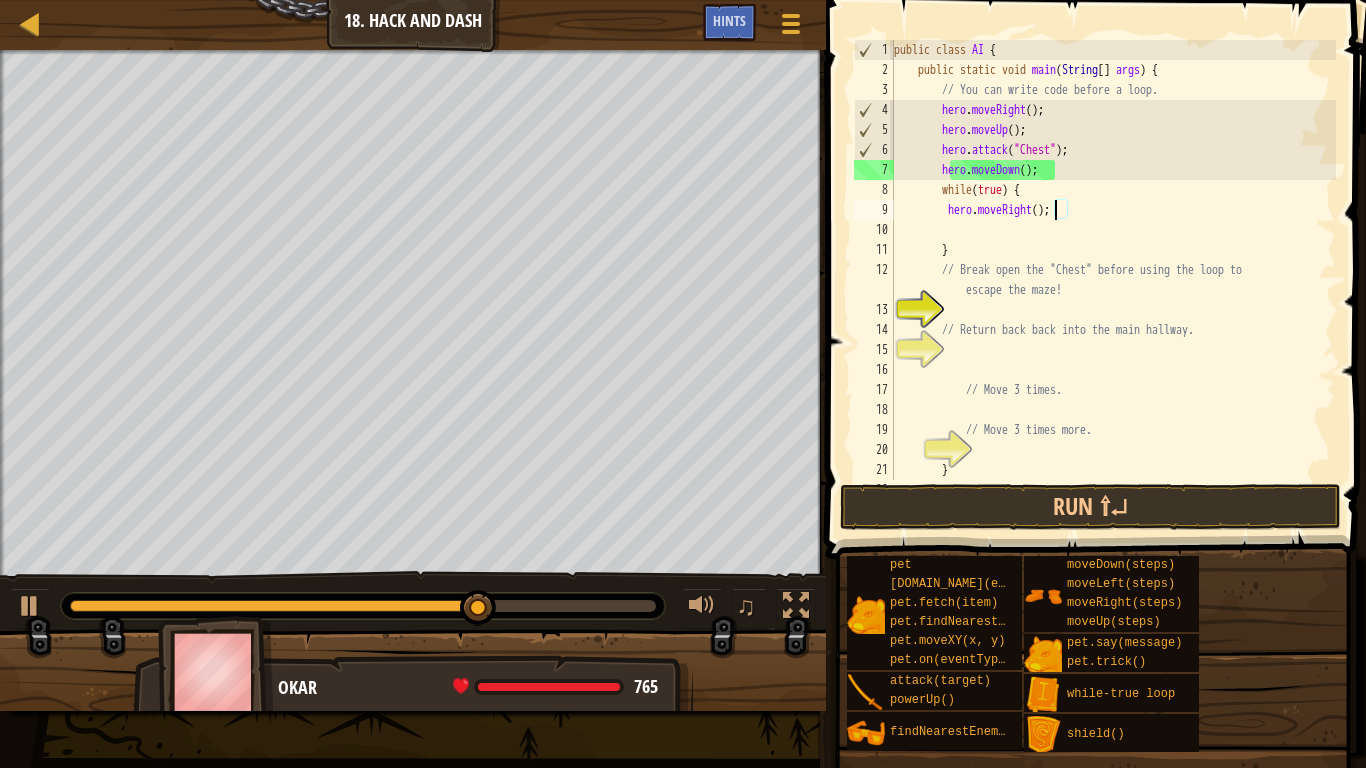 click on "public   class   AI   {      public   static   void   main ( String [ ]   args )   {          // You can write code before a loop.          hero . moveRight ( ) ;          hero . moveUp ( ) ;          hero . attack ( "Chest" ) ;          hero . moveDown ( ) ;          while ( true )   {           hero . moveRight ( ) ;                       }          // Break open the "Chest" before using the loop to               escape the maze!                   // Return back back into the main hallway.                                // Move 3 times.                           // Move 3 times more.                       }" at bounding box center [1113, 280] 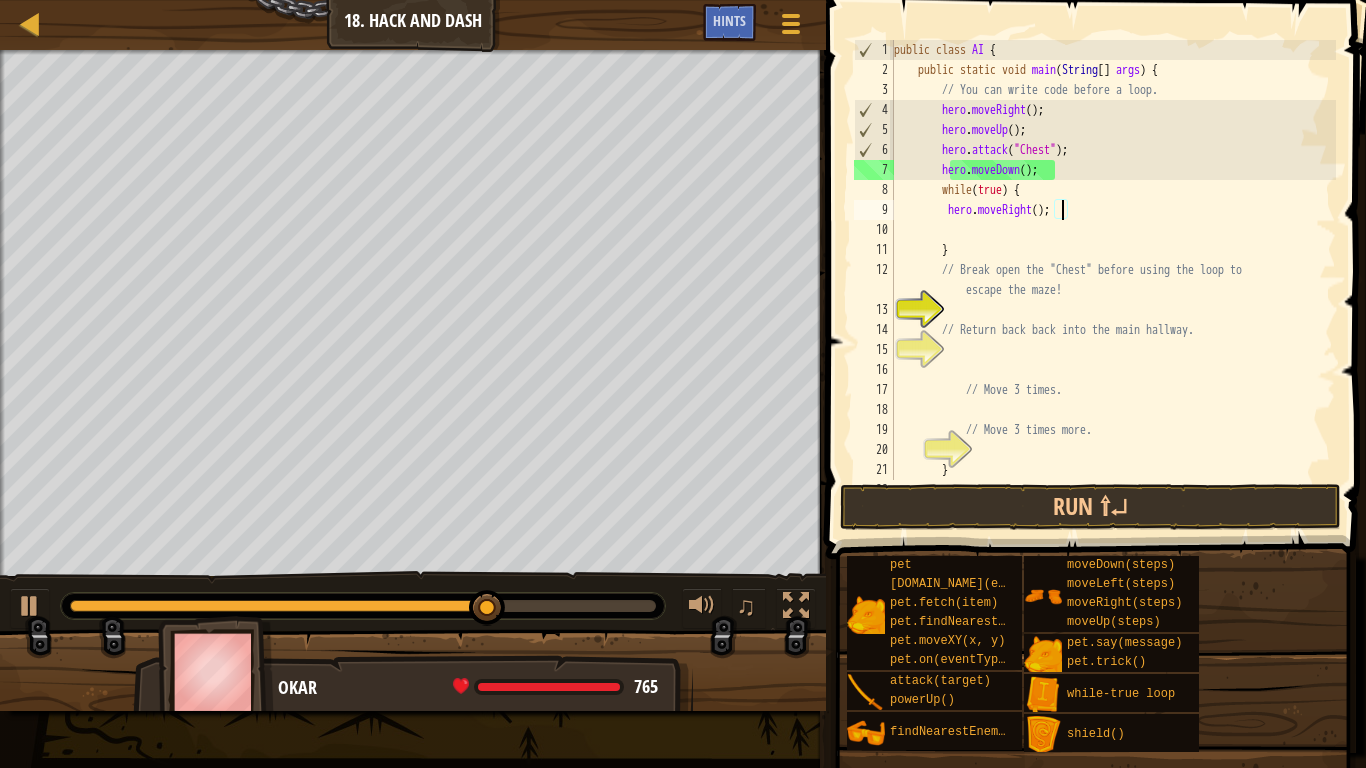 type on "hero.moveRight(3);" 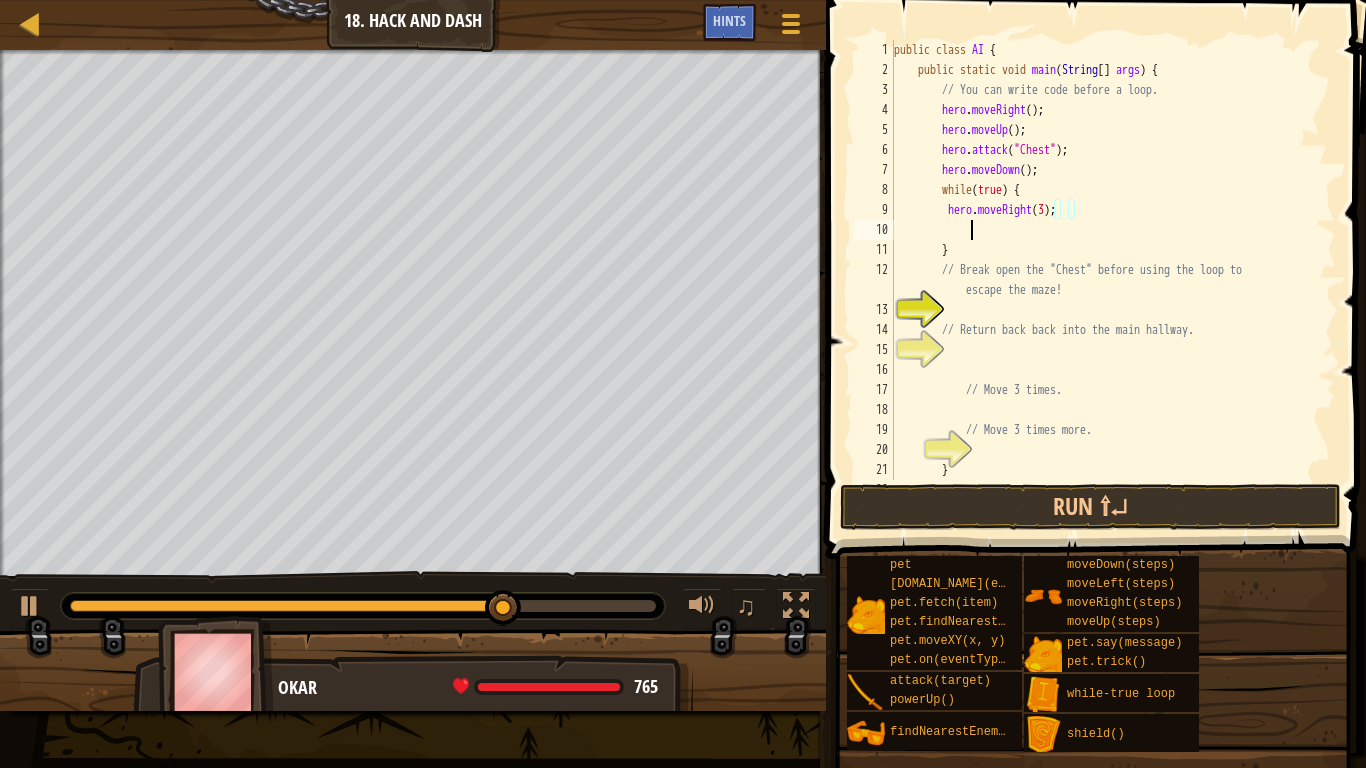 click on "public   class   AI   {      public   static   void   main ( String [ ]   args )   {          // You can write code before a loop.          hero . moveRight ( ) ;          hero . moveUp ( ) ;          hero . attack ( "Chest" ) ;          hero . moveDown ( ) ;          while ( true )   {           hero . moveRight ( 3 ) ;                       }          // Break open the "Chest" before using the loop to               escape the maze!                   // Return back back into the main hallway.                                // Move 3 times.                           // Move 3 times more.                       }" at bounding box center [1113, 280] 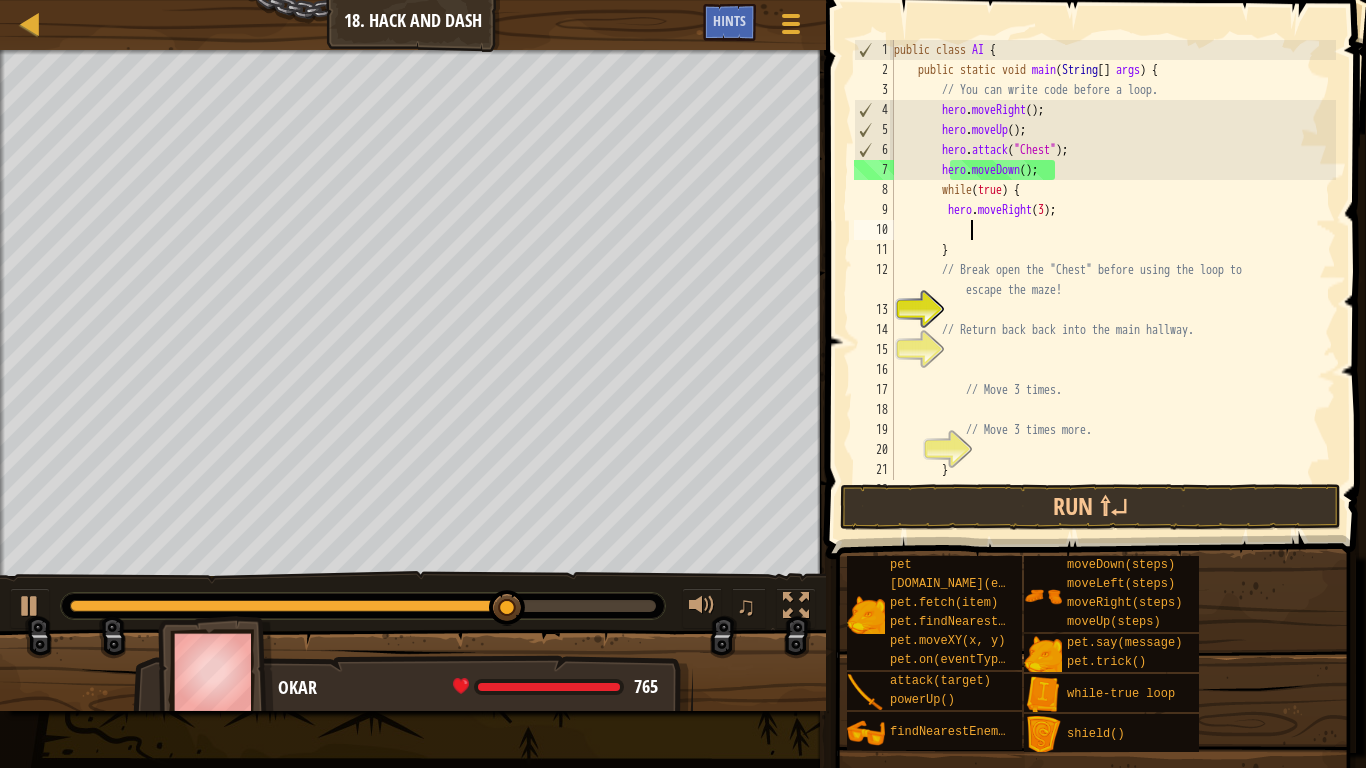 scroll, scrollTop: 9, scrollLeft: 11, axis: both 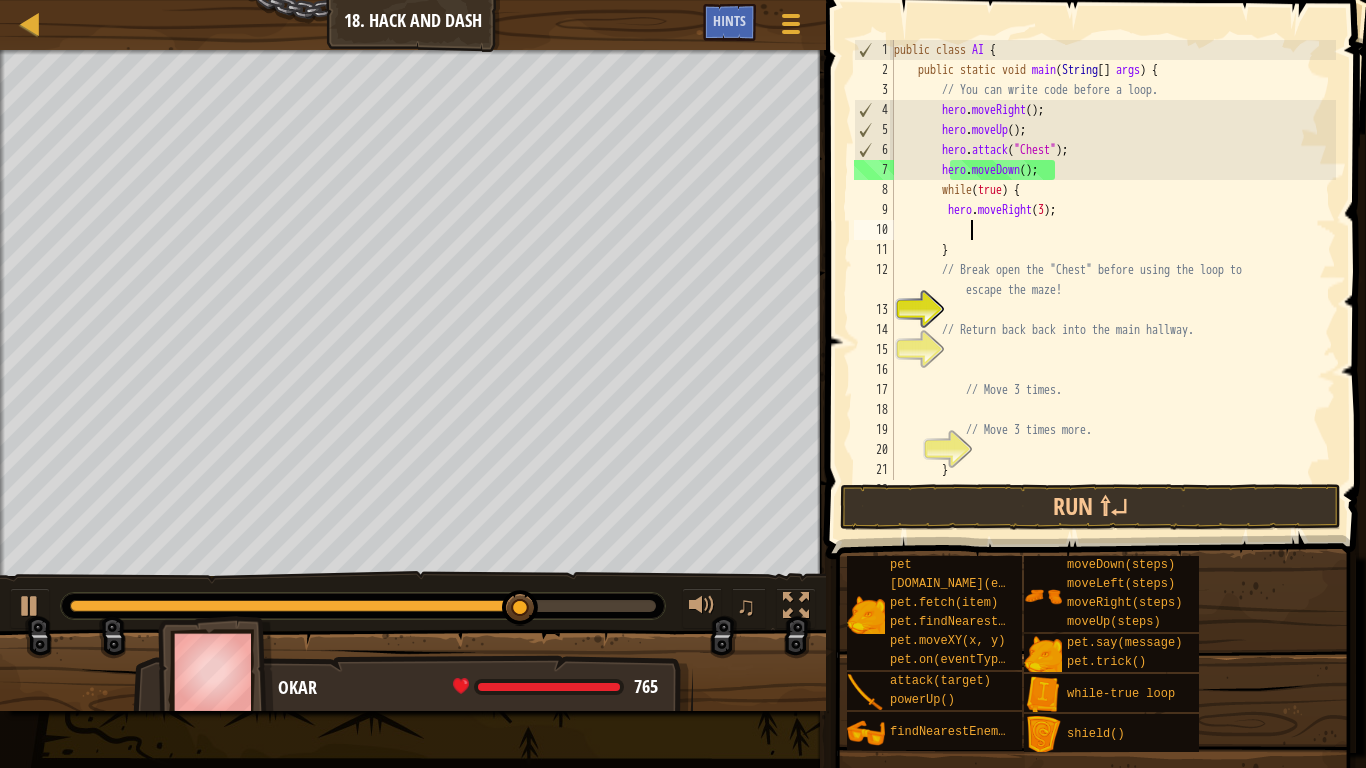 click on "public   class   AI   {      public   static   void   main ( String [ ]   args )   {          // You can write code before a loop.          hero . moveRight ( ) ;          hero . moveUp ( ) ;          hero . attack ( "Chest" ) ;          hero . moveDown ( ) ;          while ( true )   {           hero . moveRight ( 3 ) ;                       }          // Break open the "Chest" before using the loop to               escape the maze!                   // Return back back into the main hallway.                                // Move 3 times.                           // Move 3 times more.                       }" at bounding box center (1113, 280) 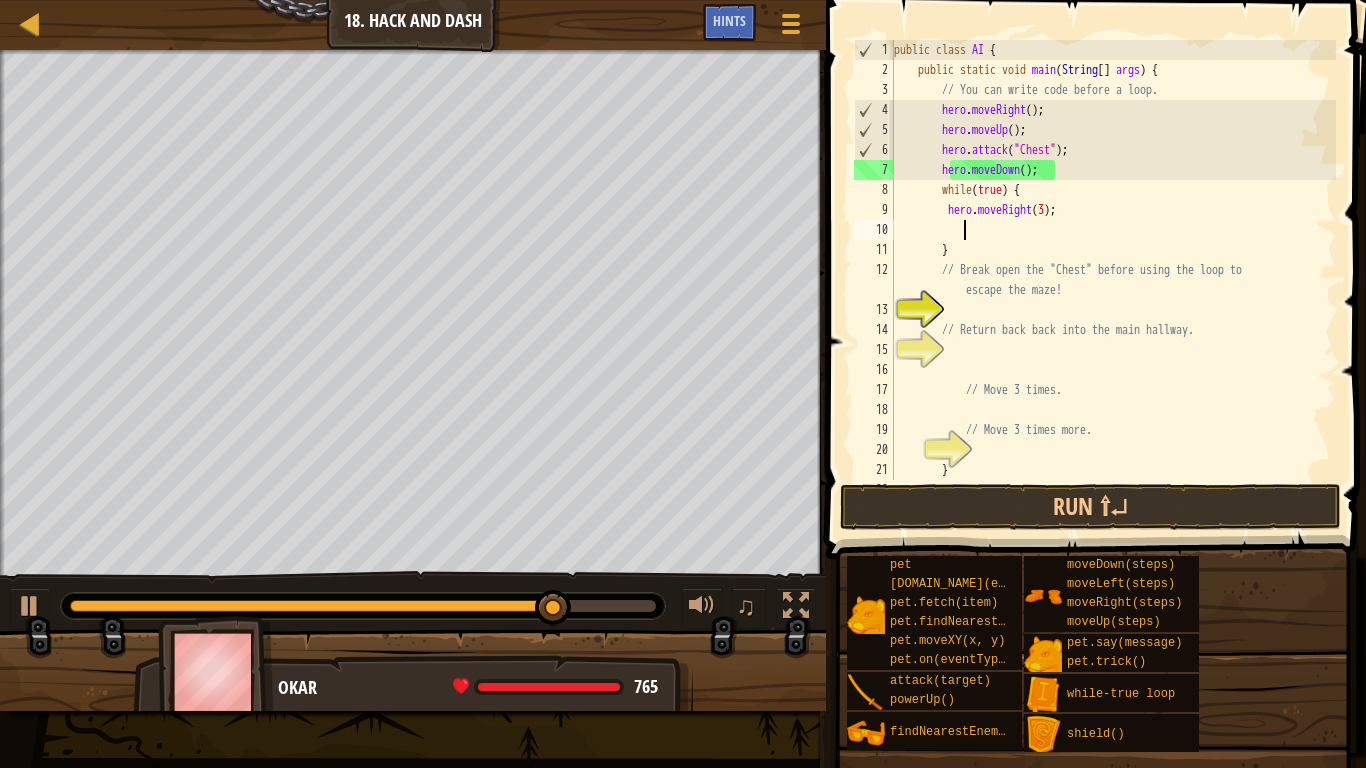 click on "public   class   AI   {      public   static   void   main ( String [ ]   args )   {          // You can write code before a loop.          hero . moveRight ( ) ;          hero . moveUp ( ) ;          hero . attack ( "Chest" ) ;          hero . moveDown ( ) ;          while ( true )   {           hero . moveRight ( 3 ) ;                       }          // Break open the "Chest" before using the loop to               escape the maze!                   // Return back back into the main hallway.                                // Move 3 times.                           // Move 3 times more.                       }" at bounding box center (1113, 280) 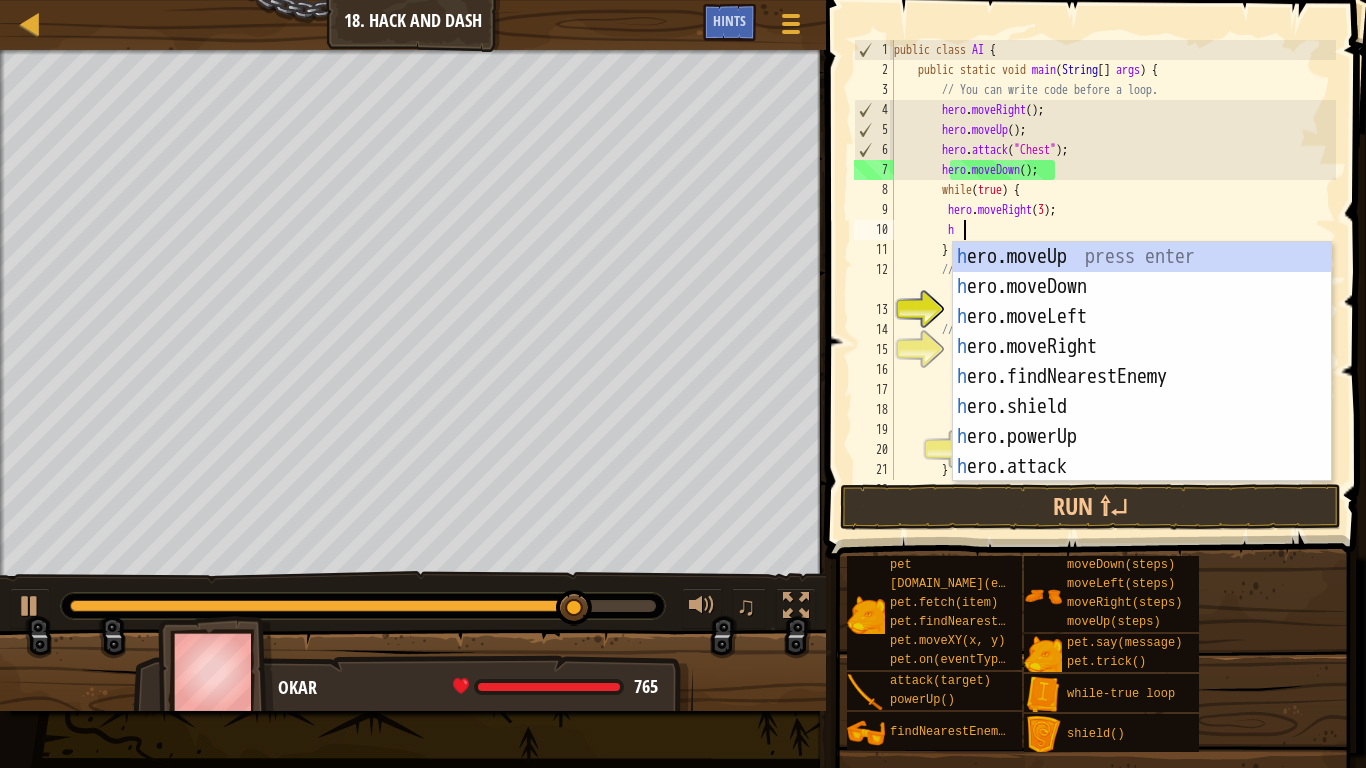 type on "he" 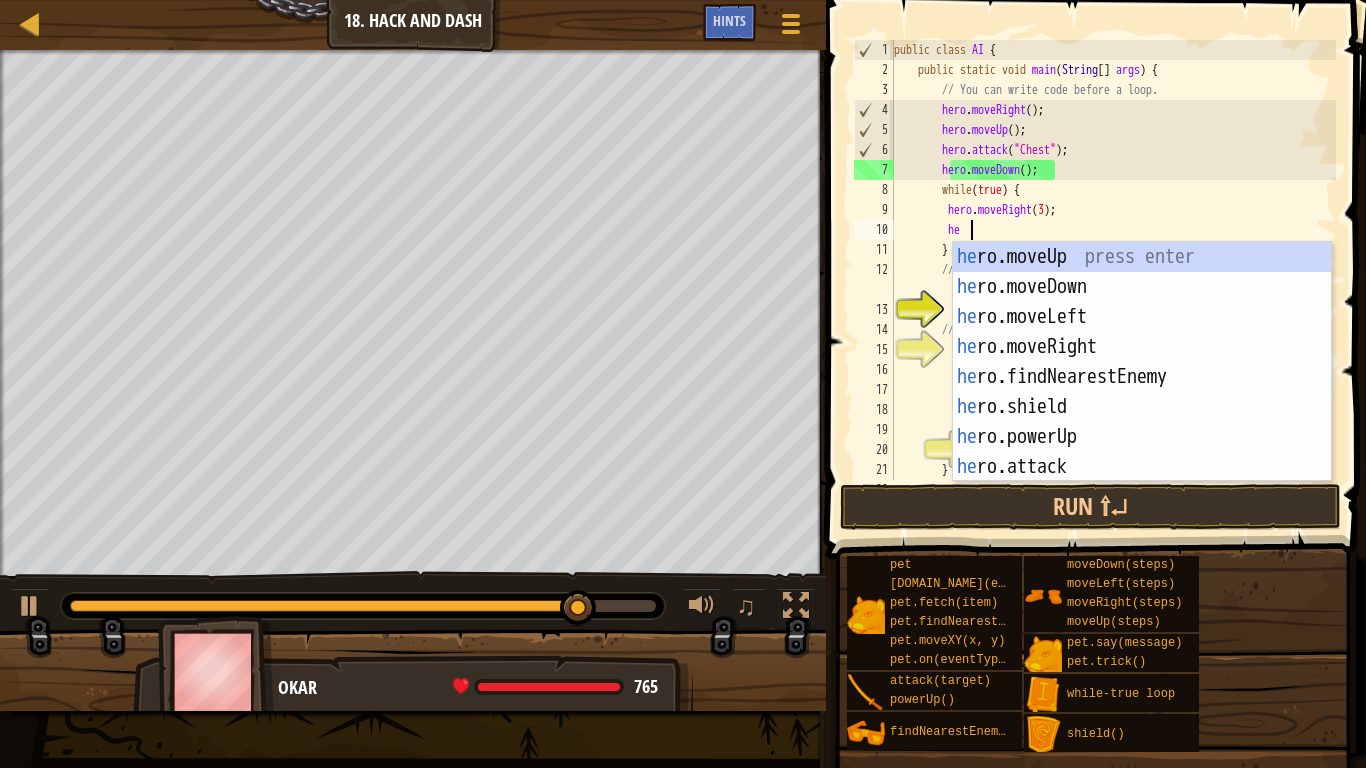 scroll, scrollTop: 9, scrollLeft: 11, axis: both 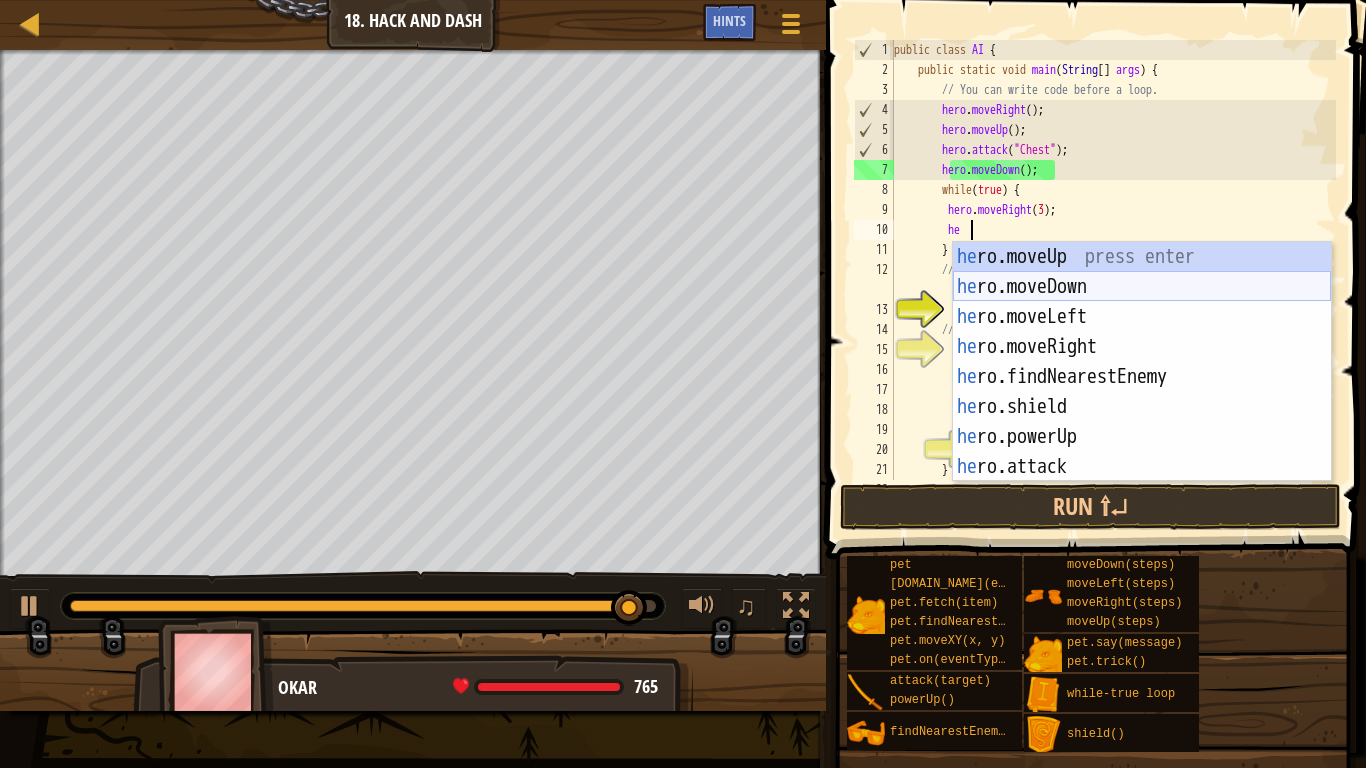 click on "he ro.moveUp press enter he ro.moveDown press enter he ro.moveLeft press enter he ro.moveRight press enter he ro.findNearestEnemy press enter he ro.shield press enter he ro.powerUp press enter he ro.attack press enter w h il e -true loop press enter" at bounding box center [1142, 392] 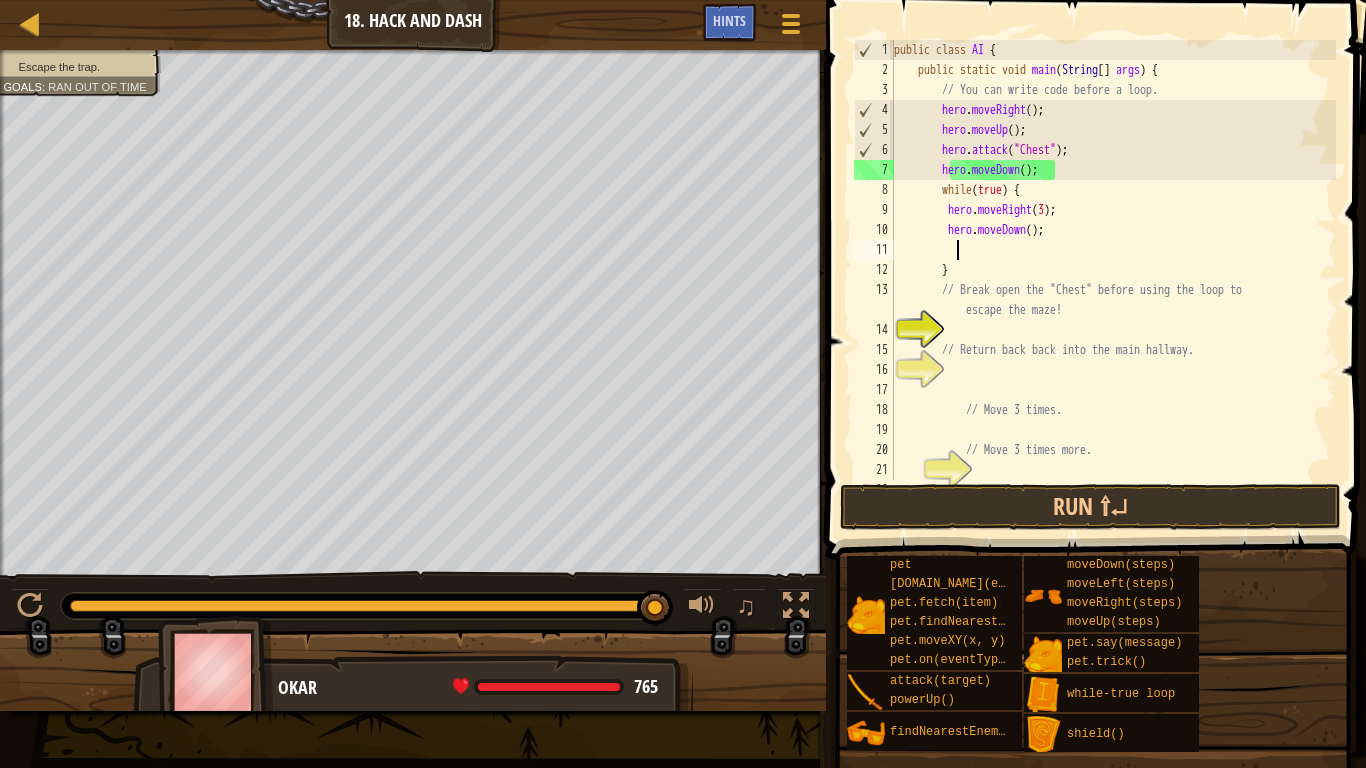 click on "public   class   AI   {      public   static   void   main ( String [ ]   args )   {          // You can write code before a loop.          hero . moveRight ( ) ;          hero . moveUp ( ) ;          hero . attack ( "Chest" ) ;          hero . moveDown ( ) ;          while ( true )   {           hero . moveRight ( 3 ) ;           hero . moveDown ( ) ;                       }          // Break open the "Chest" before using the loop to               escape the maze!                   // Return back back into the main hallway.                                // Move 3 times.                           // Move 3 times more.                       }" at bounding box center (1113, 280) 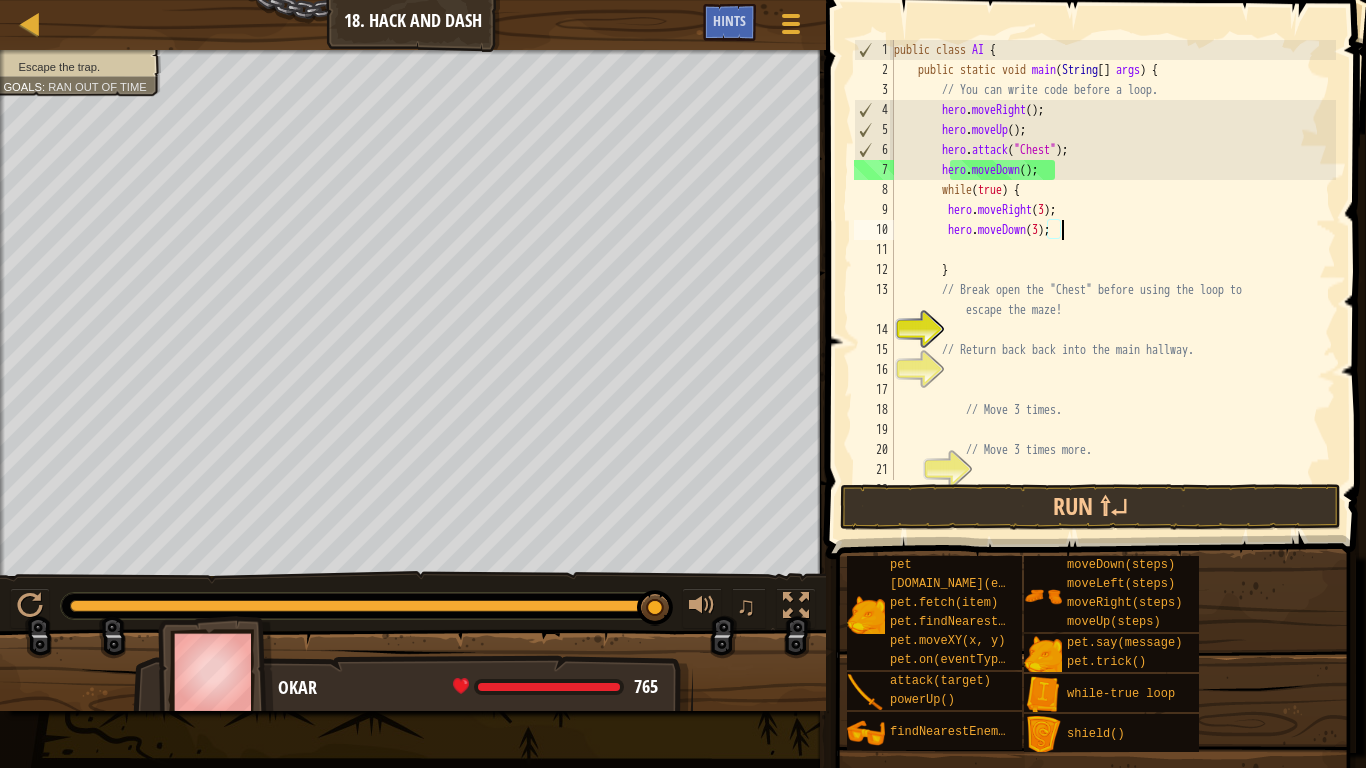 scroll, scrollTop: 9, scrollLeft: 24, axis: both 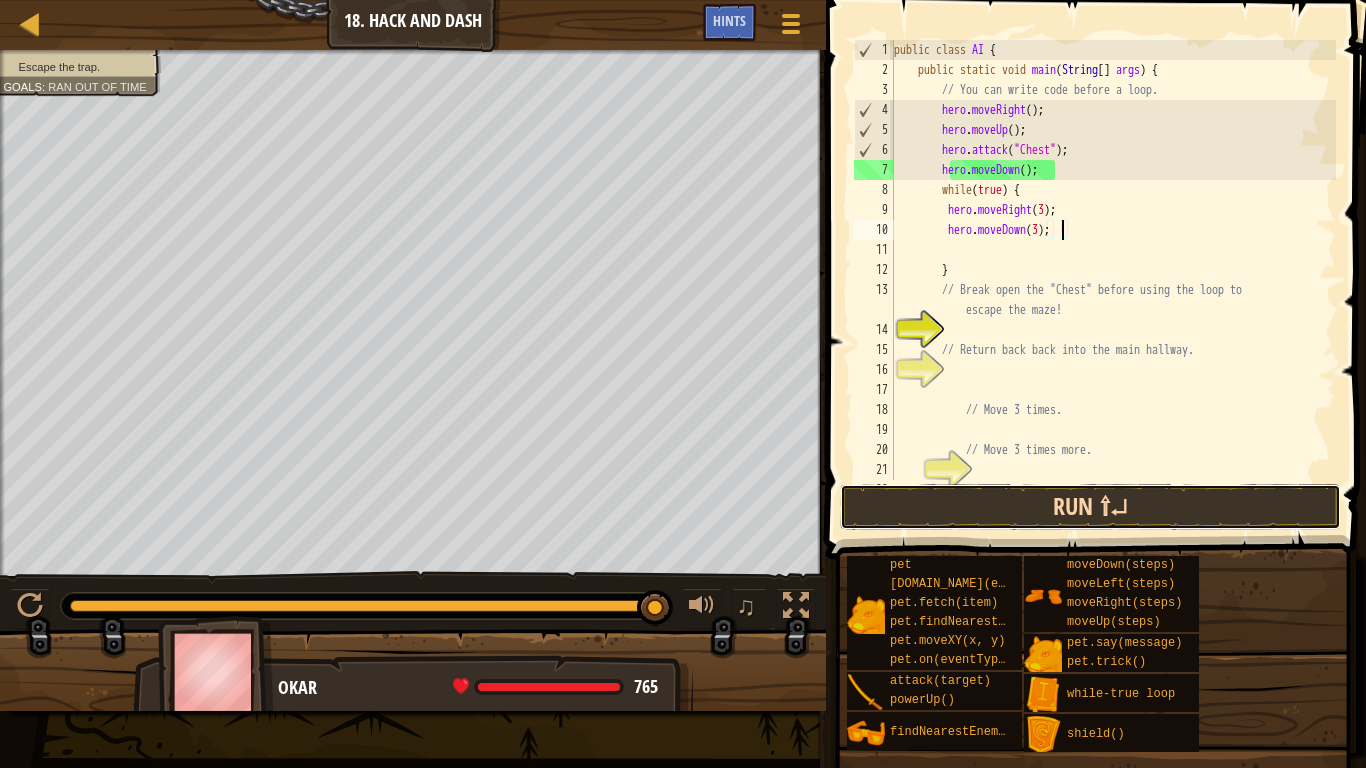 click on "Run ⇧↵" at bounding box center (1090, 507) 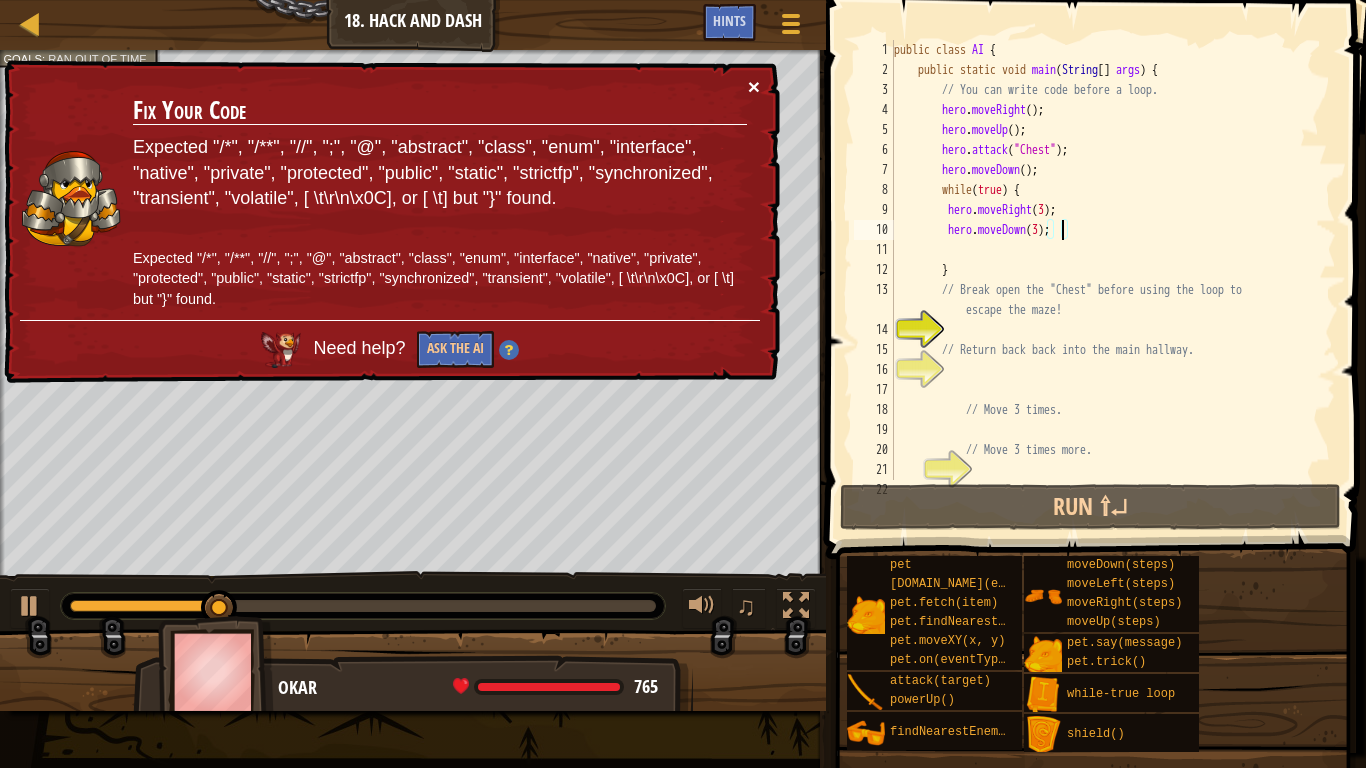 click on "×" at bounding box center (754, 86) 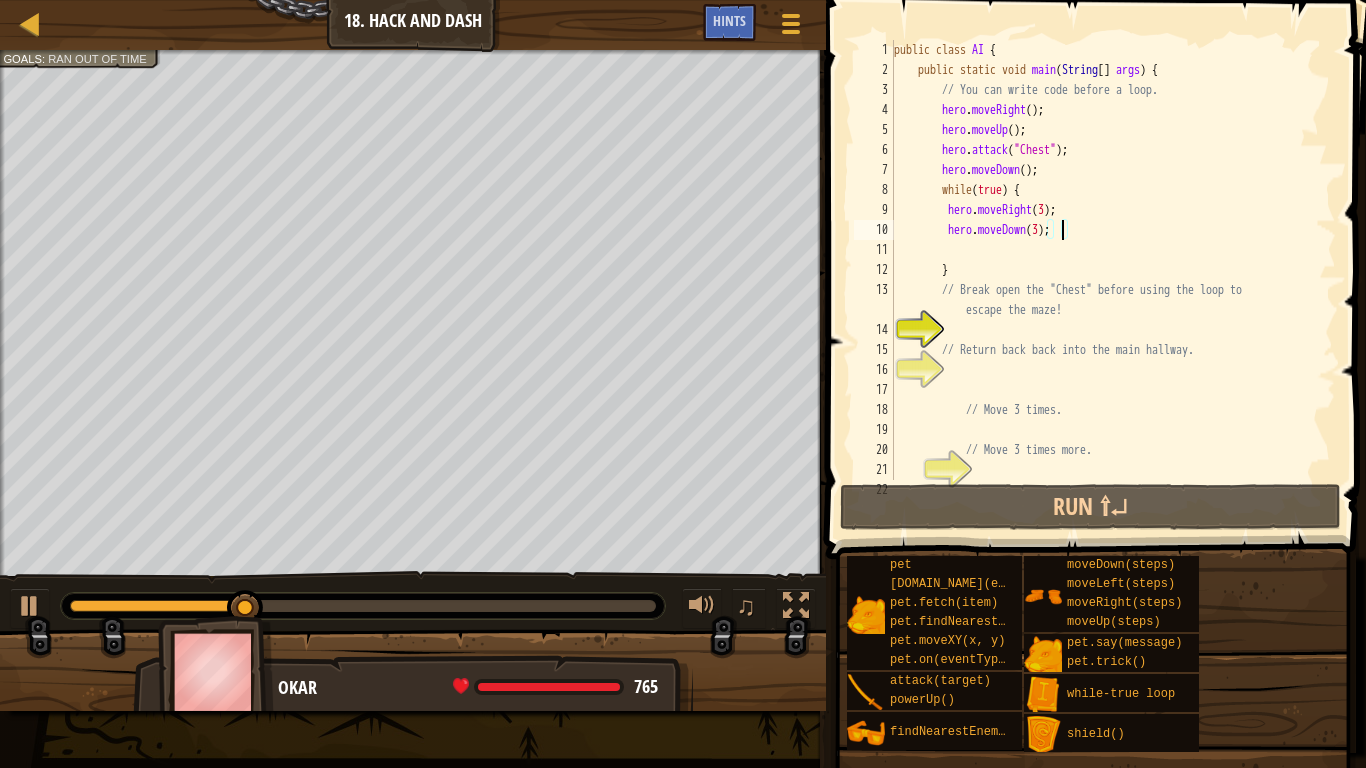 click on "public   class   AI   {      public   static   void   main ( String [ ]   args )   {          // You can write code before a loop.          hero . moveRight ( ) ;          hero . moveUp ( ) ;          hero . attack ( "Chest" ) ;          hero . moveDown ( ) ;          while ( true )   {           hero . moveRight ( 3 ) ;           hero . moveDown ( 3 ) ;                       }          // Break open the "Chest" before using the loop to               escape the maze!                   // Return back back into the main hallway.                                // Move 3 times.                           // Move 3 times more.                       }" at bounding box center (1113, 280) 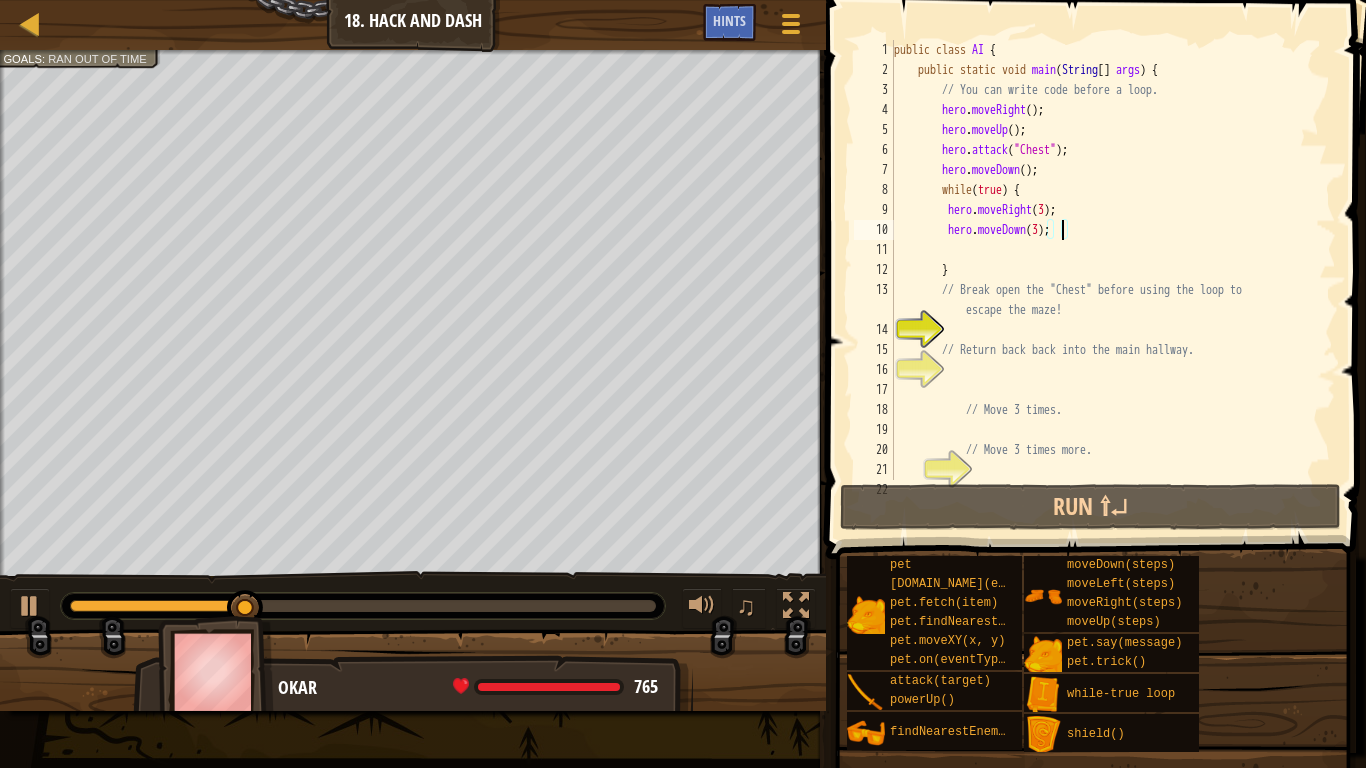 type on "}" 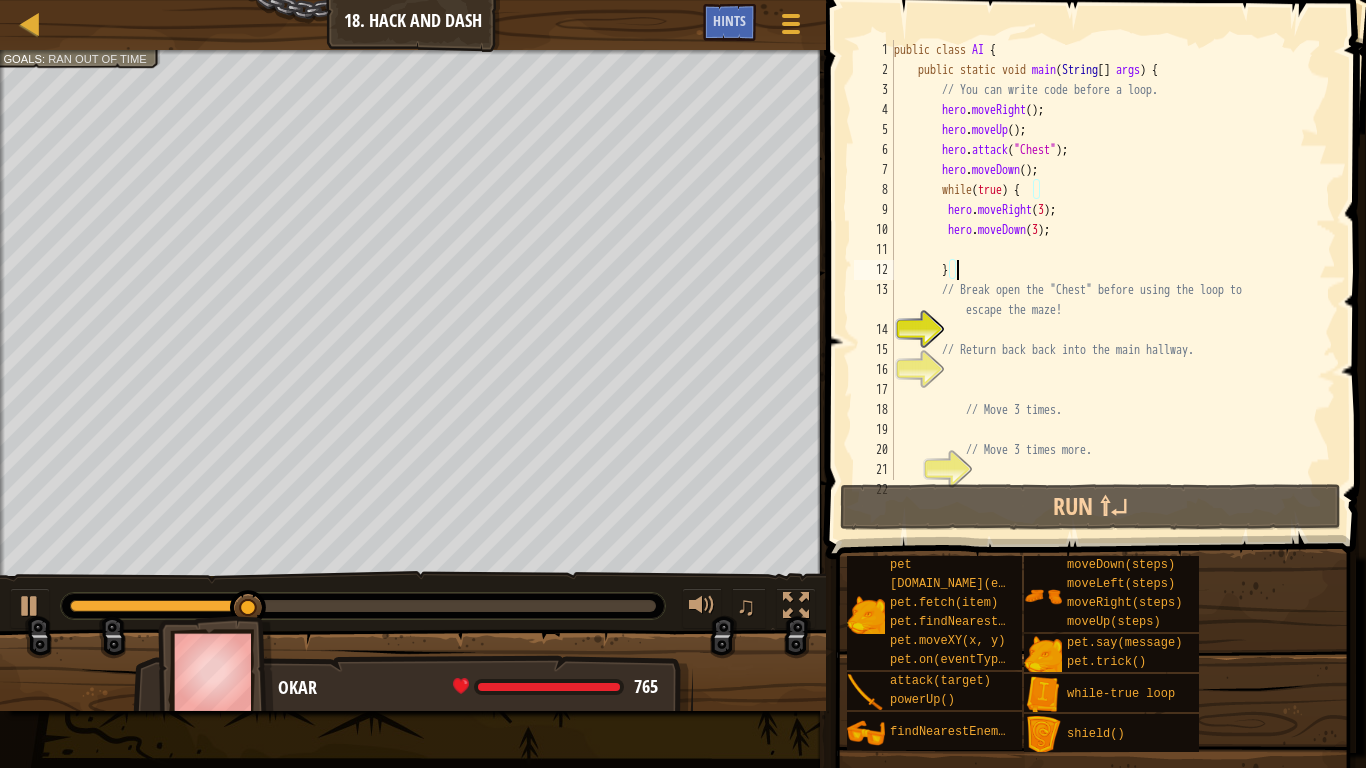 scroll, scrollTop: 9, scrollLeft: 8, axis: both 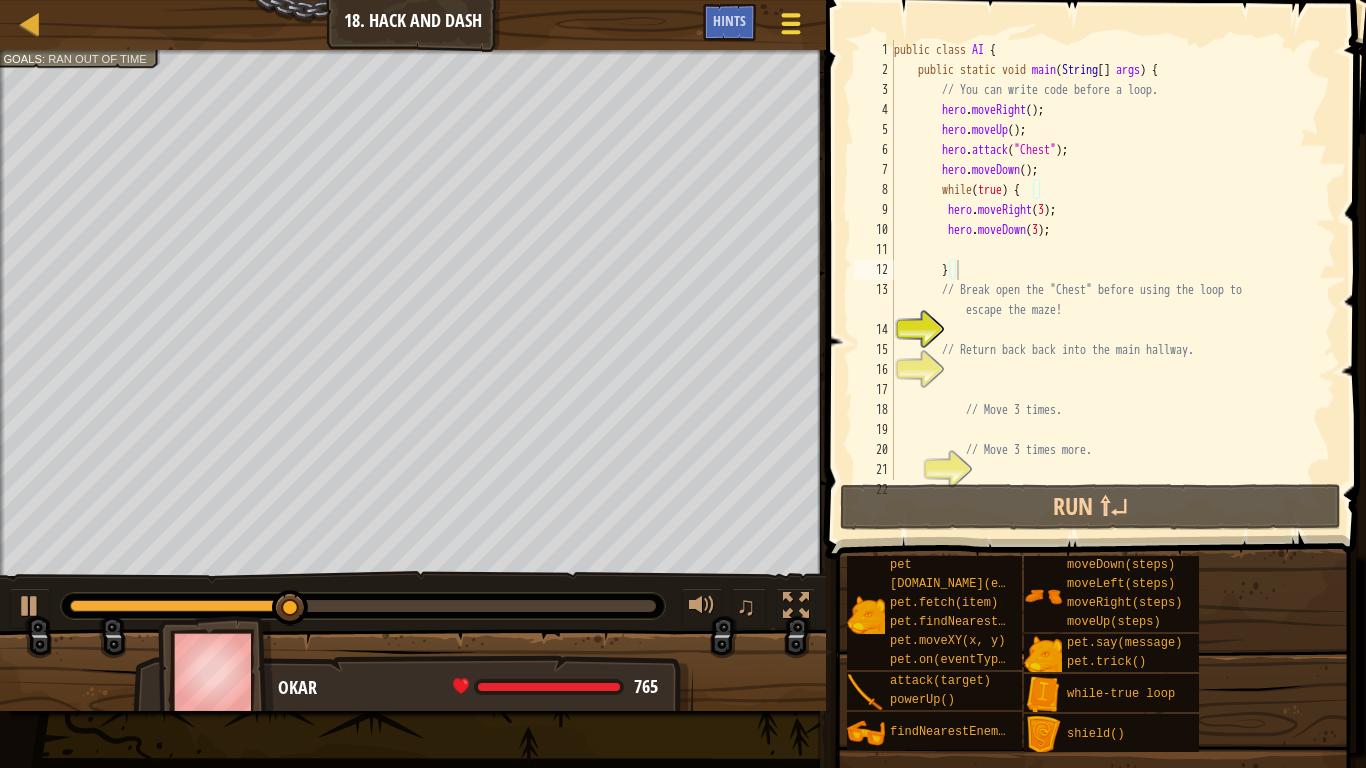 click at bounding box center (790, 32) 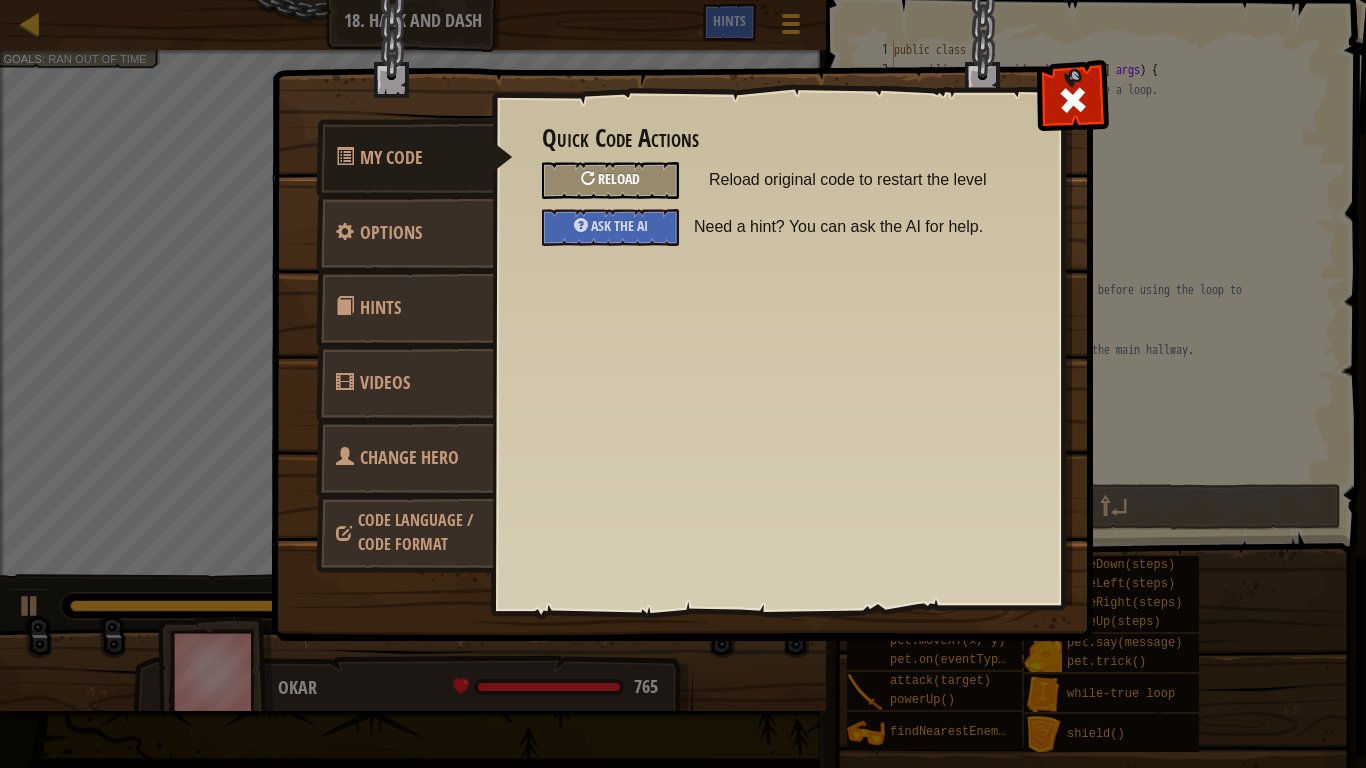click on "Reload" at bounding box center (619, 178) 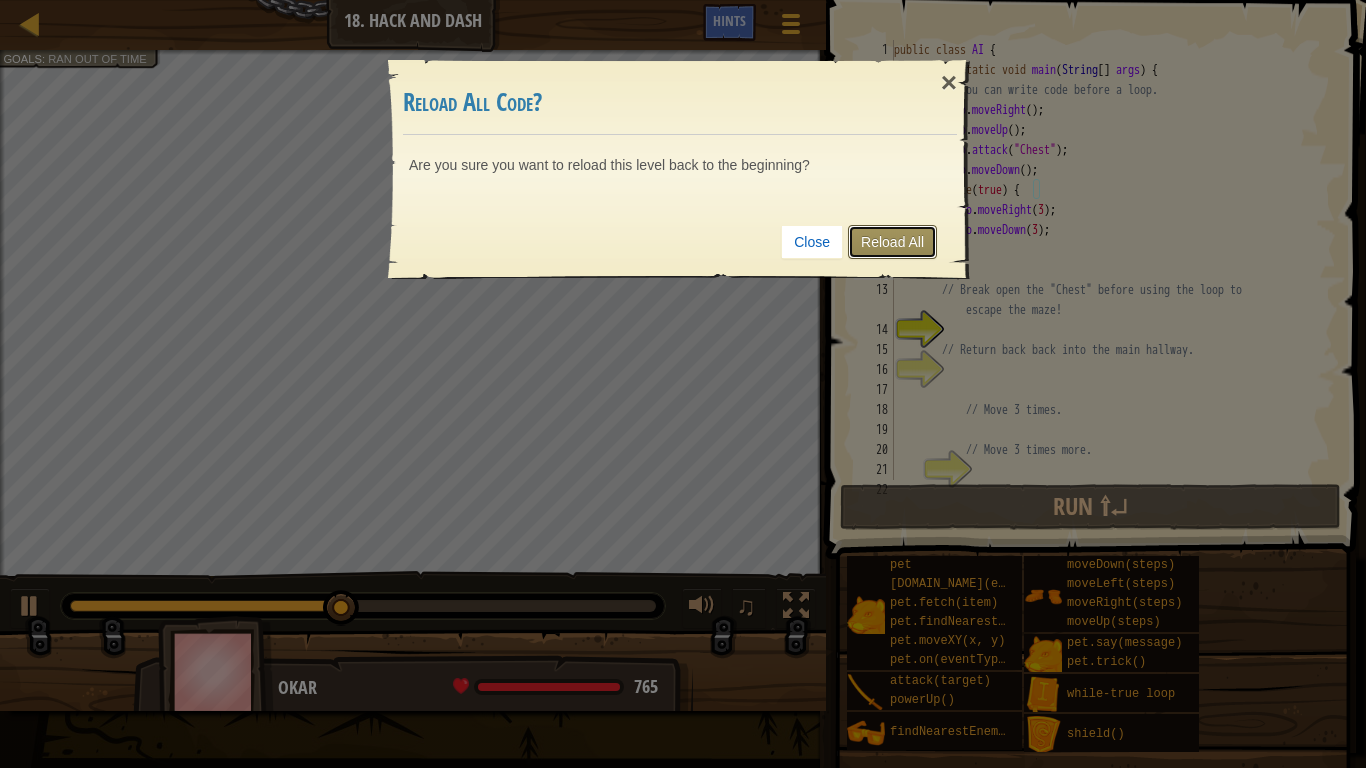 click on "Reload All" at bounding box center [892, 242] 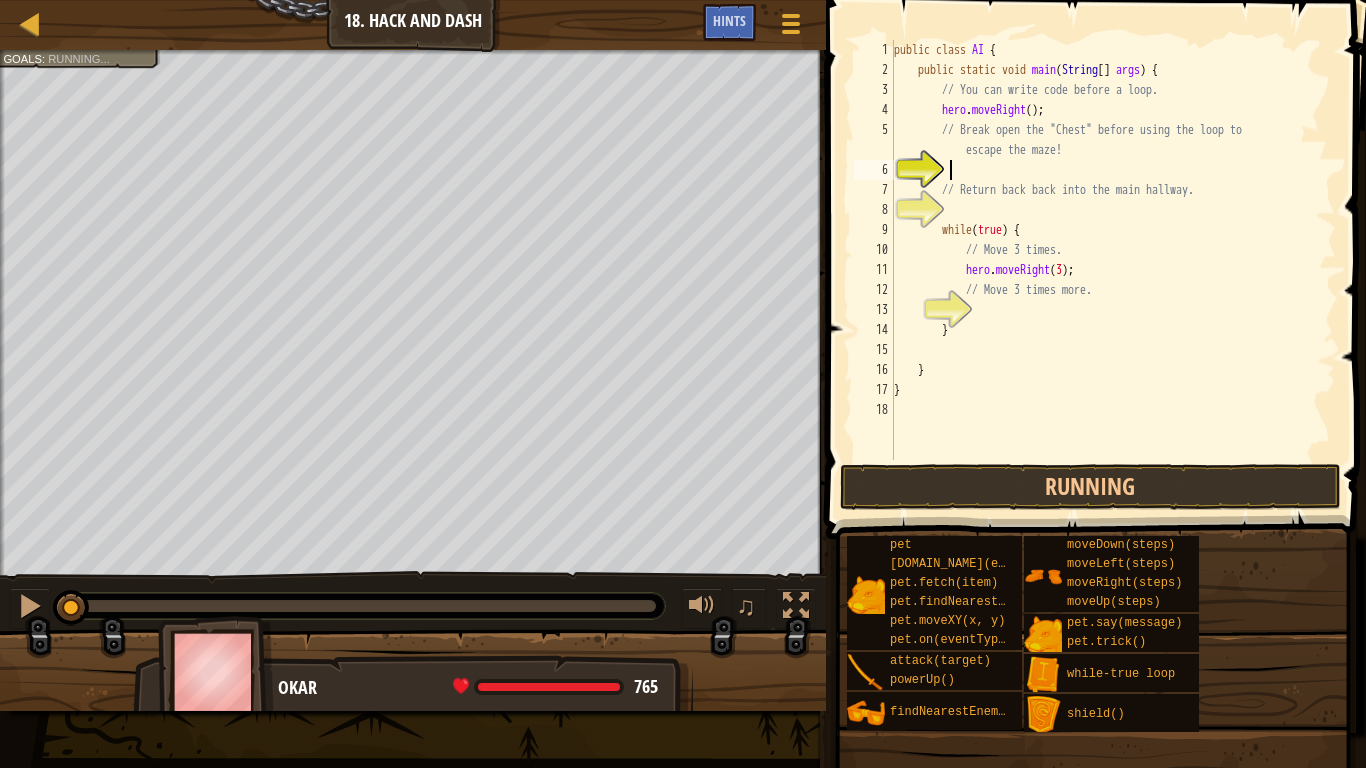 scroll, scrollTop: 9, scrollLeft: 7, axis: both 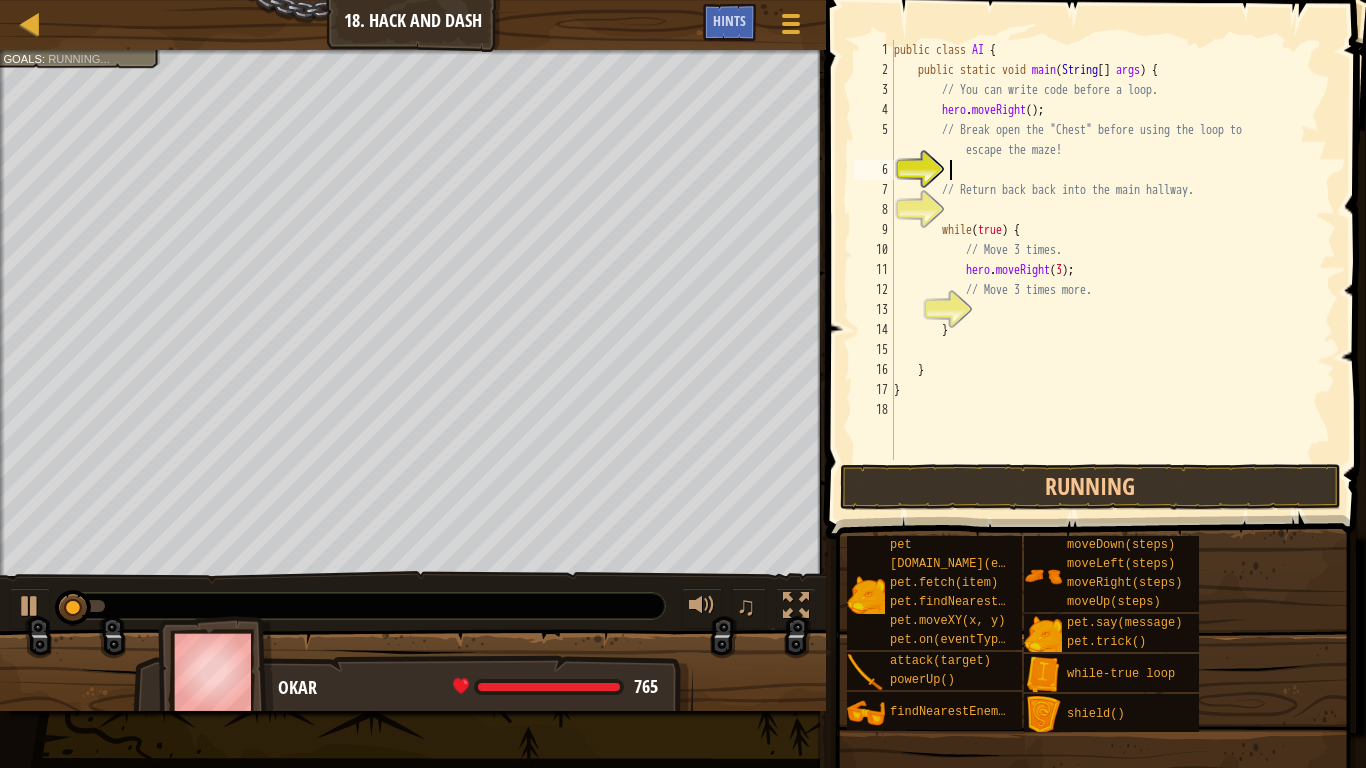 click on "public   class   AI   {      public   static   void   main ( String [ ]   args )   {          // You can write code before a loop.          hero . moveRight ( ) ;          // Break open the "Chest" before using the loop to               escape the maze!                   // Return back back into the main hallway.                   while ( true )   {              // Move 3 times.              hero . moveRight ( 3 ) ;              // Move 3 times more.                       }               } }" at bounding box center (1113, 270) 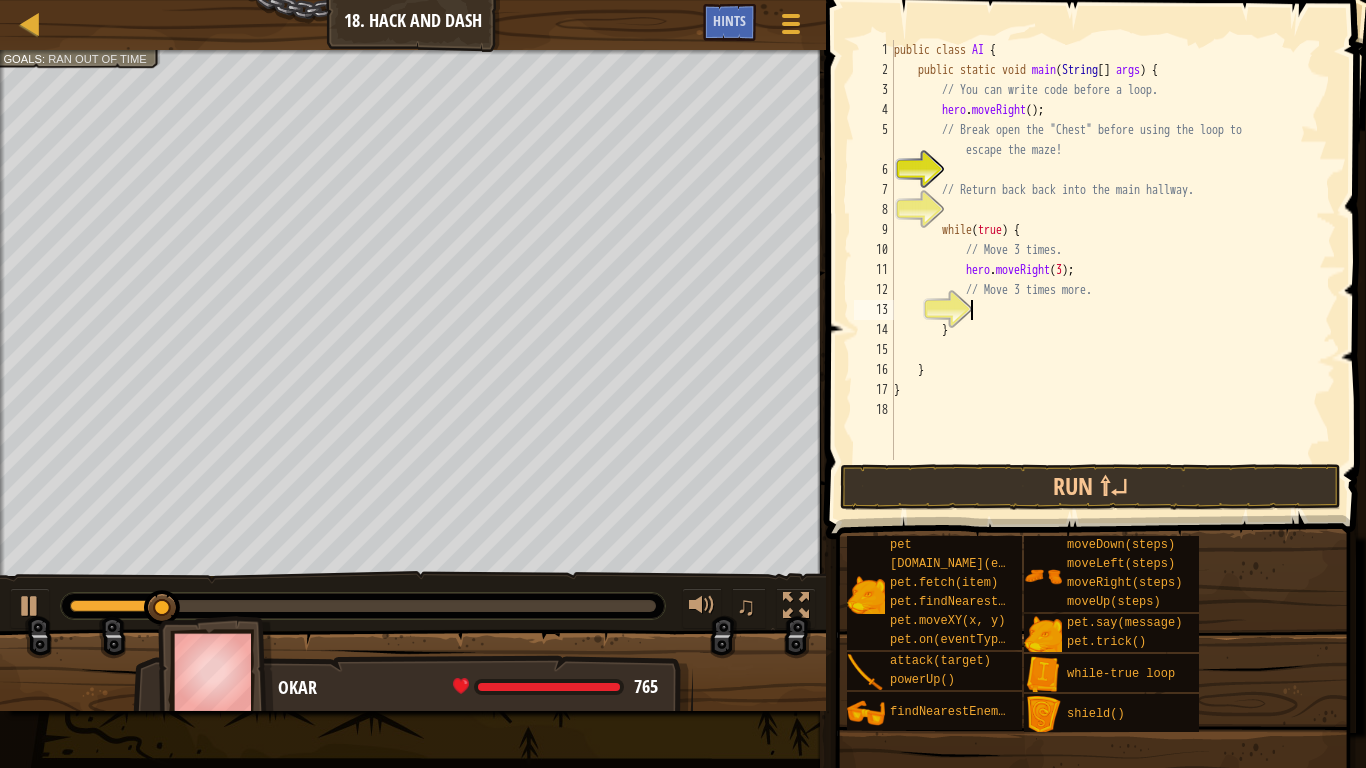 click on "public   class   AI   {      public   static   void   main ( String [ ]   args )   {          // You can write code before a loop.          hero . moveRight ( ) ;          // Break open the "Chest" before using the loop to               escape the maze!                   // Return back back into the main hallway.                   while ( true )   {              // Move 3 times.              hero . moveRight ( 3 ) ;              // Move 3 times more.                       }               } }" at bounding box center [1113, 270] 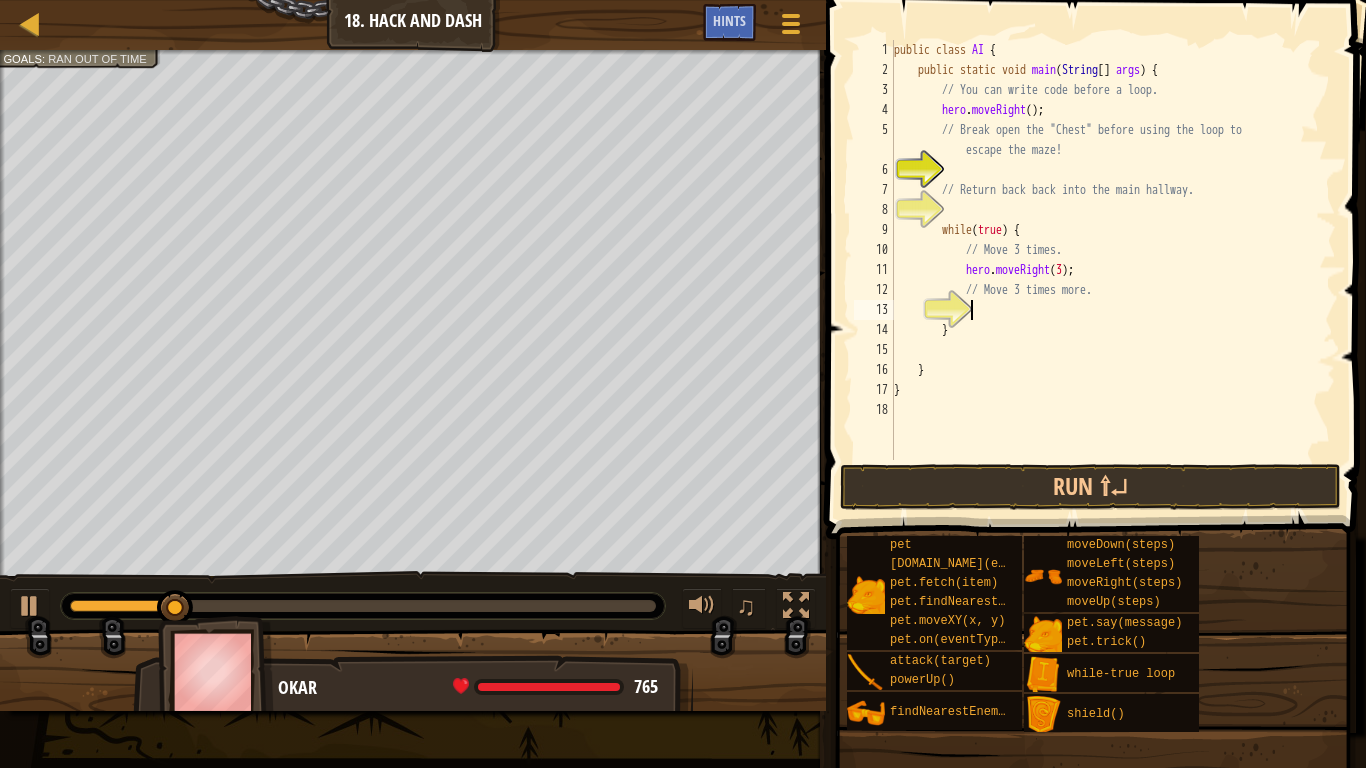 click on "public   class   AI   {      public   static   void   main ( String [ ]   args )   {          // You can write code before a loop.          hero . moveRight ( ) ;          // Break open the "Chest" before using the loop to               escape the maze!                   // Return back back into the main hallway.                   while ( true )   {              // Move 3 times.              hero . moveRight ( 3 ) ;              // Move 3 times more.                       }               } }" at bounding box center [1113, 270] 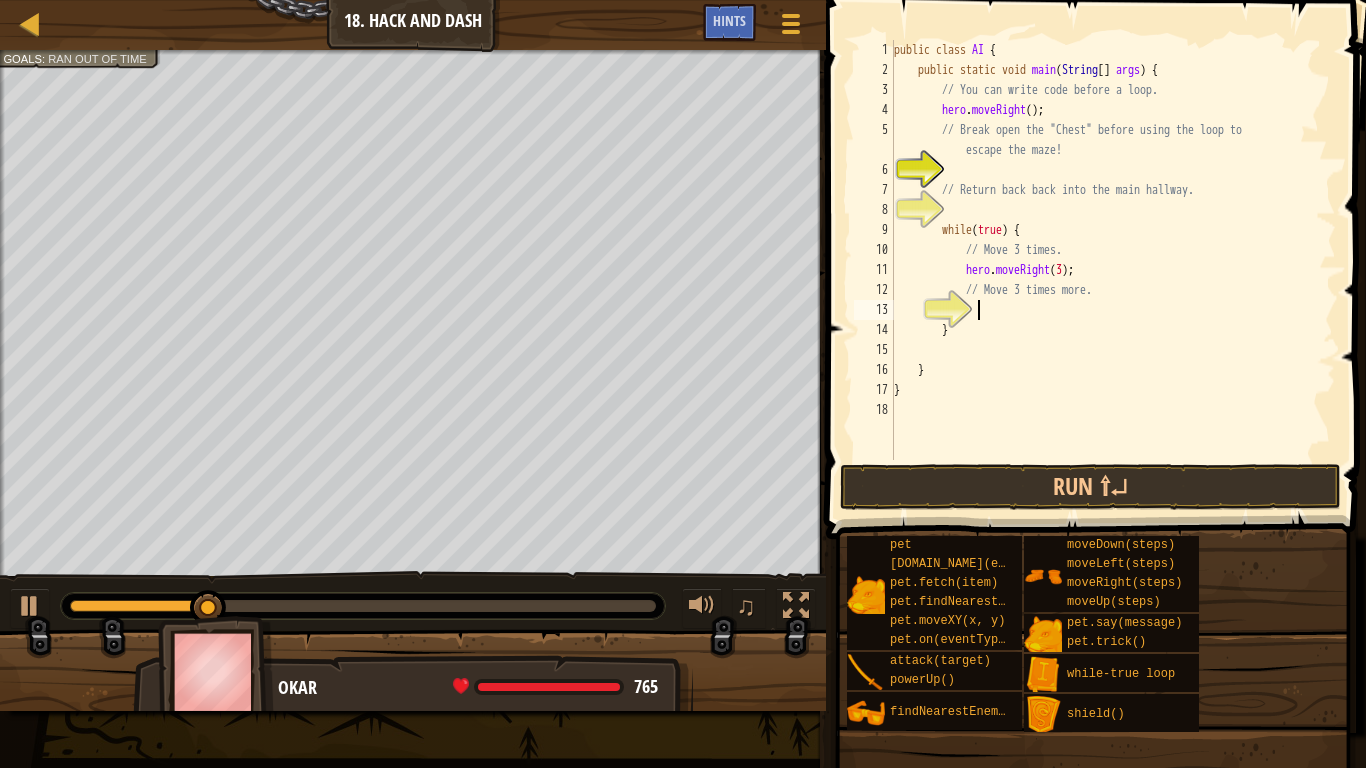 click on "public   class   AI   {      public   static   void   main ( String [ ]   args )   {          // You can write code before a loop.          hero . moveRight ( ) ;          // Break open the "Chest" before using the loop to               escape the maze!                   // Return back back into the main hallway.                   while ( true )   {              // Move 3 times.              hero . moveRight ( 3 ) ;              // Move 3 times more.                       }               } }" at bounding box center (1113, 270) 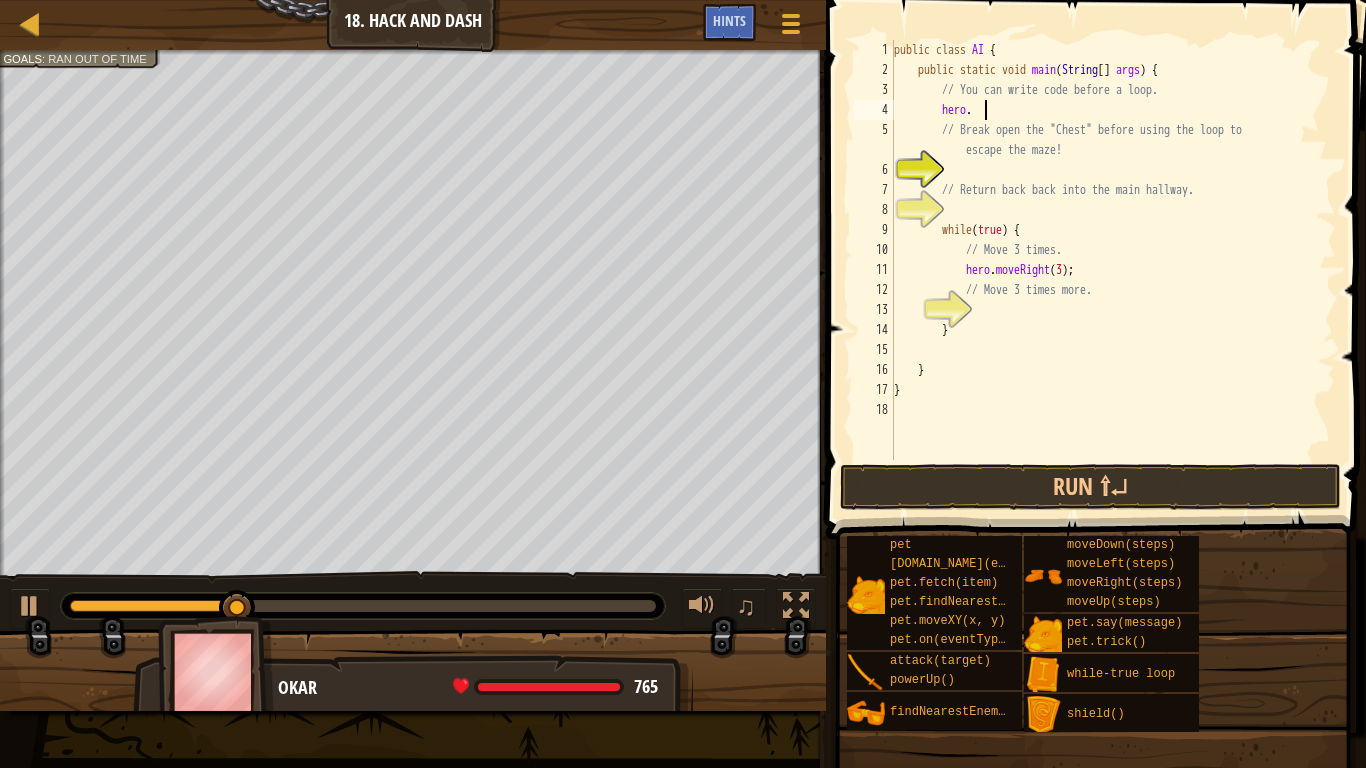 type on "h" 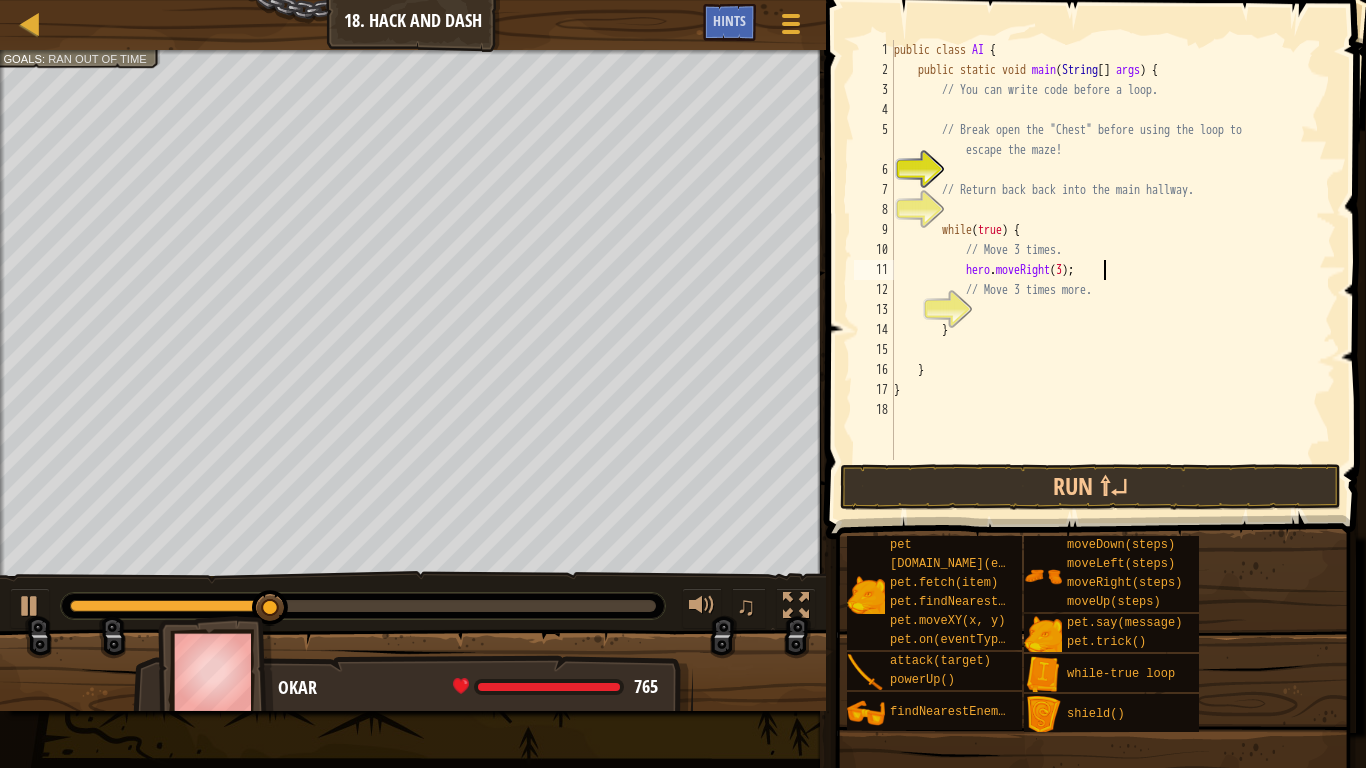 click on "public   class   AI   {      public   static   void   main ( String [ ]   args )   {          // You can write code before a loop.                   // Break open the "Chest" before using the loop to               escape the maze!                   // Return back back into the main hallway.                   while ( true )   {              // Move 3 times.              hero . moveRight ( 3 ) ;              // Move 3 times more.                       }               } }" at bounding box center (1113, 270) 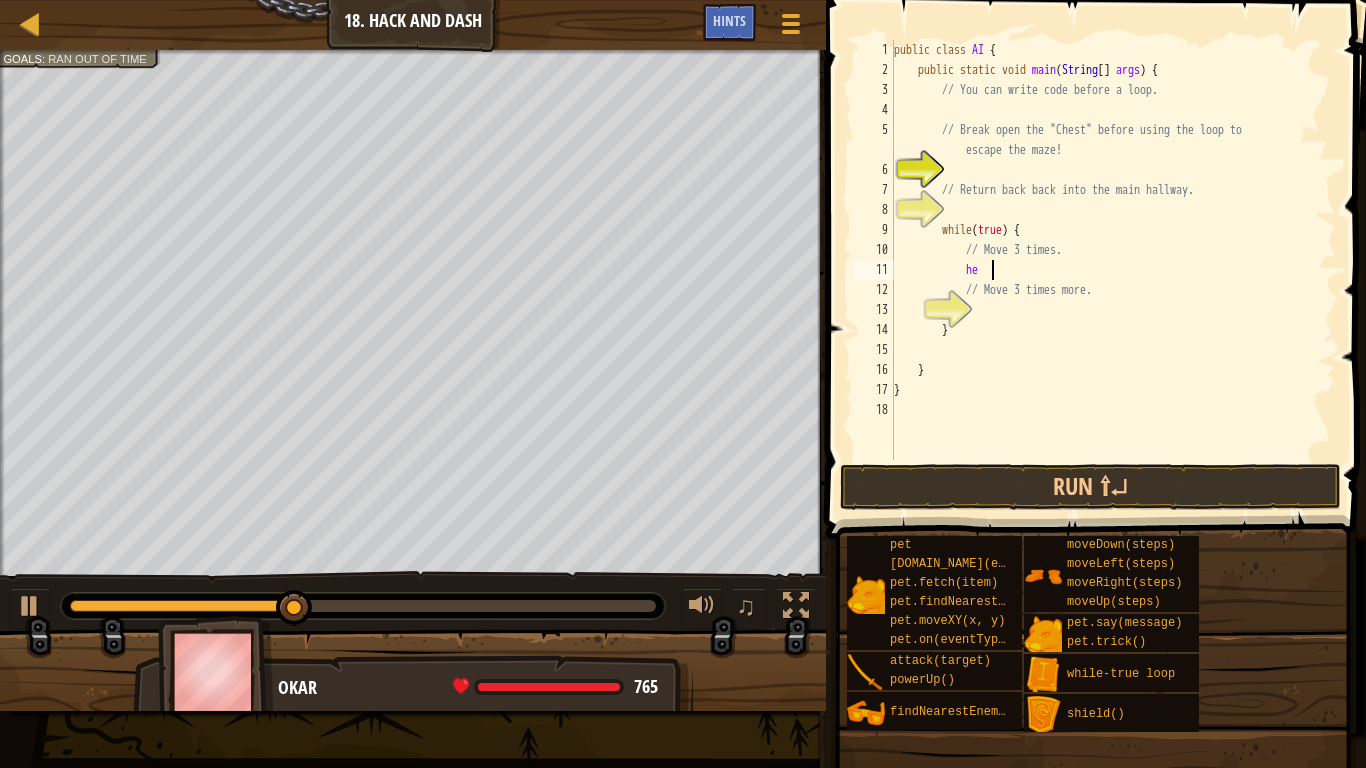type on "h" 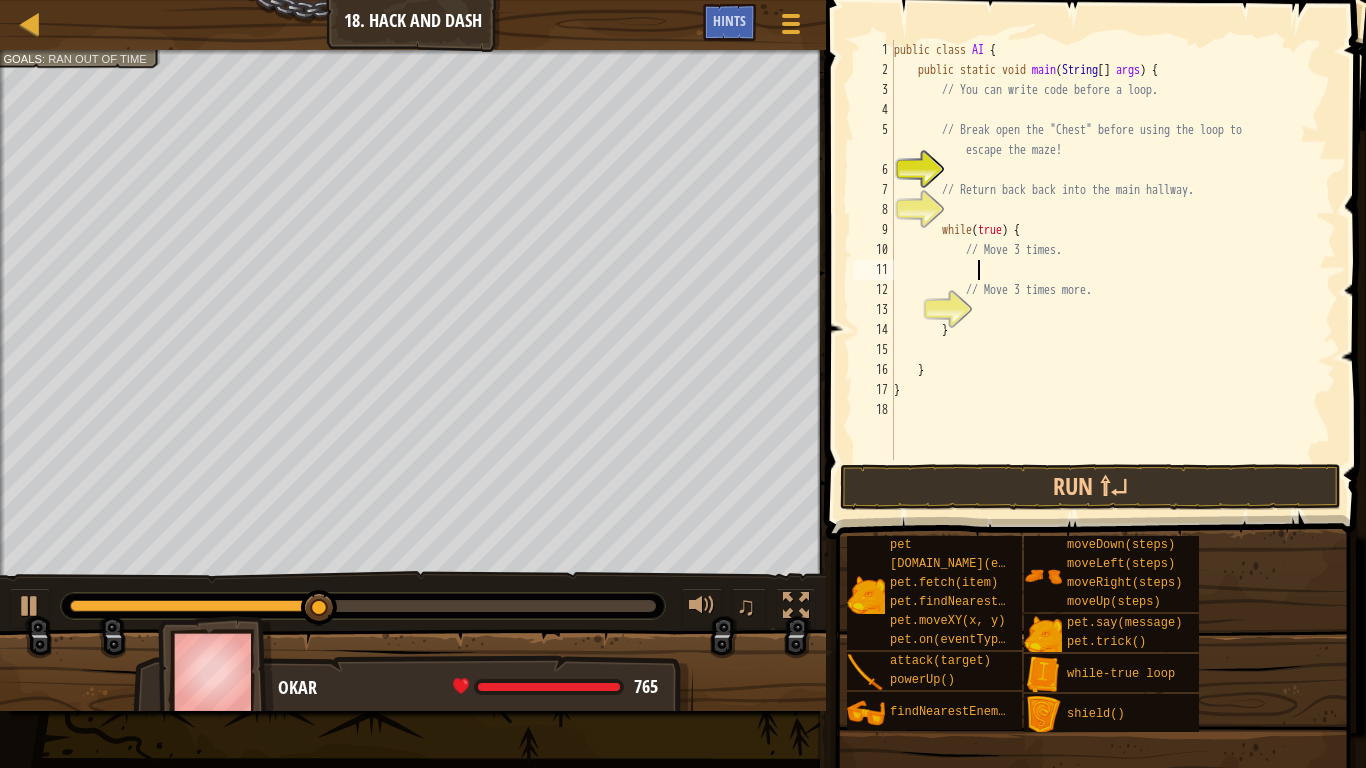 click on "public   class   AI   {      public   static   void   main ( String [ ]   args )   {          // You can write code before a loop.                   // Break open the "Chest" before using the loop to               escape the maze!                   // Return back back into the main hallway.                   while ( true )   {              // Move 3 times.                           // Move 3 times more.                       }               } }" at bounding box center [1113, 270] 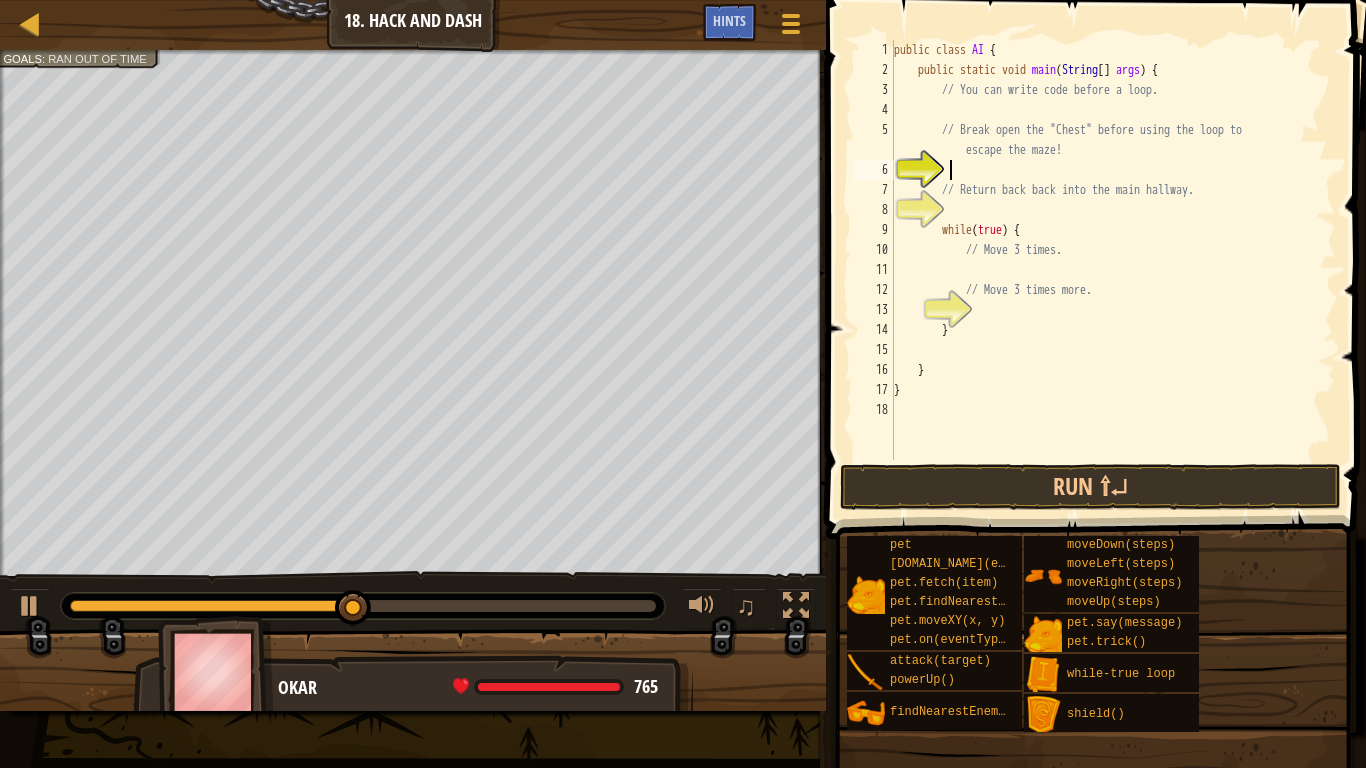 click on "public   class   AI   {      public   static   void   main ( String [ ]   args )   {          // You can write code before a loop.                   // Break open the "Chest" before using the loop to               escape the maze!                   // Return back back into the main hallway.                   while ( true )   {              // Move 3 times.                           // Move 3 times more.                       }               } }" at bounding box center [1113, 270] 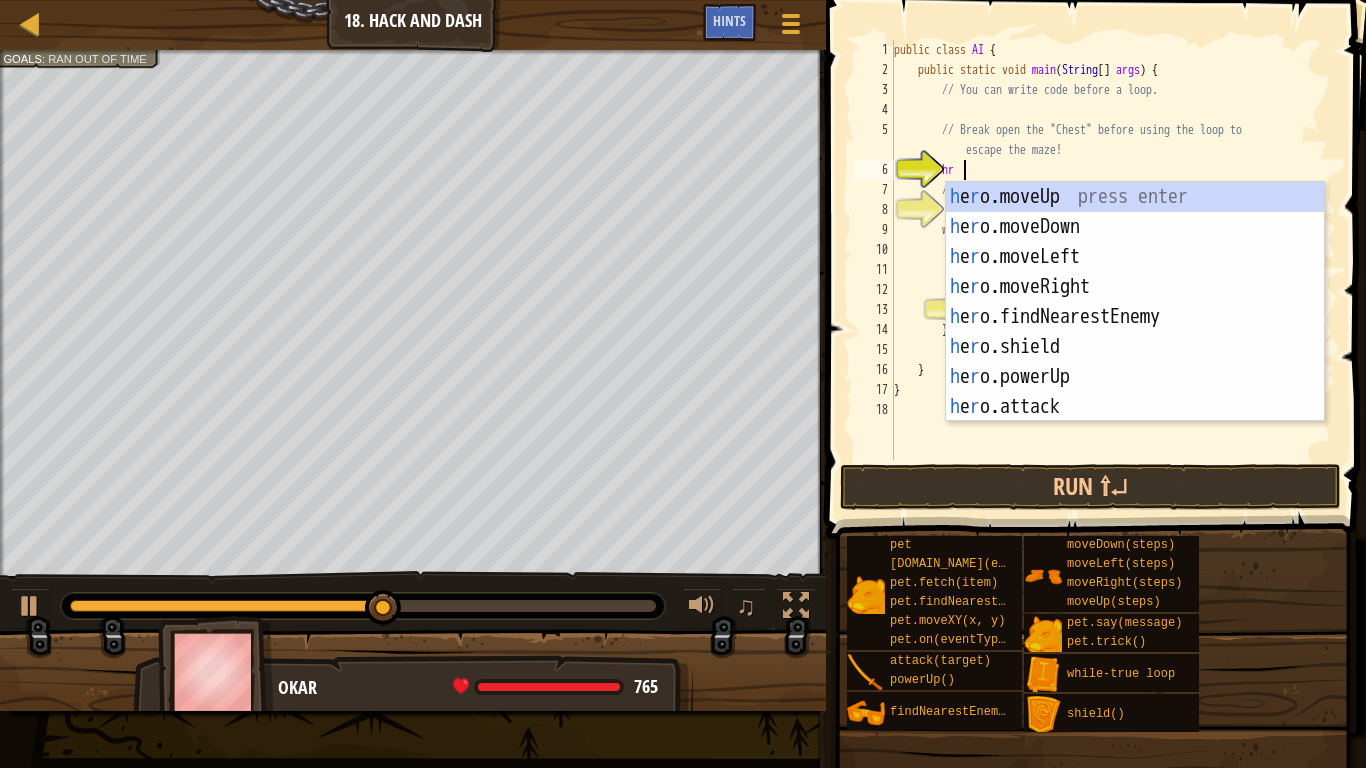 type on "hr" 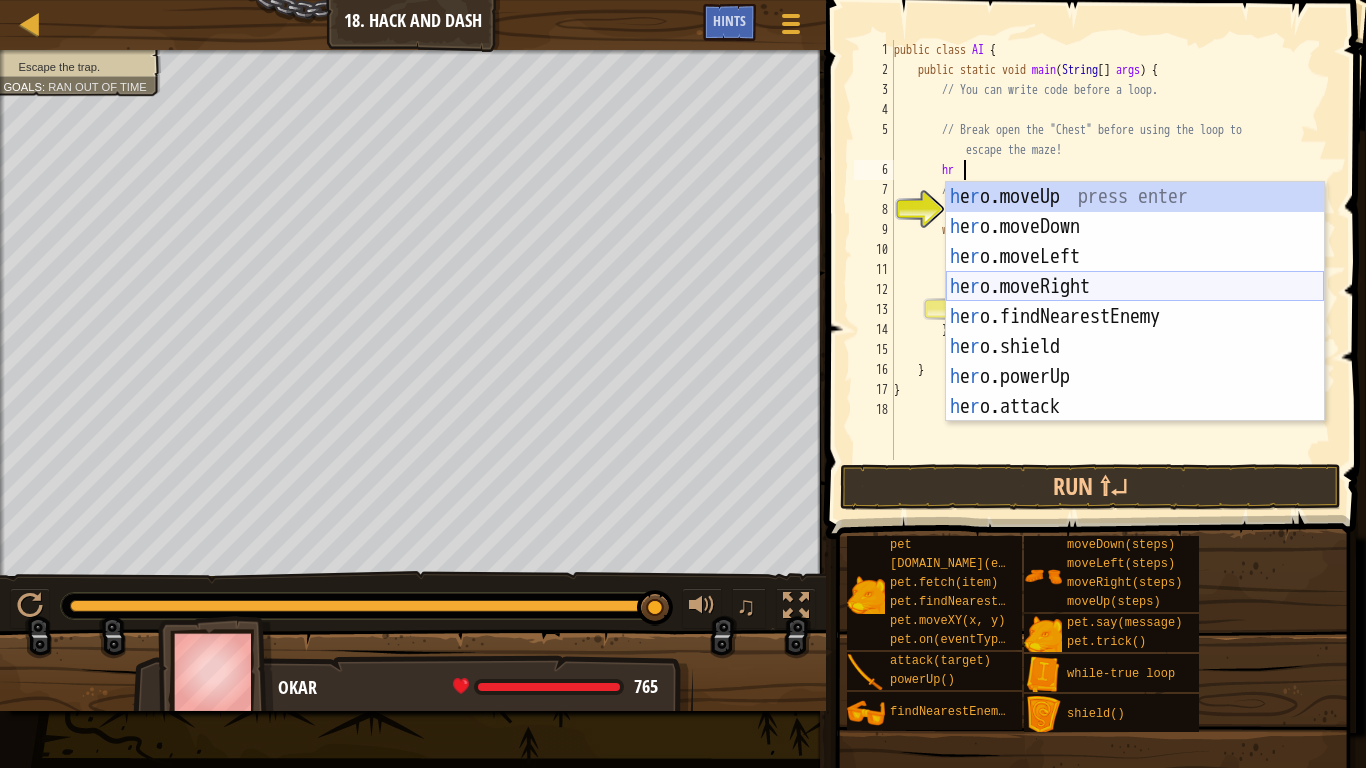 click on "h e r o.moveUp press enter h e r o.moveDown press enter h e r o.moveLeft press enter h e r o.moveRight press enter h e r o.findNearestEnemy press enter h e r o.shield press enter h e r o.powerUp press enter h e r o.attack press enter w h ile-t r ue loop press enter" at bounding box center (1135, 332) 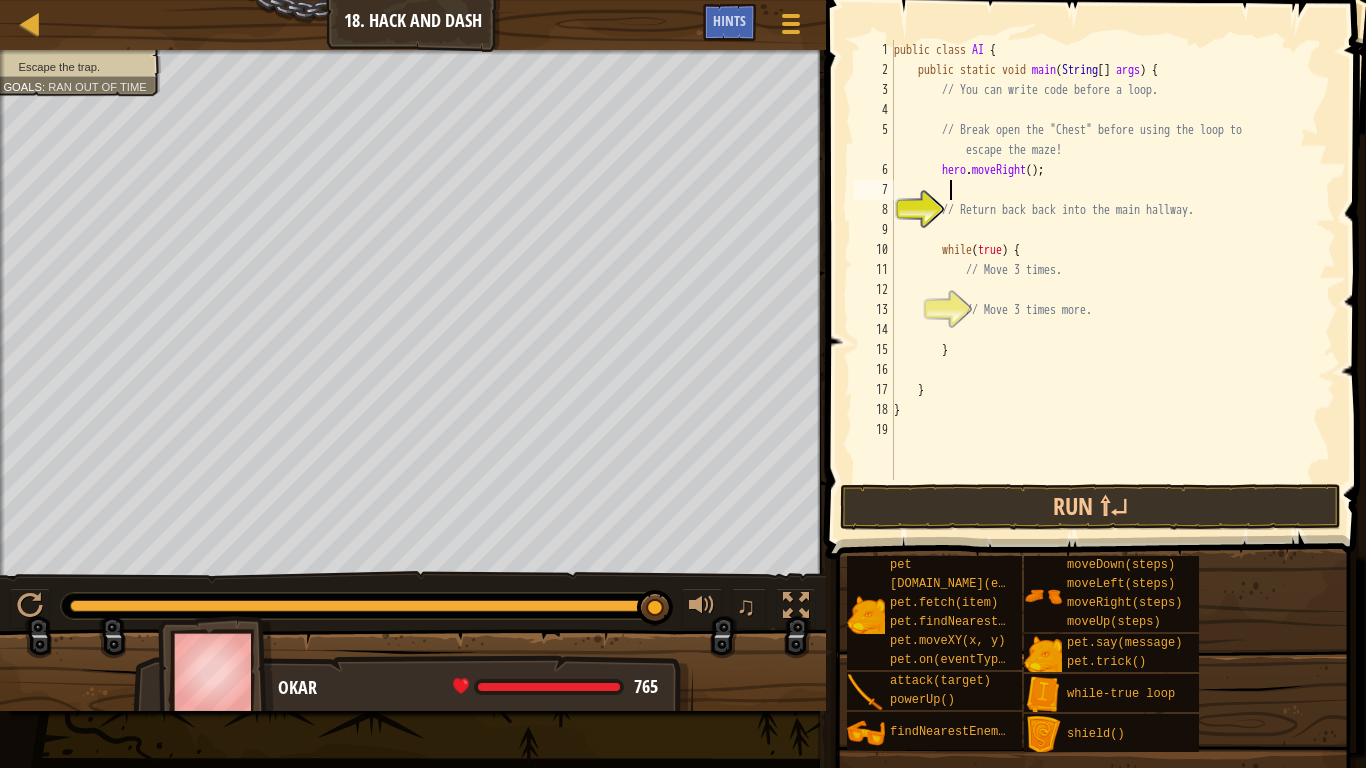 scroll, scrollTop: 9, scrollLeft: 7, axis: both 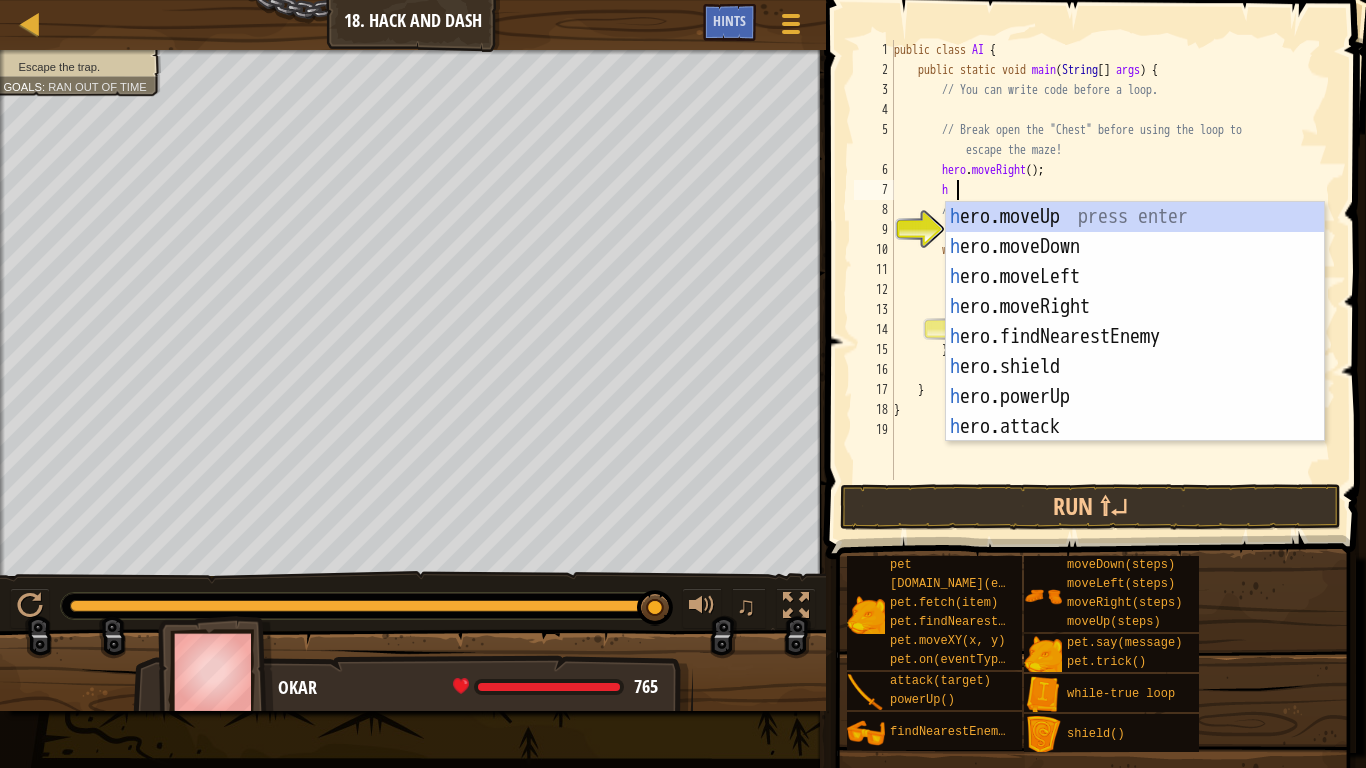 type on "he" 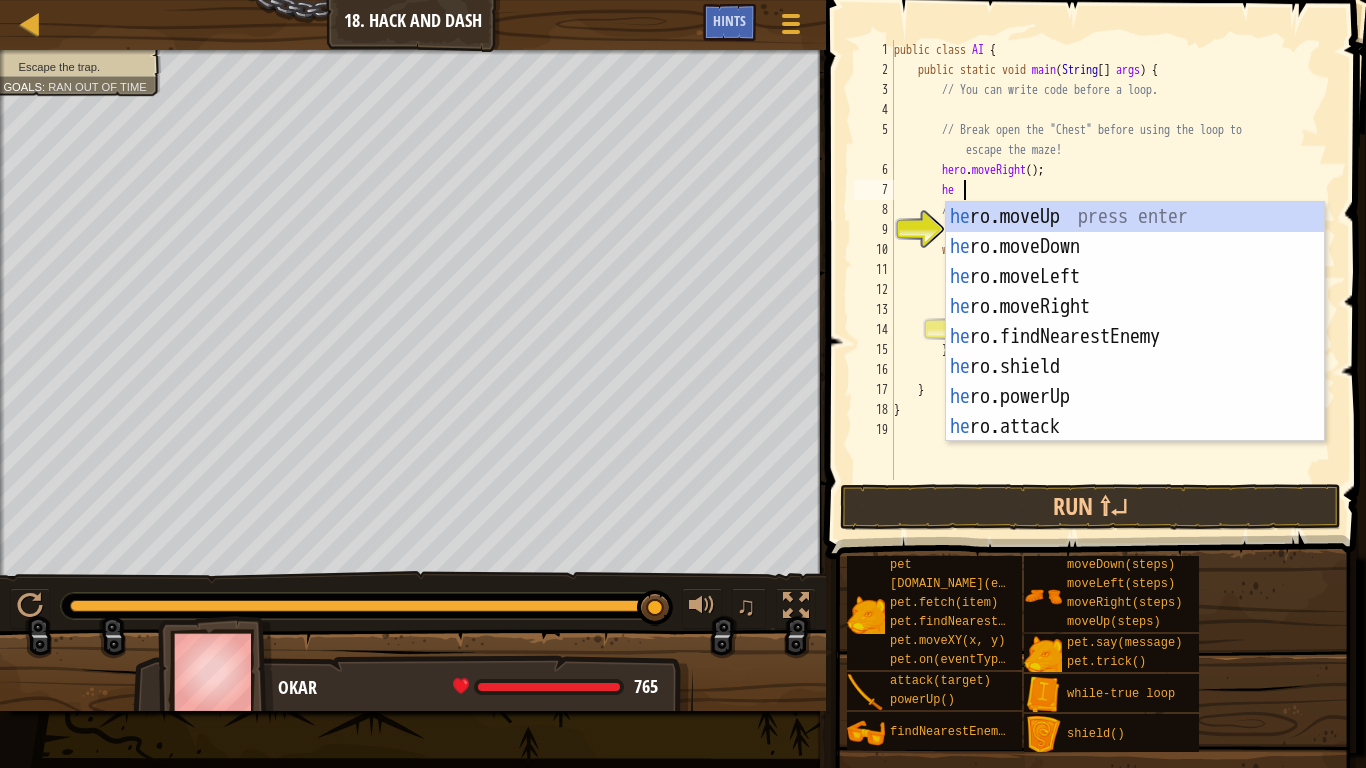 click on "he ro.moveUp press enter he ro.moveDown press enter he ro.moveLeft press enter he ro.moveRight press enter he ro.findNearestEnemy press enter he ro.shield press enter he ro.powerUp press enter he ro.attack press enter w h il e -true loop press enter" at bounding box center (1135, 352) 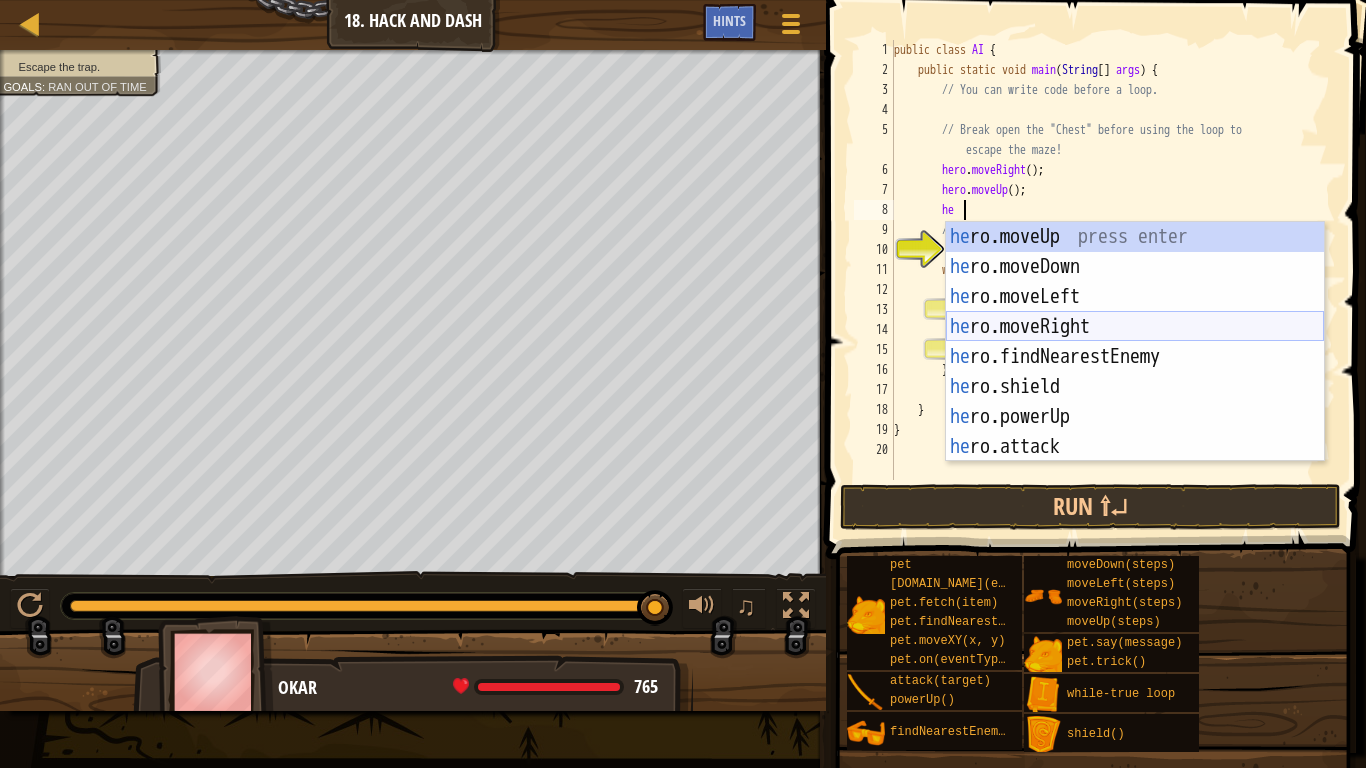scroll, scrollTop: 9, scrollLeft: 10, axis: both 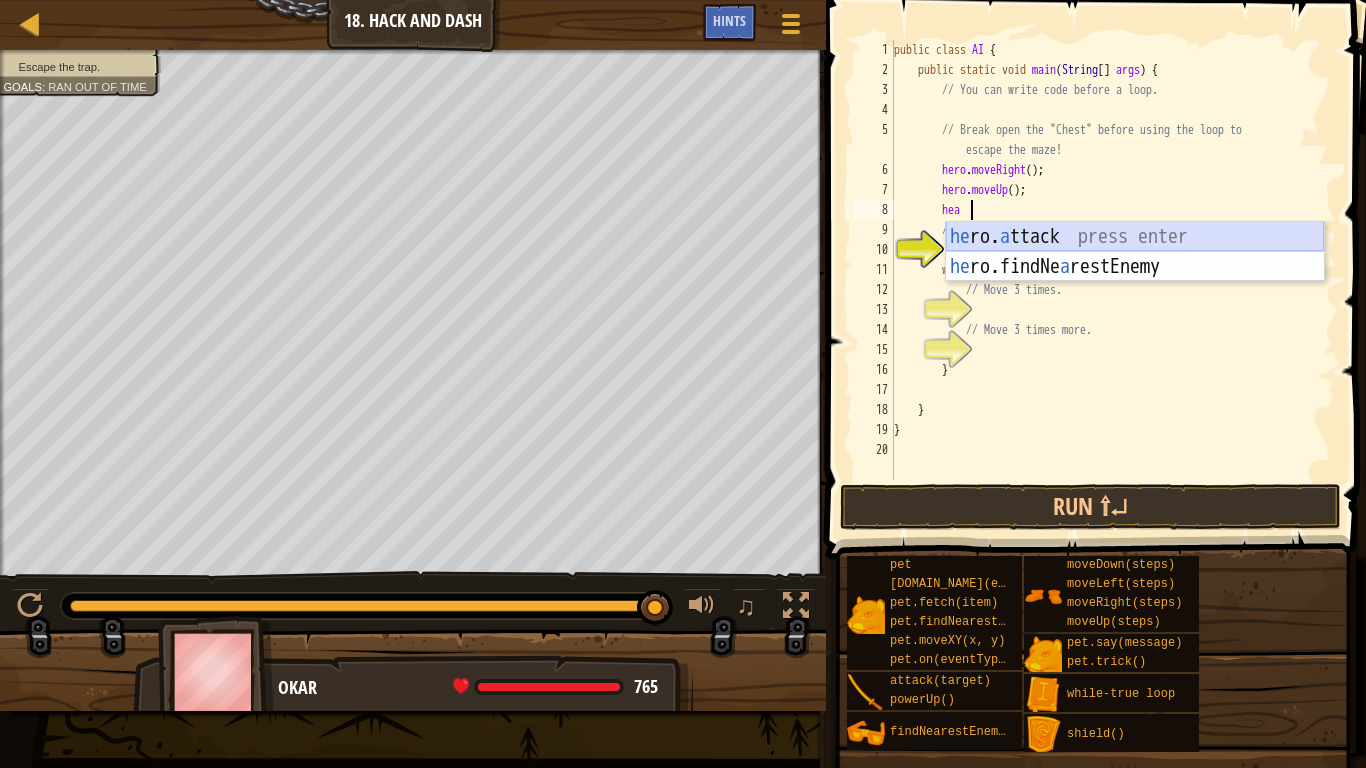 click on "he ro. a ttack press enter he ro.findNe a restEnemy press enter" at bounding box center (1135, 282) 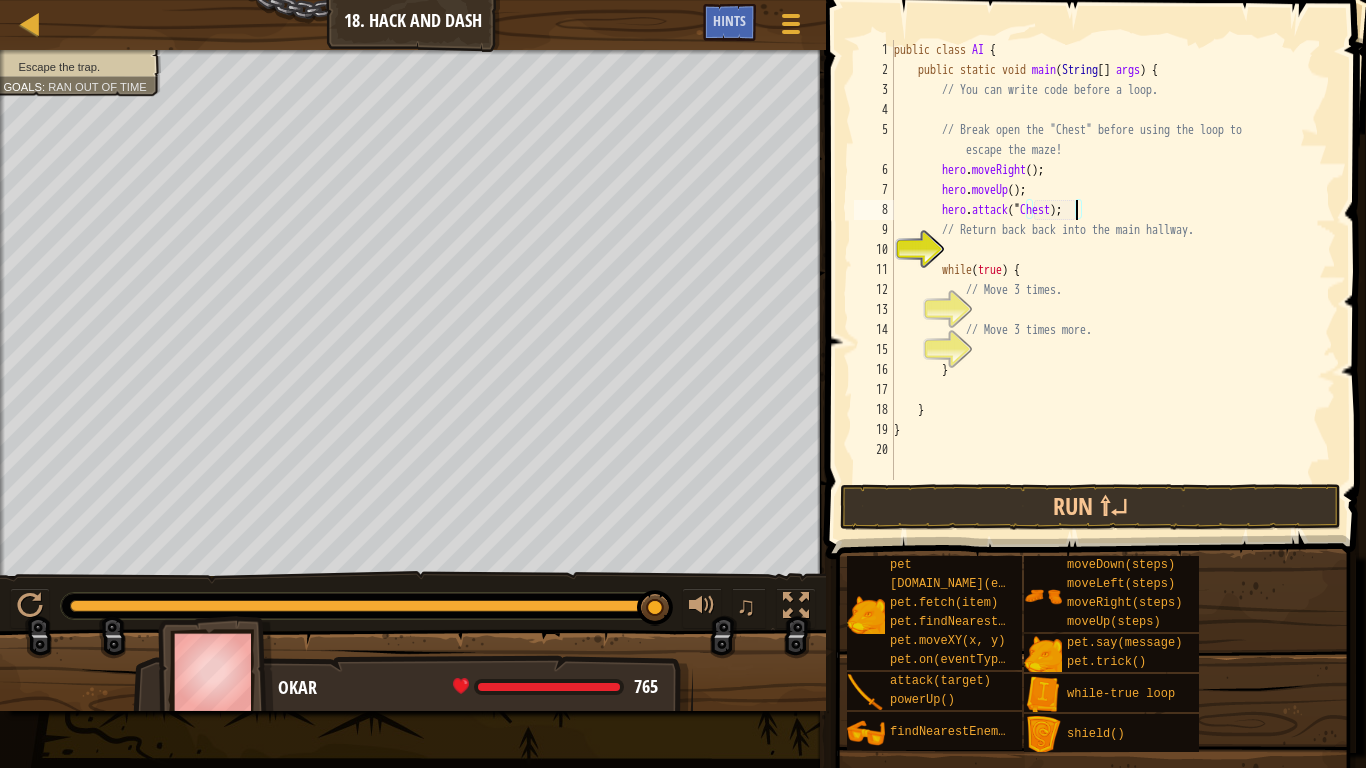 type on "hero.attack("Chest");" 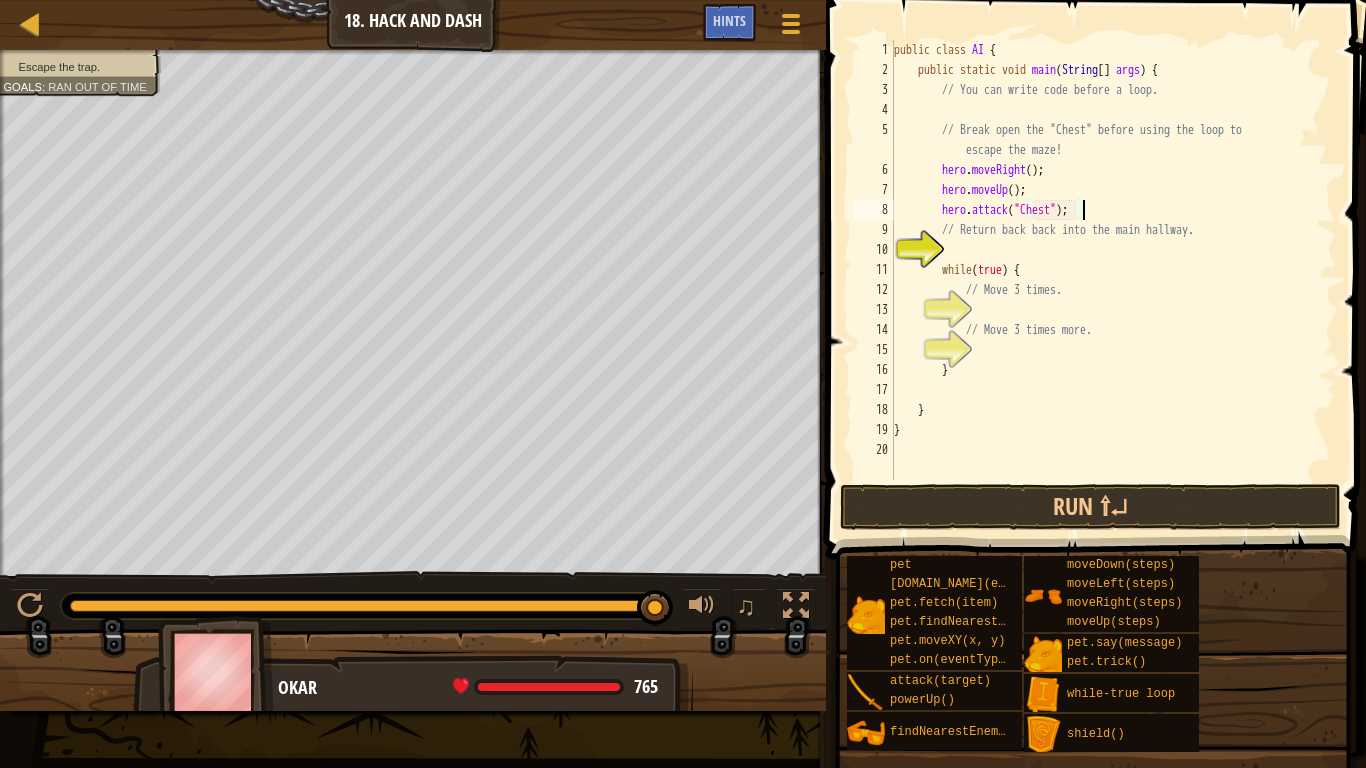 scroll, scrollTop: 9, scrollLeft: 27, axis: both 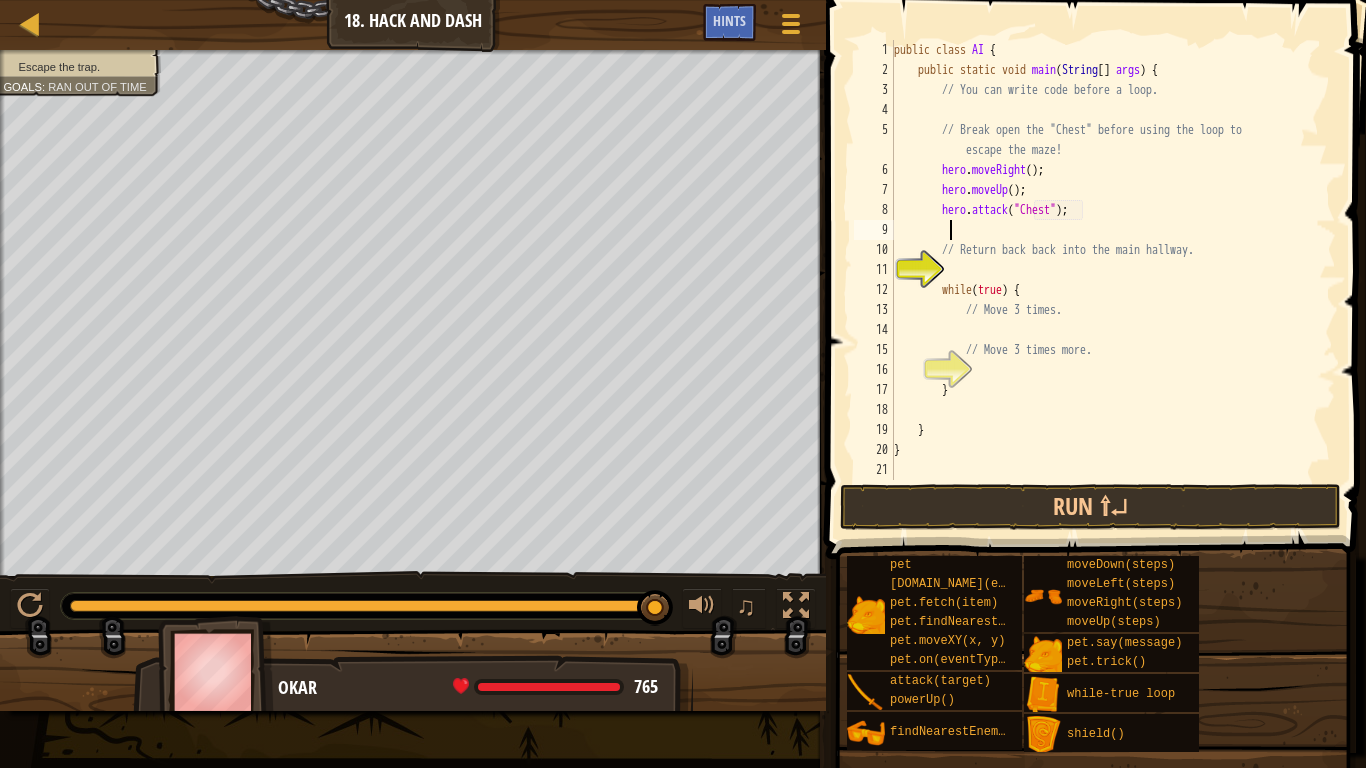 type on "he" 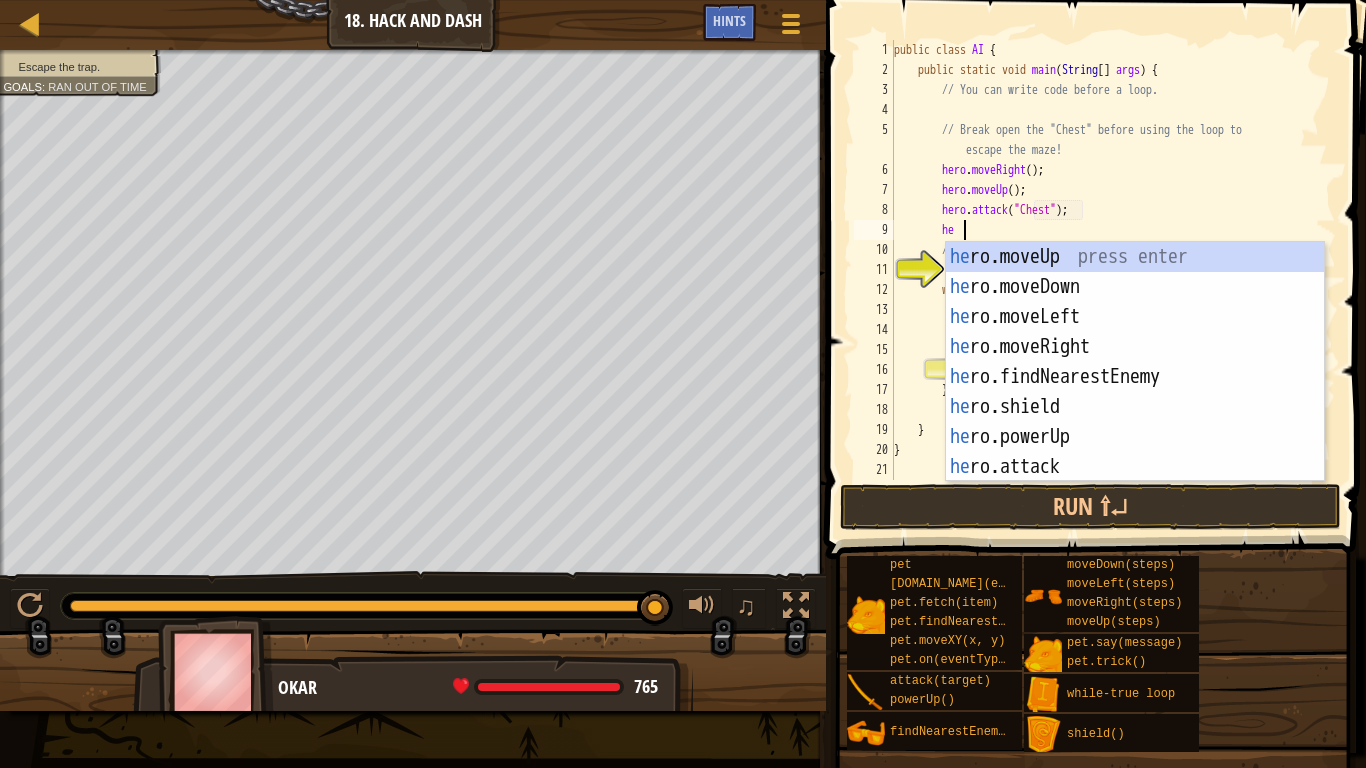 scroll, scrollTop: 9, scrollLeft: 9, axis: both 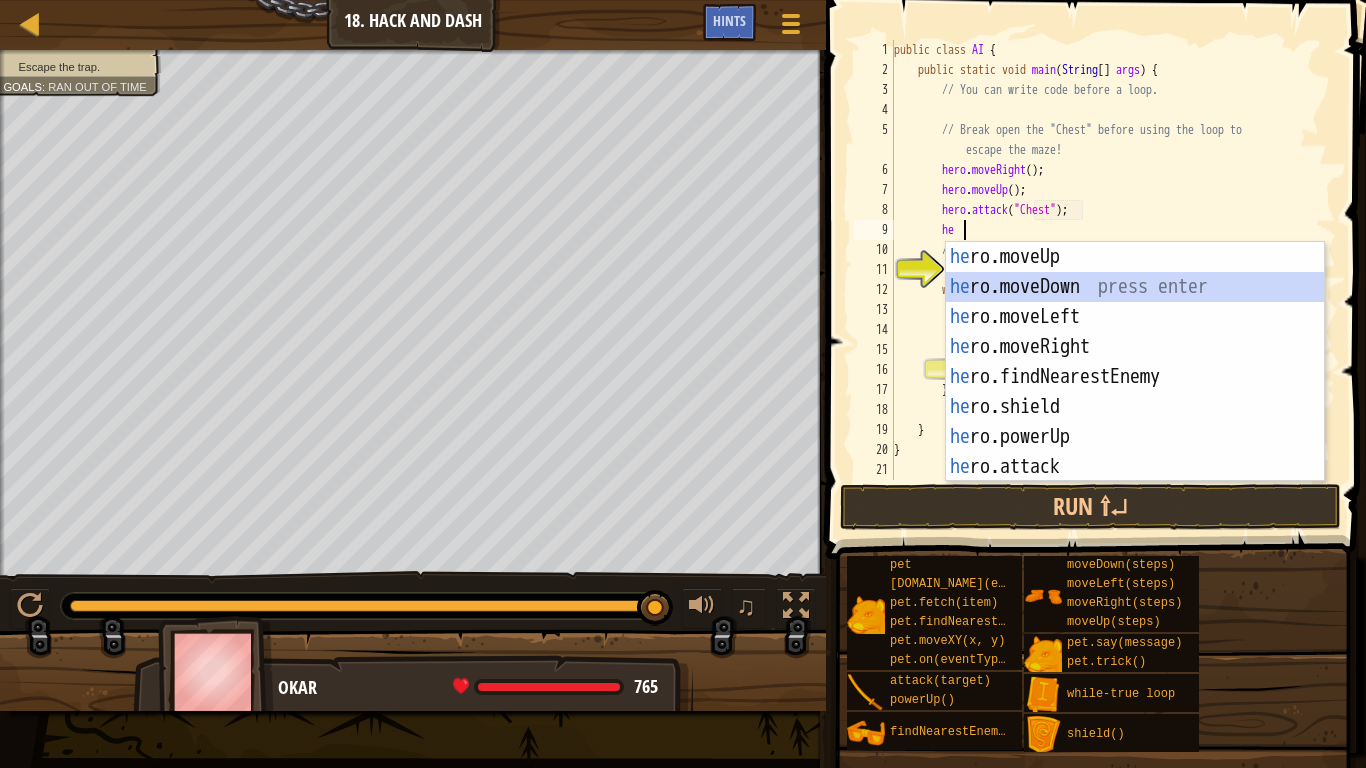 click on "he ro.moveUp press enter he ro.moveDown press enter he ro.moveLeft press enter he ro.moveRight press enter he ro.findNearestEnemy press enter he ro.shield press enter he ro.powerUp press enter he ro.attack press enter w h il e -true loop press enter" at bounding box center [1135, 392] 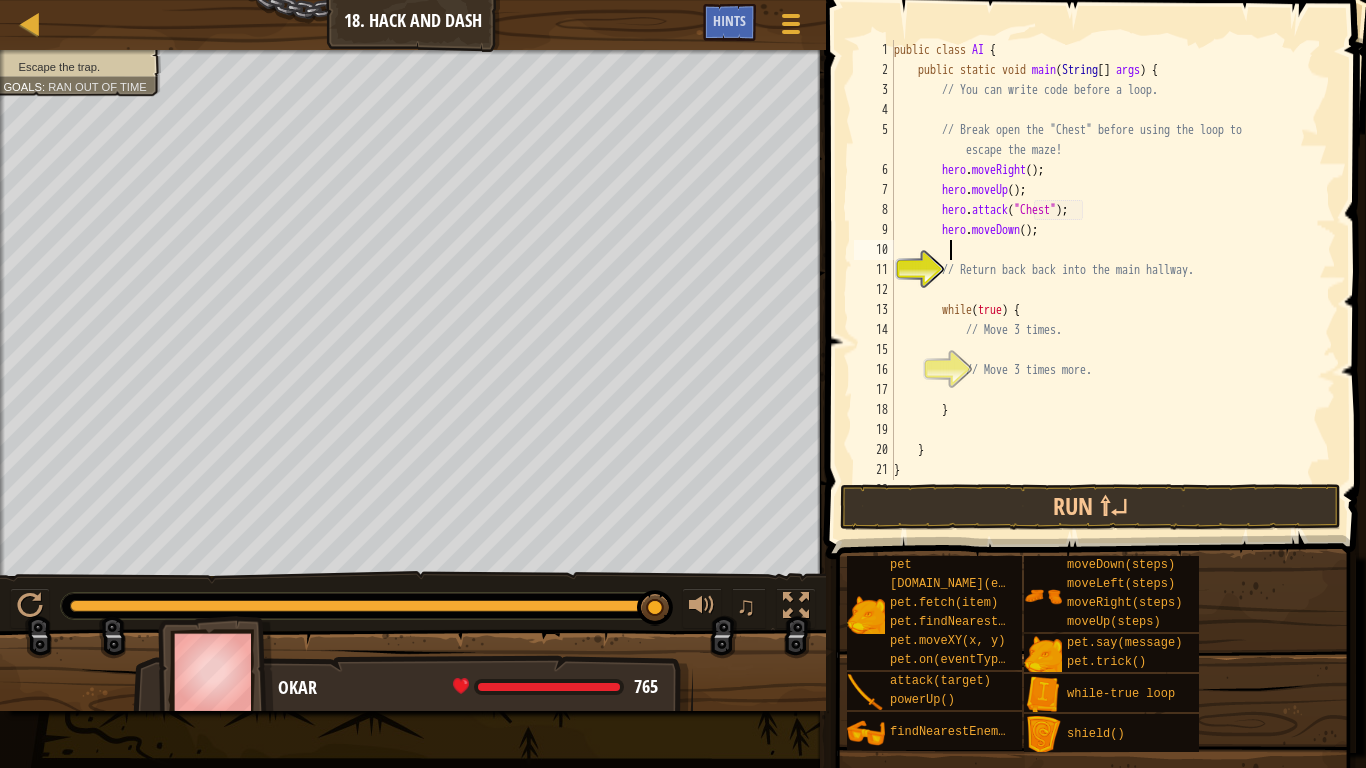 scroll, scrollTop: 9, scrollLeft: 7, axis: both 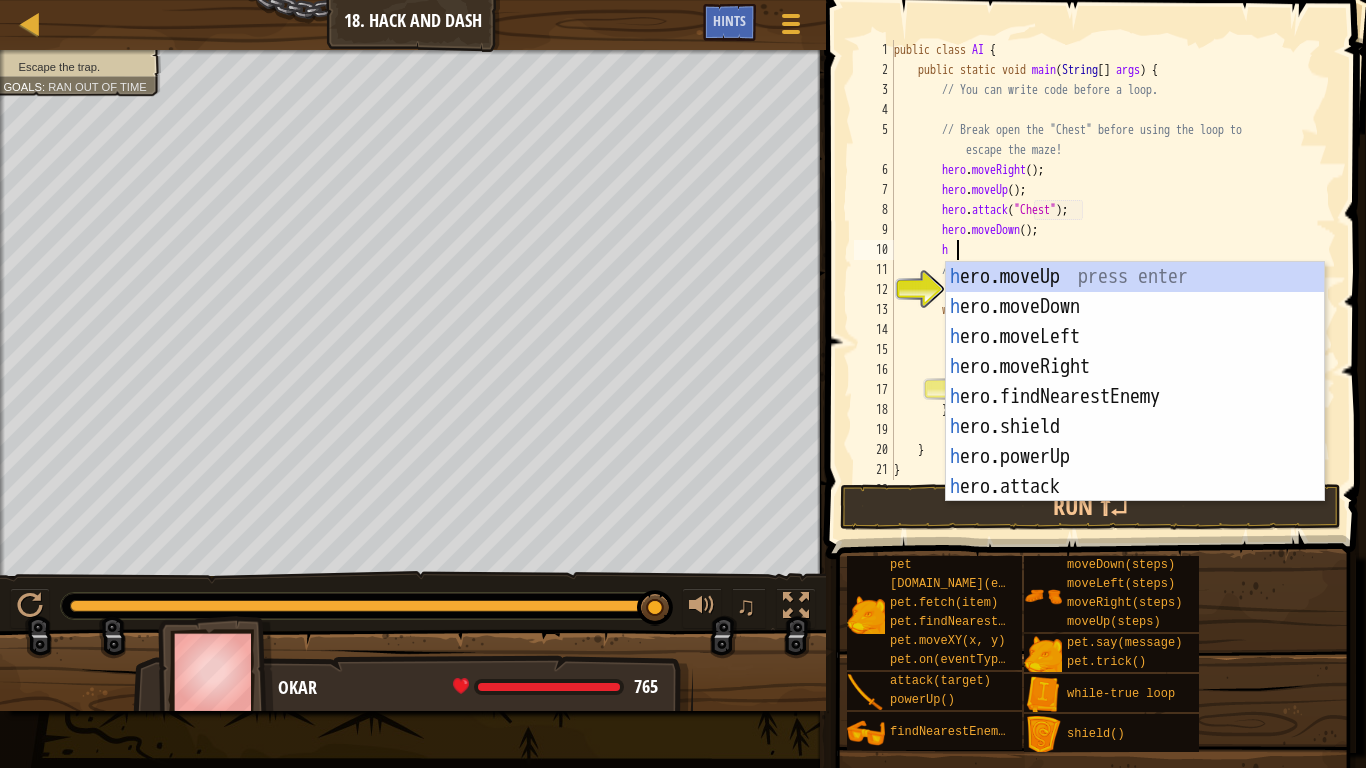 type on "he" 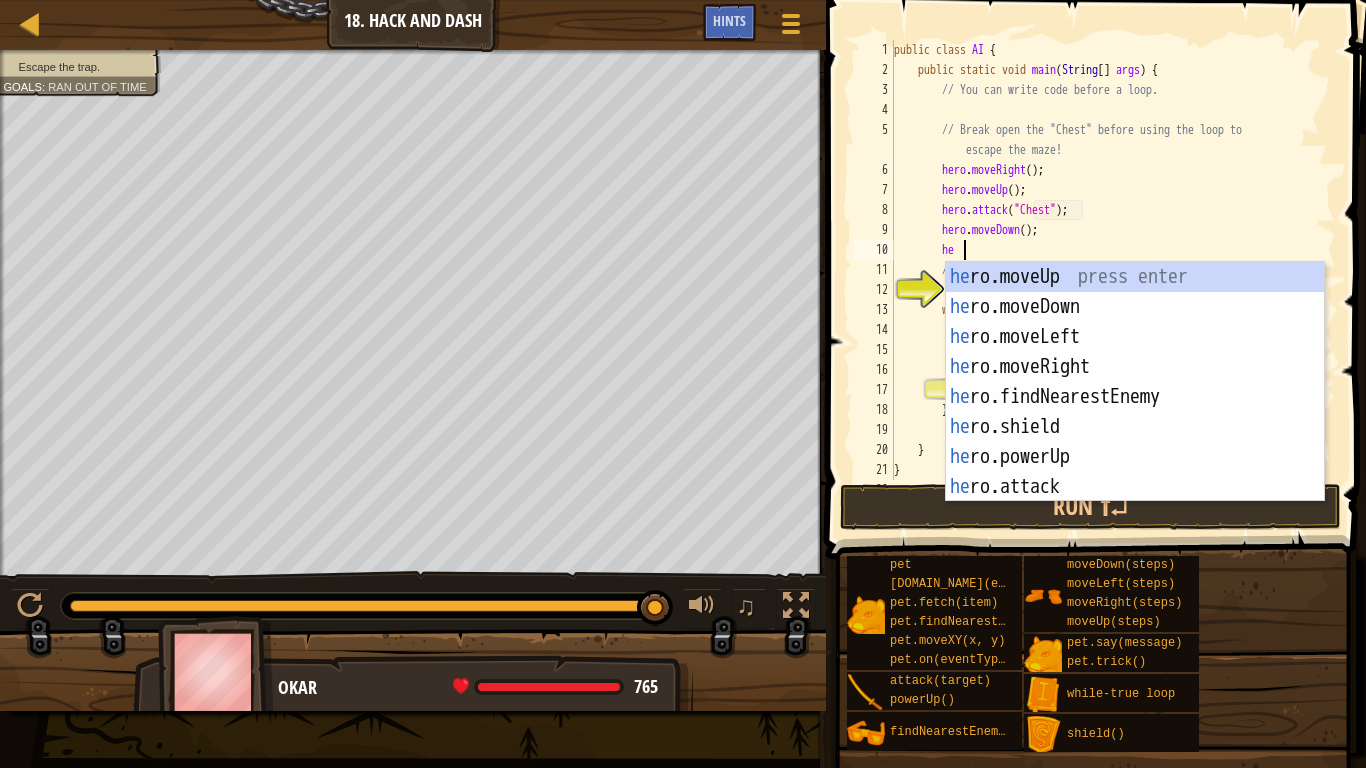 scroll, scrollTop: 9, scrollLeft: 9, axis: both 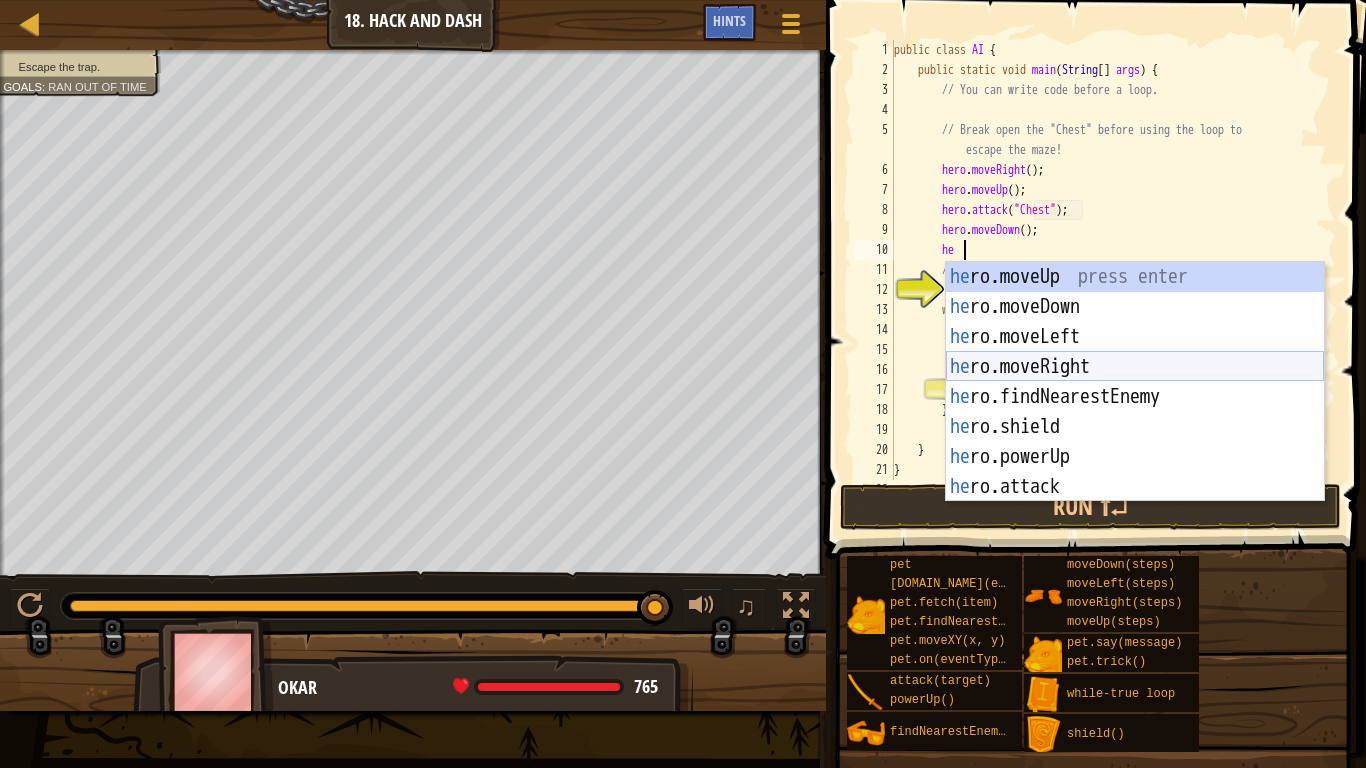 click on "he ro.moveUp press enter he ro.moveDown press enter he ro.moveLeft press enter he ro.moveRight press enter he ro.findNearestEnemy press enter he ro.shield press enter he ro.powerUp press enter he ro.attack press enter w h il e -true loop press enter" at bounding box center (1135, 412) 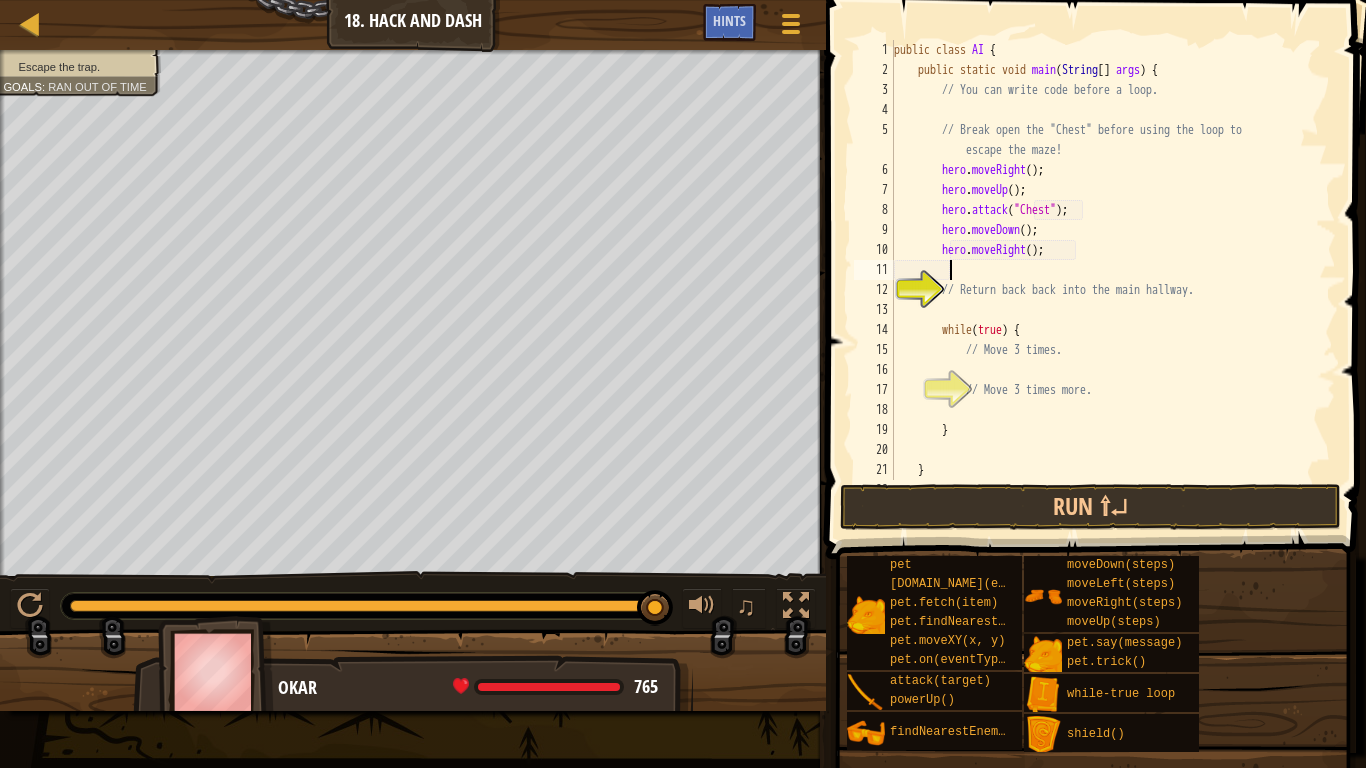 scroll, scrollTop: 9, scrollLeft: 7, axis: both 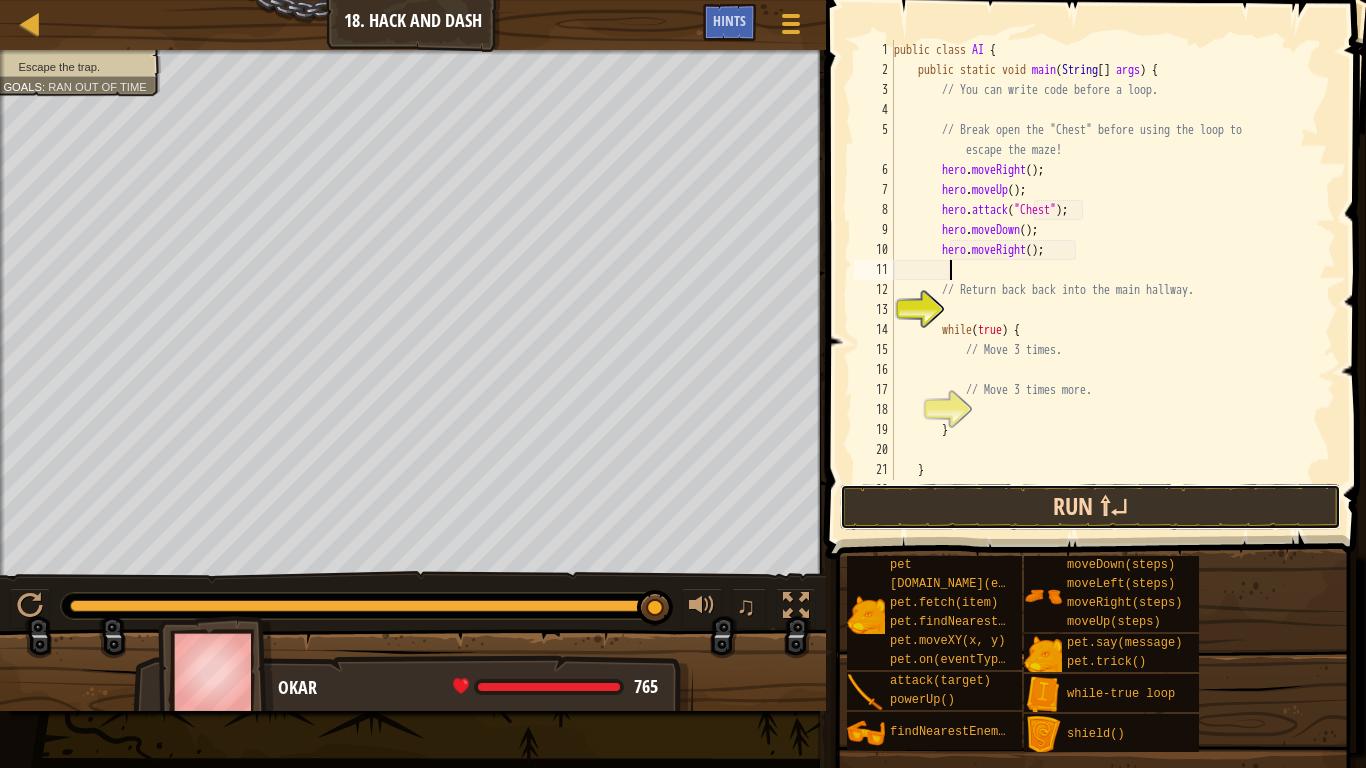 click on "Run ⇧↵" at bounding box center [1090, 507] 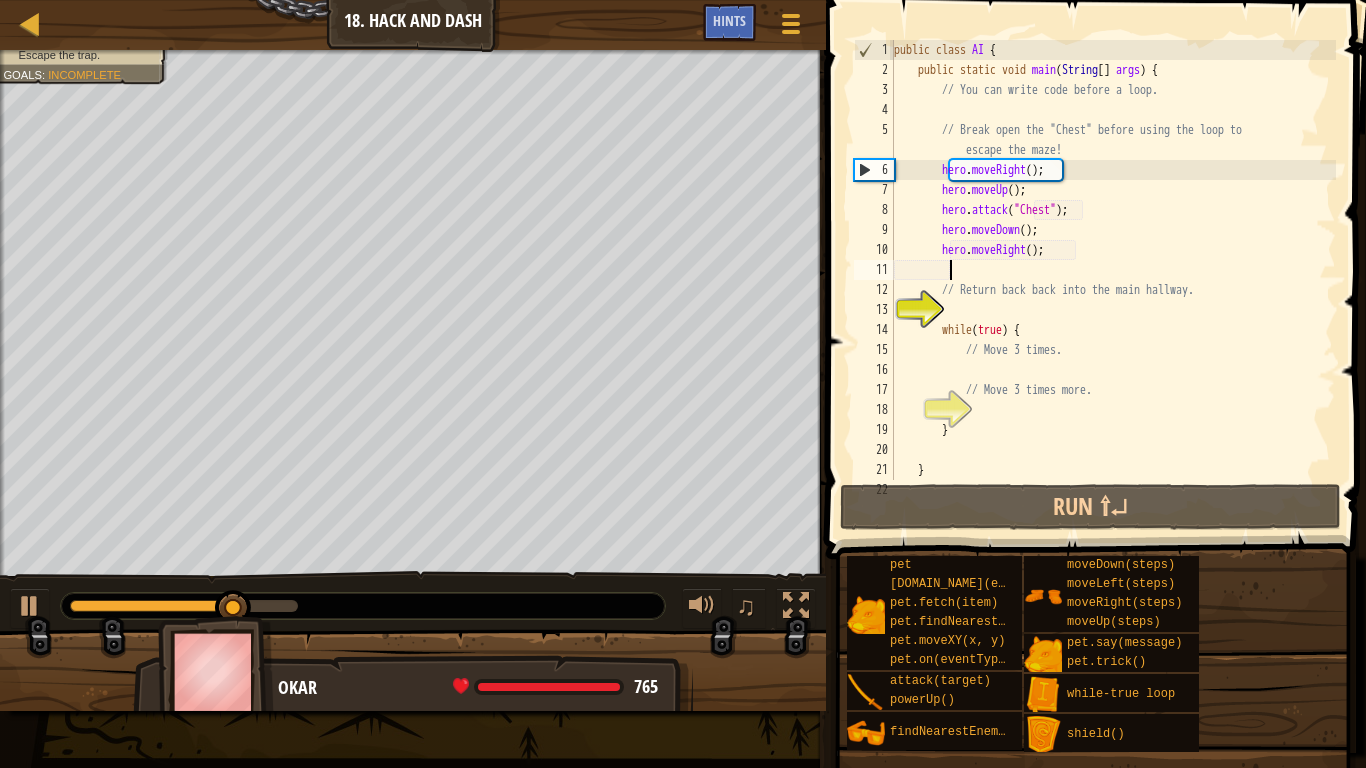 click on "public   class   AI   {      public   static   void   main ( String [ ]   args )   {          // You can write code before a loop.                   // Break open the "Chest" before using the loop to               escape the maze!          hero . moveRight ( ) ;          hero . moveUp ( ) ;          hero . attack ( "Chest" ) ;          hero . moveDown ( ) ;          hero . moveRight ( ) ;                   // Return back back into the main hallway.                   while ( true )   {              // Move 3 times.                           // Move 3 times more.                       }               } }" at bounding box center [1113, 280] 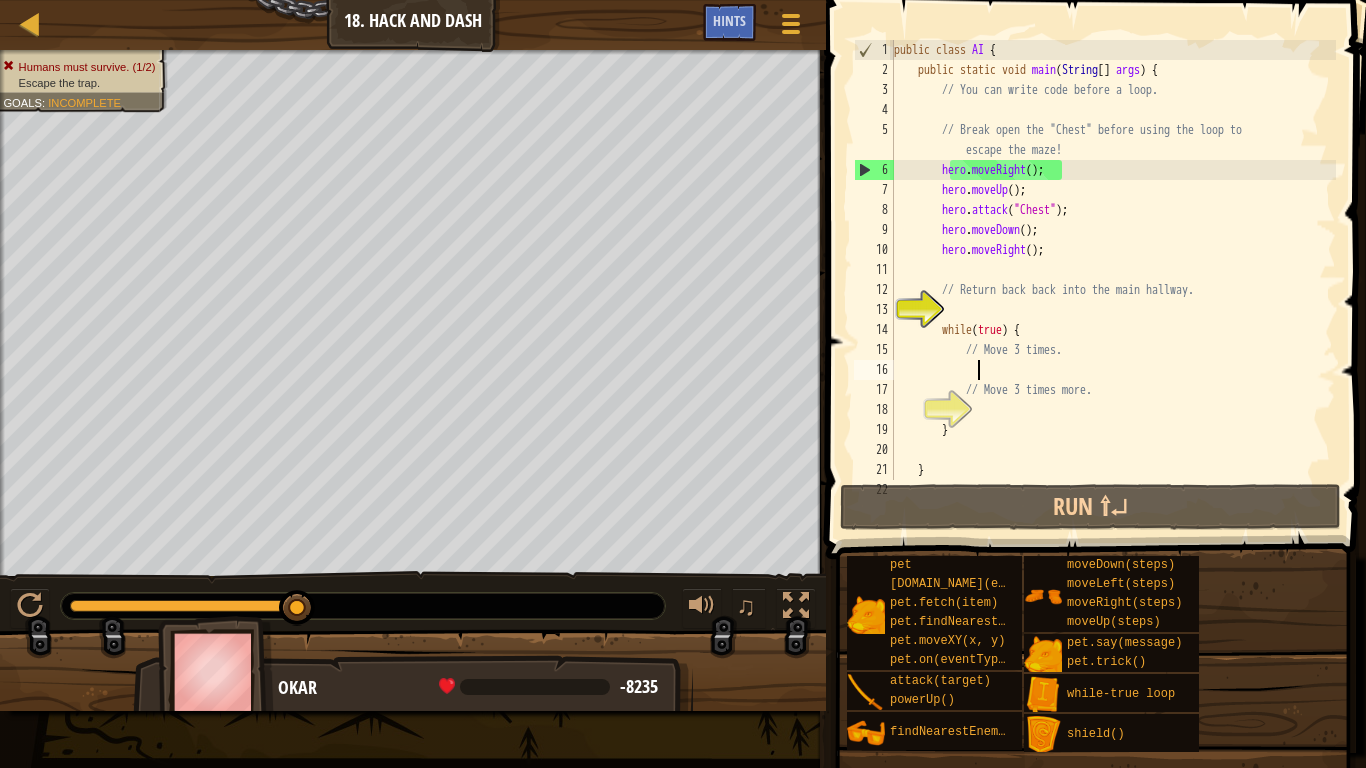 click on "public   class   AI   {      public   static   void   main ( String [ ]   args )   {          // You can write code before a loop.                   // Break open the "Chest" before using the loop to               escape the maze!          hero . moveRight ( ) ;          hero . moveUp ( ) ;          hero . attack ( "Chest" ) ;          hero . moveDown ( ) ;          hero . moveRight ( ) ;                   // Return back back into the main hallway.                   while ( true )   {              // Move 3 times.                           // Move 3 times more.                       }               } }" at bounding box center (1113, 280) 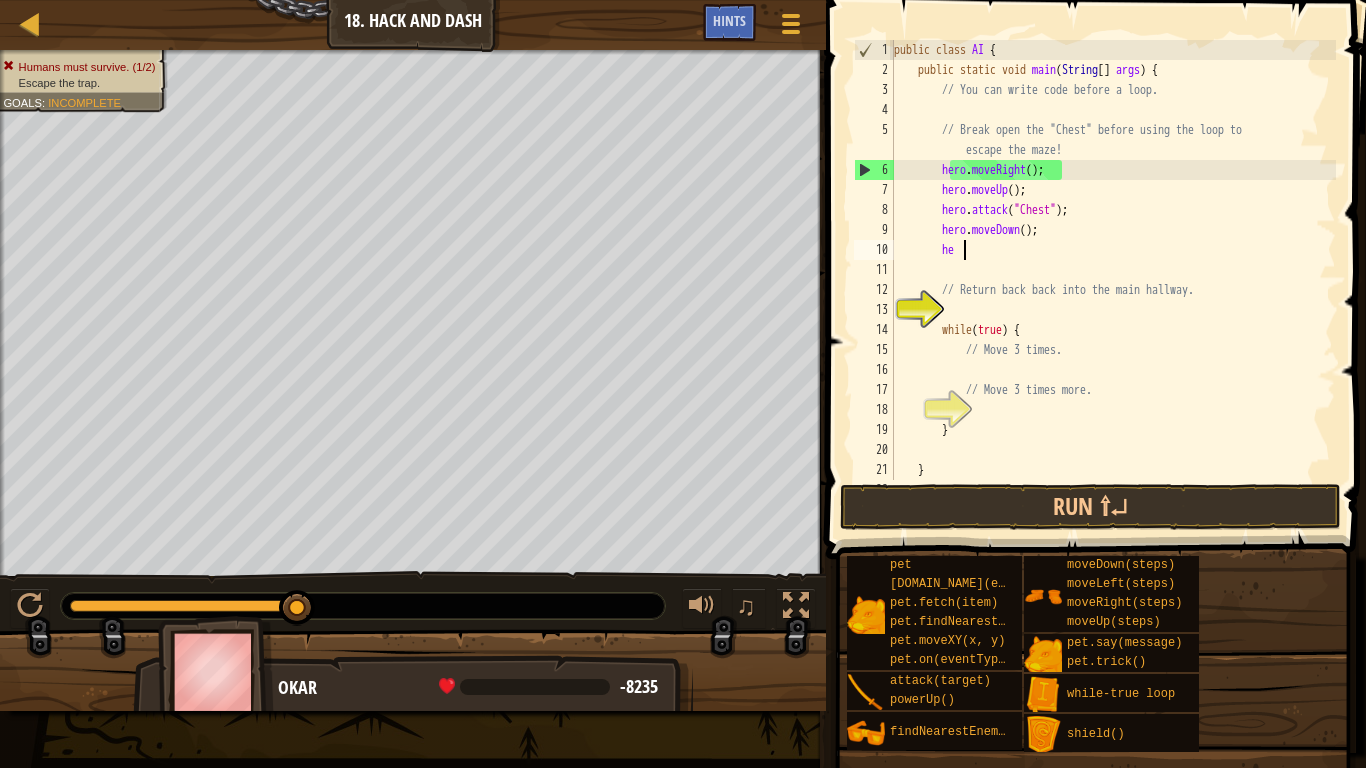type on "h" 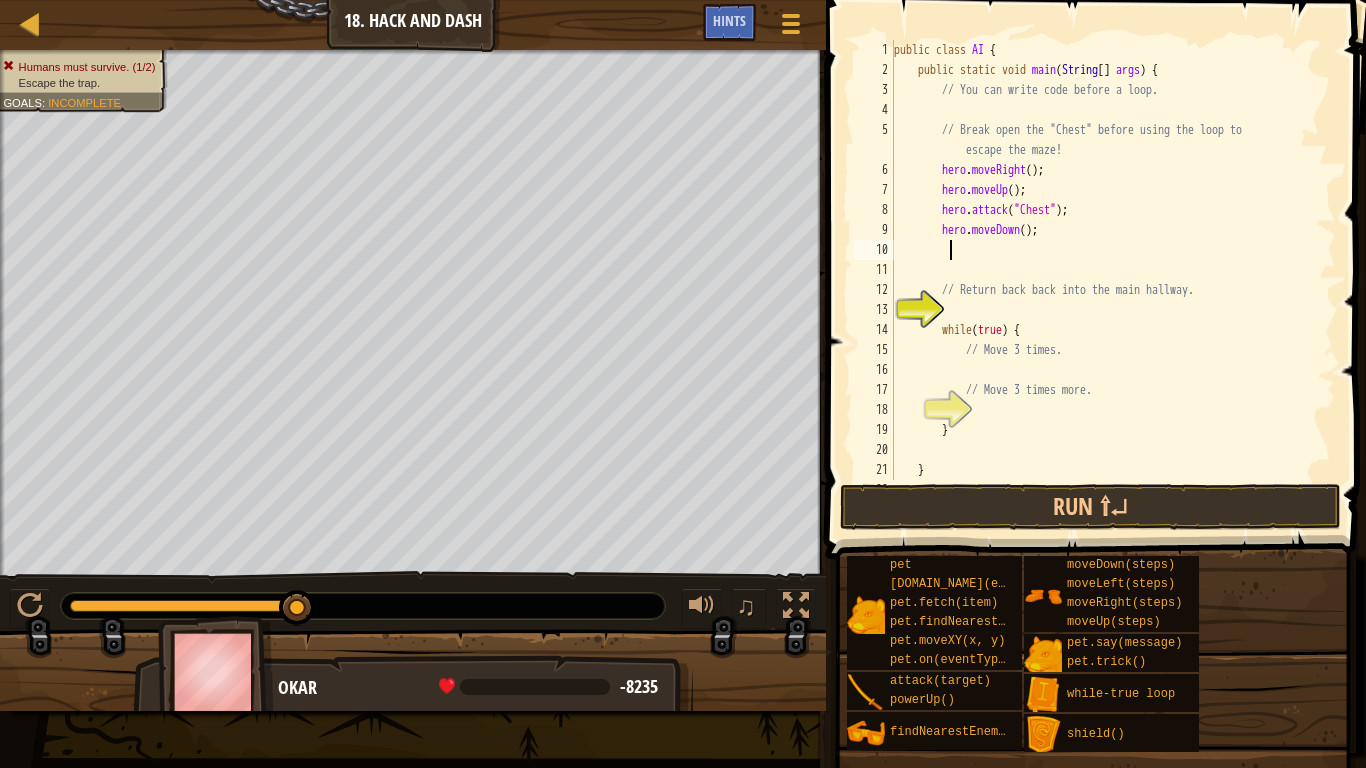 click on "public   class   AI   {      public   static   void   main ( String [ ]   args )   {          // You can write code before a loop.                   // Break open the "Chest" before using the loop to               escape the maze!          hero . moveRight ( ) ;          hero . moveUp ( ) ;          hero . attack ( "Chest" ) ;          hero . moveDown ( ) ;                            // Return back back into the main hallway.                   while ( true )   {              // Move 3 times.                           // Move 3 times more.                       }               } }" at bounding box center [1113, 280] 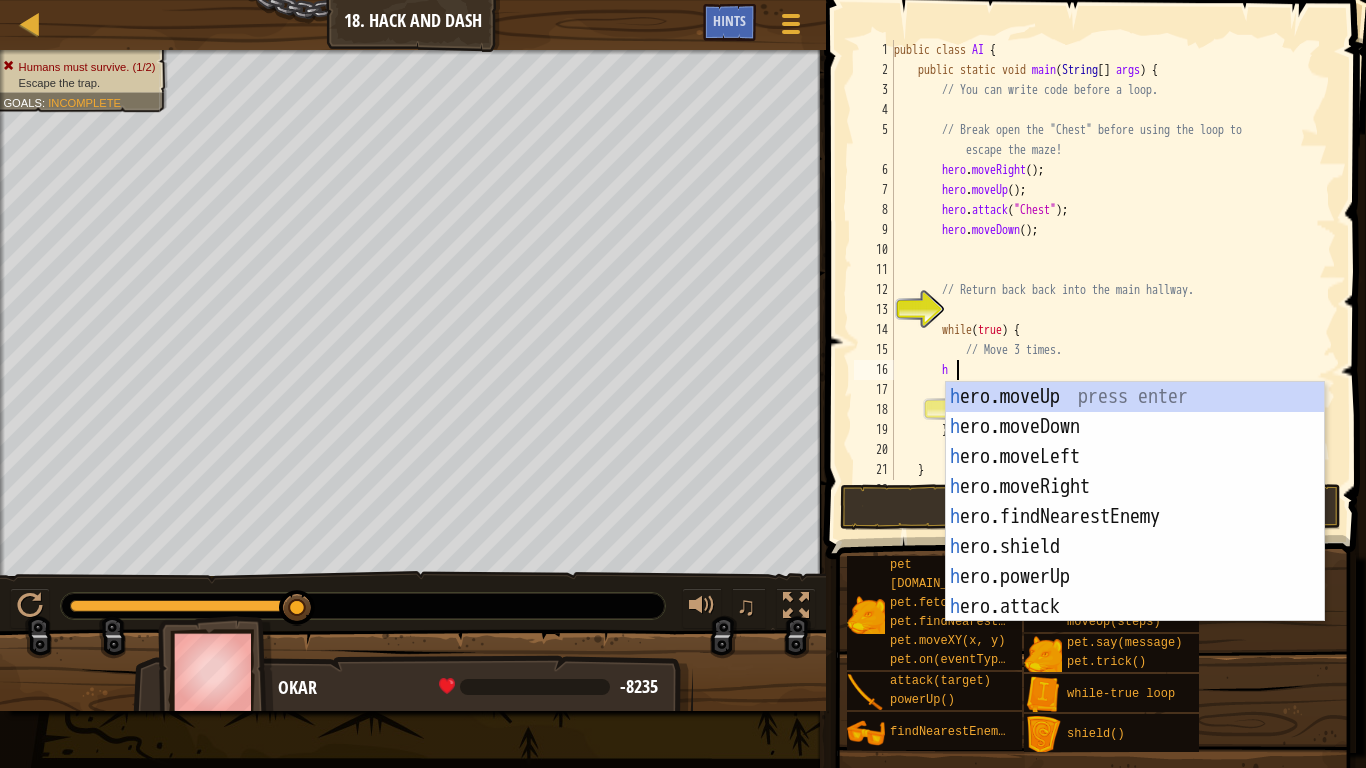 scroll, scrollTop: 9, scrollLeft: 10, axis: both 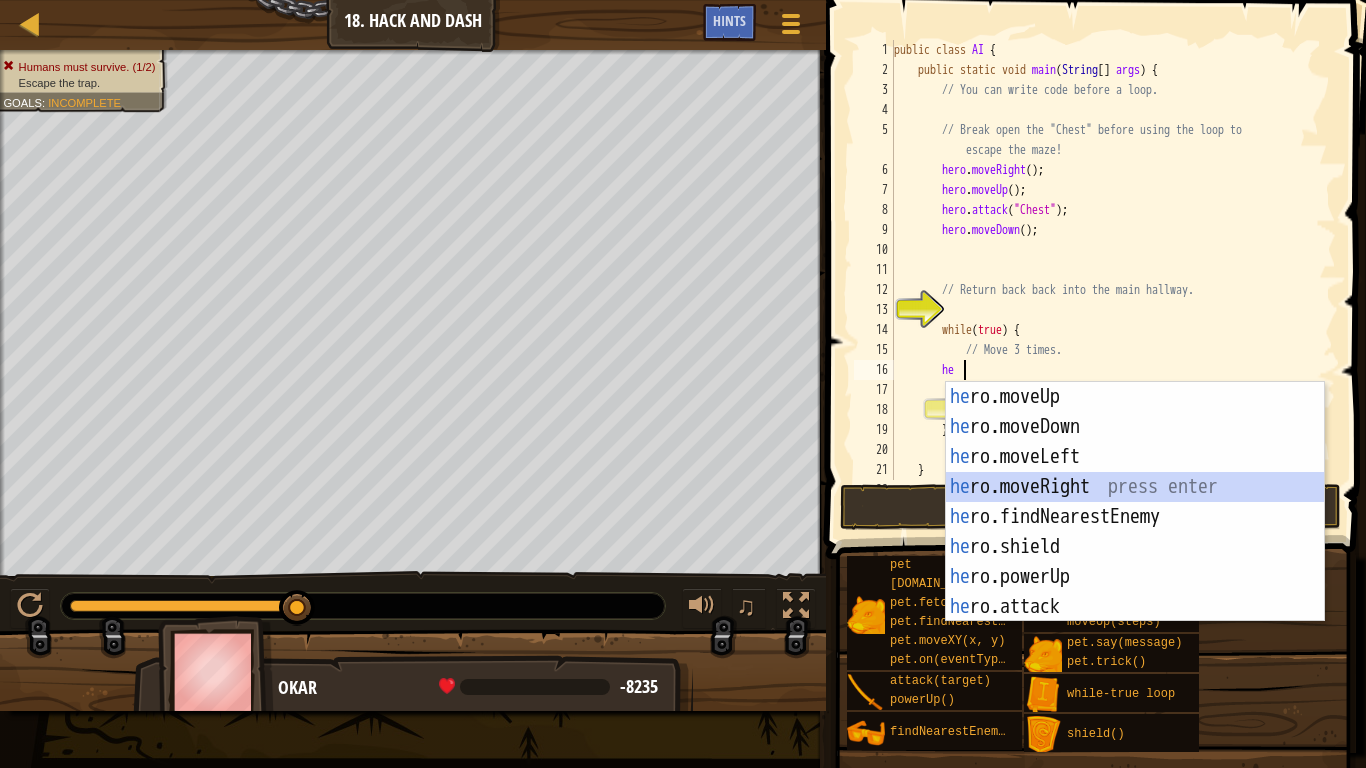 click on "he ro.moveUp press enter he ro.moveDown press enter he ro.moveLeft press enter he ro.moveRight press enter he ro.findNearestEnemy press enter he ro.shield press enter he ro.powerUp press enter he ro.attack press enter w h il e -true loop press enter" at bounding box center [1135, 532] 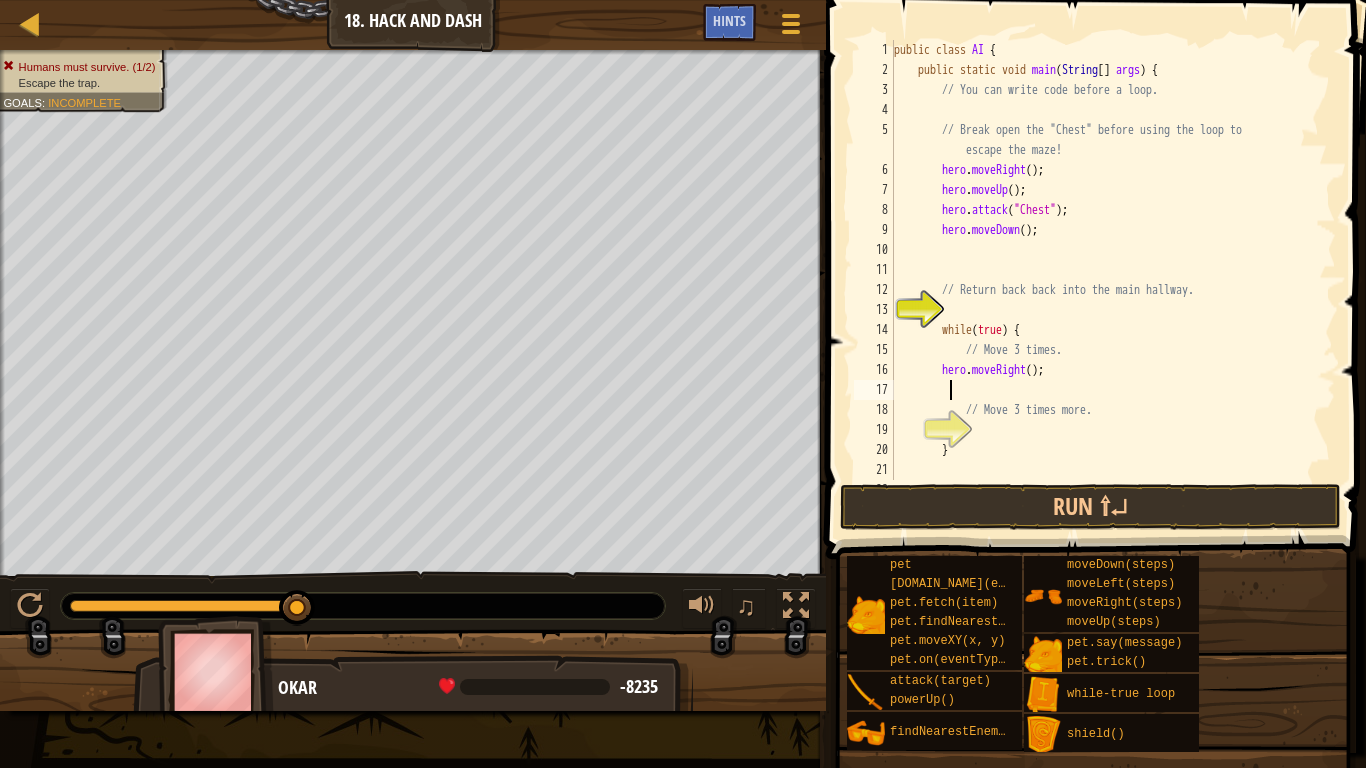 click on "public   class   AI   {      public   static   void   main ( String [ ]   args )   {          // You can write code before a loop.                   // Break open the "Chest" before using the loop to               escape the maze!          hero . moveRight ( ) ;          hero . moveUp ( ) ;          hero . attack ( "Chest" ) ;          hero . moveDown ( ) ;                            // Return back back into the main hallway.                   while ( true )   {              // Move 3 times.          hero . moveRight ( ) ;                           // Move 3 times more.                       }               }" at bounding box center [1113, 280] 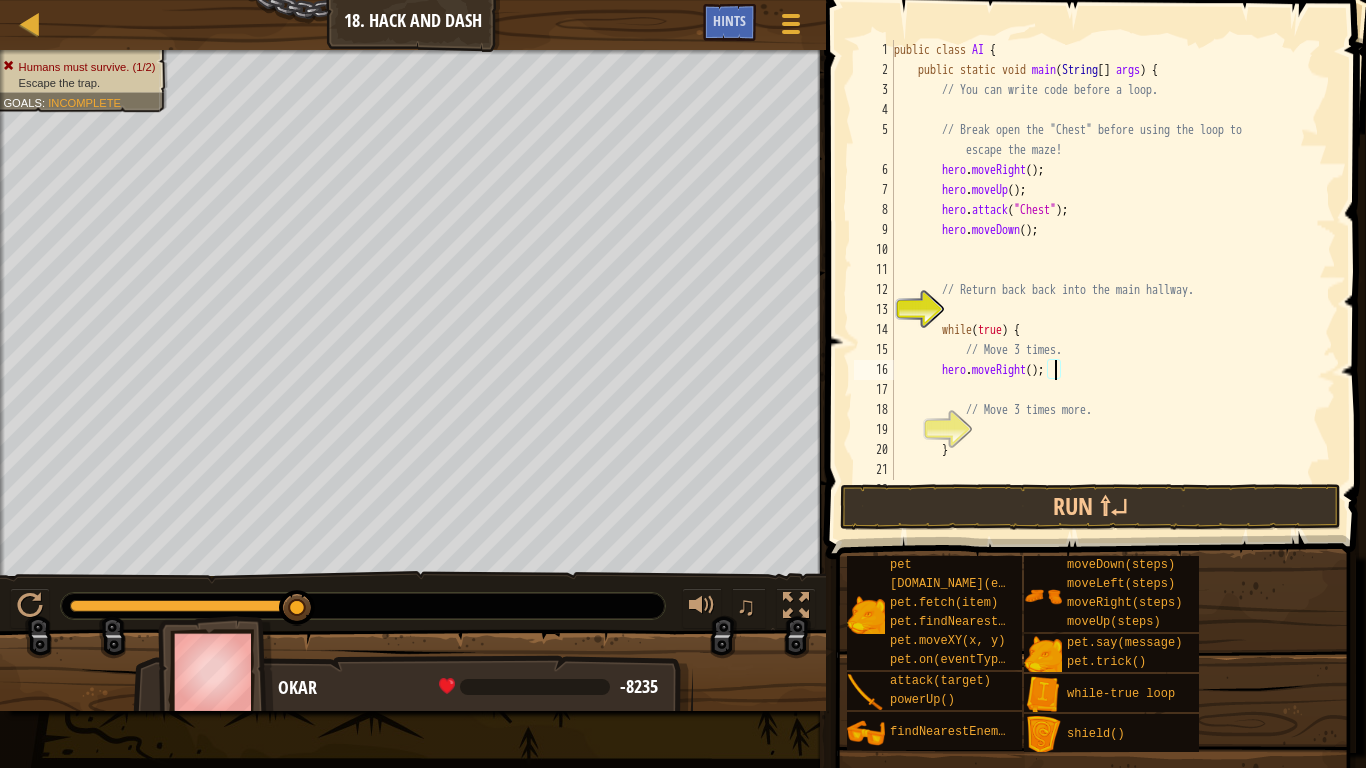 type on "hero.moveRight(3);" 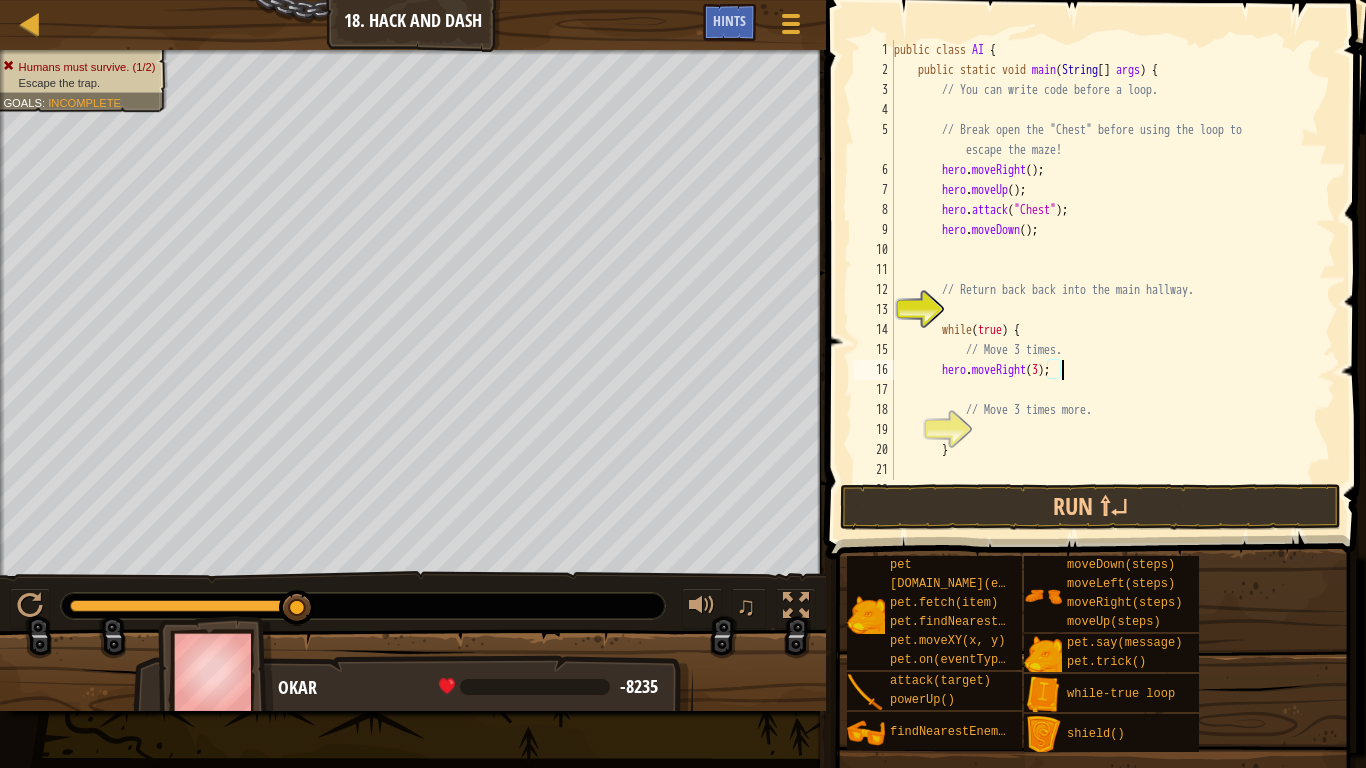 scroll, scrollTop: 9, scrollLeft: 24, axis: both 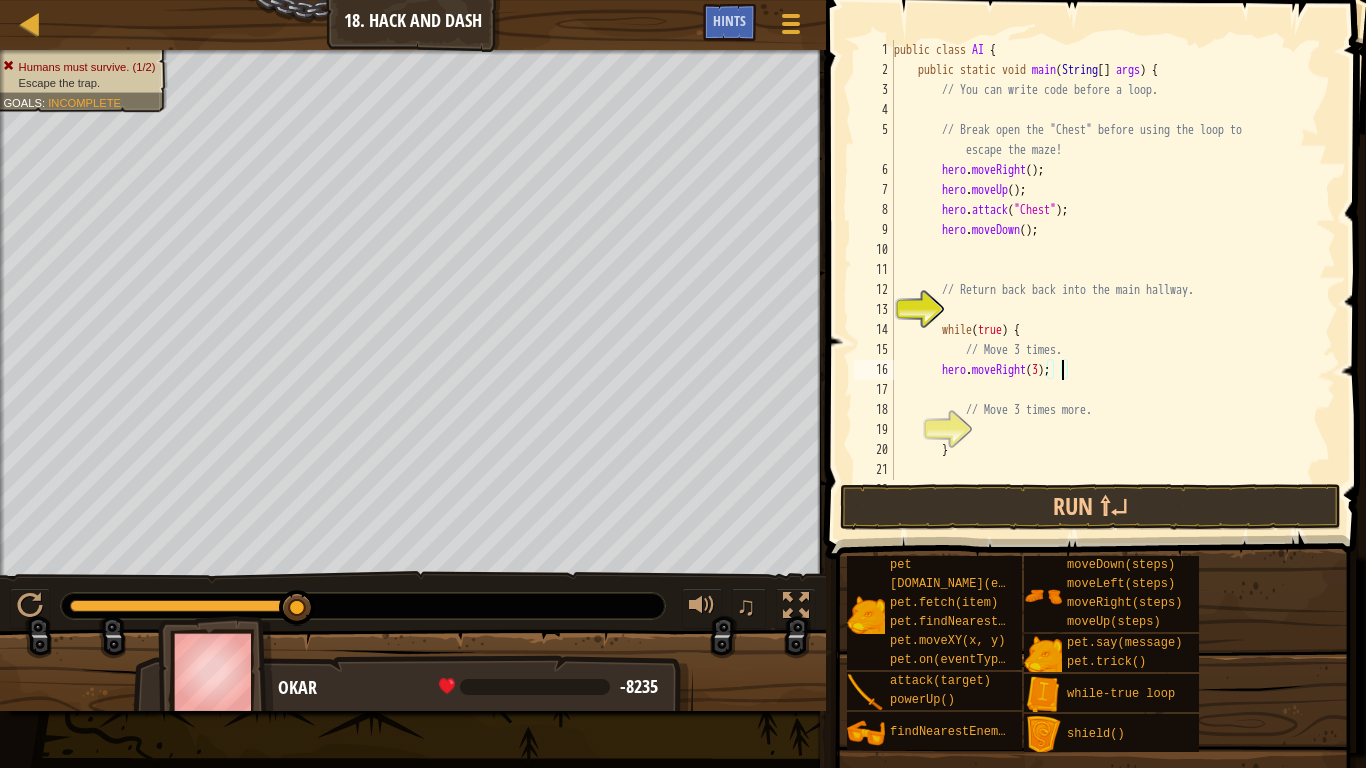 click on "public   class   AI   {      public   static   void   main ( String [ ]   args )   {          // You can write code before a loop.                   // Break open the "Chest" before using the loop to               escape the maze!          hero . moveRight ( ) ;          hero . moveUp ( ) ;          hero . attack ( "Chest" ) ;          hero . moveDown ( ) ;                            // Return back back into the main hallway.                   while ( true )   {              // Move 3 times.          hero . moveRight ( 3 ) ;                           // Move 3 times more.                       }               }" at bounding box center (1113, 280) 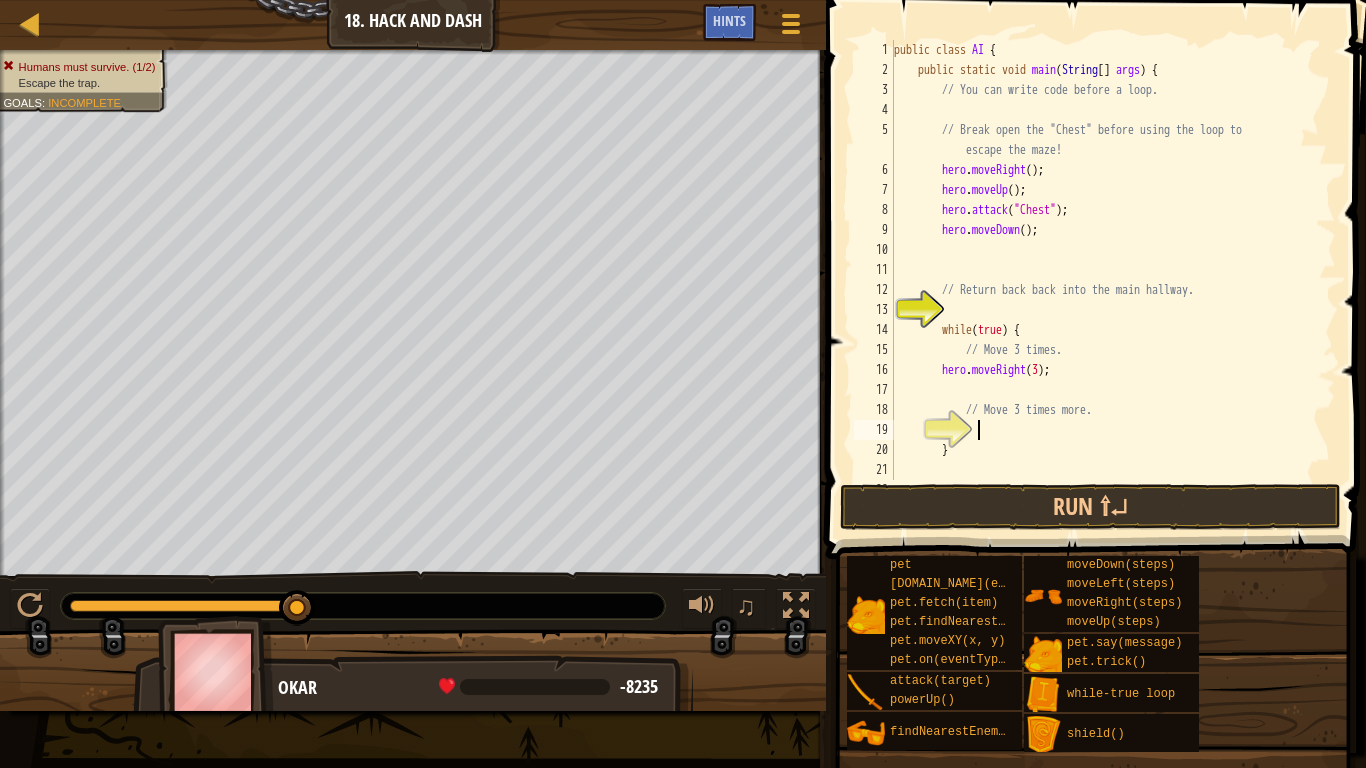 scroll, scrollTop: 9, scrollLeft: 11, axis: both 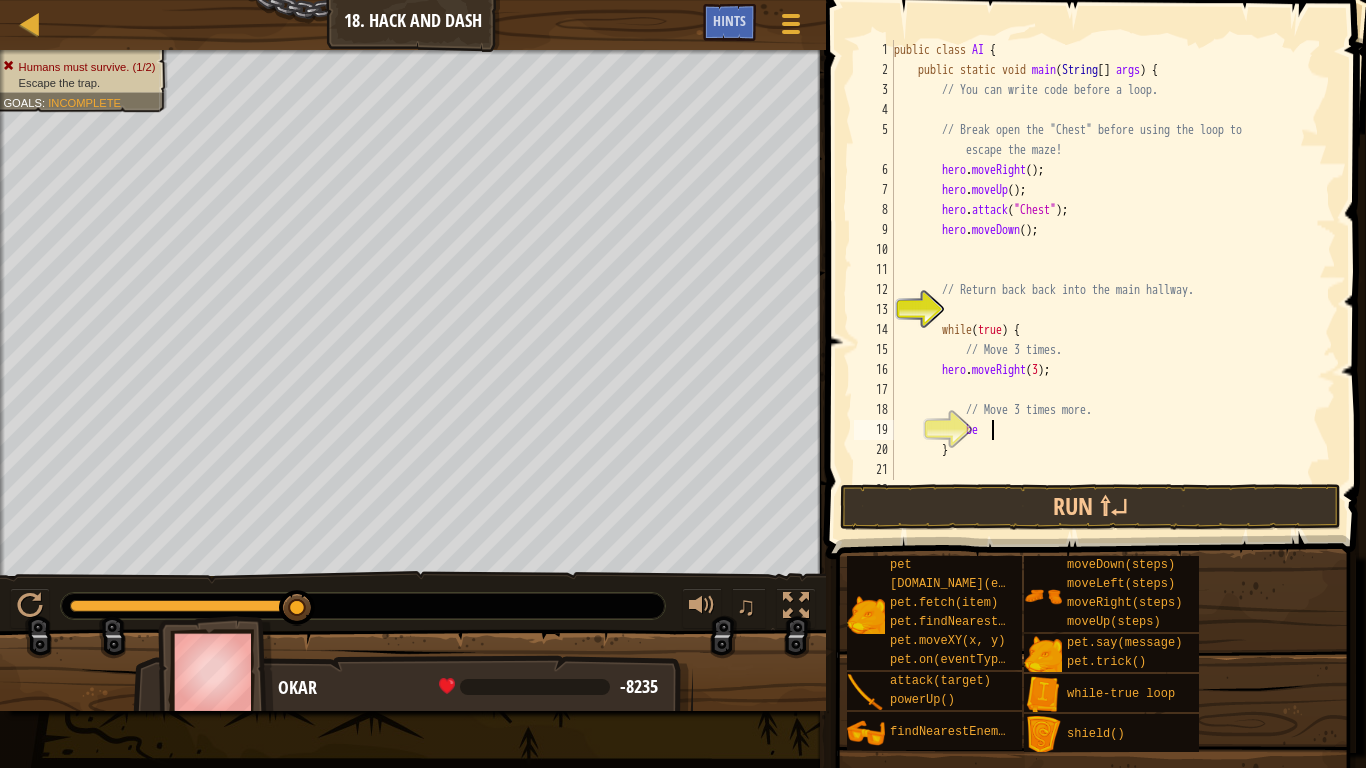 type on "b" 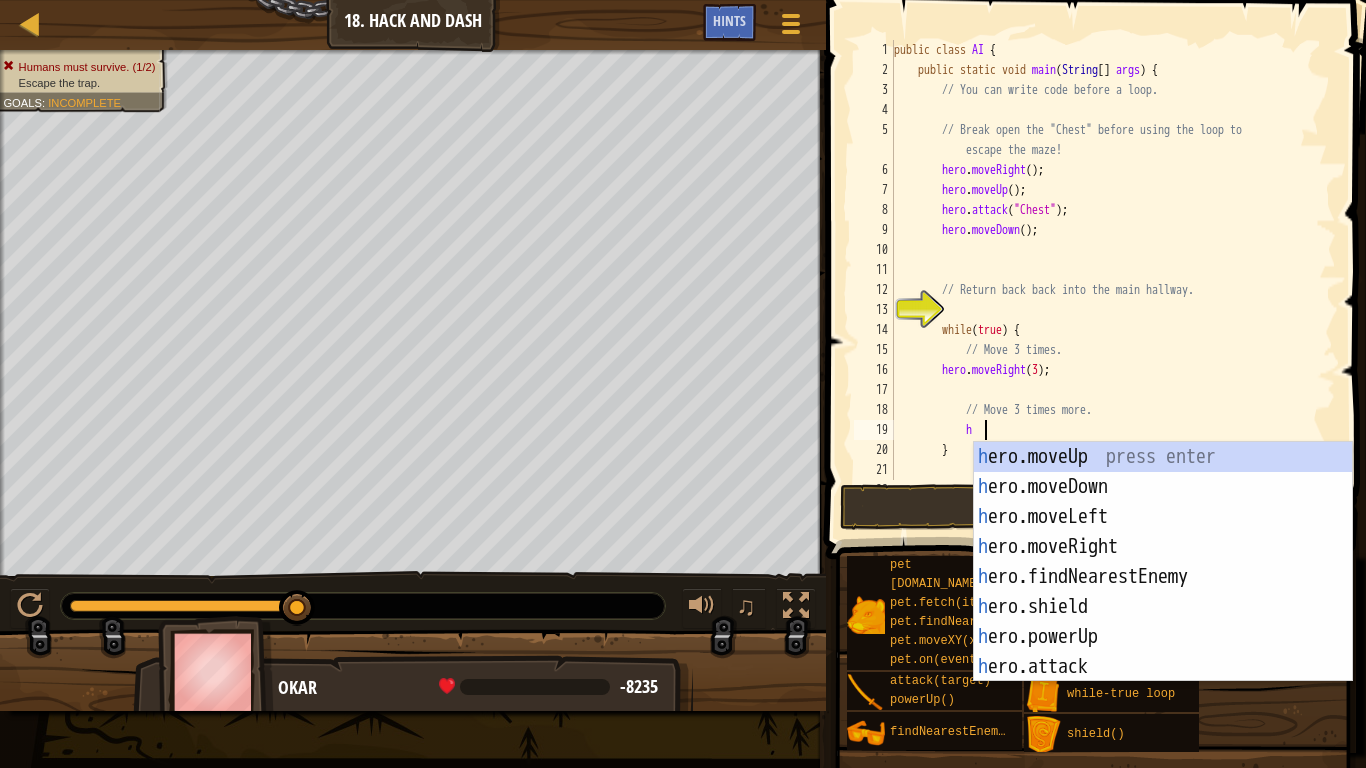 type on "he" 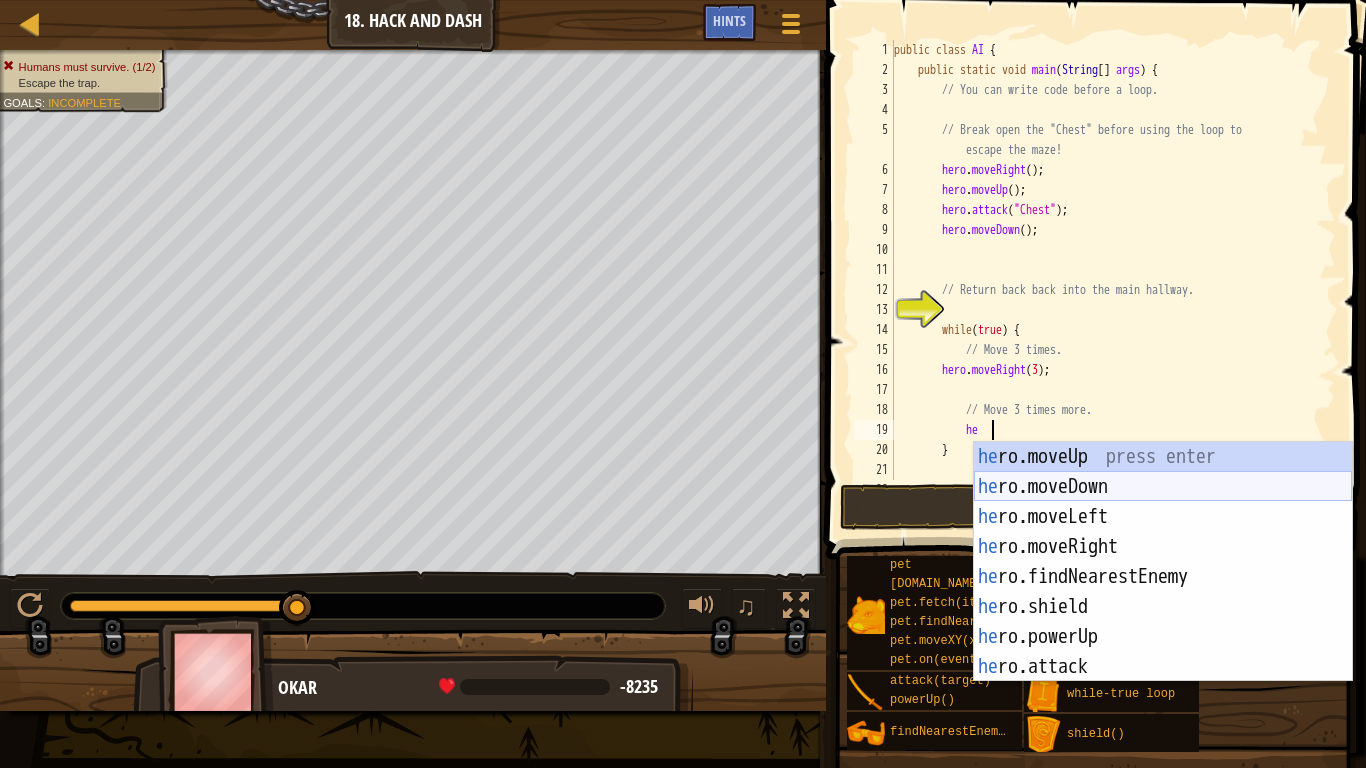 click on "he ro.moveUp press enter he ro.moveDown press enter he ro.moveLeft press enter he ro.moveRight press enter he ro.findNearestEnemy press enter he ro.shield press enter he ro.powerUp press enter he ro.attack press enter w h il e -true loop press enter" at bounding box center [1163, 592] 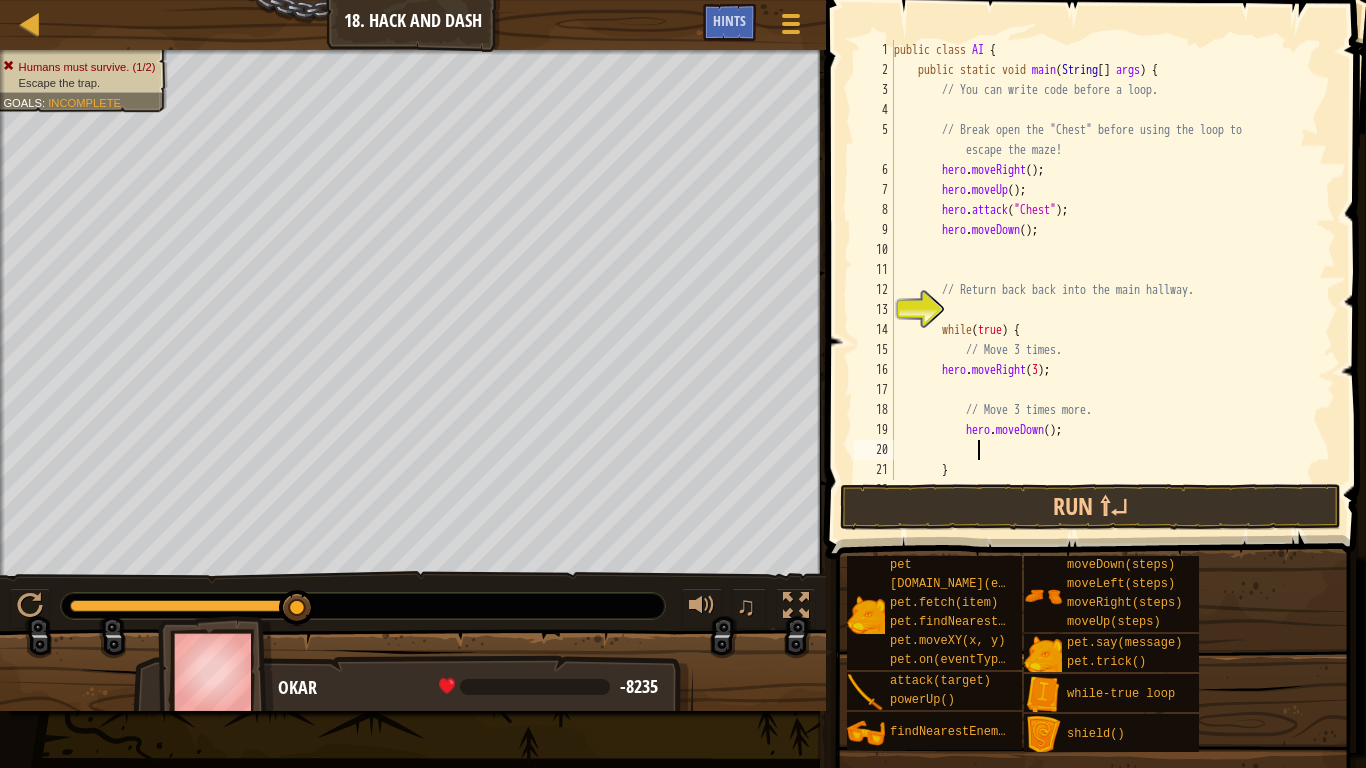 scroll, scrollTop: 9, scrollLeft: 11, axis: both 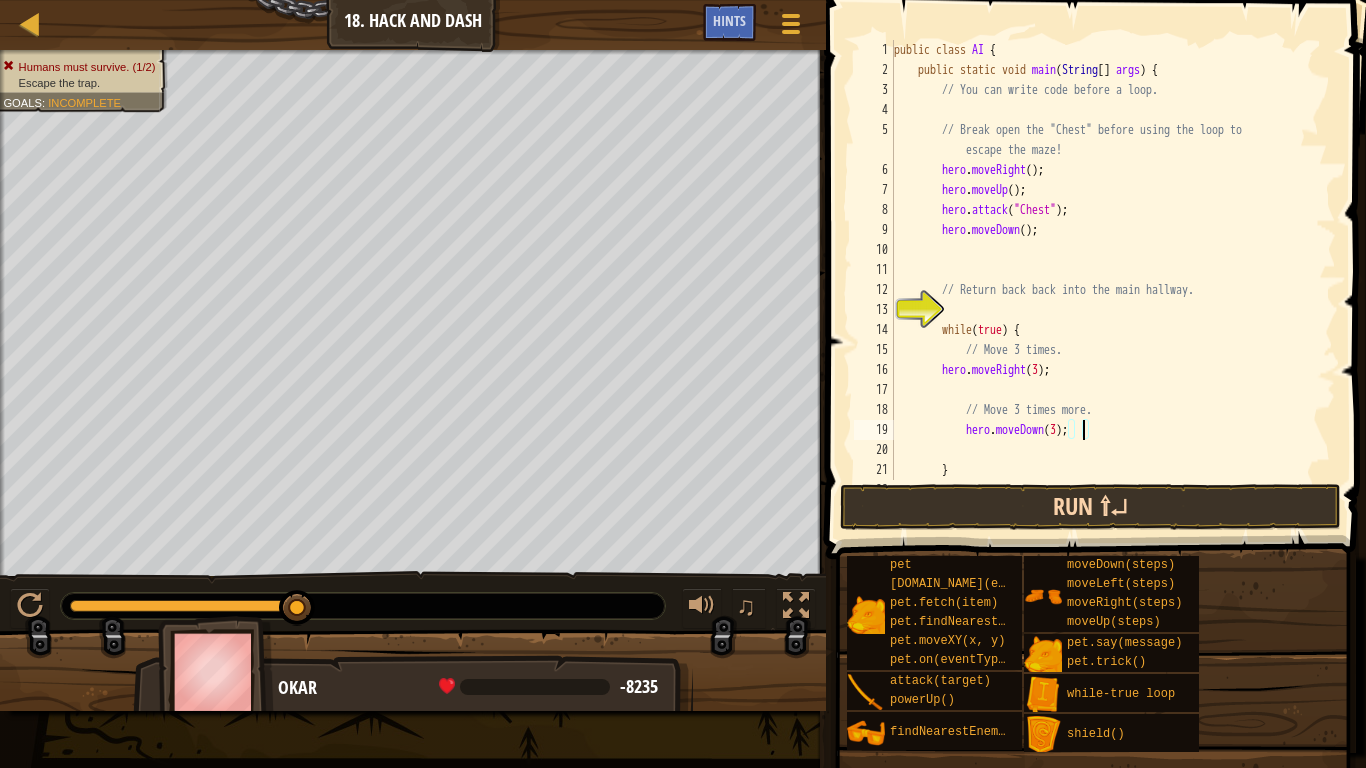type on "hero.moveDown(3);" 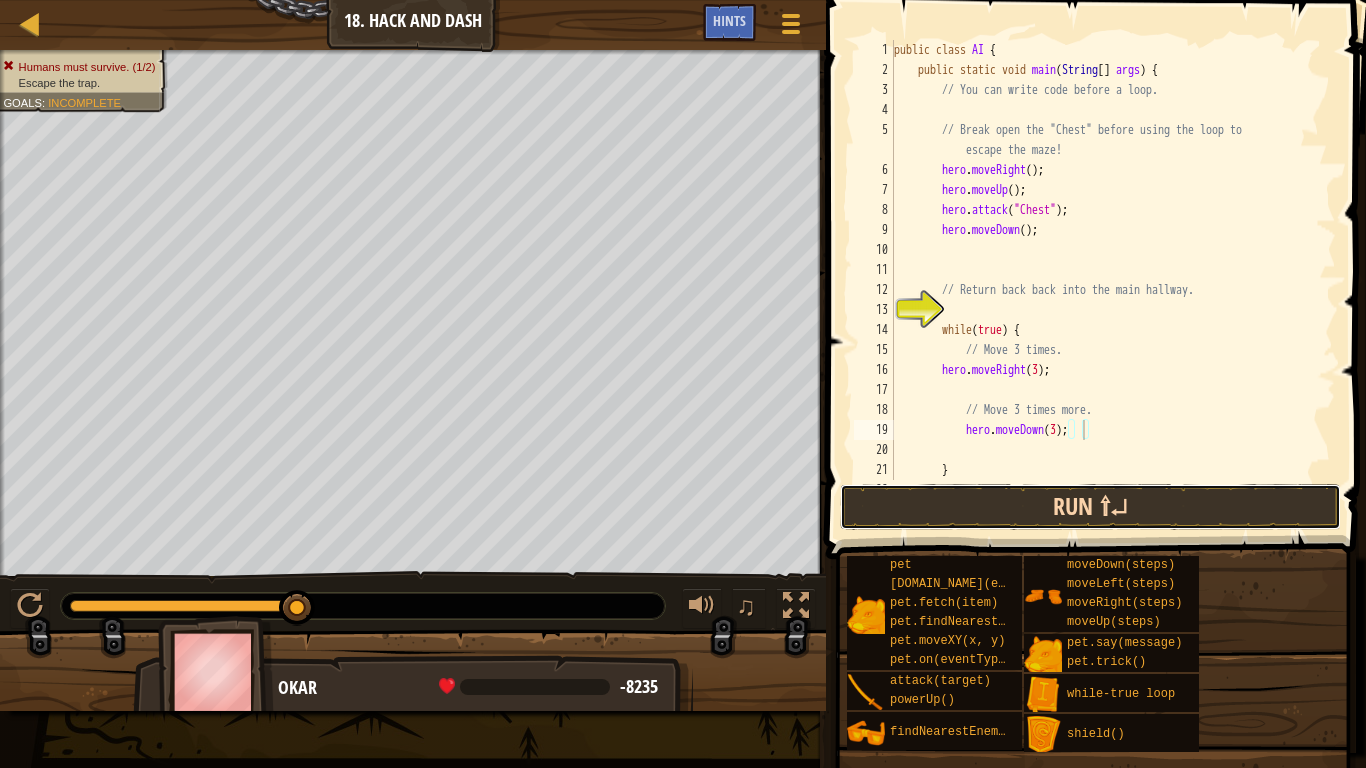 click on "Run ⇧↵" at bounding box center (1090, 507) 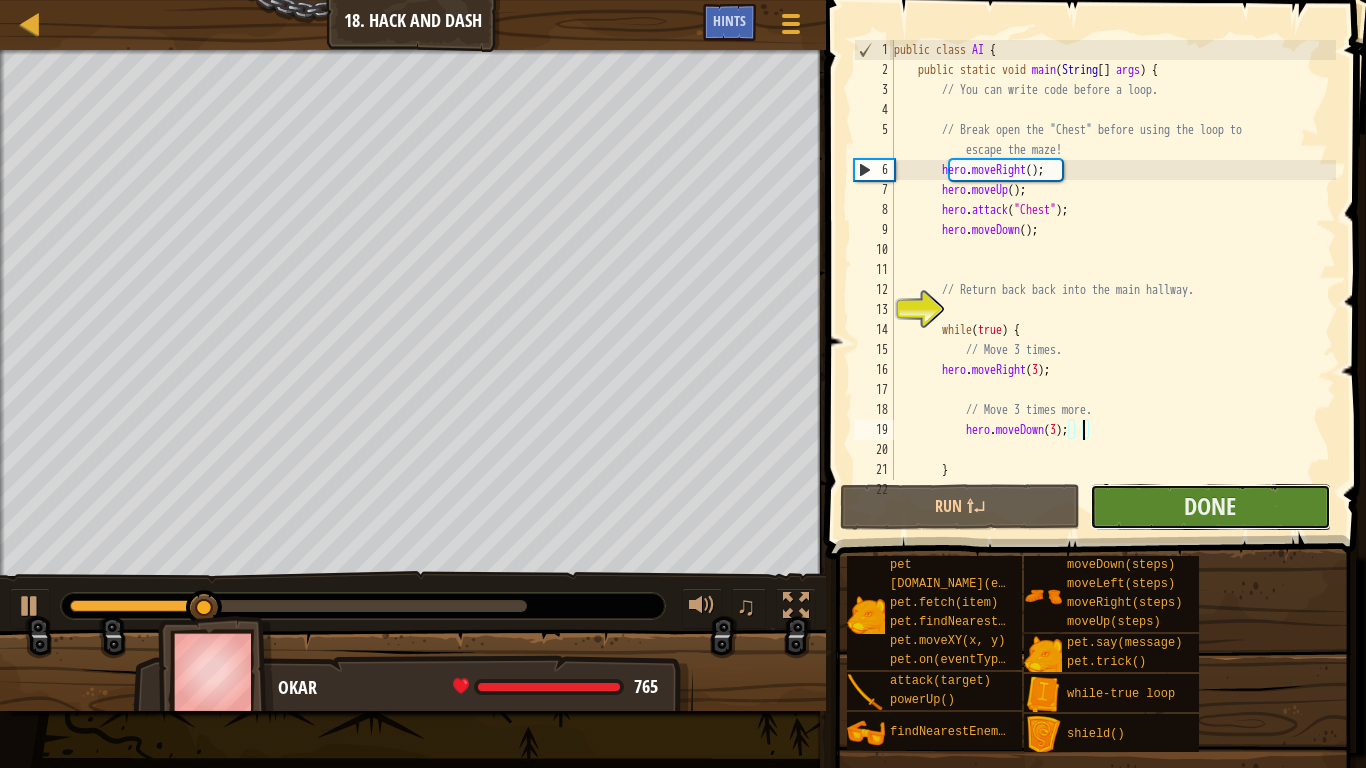 click on "Done" at bounding box center (1210, 507) 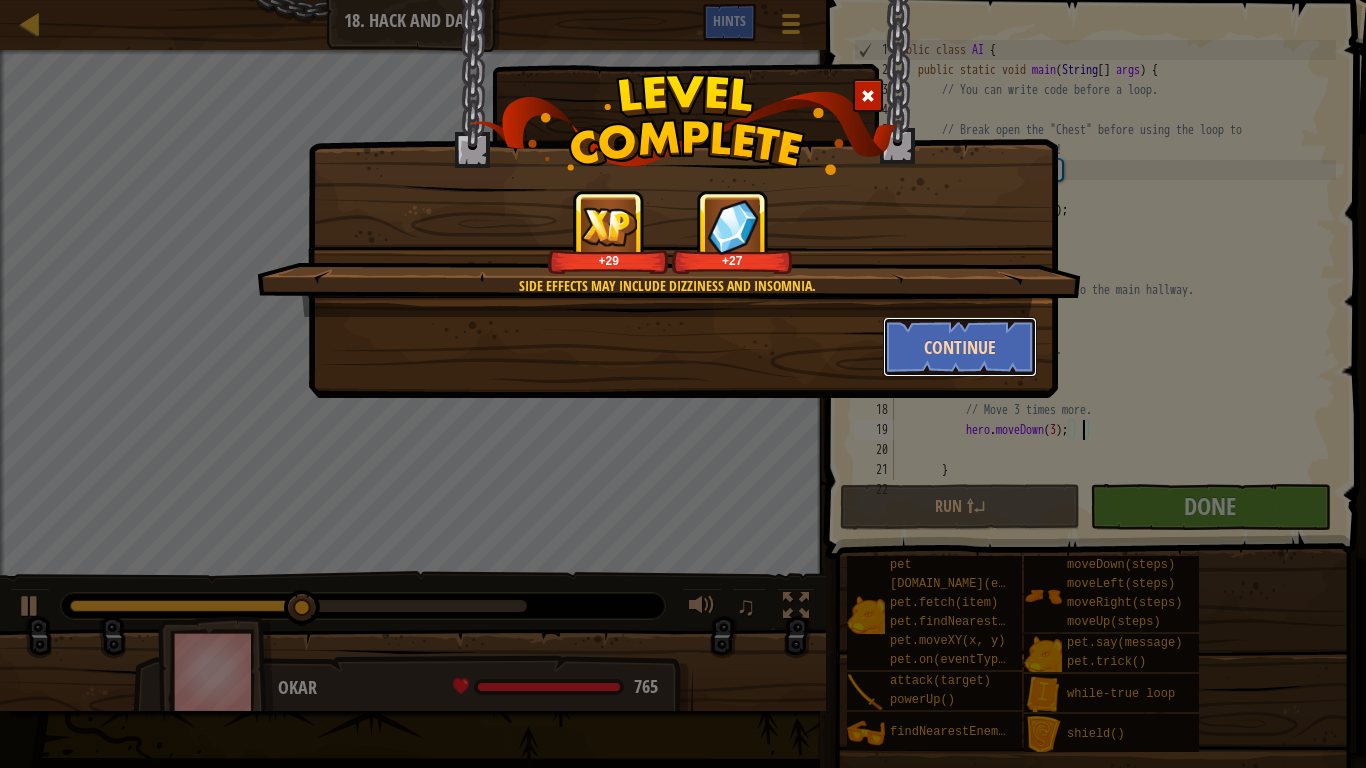 click on "Continue" at bounding box center [960, 347] 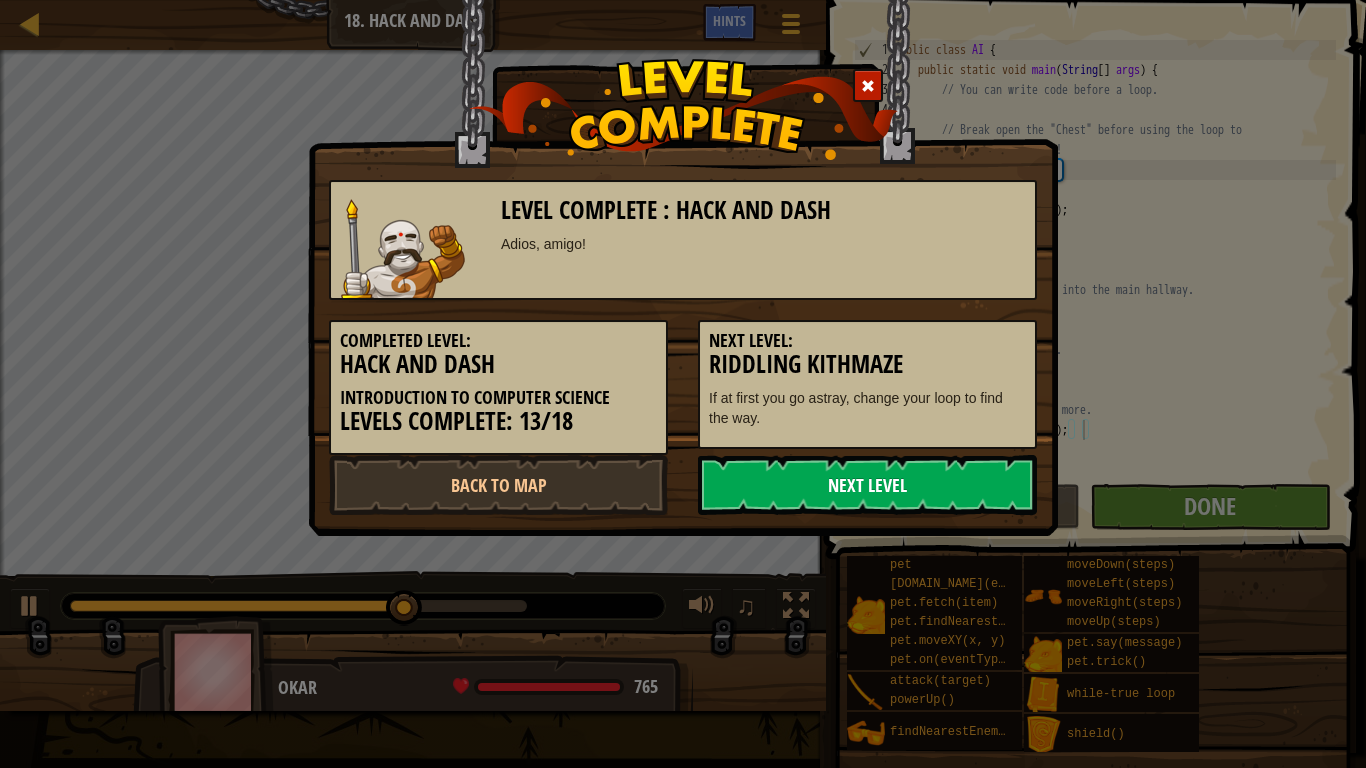 click on "Next Level" at bounding box center (867, 485) 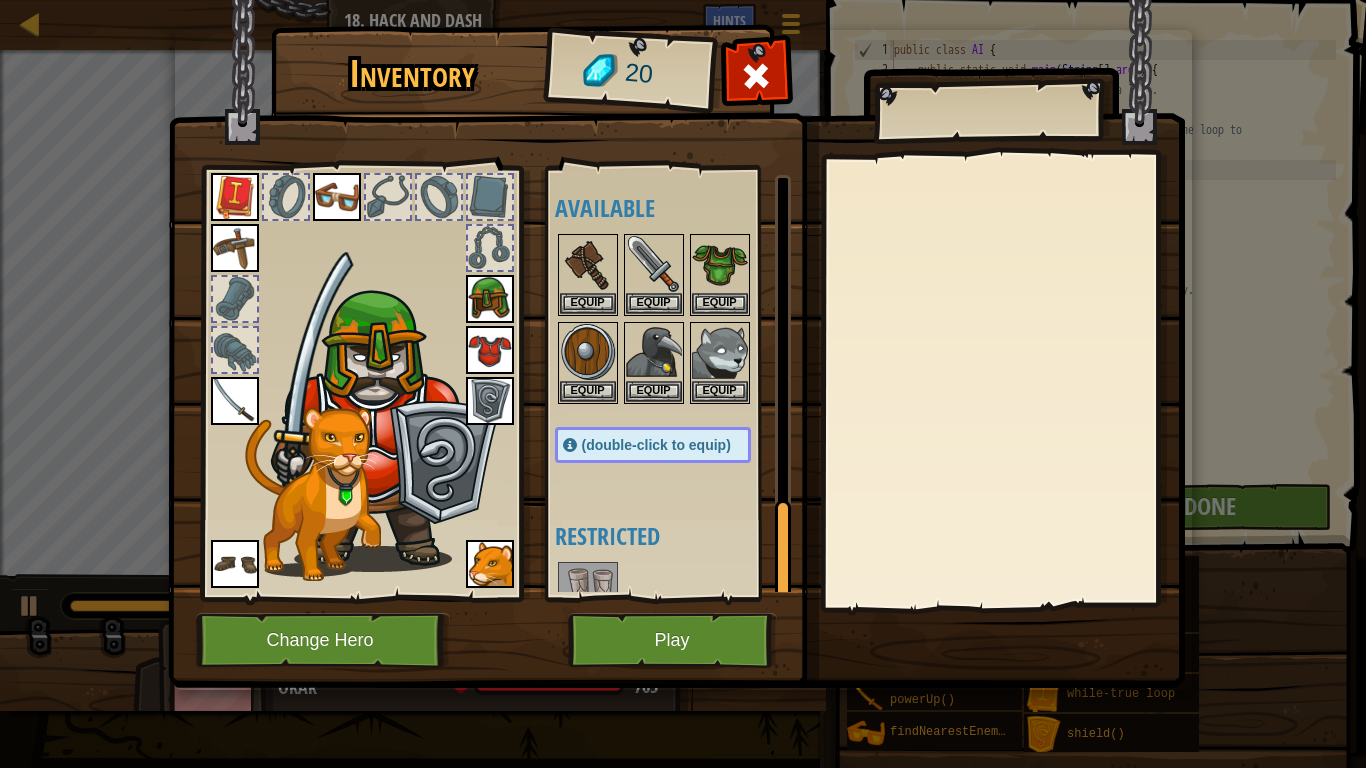 scroll, scrollTop: 1410, scrollLeft: 0, axis: vertical 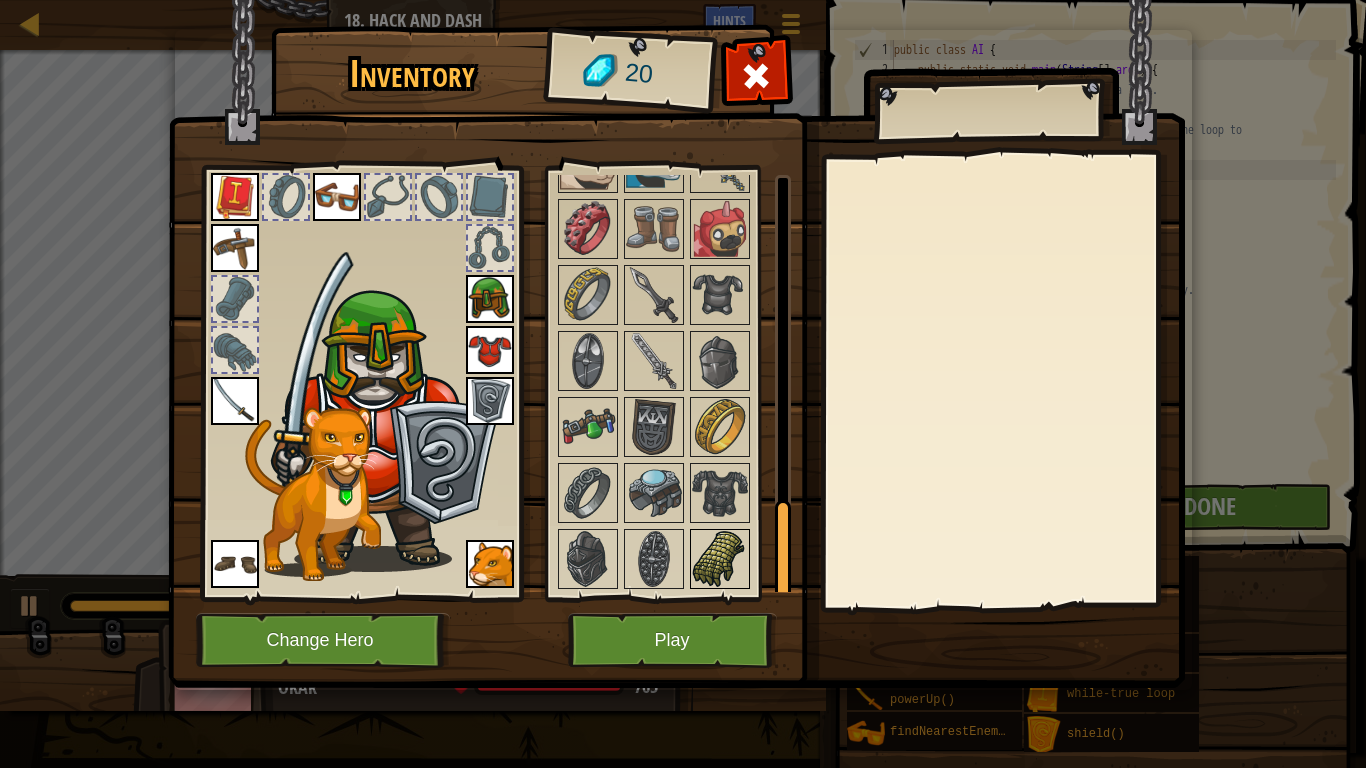 click at bounding box center (720, 559) 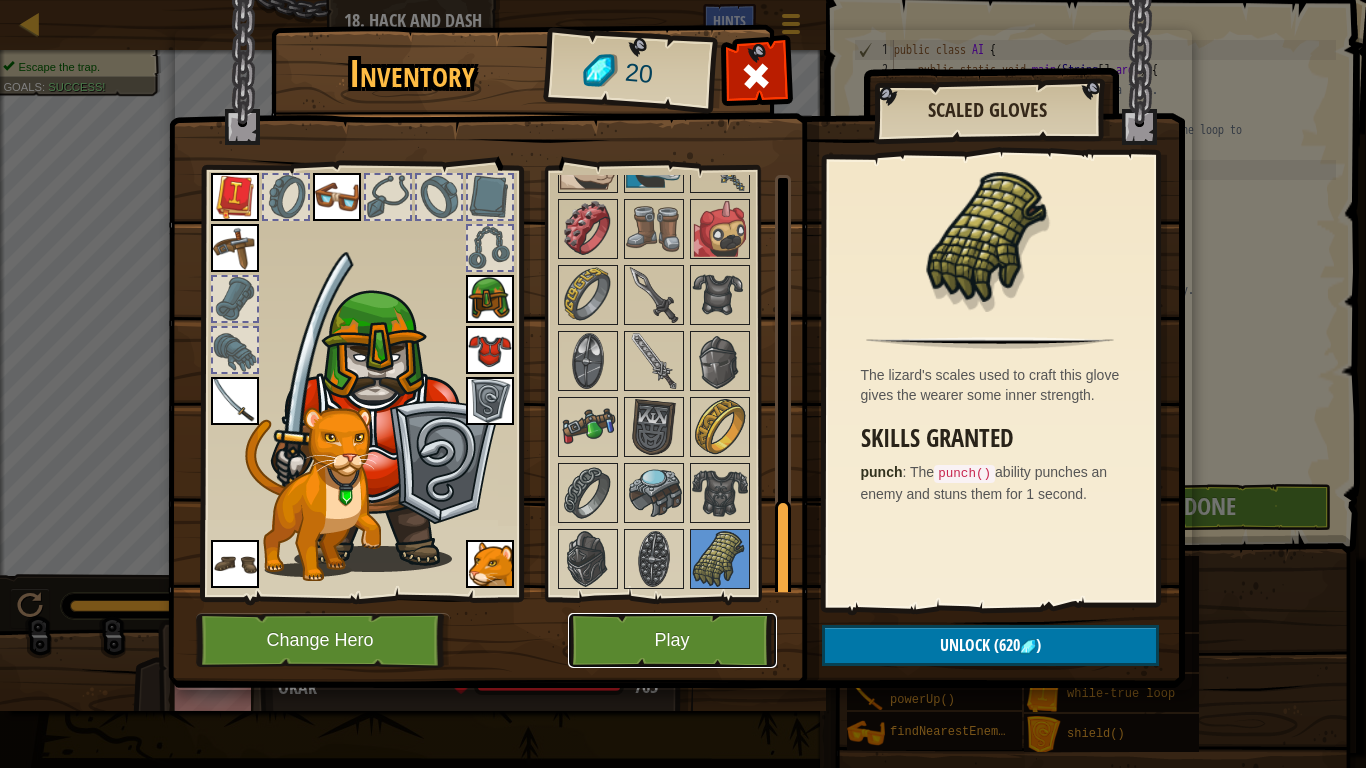 click on "Play" at bounding box center (672, 640) 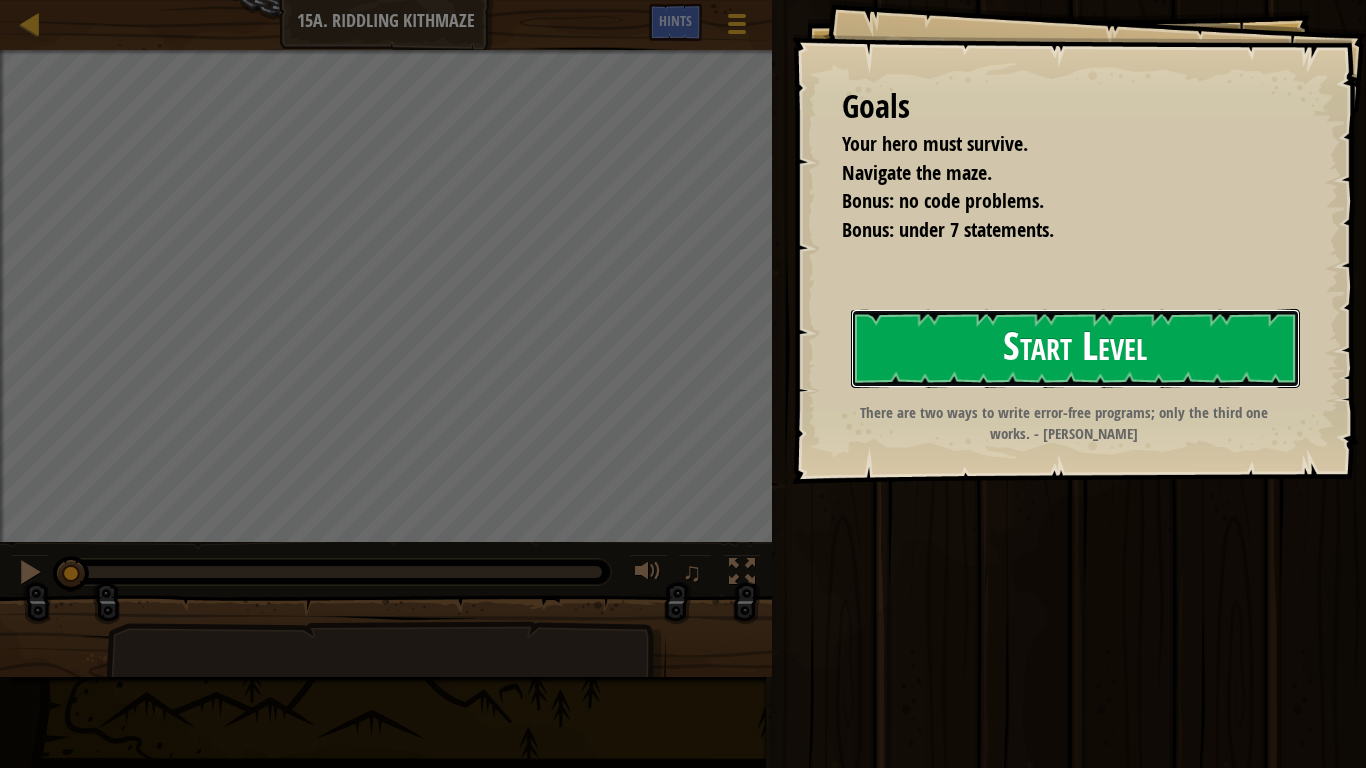 click on "Start Level" at bounding box center (1075, 348) 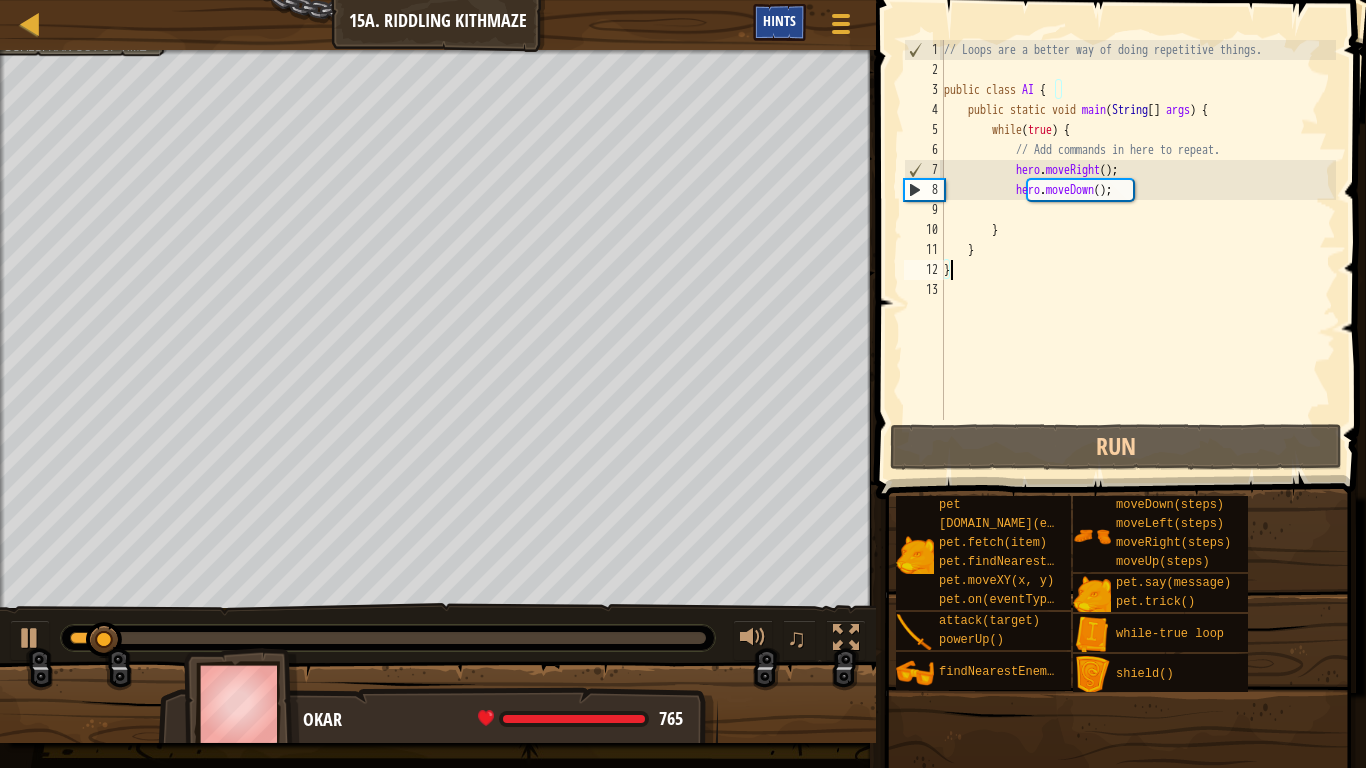 click on "Hints" at bounding box center (779, 20) 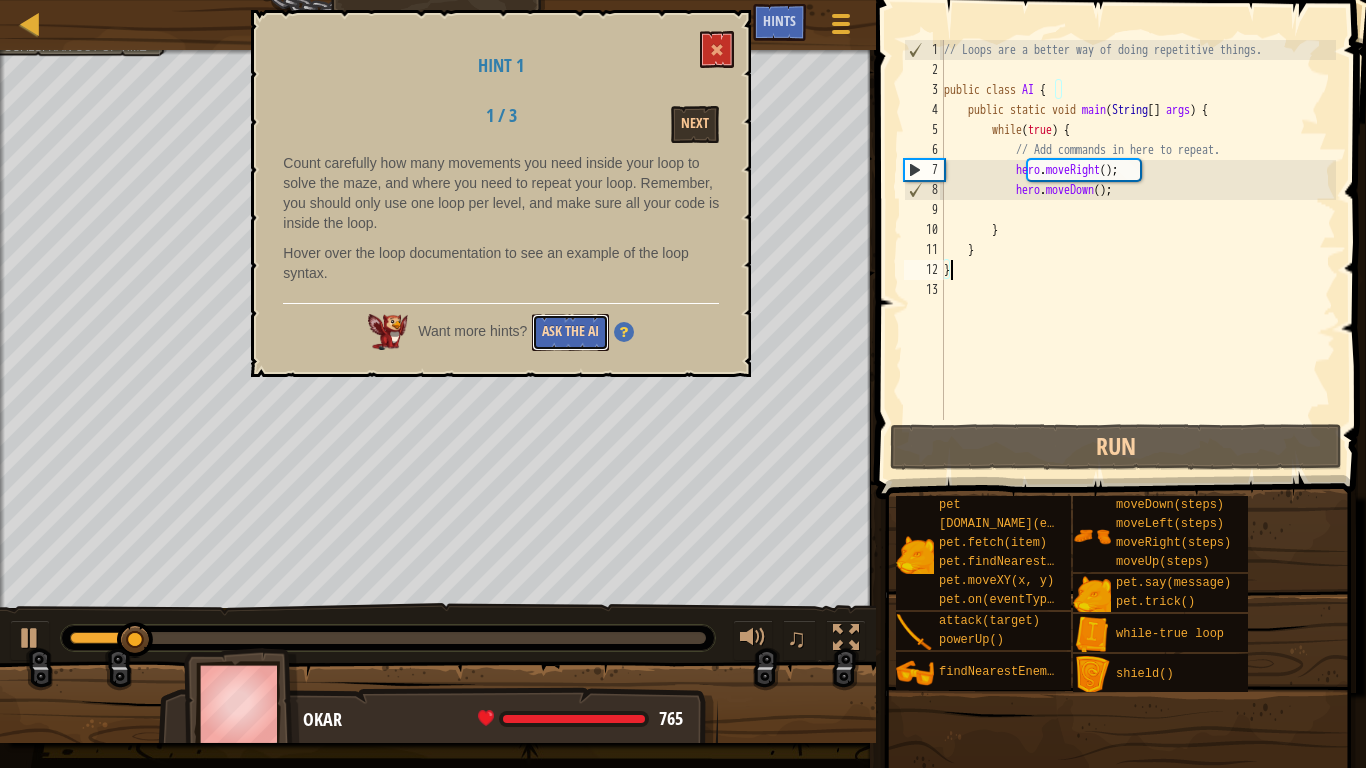 click on "Ask the AI" at bounding box center [570, 332] 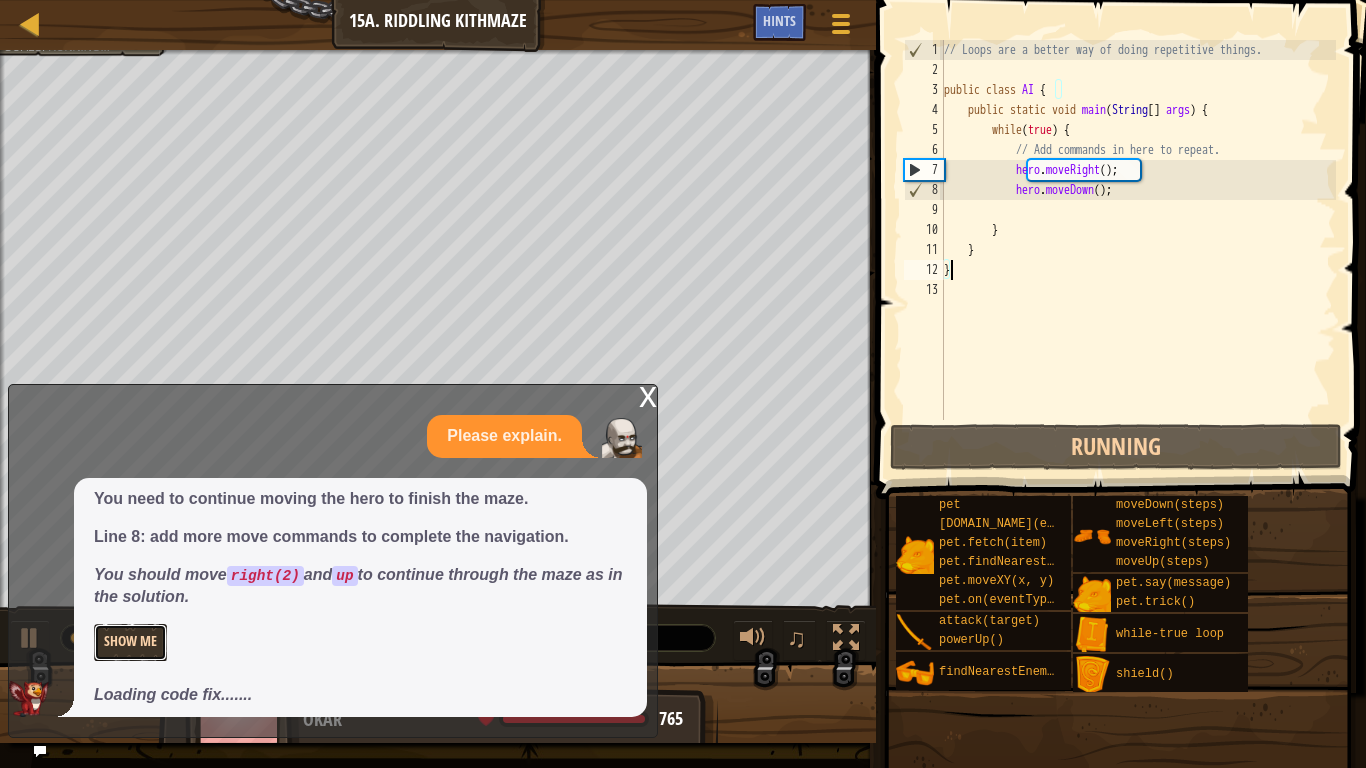 click on "Show Me" at bounding box center (130, 642) 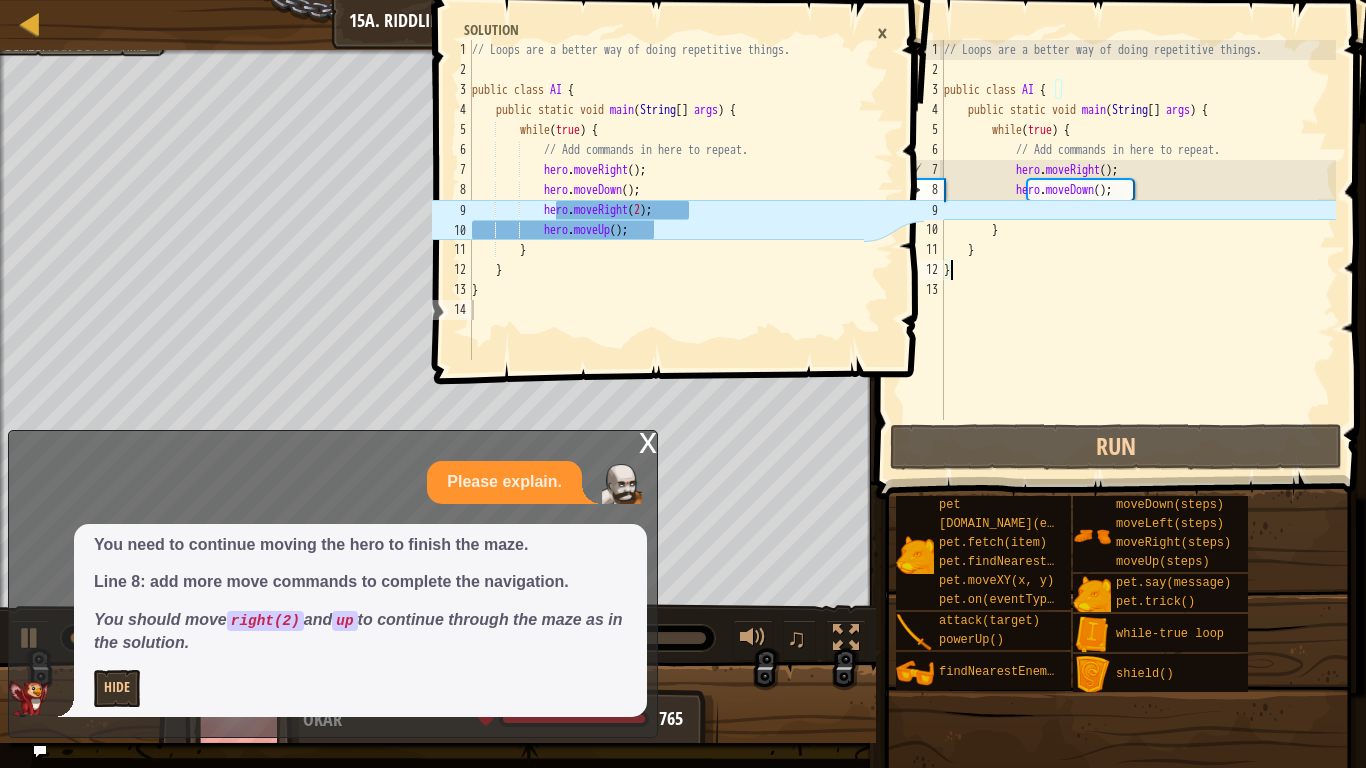 click on "// Loops are a better way of doing repetitive things. public   class   AI   {      public   static   void   main ( String [ ]   args )   {          while ( true )   {              // Add commands in here to repeat.              hero . moveRight ( ) ;              hero . moveDown ( ) ;                       }      } }" at bounding box center (1138, 250) 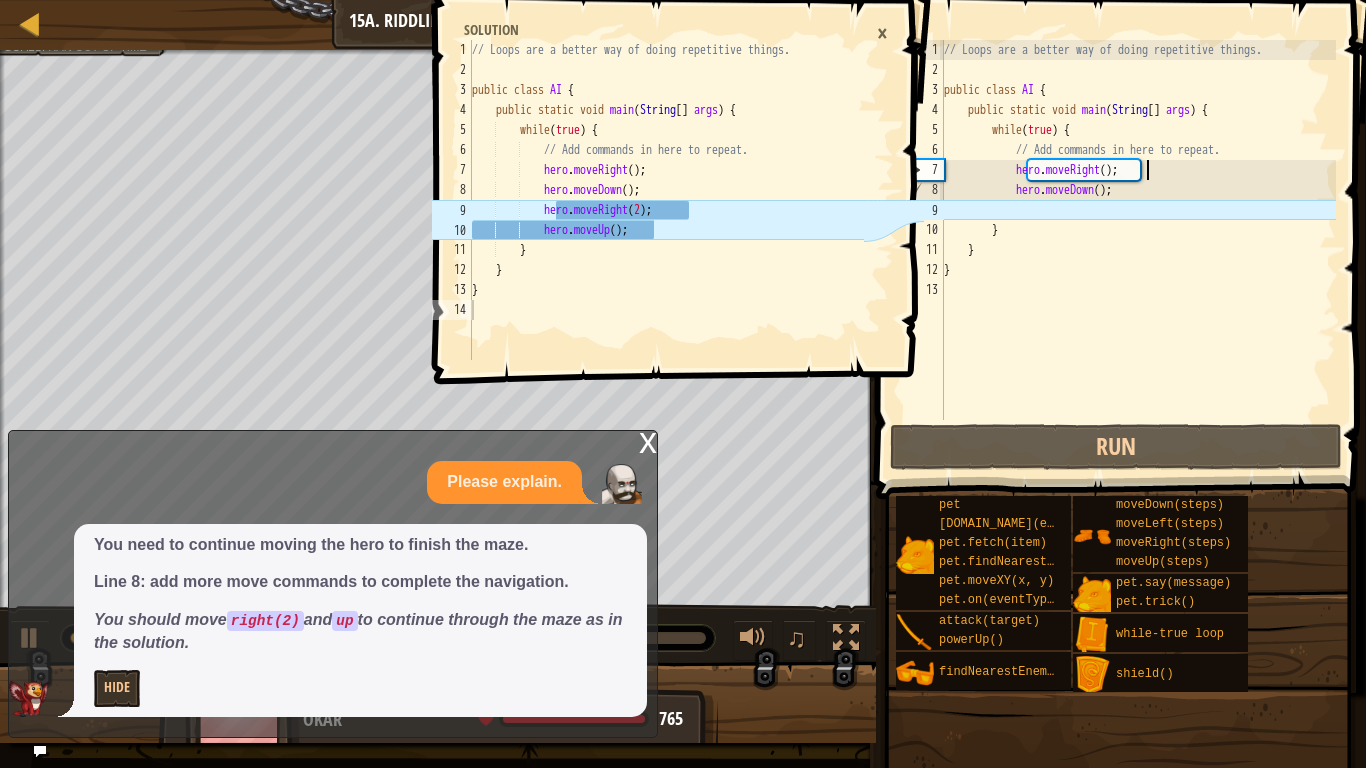 click on "// Loops are a better way of doing repetitive things. public   class   AI   {      public   static   void   main ( String [ ]   args )   {          while ( true )   {              // Add commands in here to repeat.              hero . moveRight ( ) ;              hero . moveDown ( ) ;                       }      } }" at bounding box center (1138, 250) 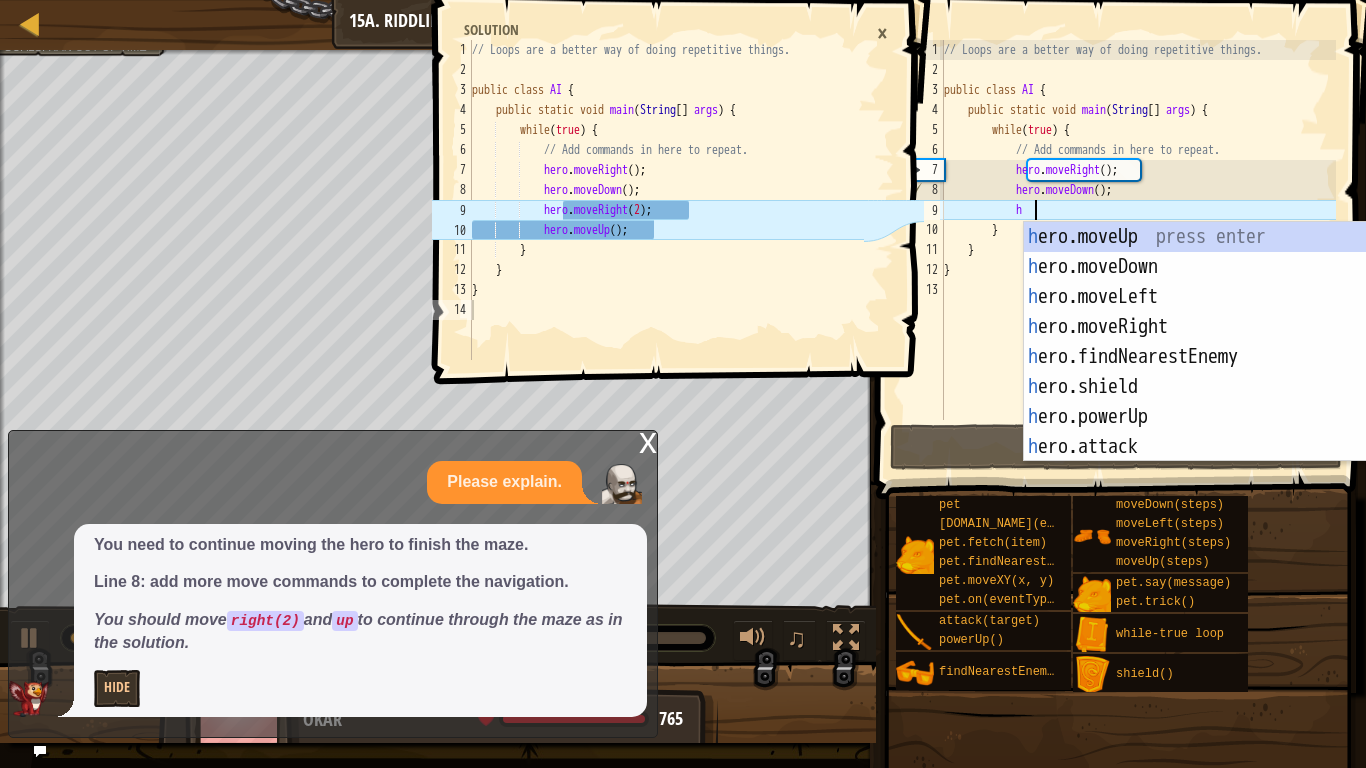 scroll, scrollTop: 9, scrollLeft: 13, axis: both 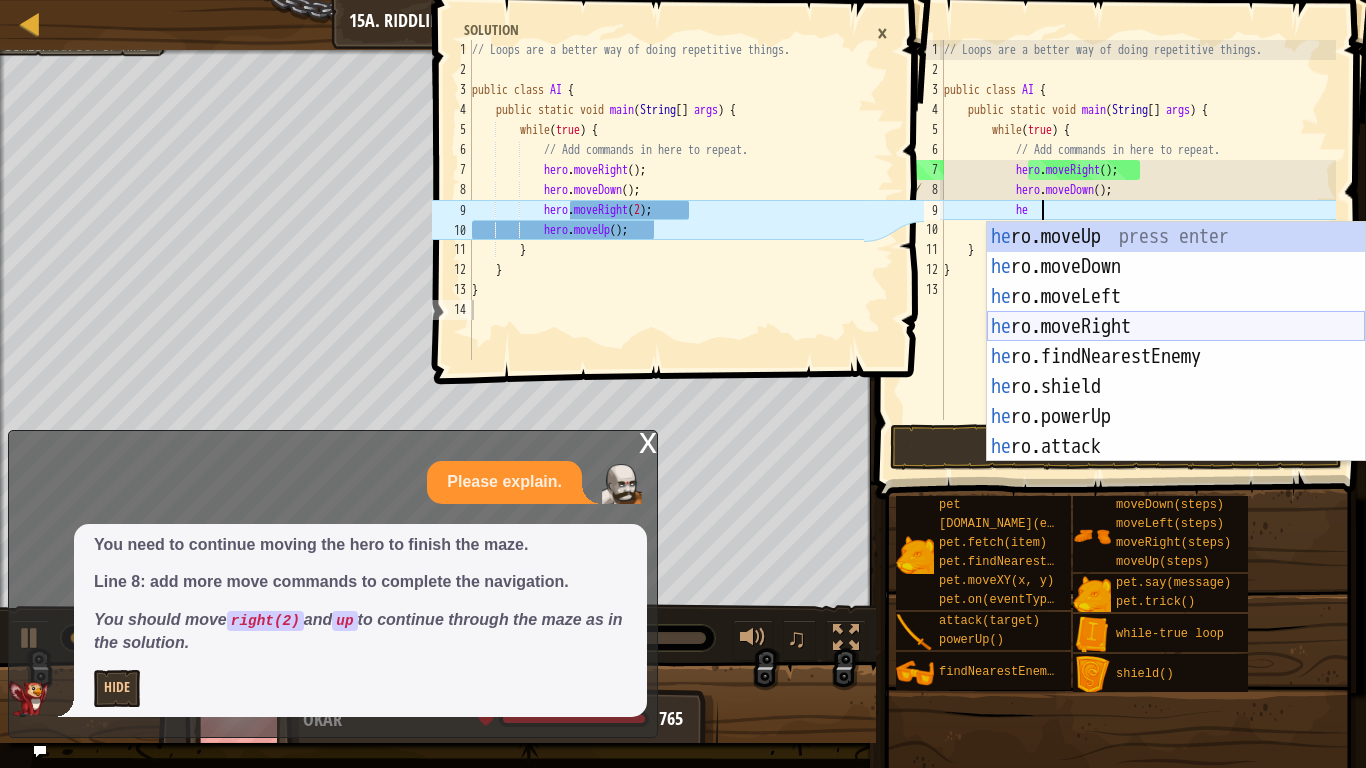 click on "he ro.moveUp press enter he ro.moveDown press enter he ro.moveLeft press enter he ro.moveRight press enter he ro.findNearestEnemy press enter he ro.shield press enter he ro.powerUp press enter he ro.attack press enter w h il e -true loop press enter" at bounding box center (1176, 372) 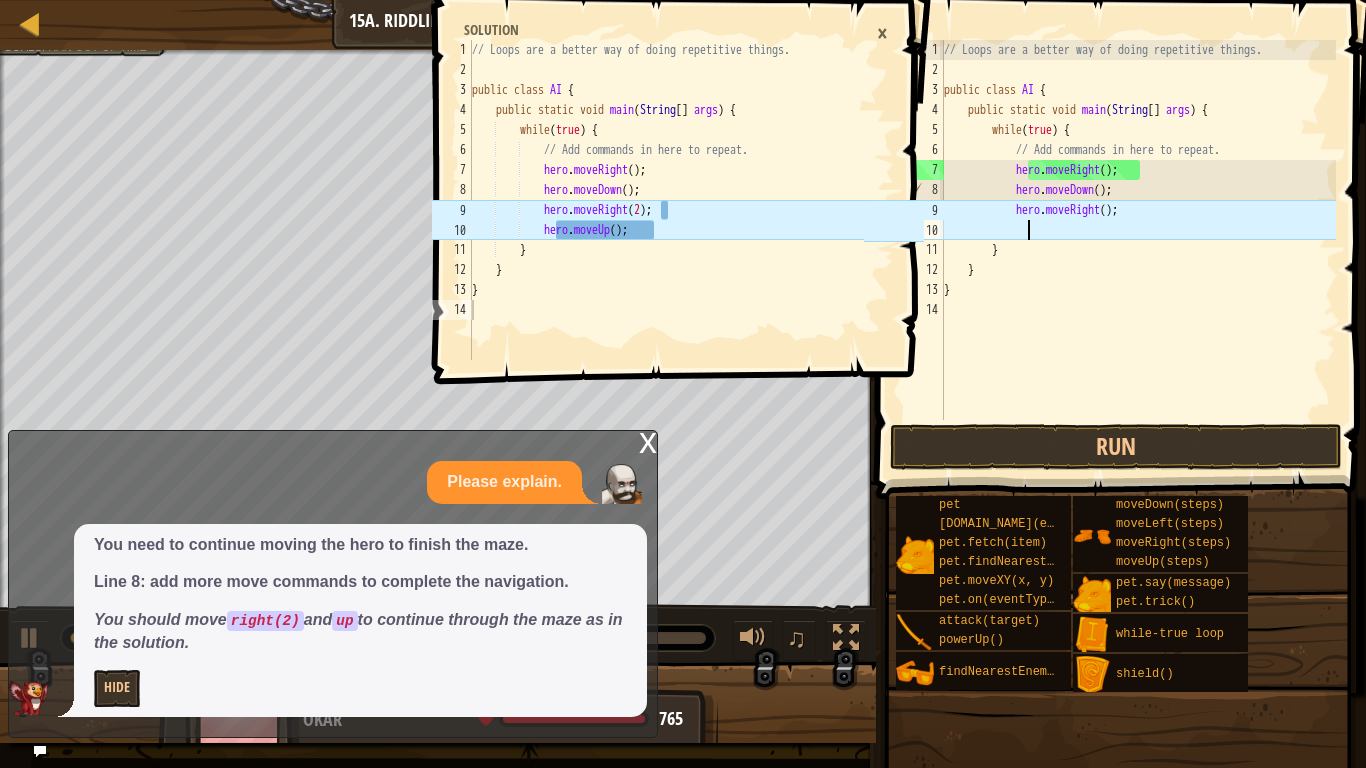 scroll, scrollTop: 9, scrollLeft: 11, axis: both 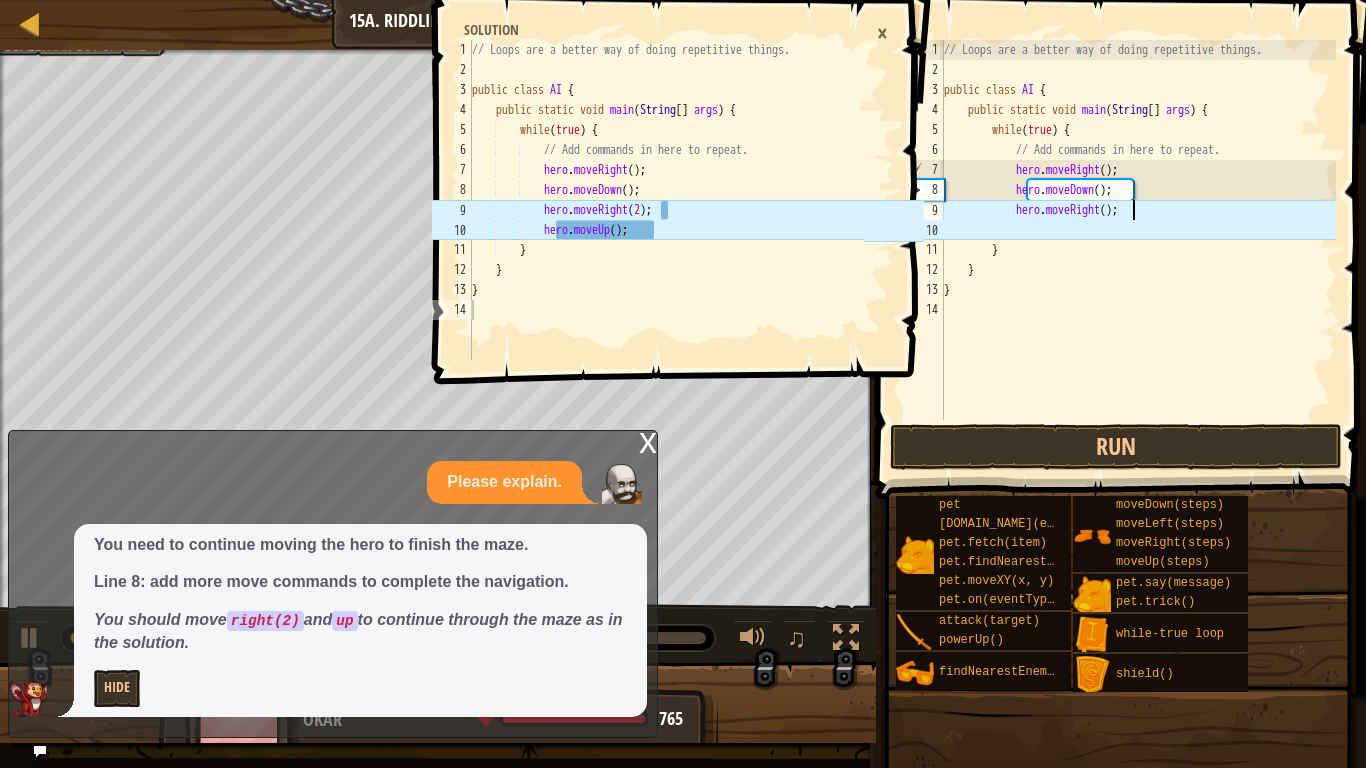 click on "// Loops are a better way of doing repetitive things. public   class   AI   {      public   static   void   main ( String [ ]   args )   {          while ( true )   {              // Add commands in here to repeat.              hero . moveRight ( ) ;              hero . moveDown ( ) ;              hero . moveRight ( ) ;                       }      } }" at bounding box center (1138, 250) 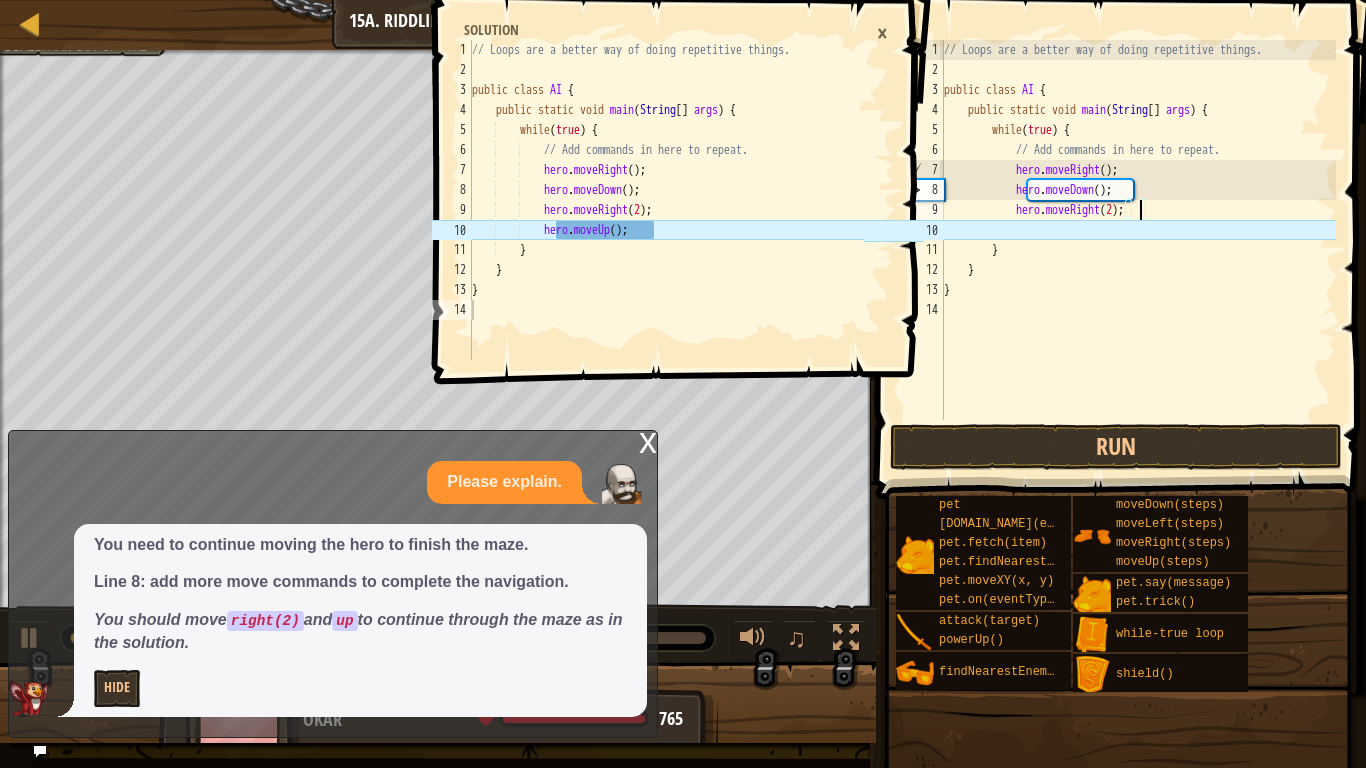 scroll, scrollTop: 9, scrollLeft: 29, axis: both 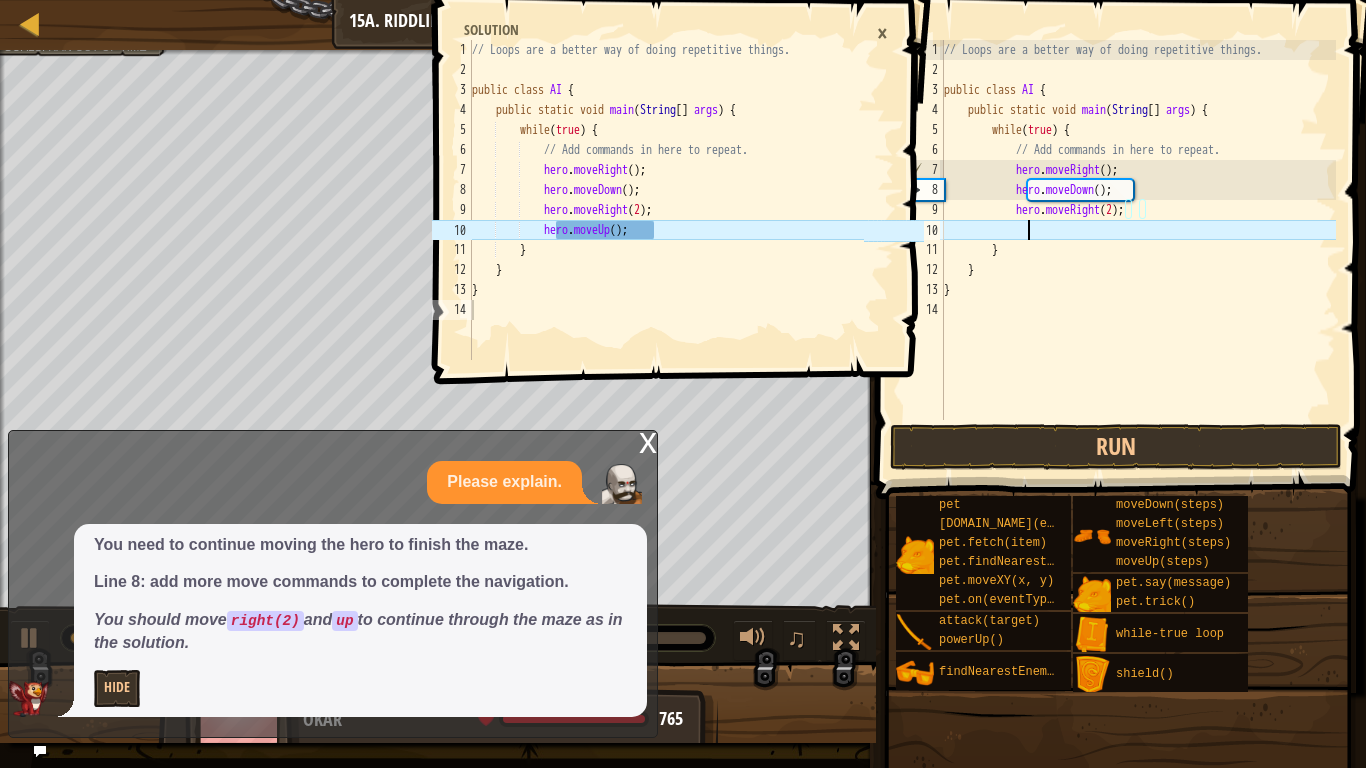 click on "// Loops are a better way of doing repetitive things. public   class   AI   {      public   static   void   main ( String [ ]   args )   {          while ( true )   {              // Add commands in here to repeat.              hero . moveRight ( ) ;              hero . moveDown ( ) ;              hero . moveRight ( 2 ) ;                       }      } }" at bounding box center (1138, 250) 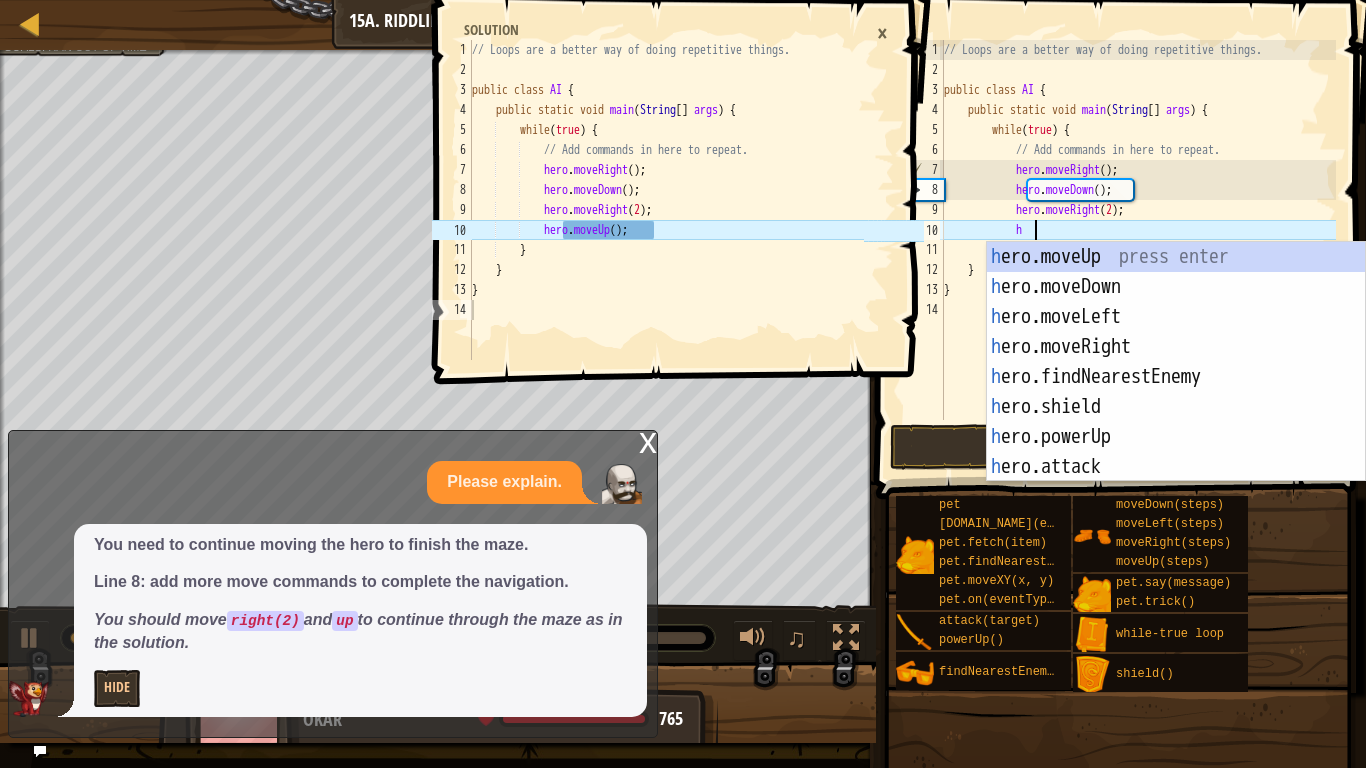scroll, scrollTop: 9, scrollLeft: 13, axis: both 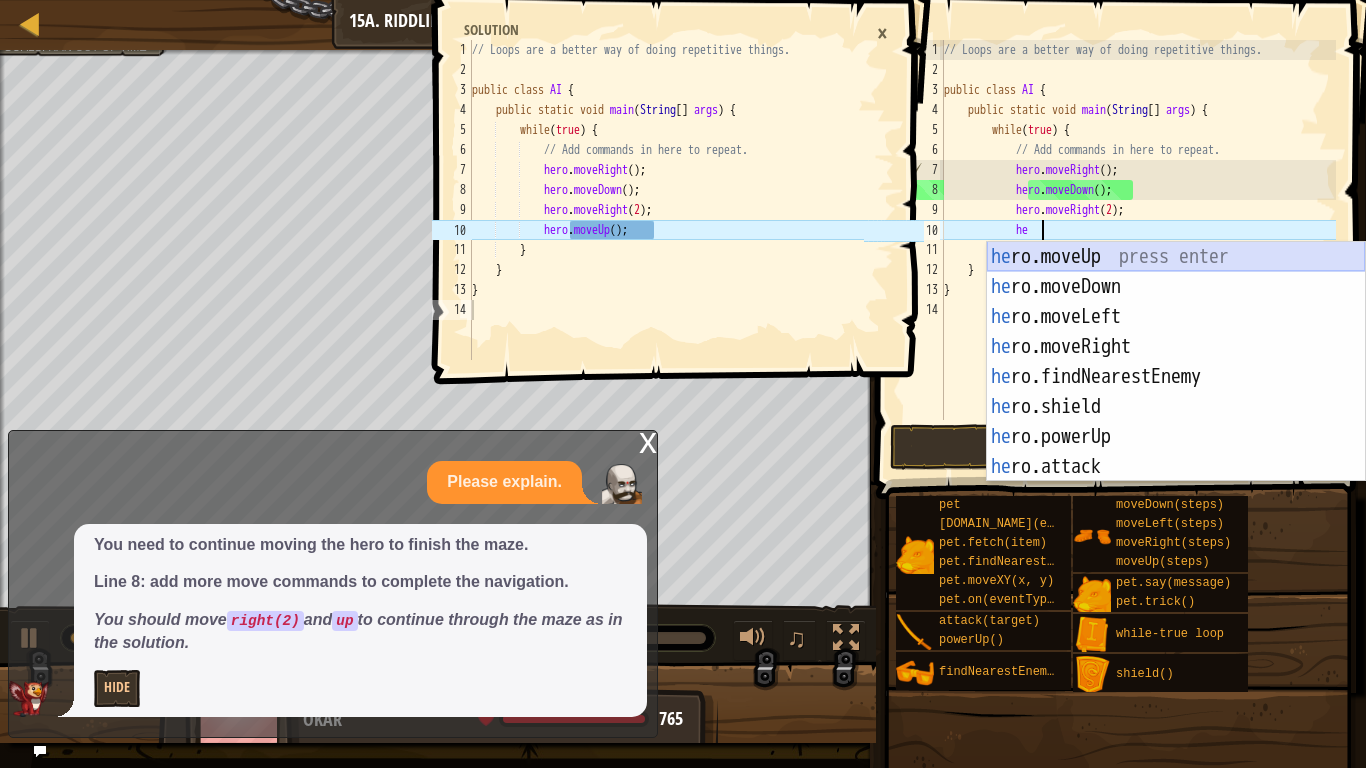 click on "he ro.moveUp press enter he ro.moveDown press enter he ro.moveLeft press enter he ro.moveRight press enter he ro.findNearestEnemy press enter he ro.shield press enter he ro.powerUp press enter he ro.attack press enter w h il e -true loop press enter" at bounding box center (1176, 392) 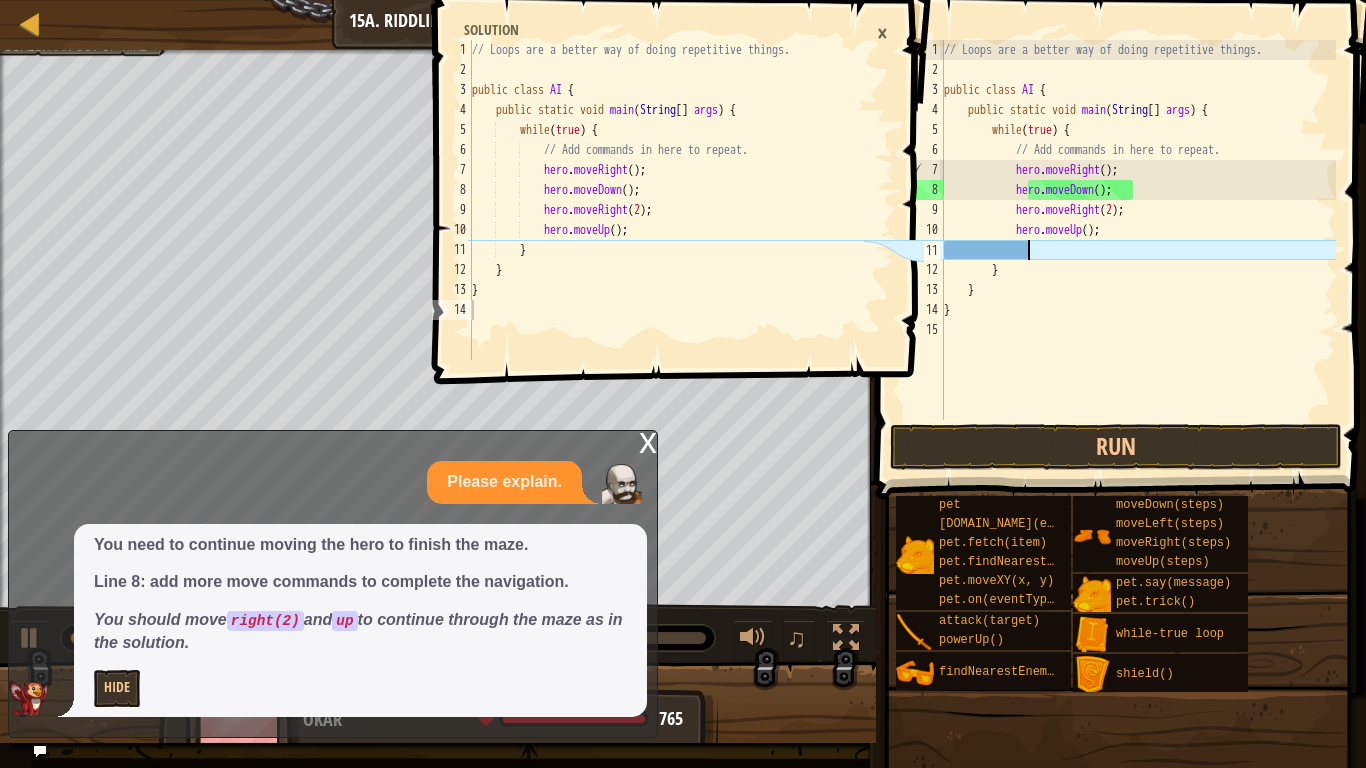 scroll, scrollTop: 9, scrollLeft: 11, axis: both 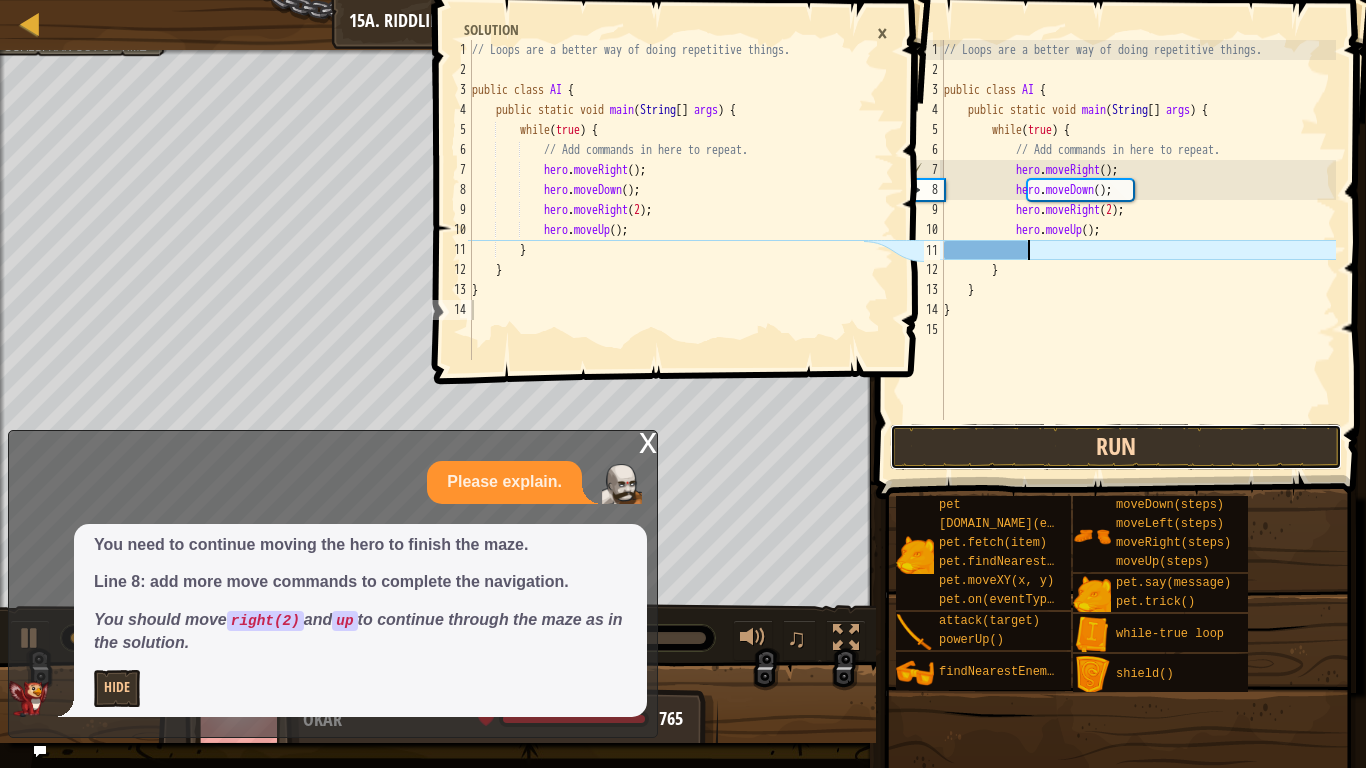 click on "Run" at bounding box center [1116, 447] 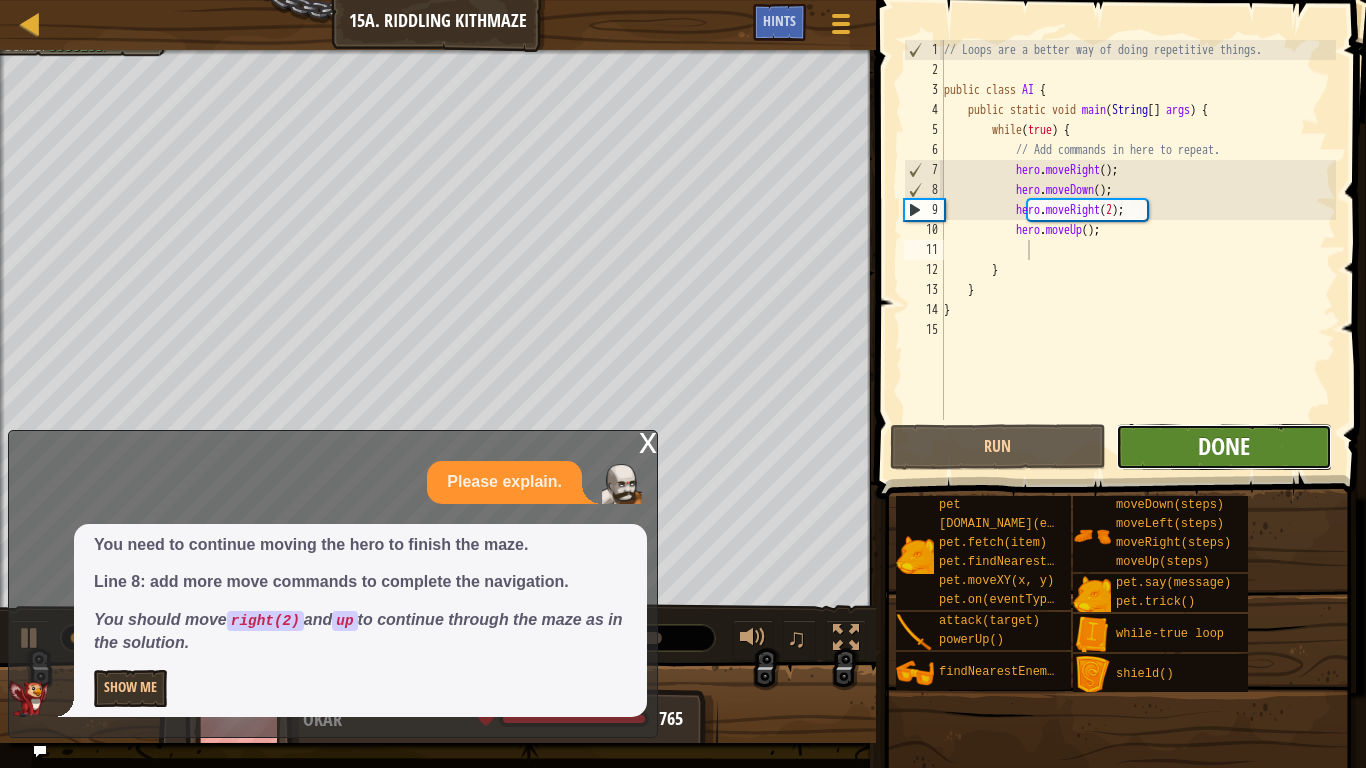 click on "Done" at bounding box center [1224, 446] 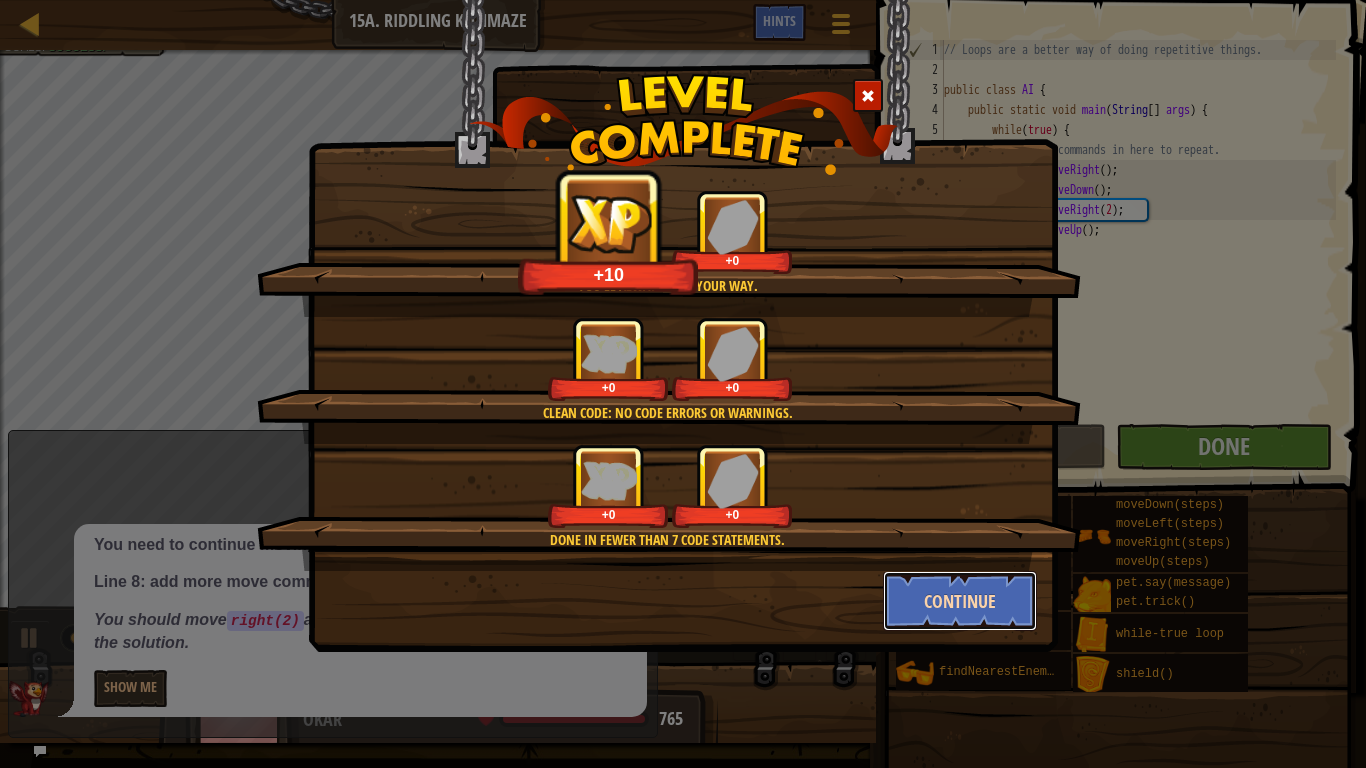 click on "Continue" at bounding box center (960, 601) 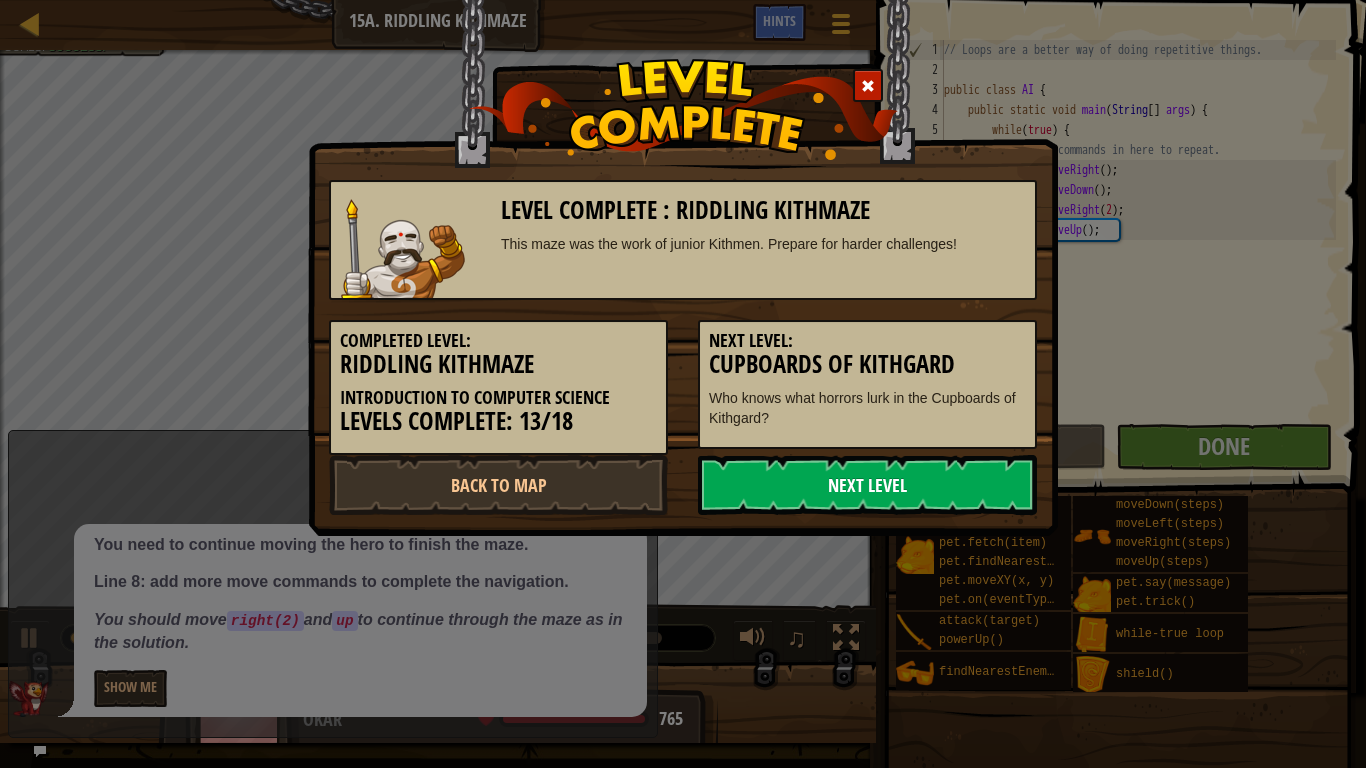 click on "Next Level" at bounding box center [867, 485] 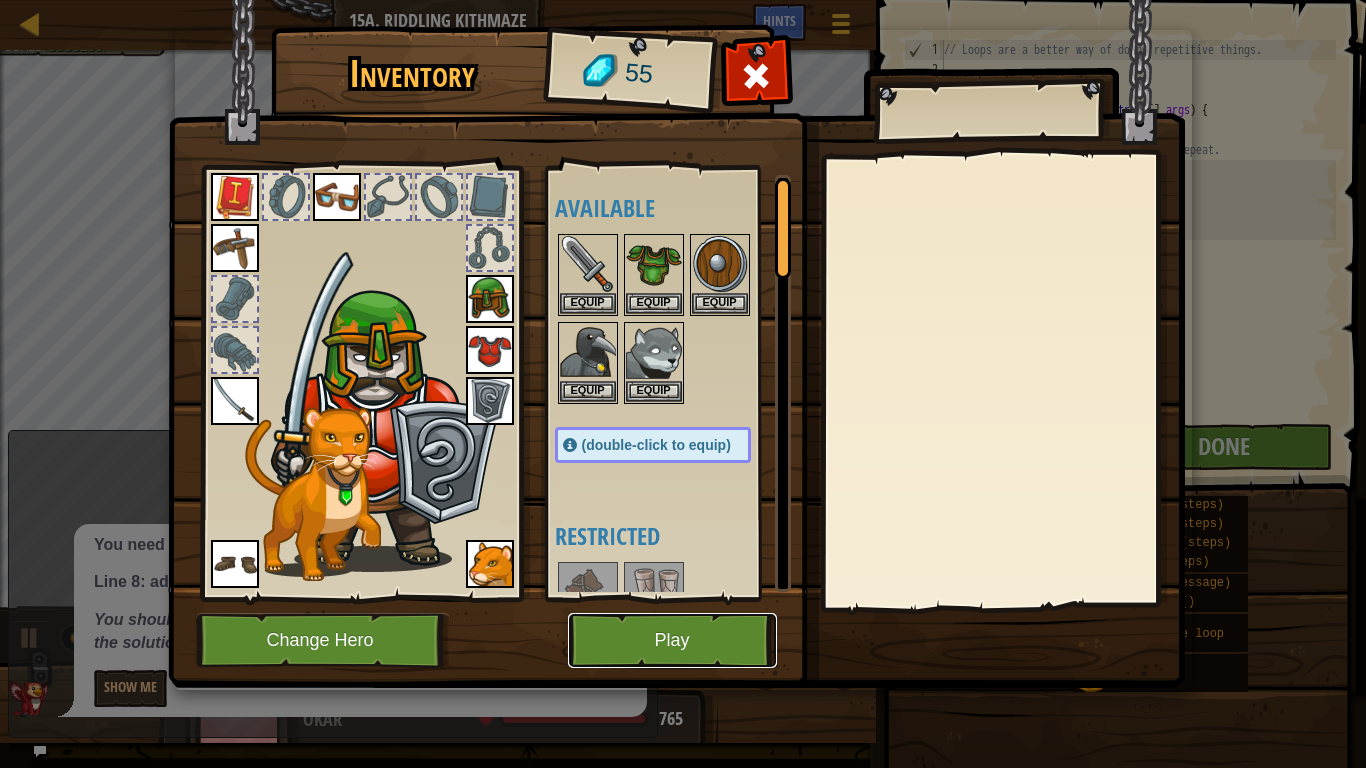 click on "Play" at bounding box center [672, 640] 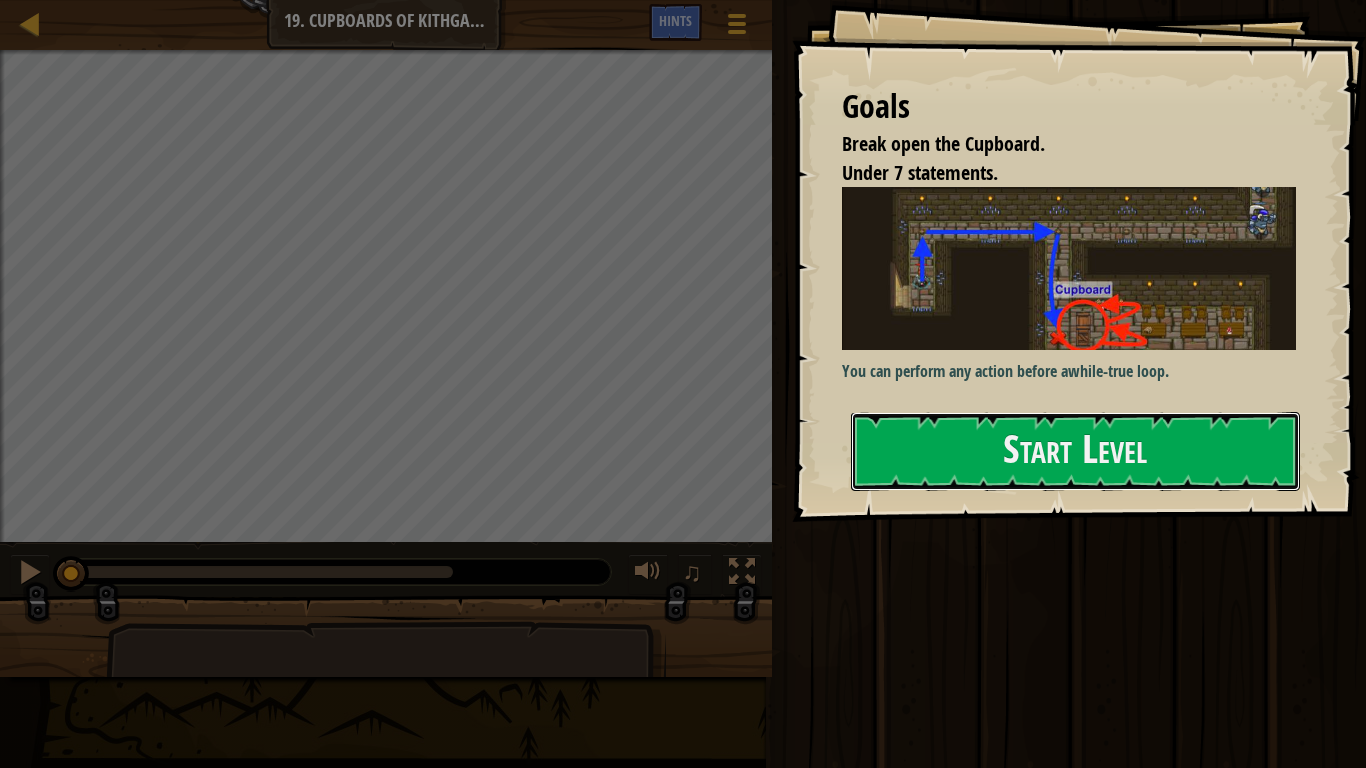 click on "Start Level" at bounding box center [1075, 451] 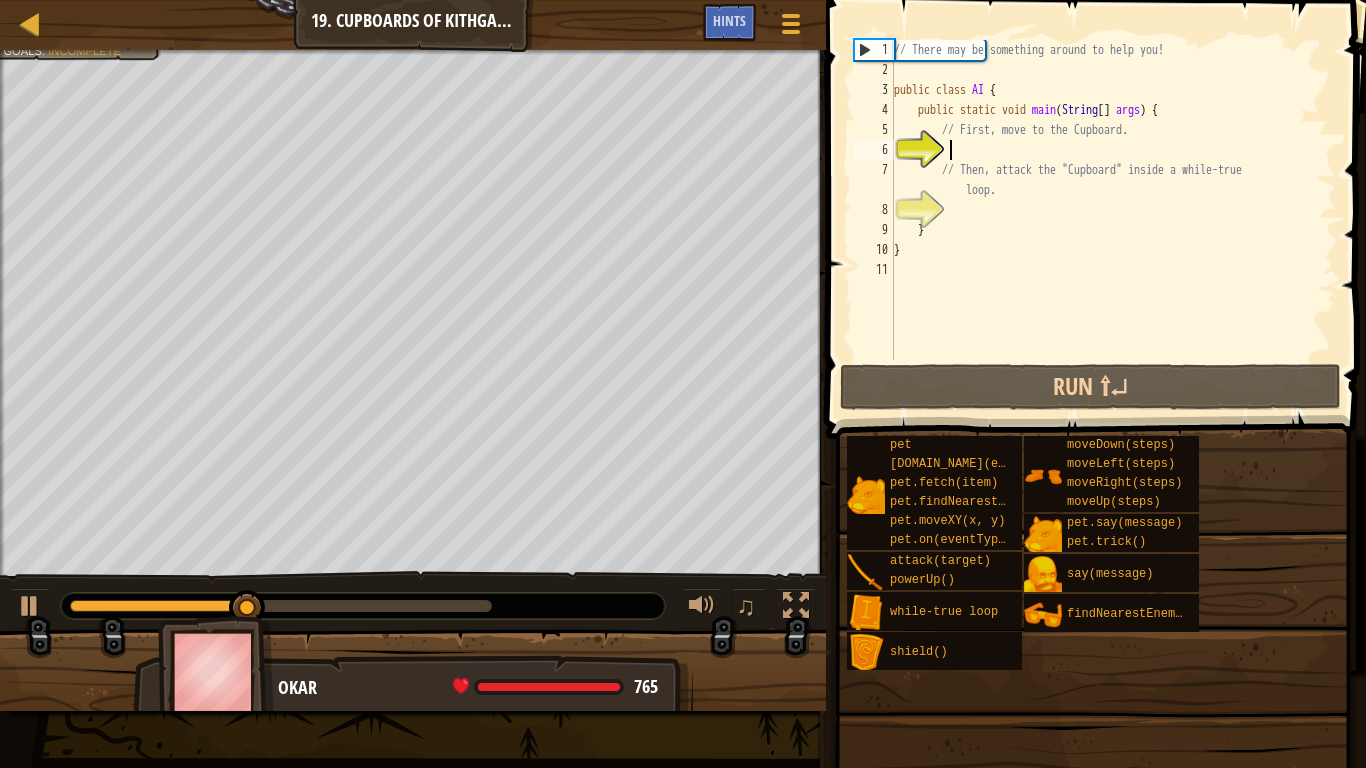click on "// There may be something around to help you! public   class   AI   {      public   static   void   main ( String [ ]   args )   {          // First, move to the Cupboard.                   // Then, attack the "Cupboard" inside a while-true               loop.               } }" at bounding box center (1113, 220) 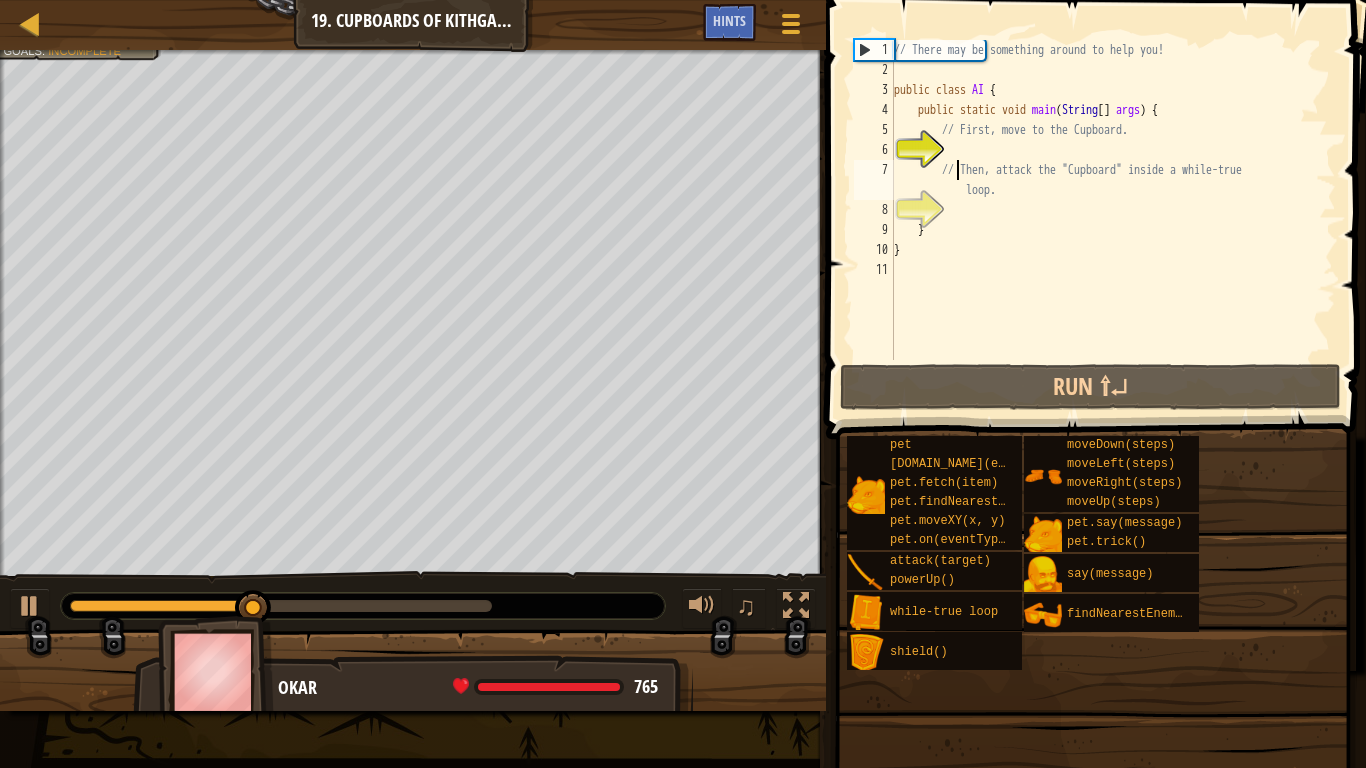 click on "// There may be something around to help you! public   class   AI   {      public   static   void   main ( String [ ]   args )   {          // First, move to the Cupboard.                   // Then, attack the "Cupboard" inside a while-true               loop.               } }" at bounding box center [1113, 220] 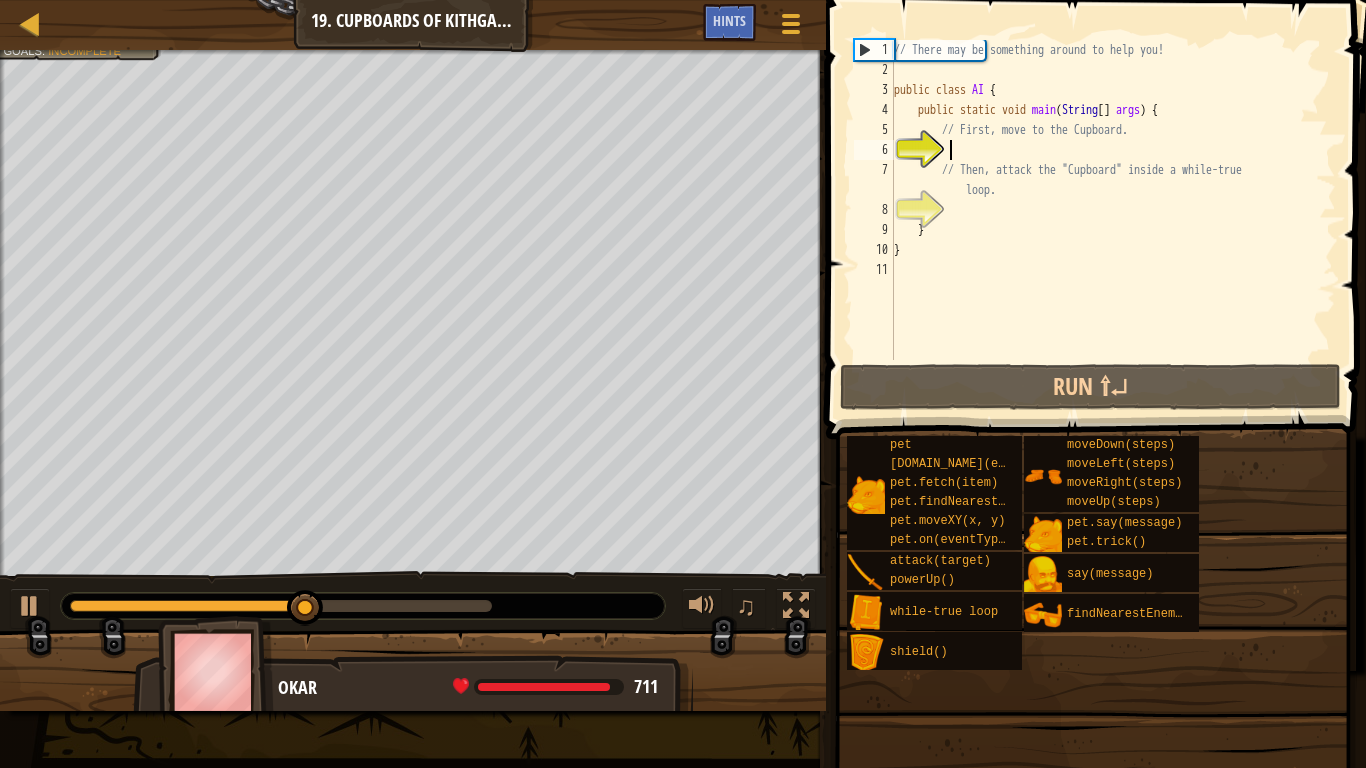 type on "he" 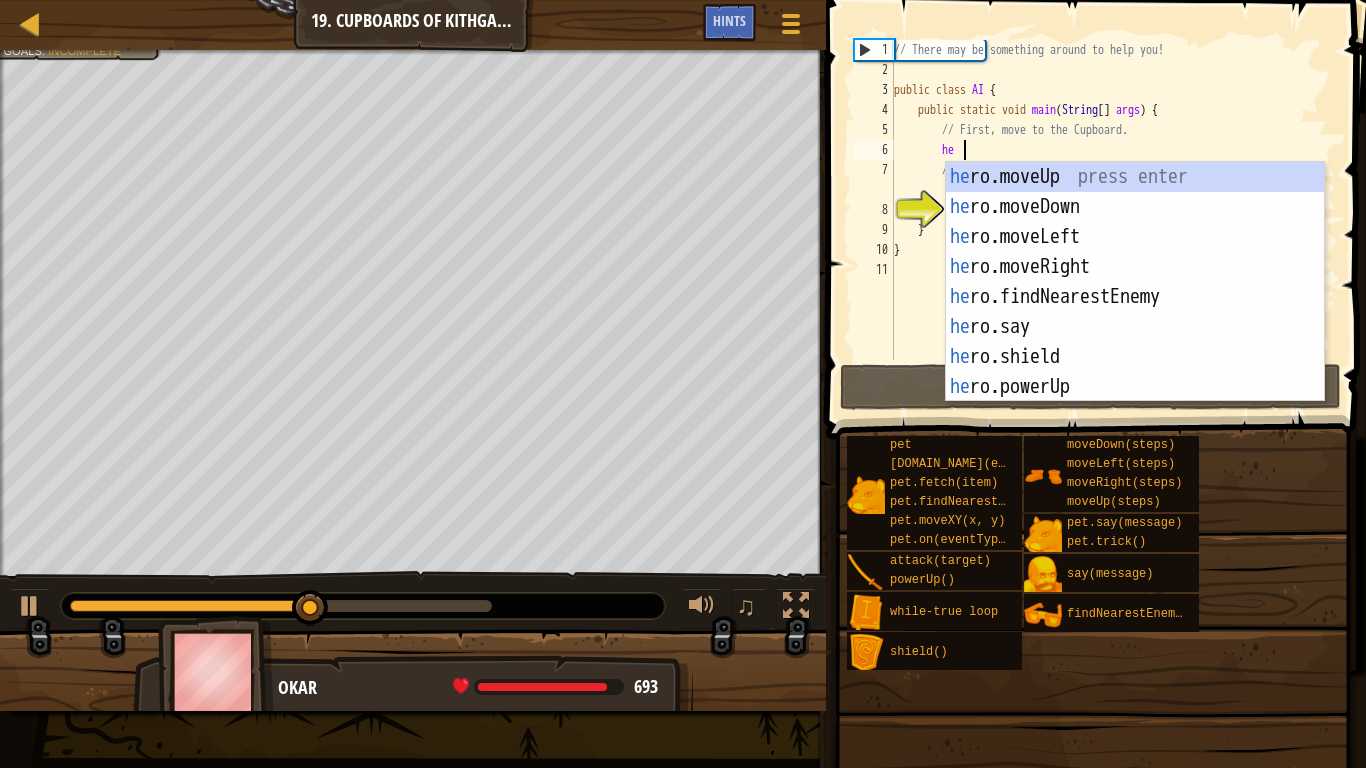 scroll, scrollTop: 9, scrollLeft: 9, axis: both 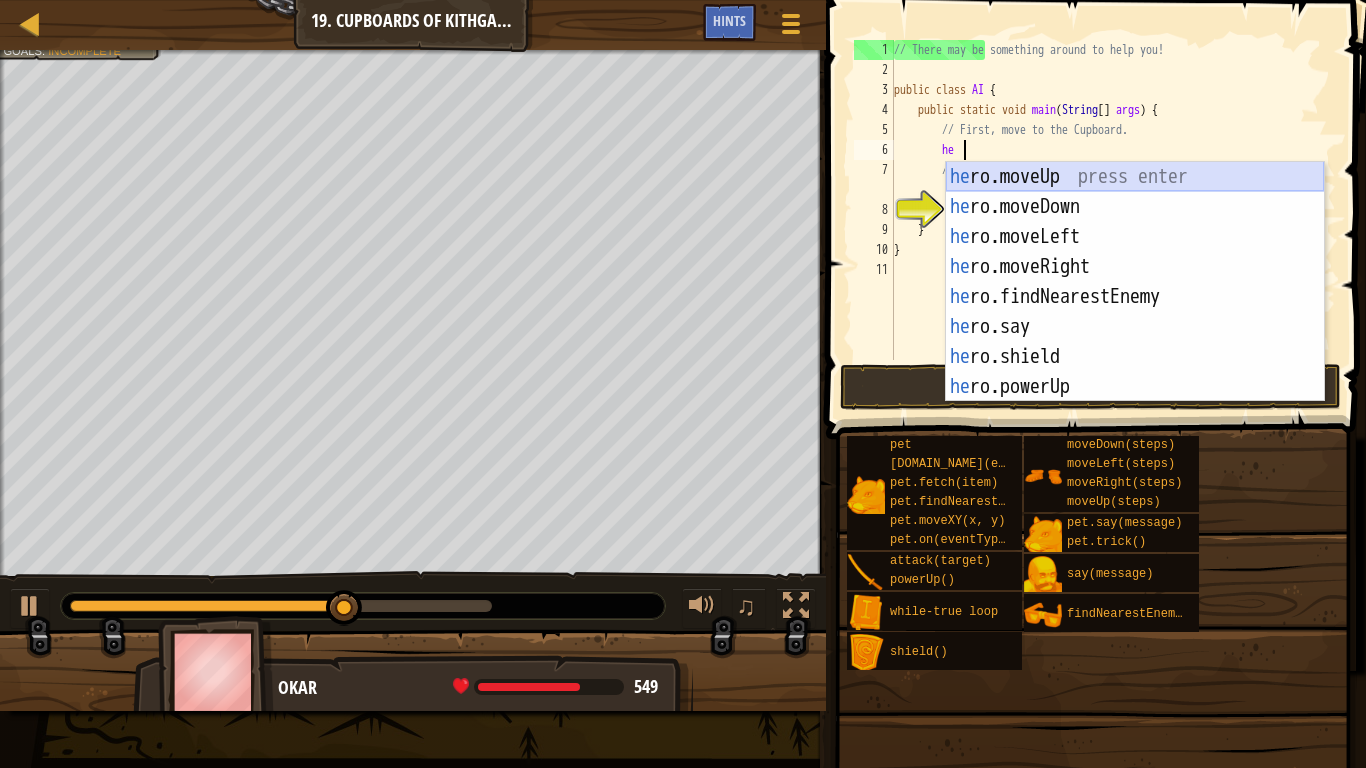 click on "he ro.moveUp press enter he ro.moveDown press enter he ro.moveLeft press enter he ro.moveRight press enter he ro.findNearestEnemy press enter he ro.say press enter he ro.shield press enter he ro.powerUp press enter he ro.attack press enter" at bounding box center [1135, 312] 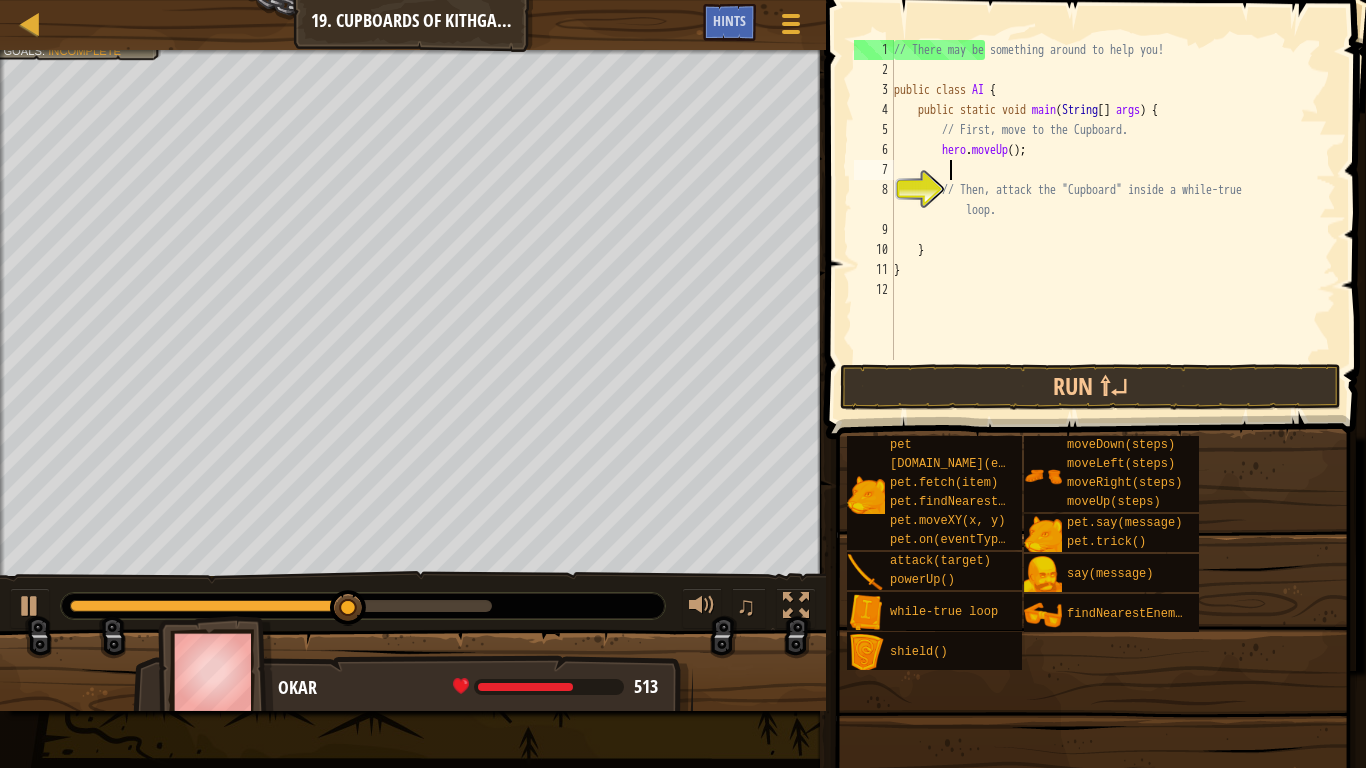 scroll, scrollTop: 9, scrollLeft: 7, axis: both 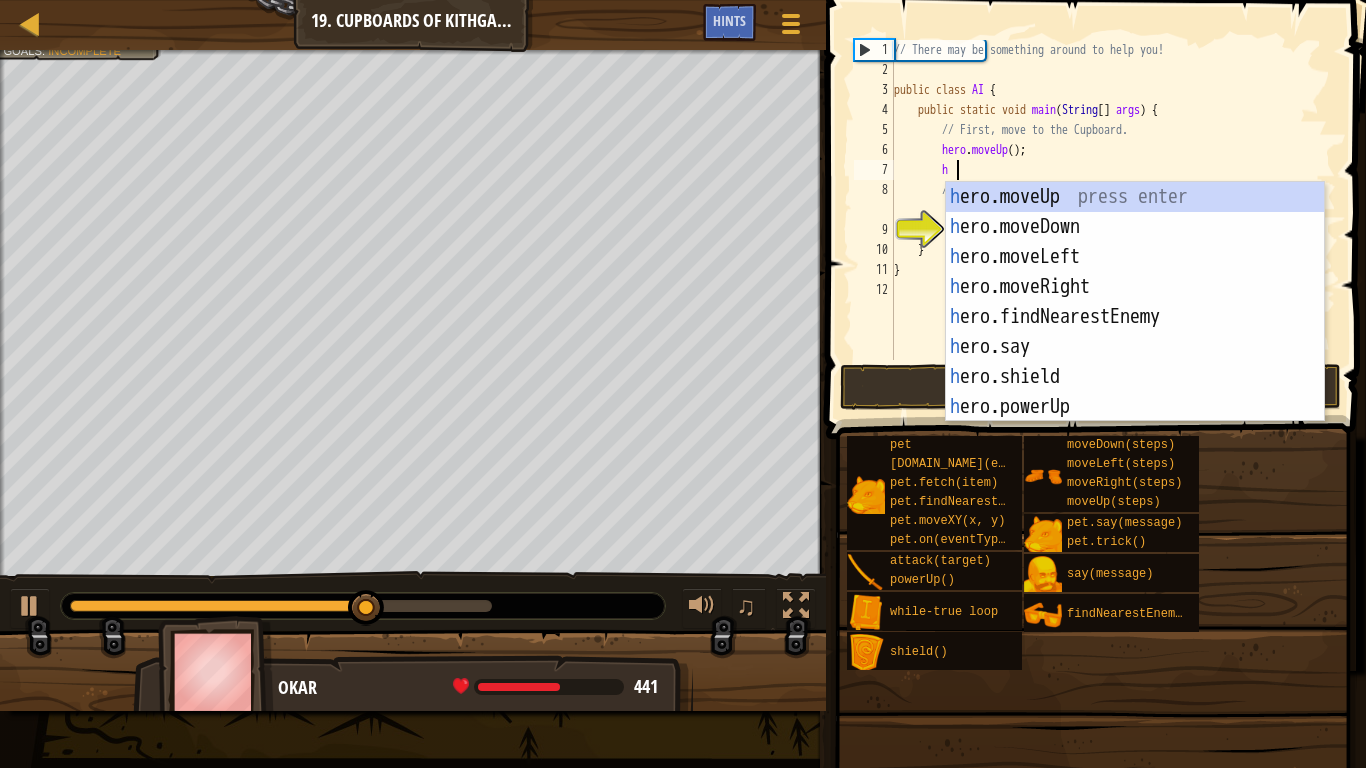 type on "he" 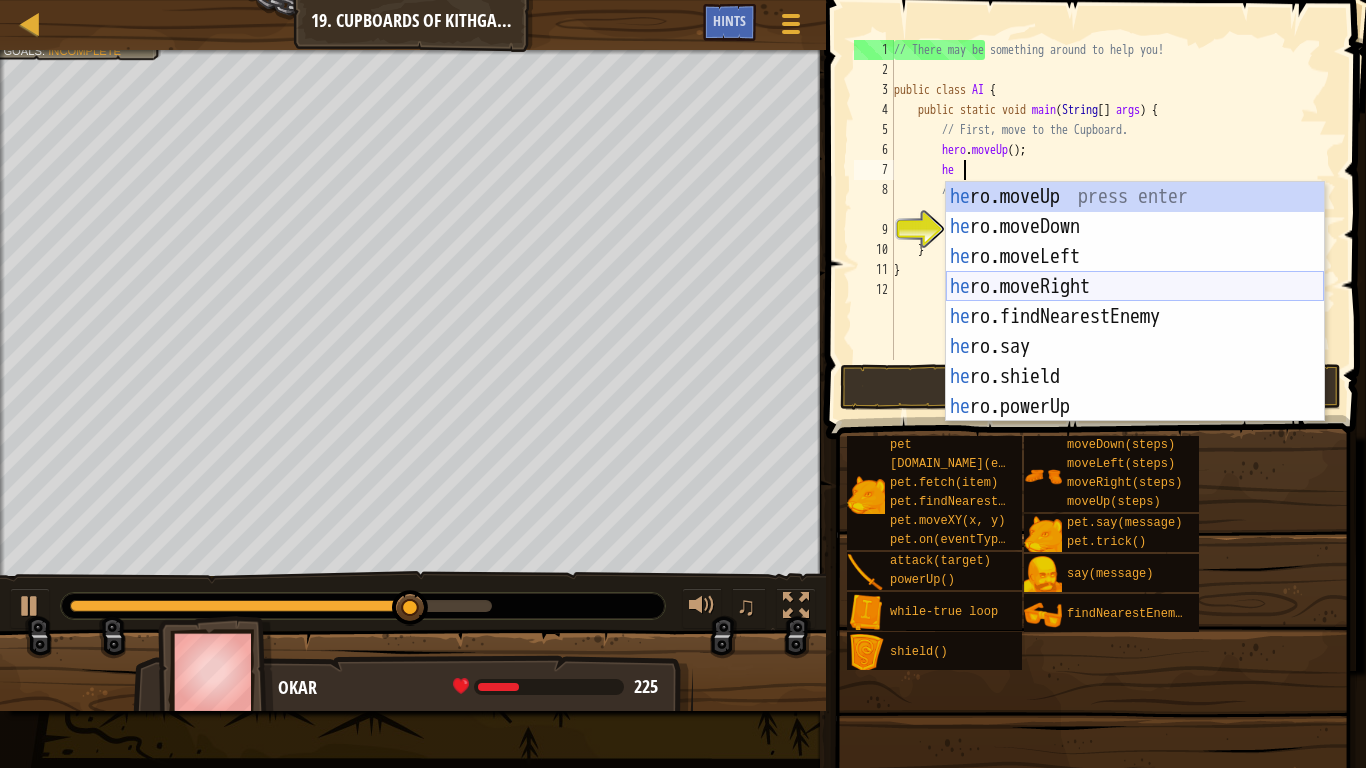 click on "he ro.moveUp press enter he ro.moveDown press enter he ro.moveLeft press enter he ro.moveRight press enter he ro.findNearestEnemy press enter he ro.say press enter he ro.shield press enter he ro.powerUp press enter he ro.attack press enter" at bounding box center (1135, 332) 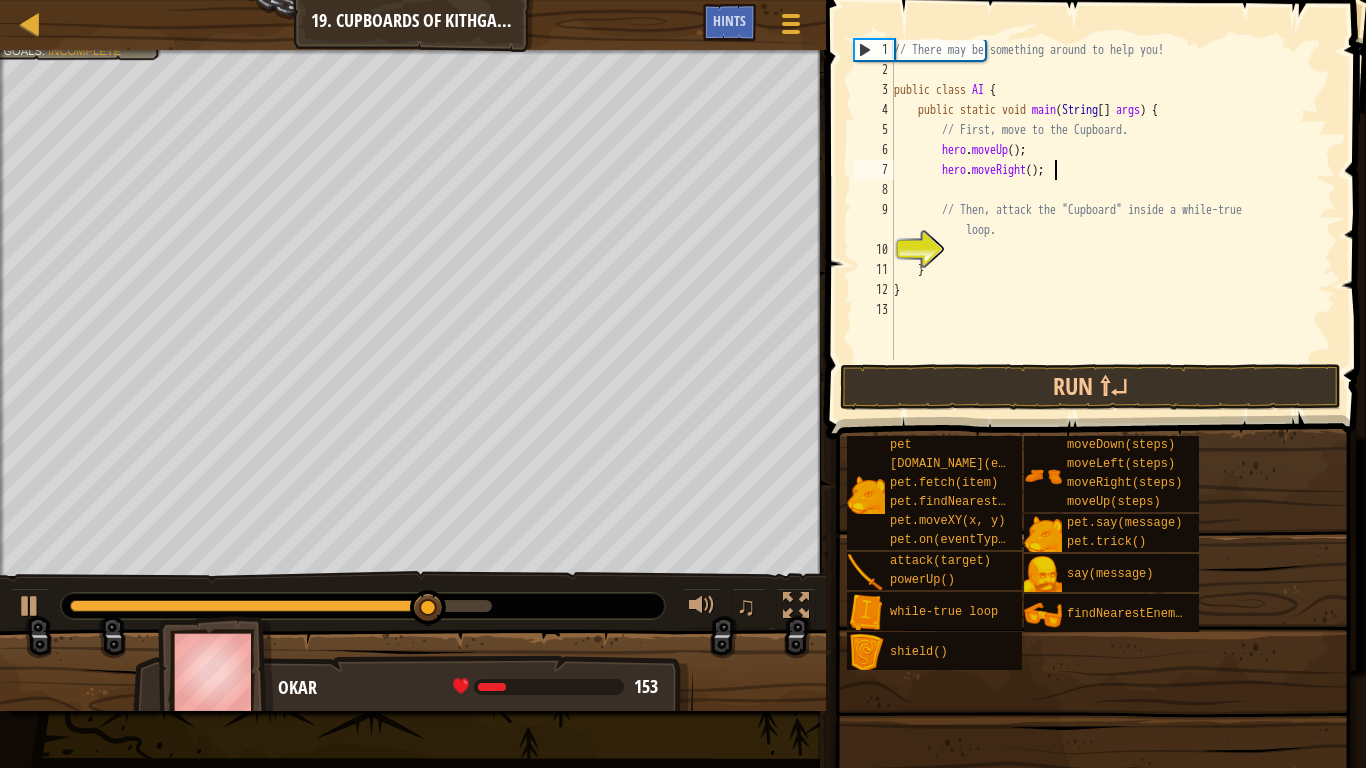 click on "// There may be something around to help you! public   class   AI   {      public   static   void   main ( String [ ]   args )   {          // First, move to the Cupboard.          hero . moveUp ( ) ;          hero . moveRight ( ) ;                   // Then, attack the "Cupboard" inside a while-true               loop.               } }" at bounding box center (1113, 220) 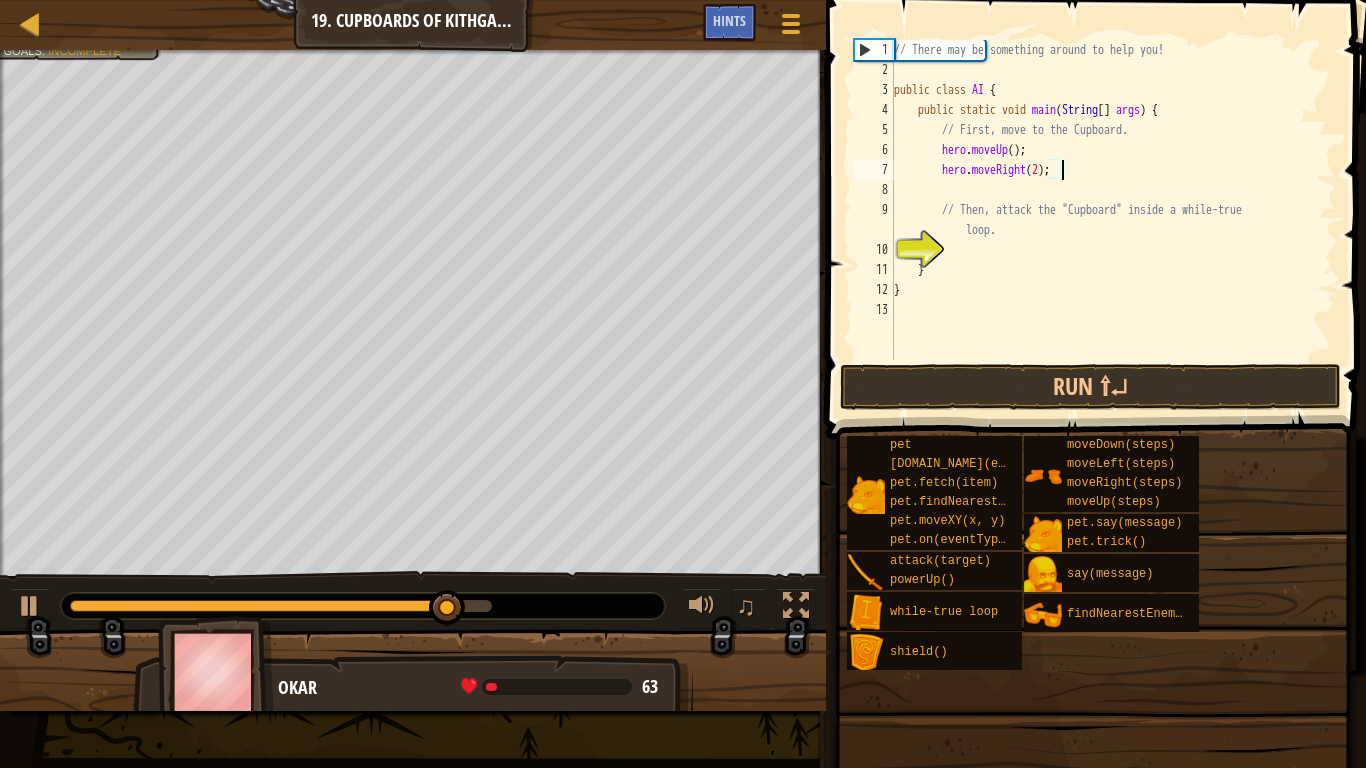 type on "hero.moveRight(2);" 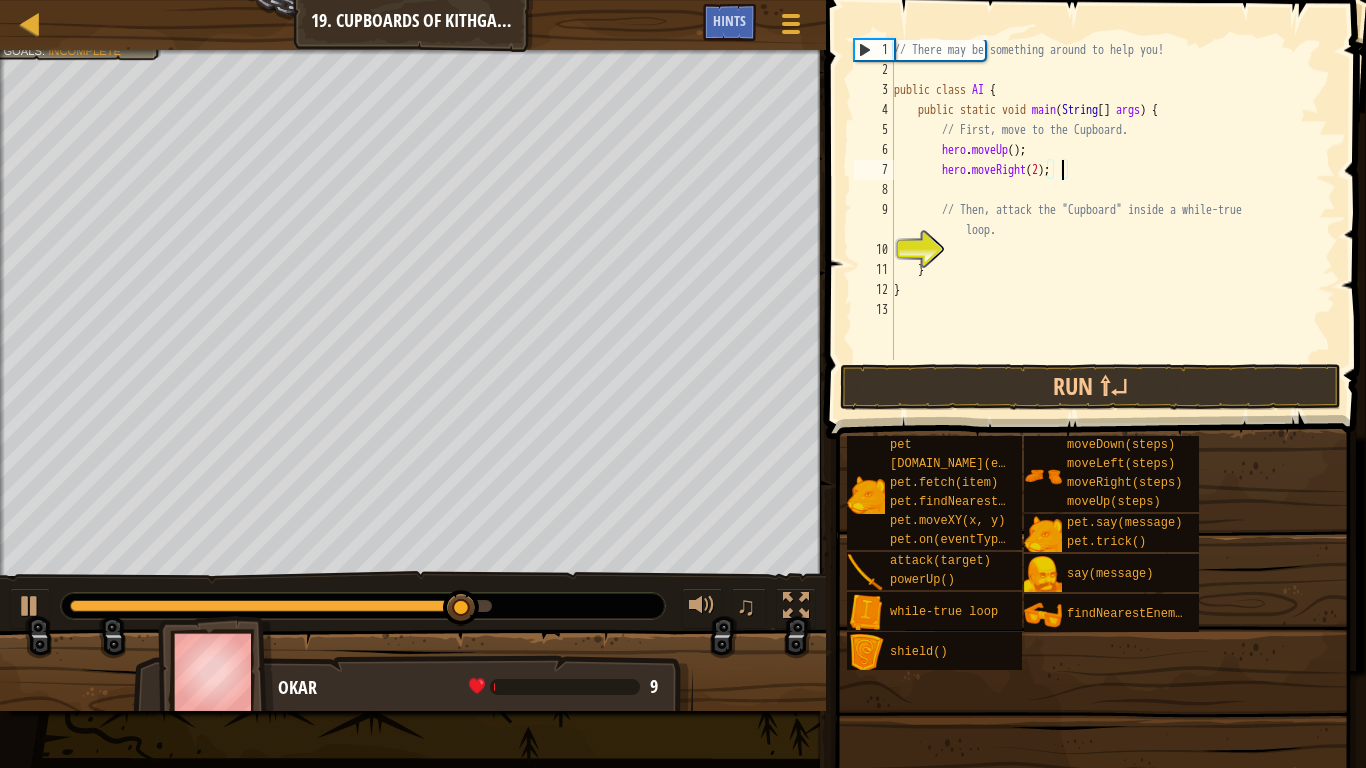 click on "// There may be something around to help you! public   class   AI   {      public   static   void   main ( String [ ]   args )   {          // First, move to the Cupboard.          hero . moveUp ( ) ;          hero . moveRight ( 2 ) ;                   // Then, attack the "Cupboard" inside a while-true               loop.               } }" at bounding box center [1113, 220] 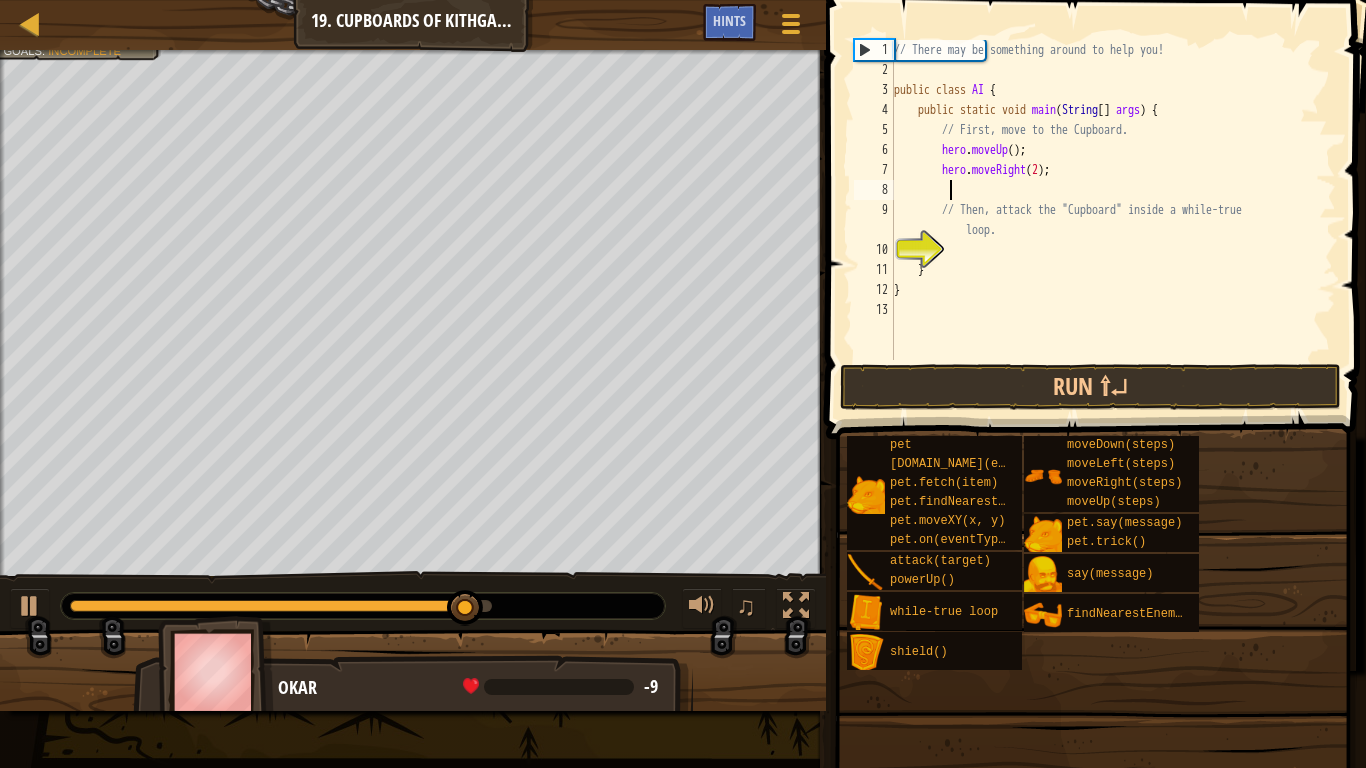 scroll, scrollTop: 9, scrollLeft: 7, axis: both 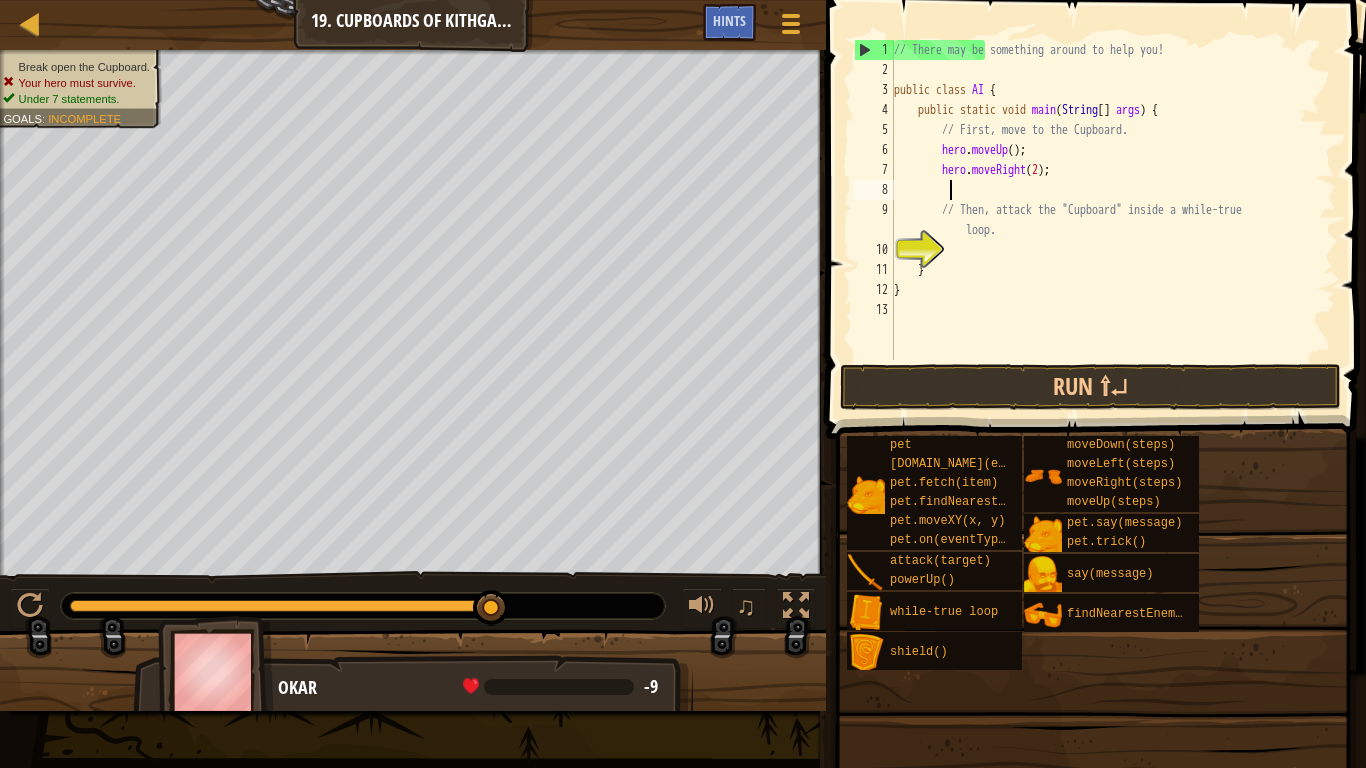 type on "he" 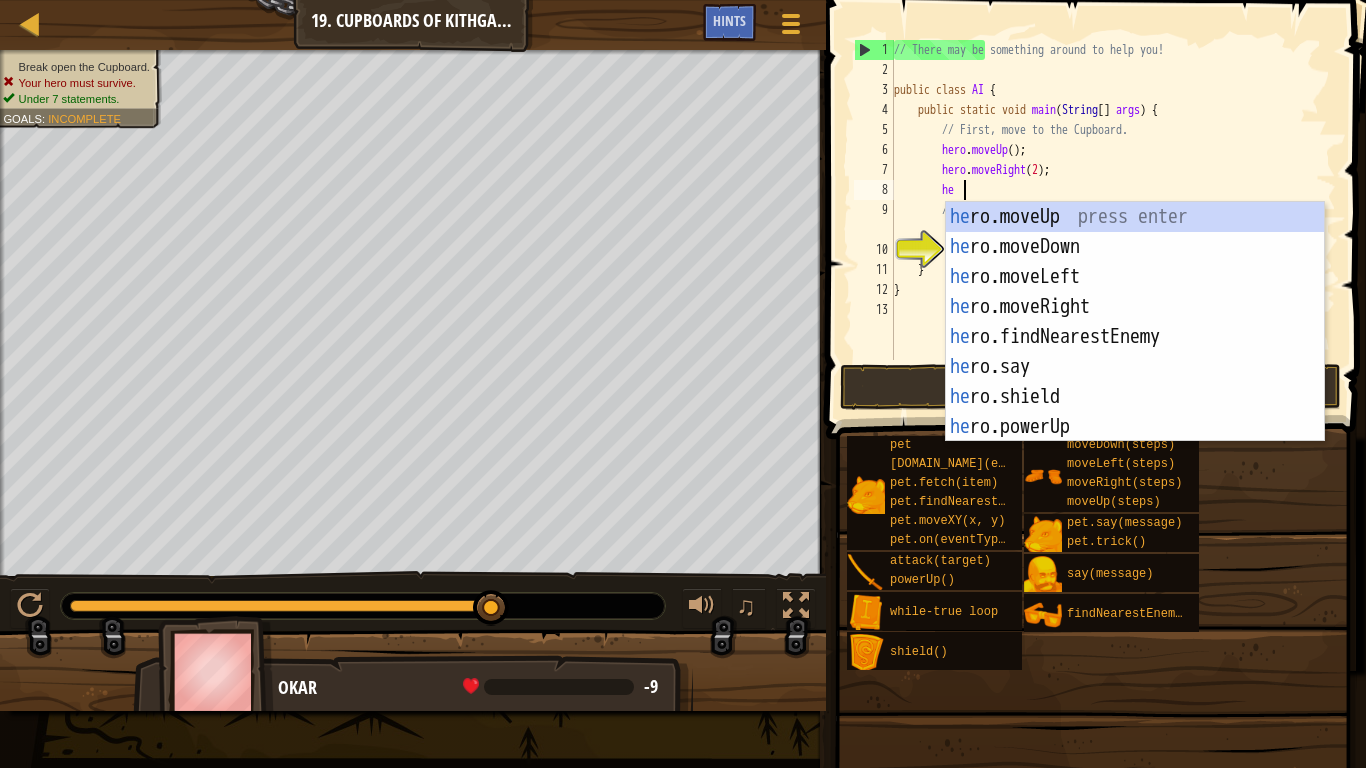 scroll, scrollTop: 9, scrollLeft: 9, axis: both 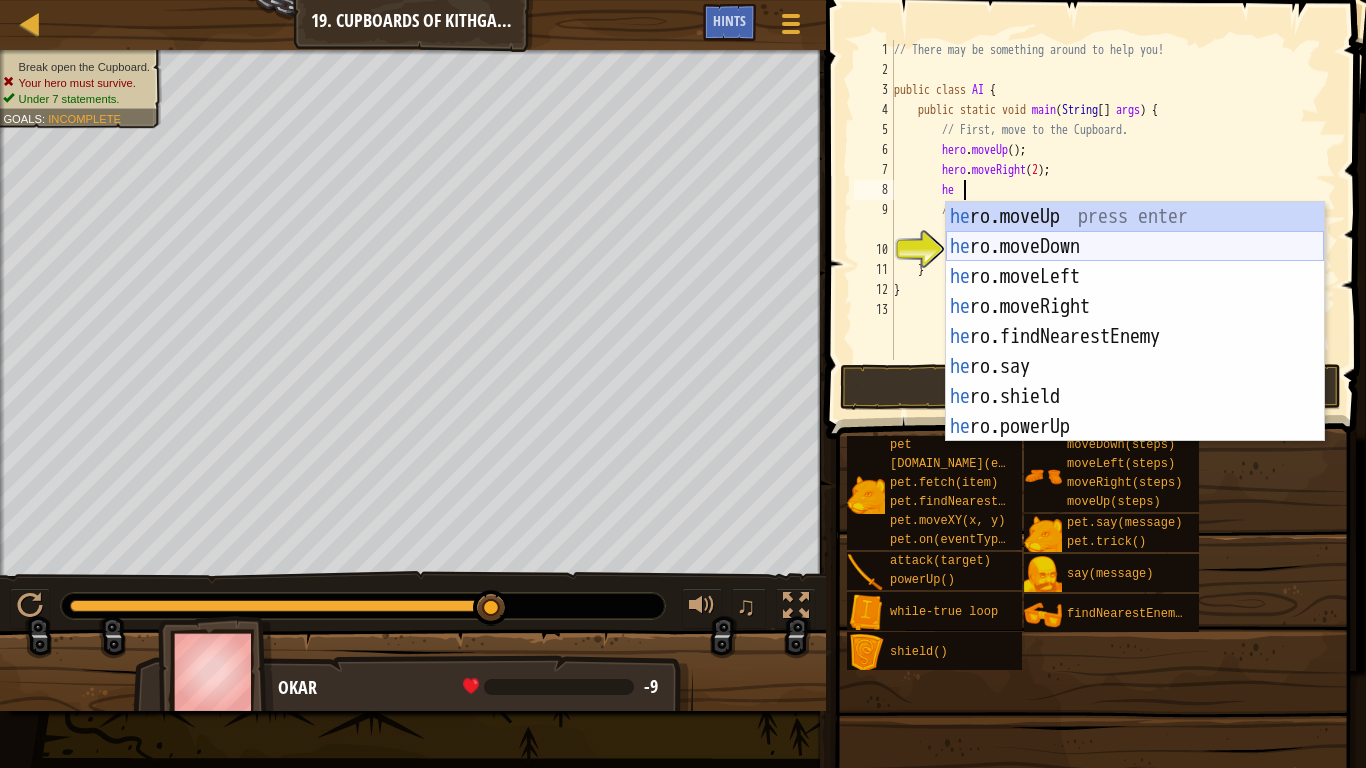click on "he ro.moveUp press enter he ro.moveDown press enter he ro.moveLeft press enter he ro.moveRight press enter he ro.findNearestEnemy press enter he ro.say press enter he ro.shield press enter he ro.powerUp press enter he ro.attack press enter" at bounding box center [1135, 352] 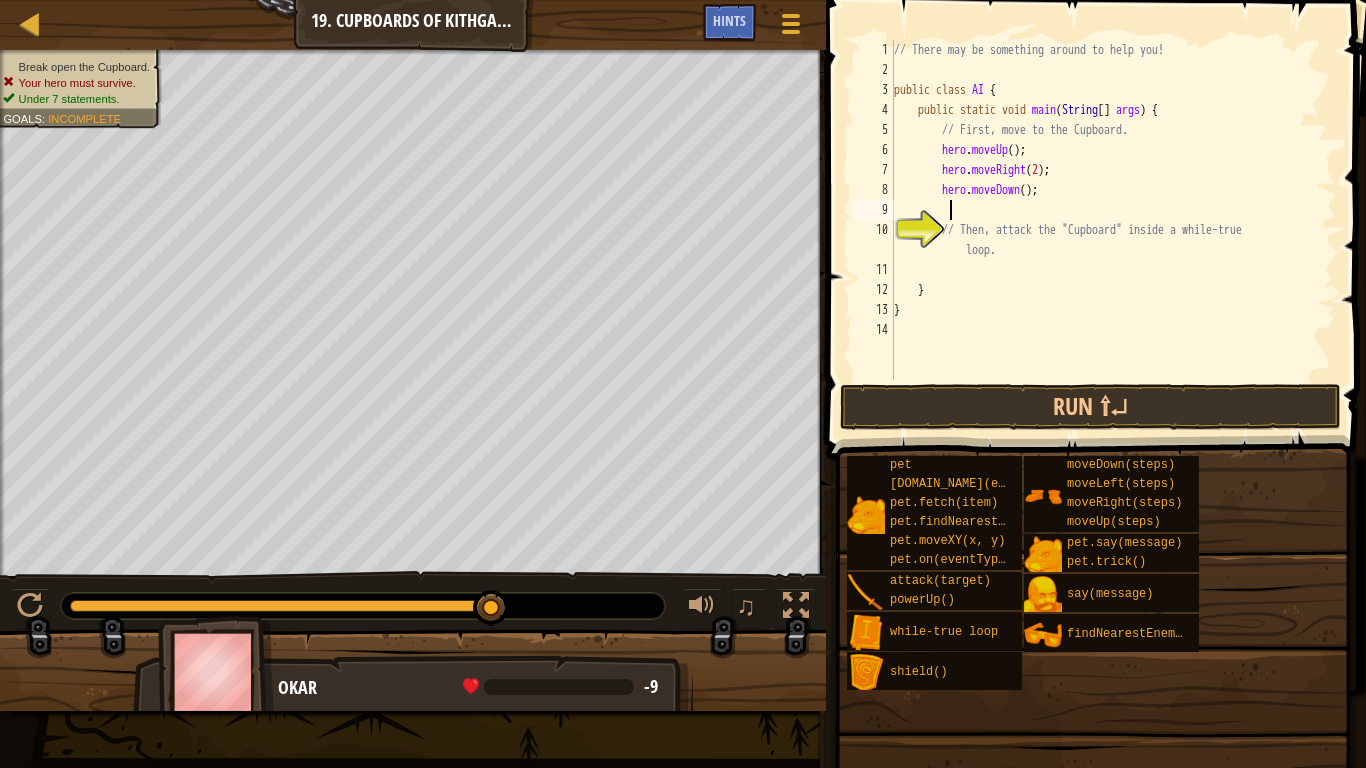 scroll, scrollTop: 9, scrollLeft: 7, axis: both 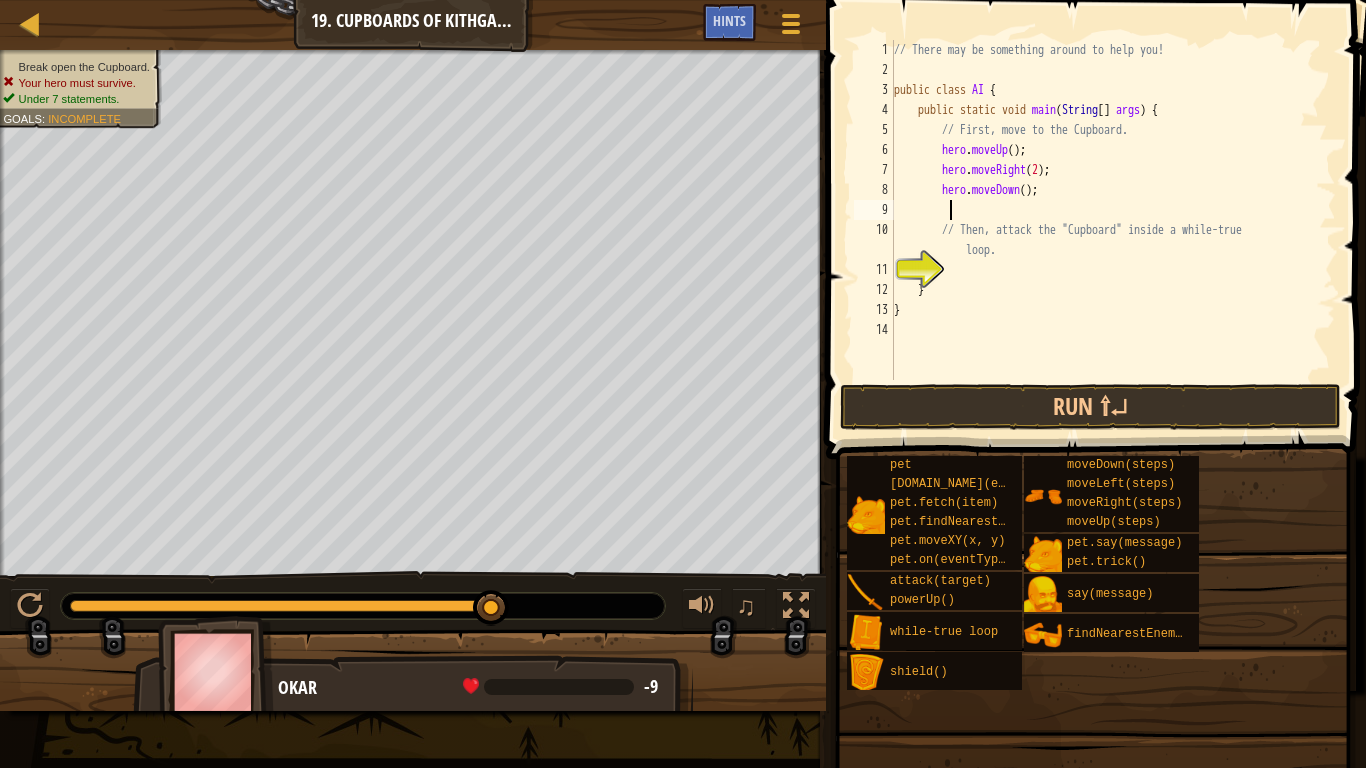 click on "// There may be something around to help you! public   class   AI   {      public   static   void   main ( String [ ]   args )   {          // First, move to the Cupboard.          hero . moveUp ( ) ;          hero . moveRight ( 2 ) ;          hero . moveDown ( ) ;                   // Then, attack the "Cupboard" inside a while-true               loop.               } }" at bounding box center (1113, 230) 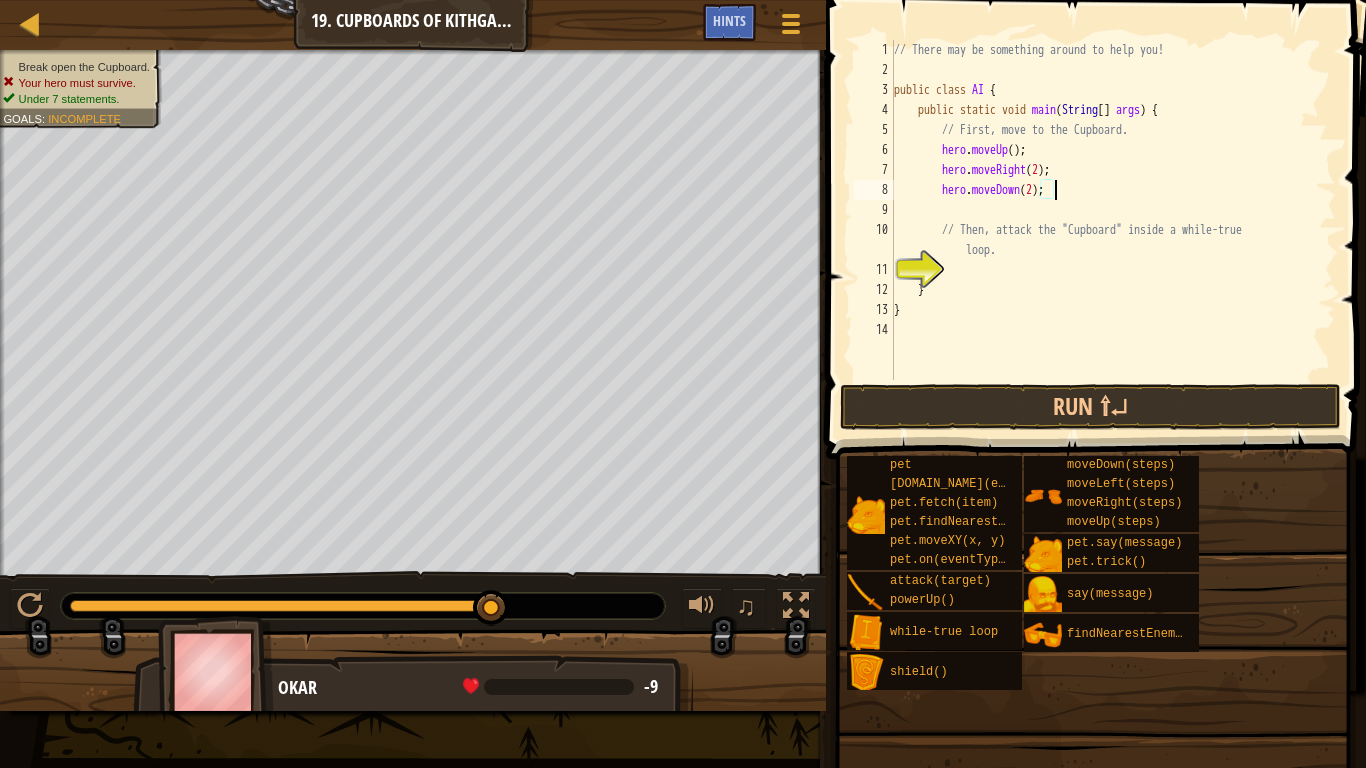 scroll, scrollTop: 9, scrollLeft: 23, axis: both 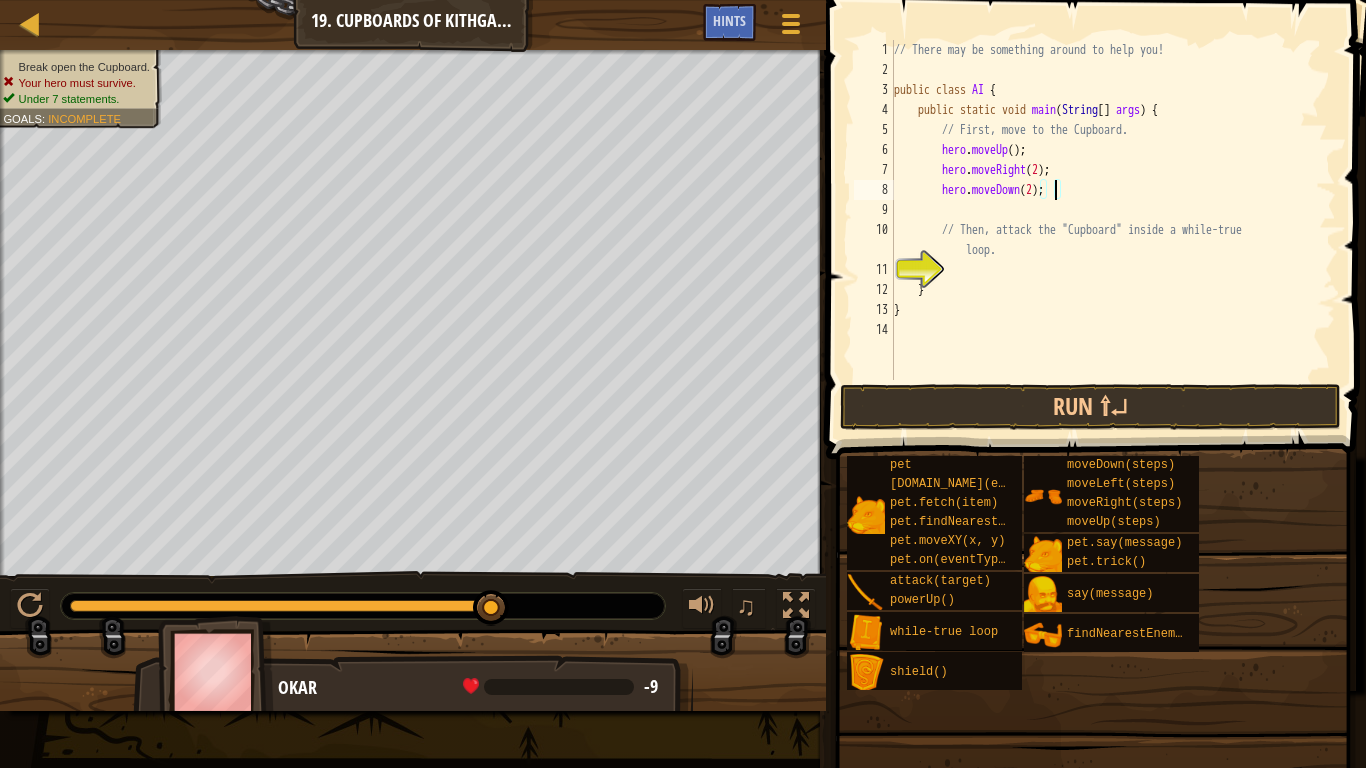 click on "// There may be something around to help you! public   class   AI   {      public   static   void   main ( String [ ]   args )   {          // First, move to the Cupboard.          hero . moveUp ( ) ;          hero . moveRight ( 2 ) ;          hero . moveDown ( 2 ) ;                   // Then, attack the "Cupboard" inside a while-true               loop.               } }" at bounding box center (1113, 230) 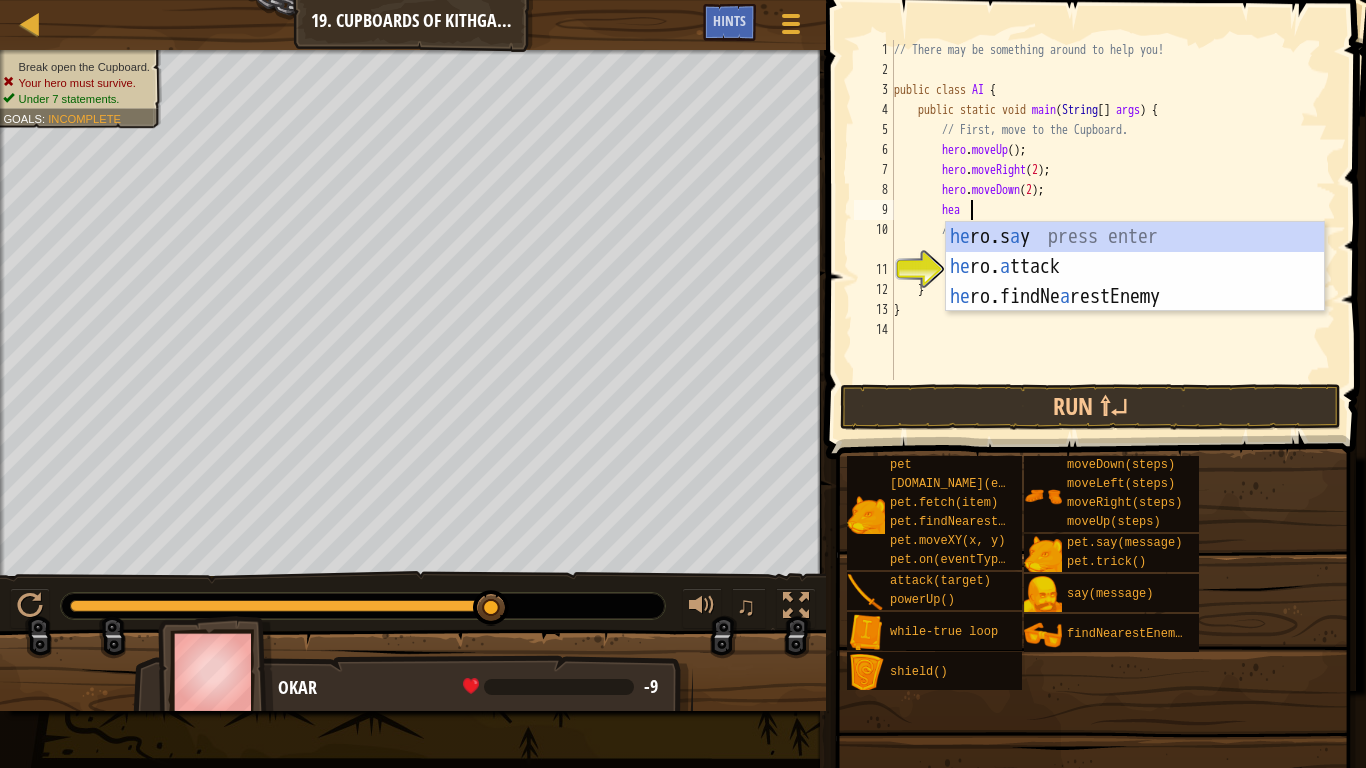 scroll, scrollTop: 9, scrollLeft: 10, axis: both 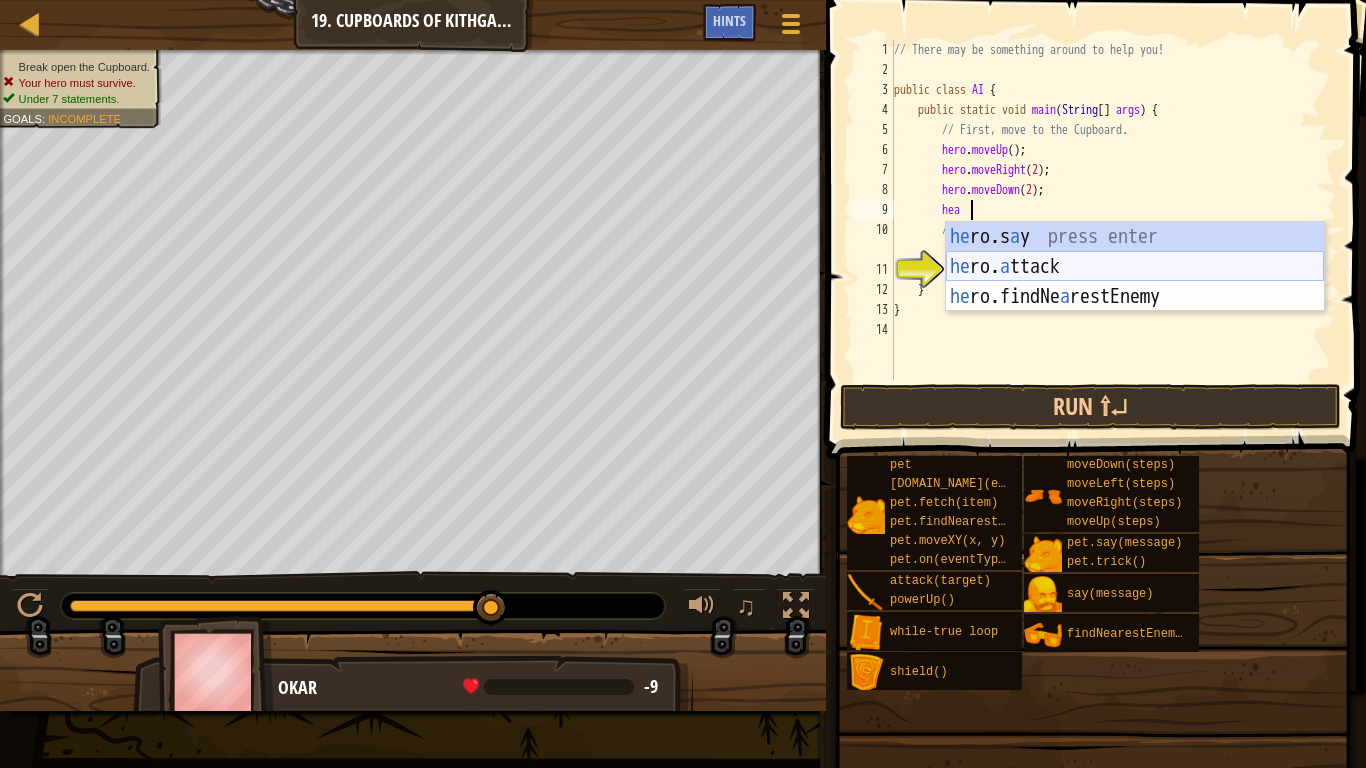 click on "he ro.s a y press enter he ro. a ttack press enter he ro.findNe a restEnemy press enter" at bounding box center [1135, 297] 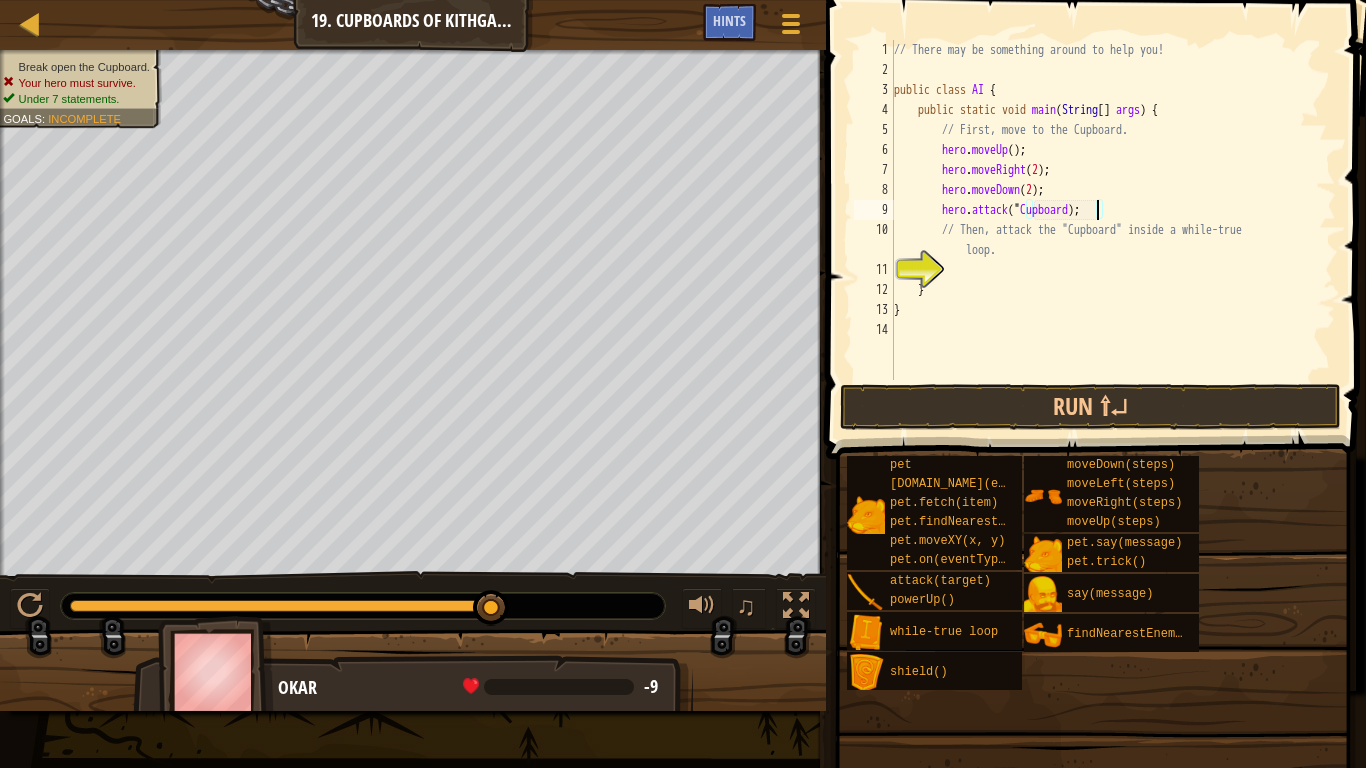 scroll, scrollTop: 9, scrollLeft: 30, axis: both 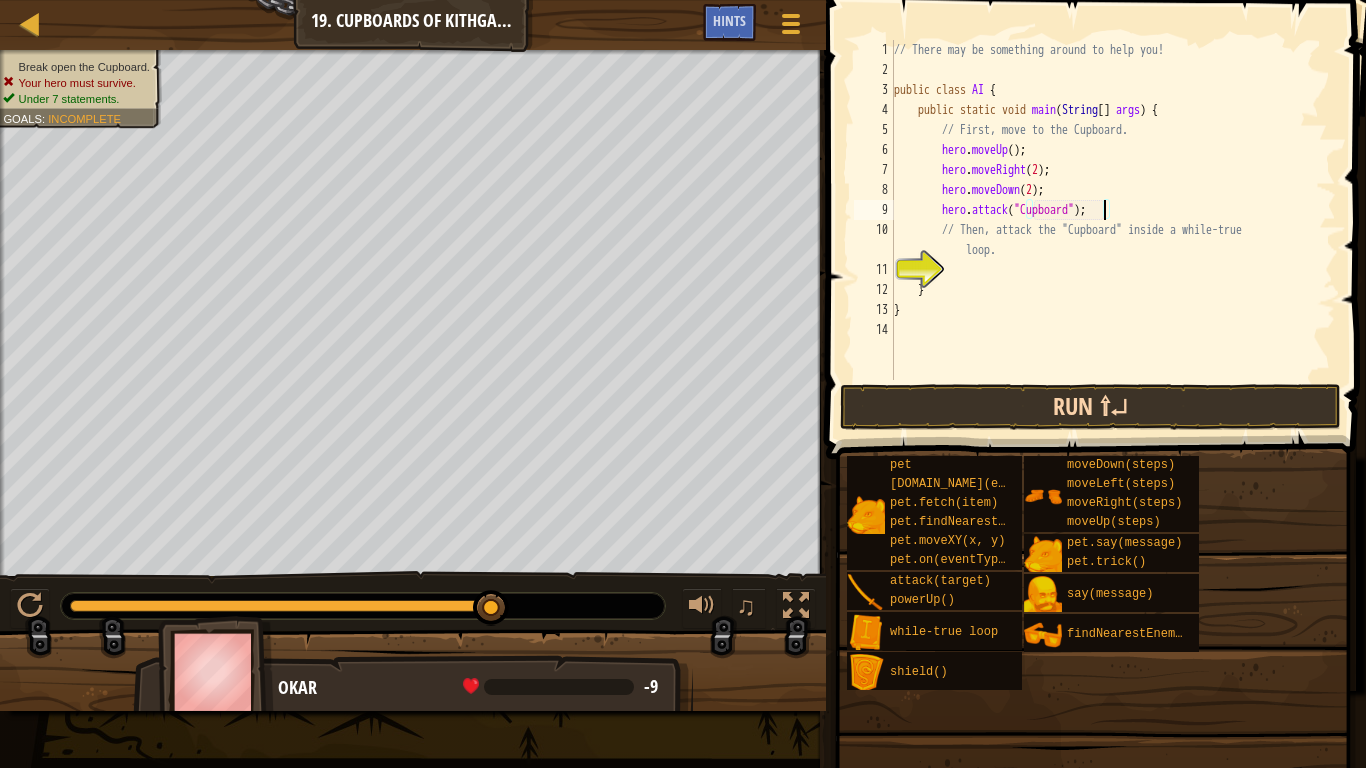 type on "hero.attack("Cupboard");" 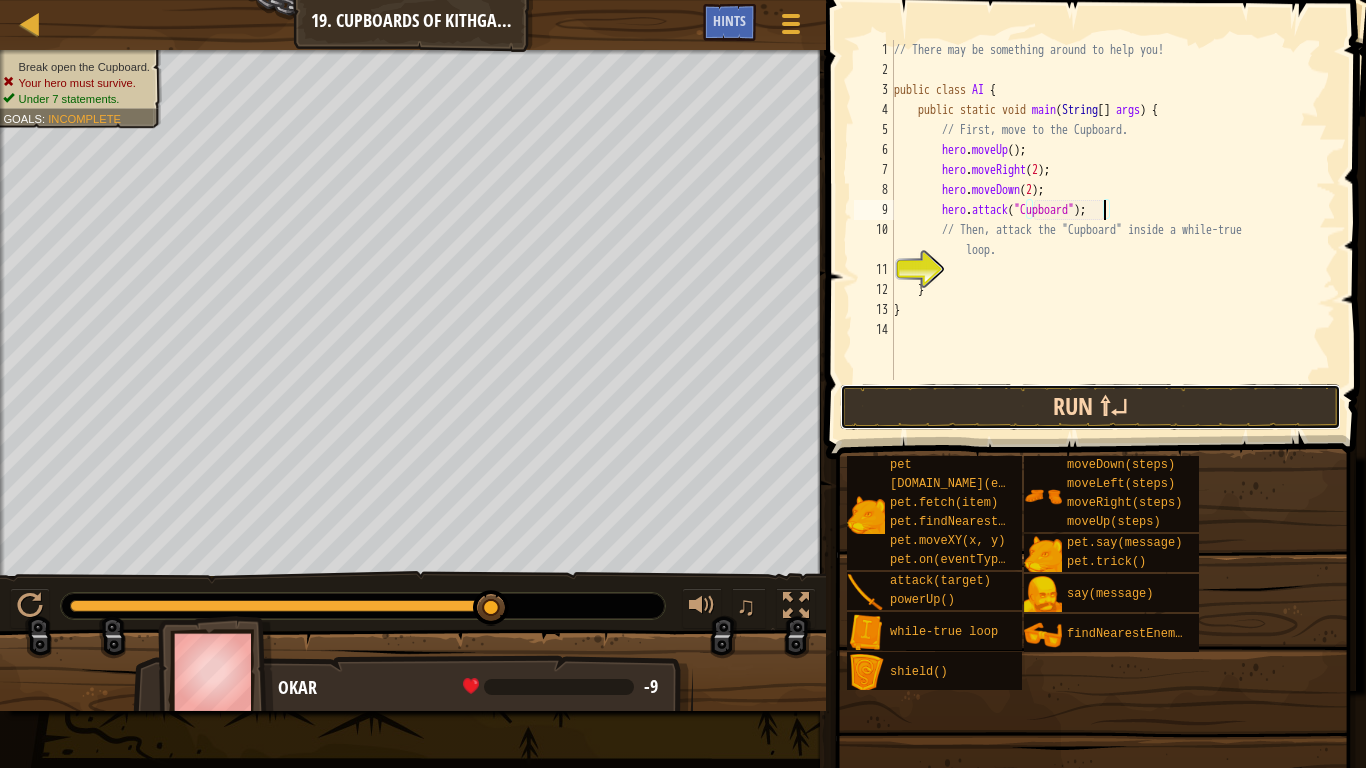 click on "Run ⇧↵" at bounding box center (1090, 407) 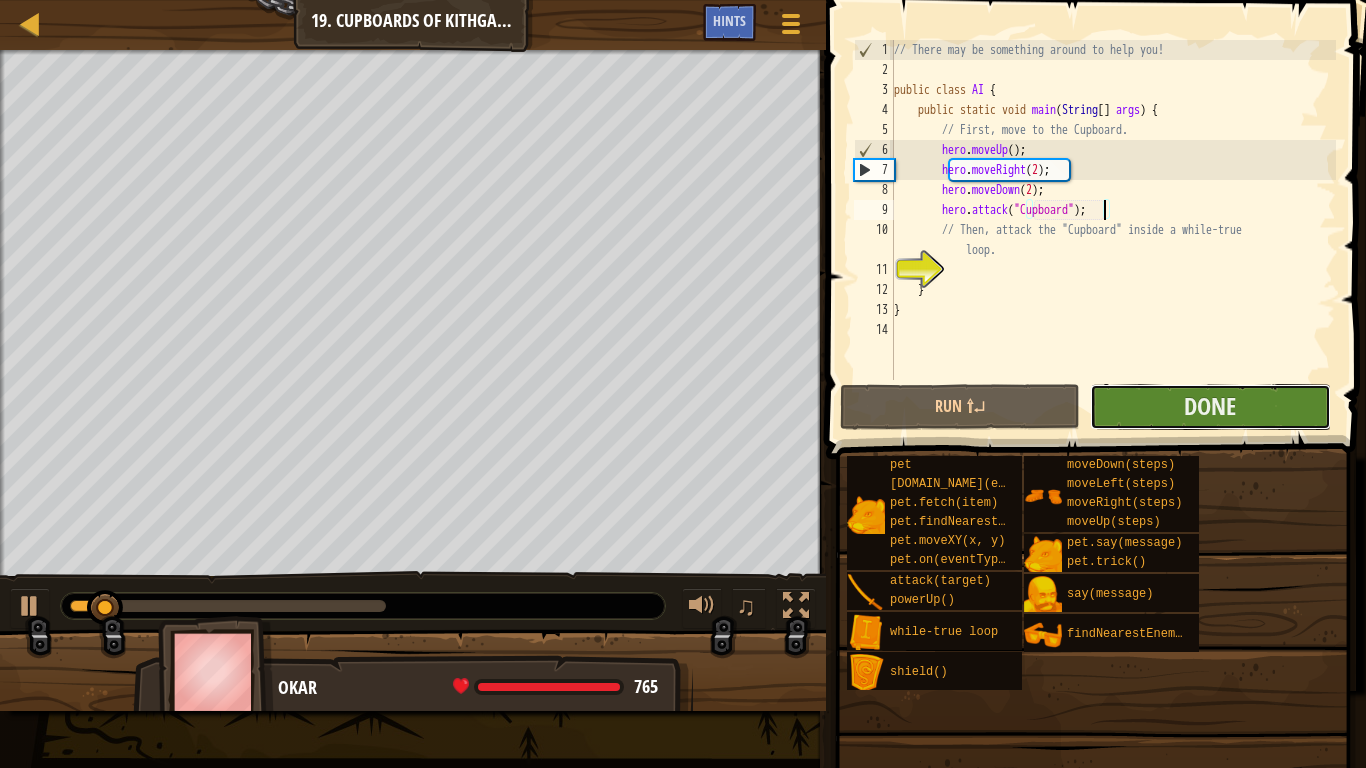 click on "Done" at bounding box center (1210, 407) 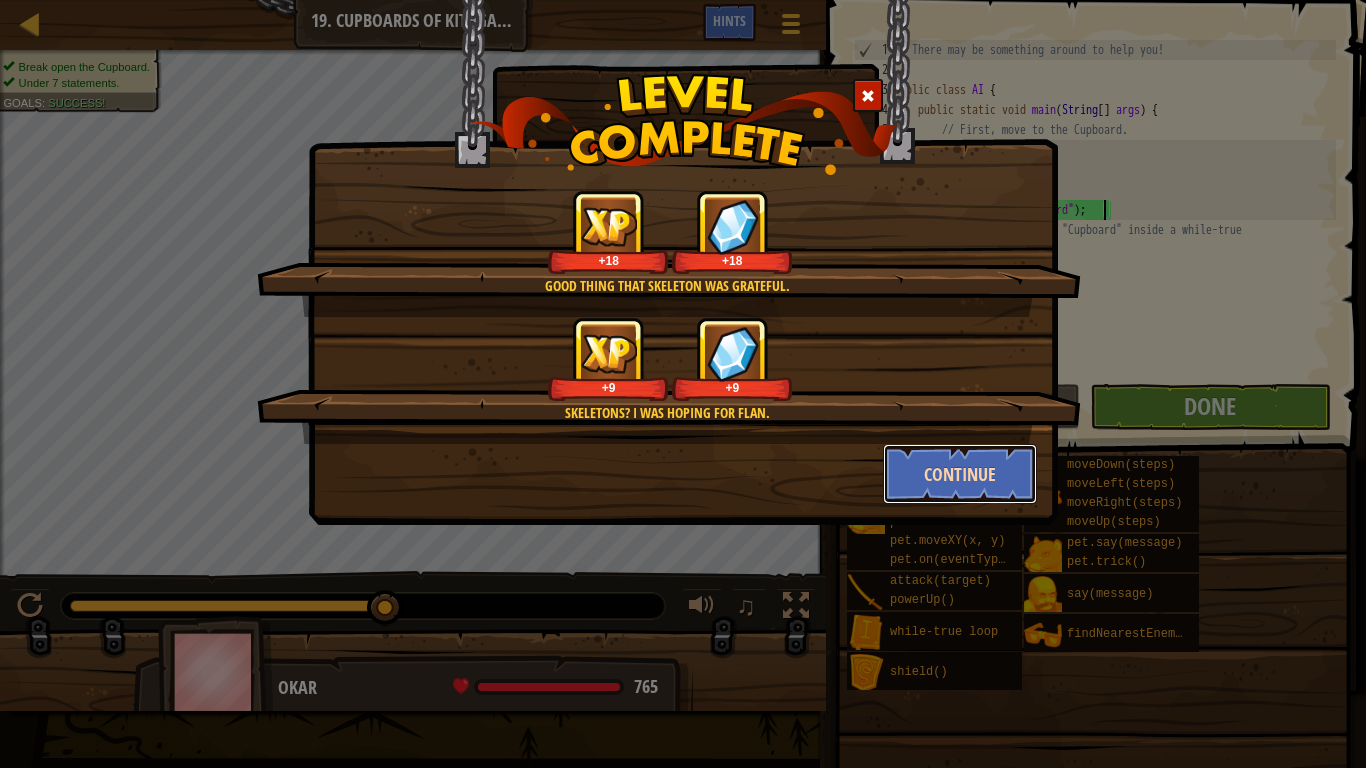 click on "Continue" at bounding box center (960, 474) 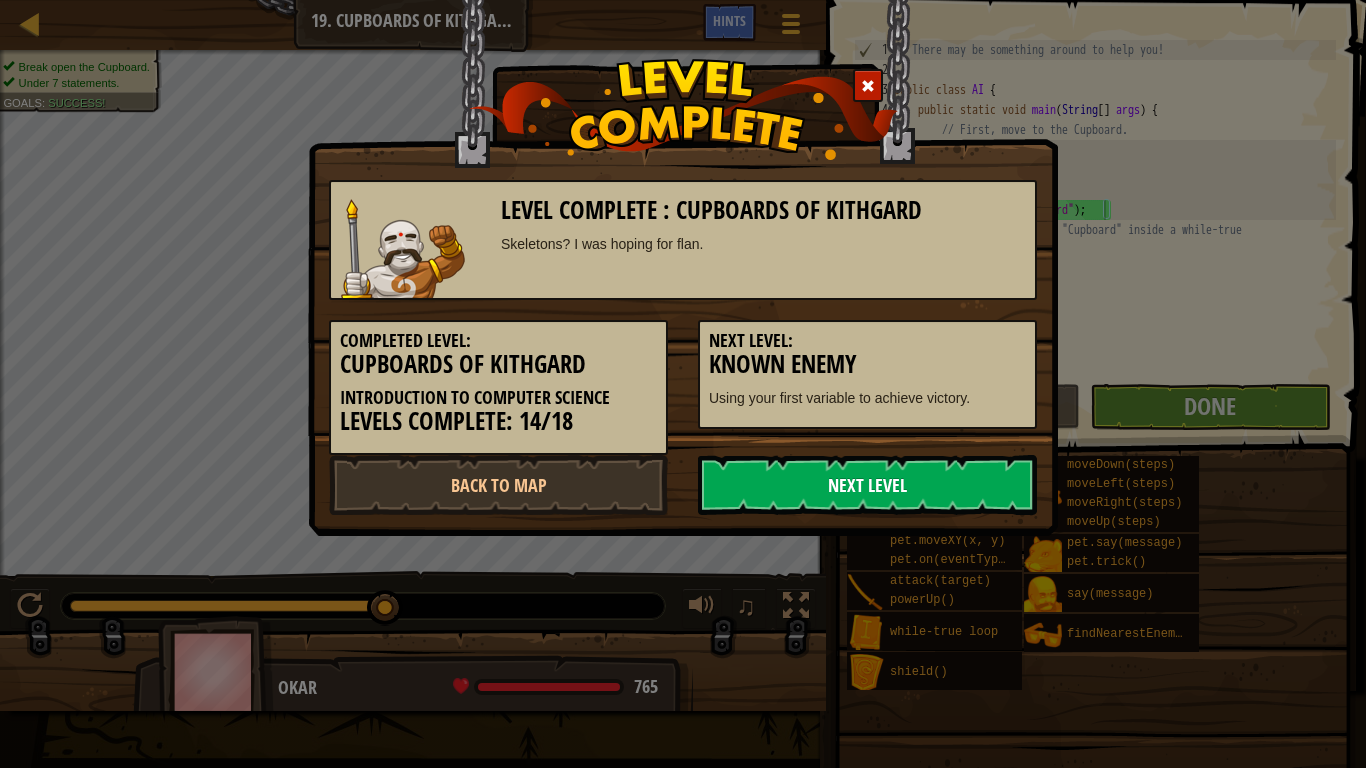 click on "Next Level" at bounding box center [867, 485] 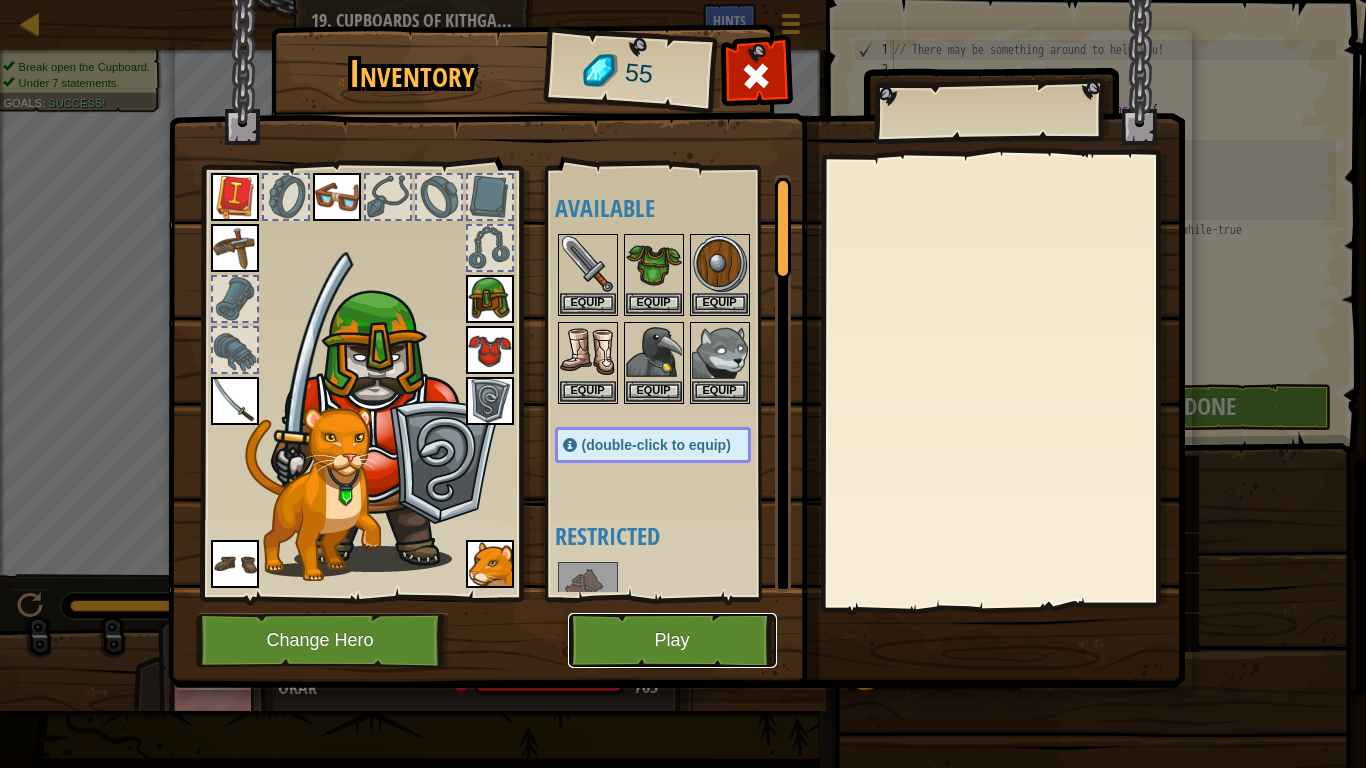 click on "Play" at bounding box center (672, 640) 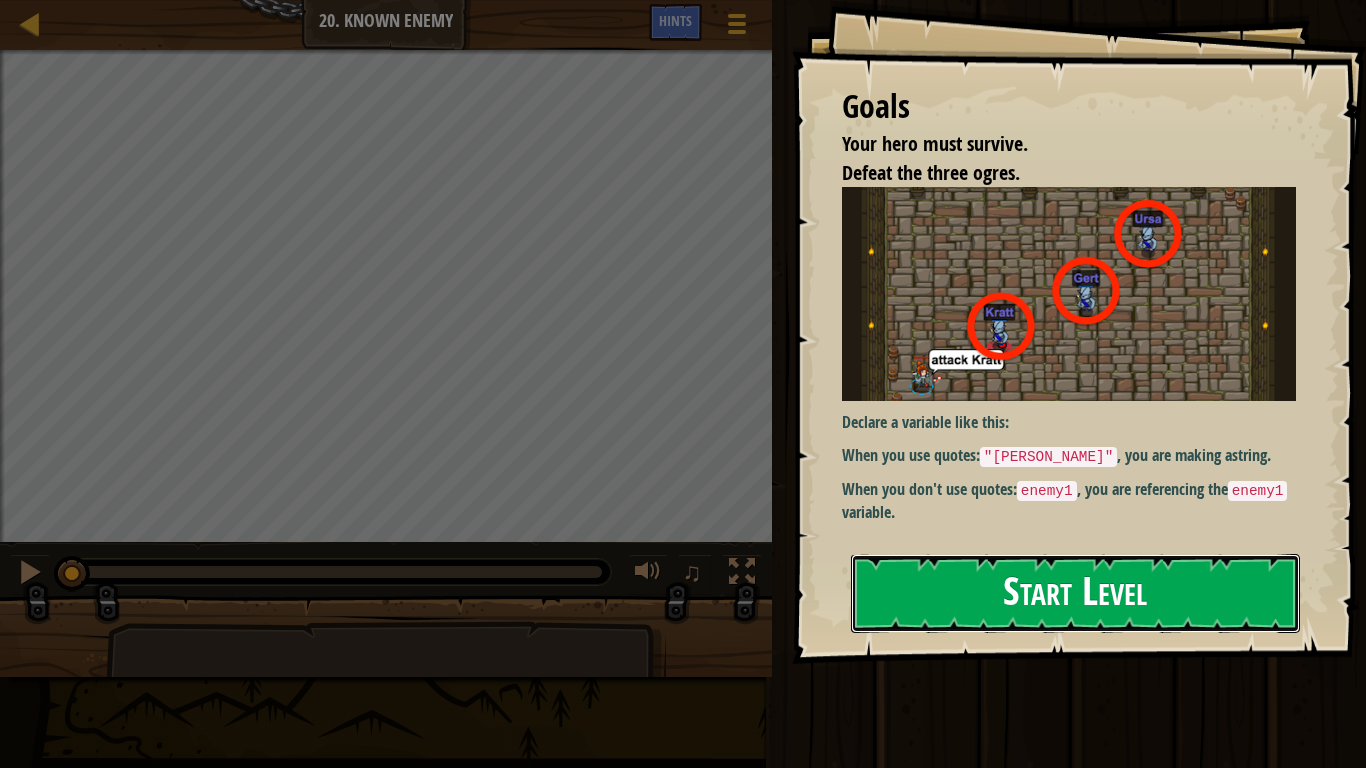 click on "Start Level" at bounding box center (1075, 593) 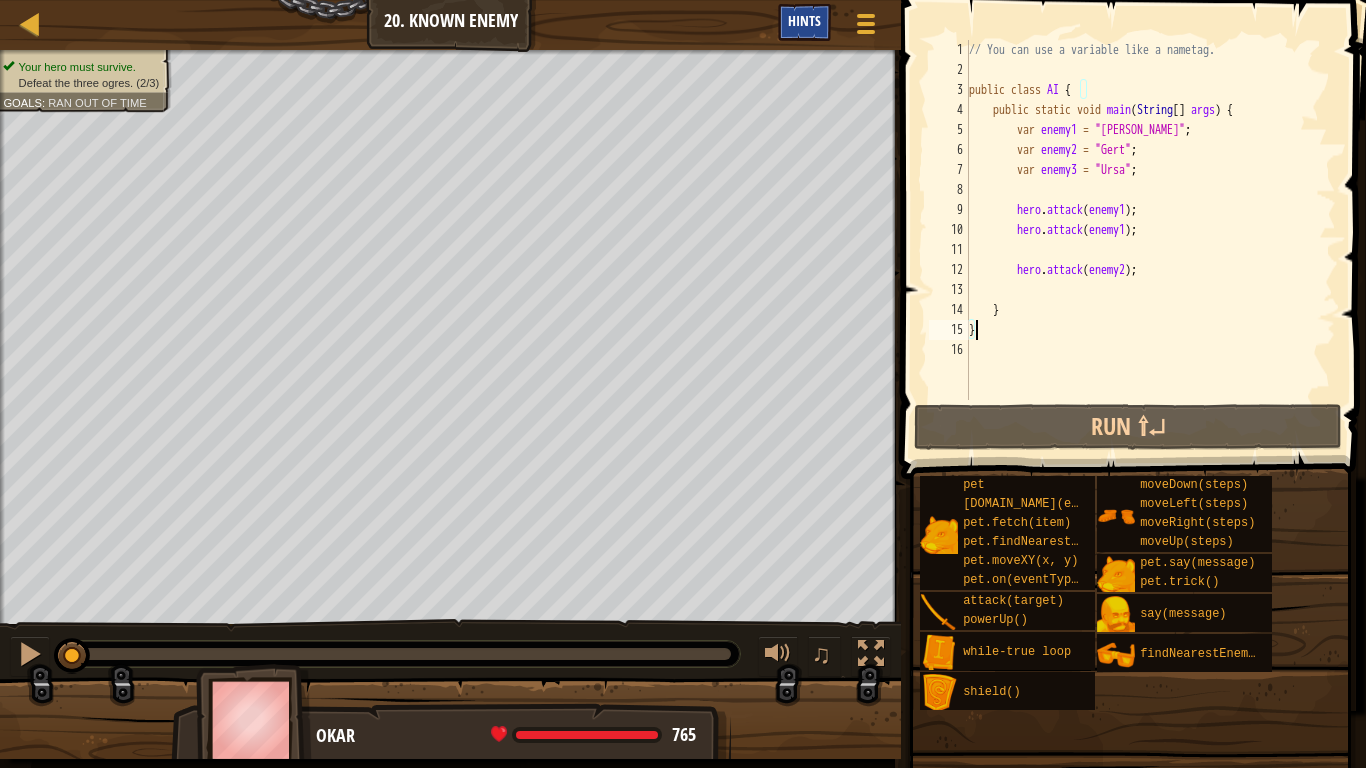 click on "Hints" at bounding box center (804, 22) 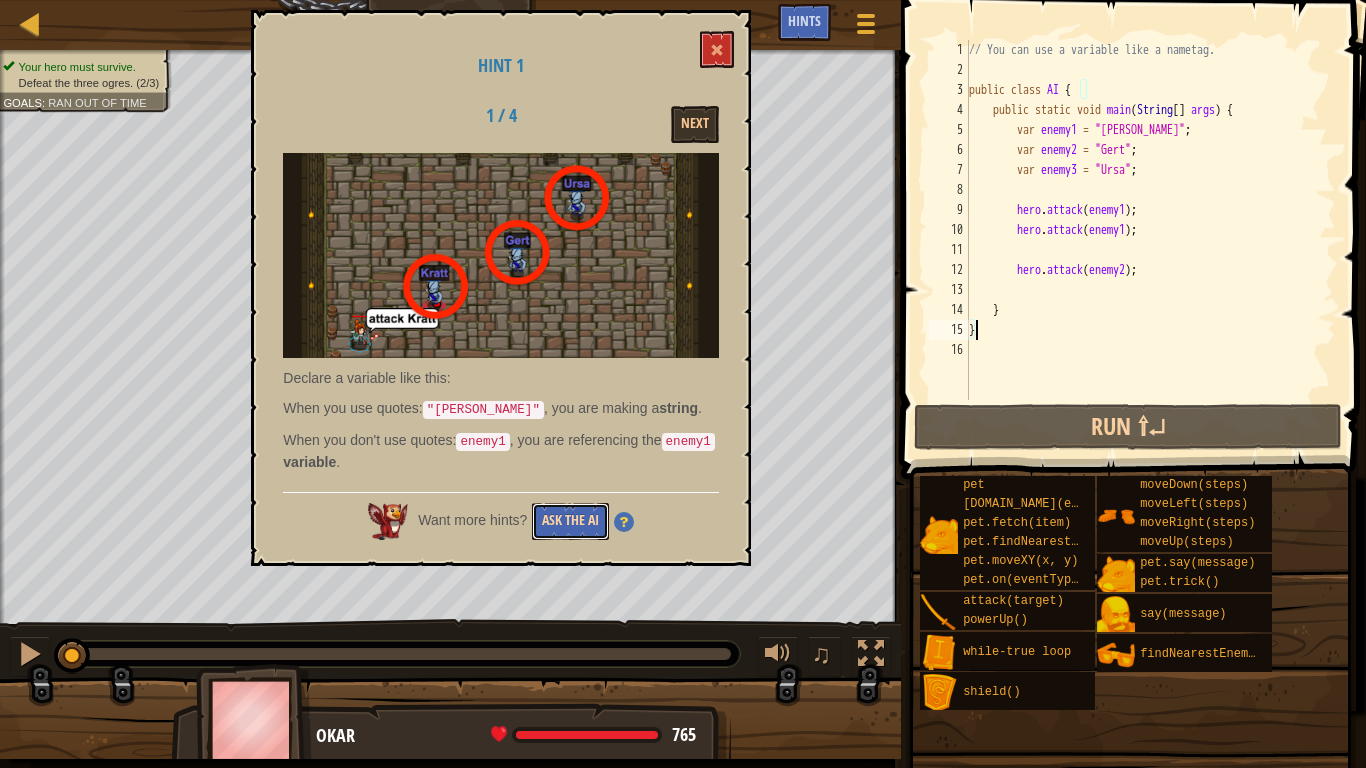 click on "Ask the AI" at bounding box center (570, 521) 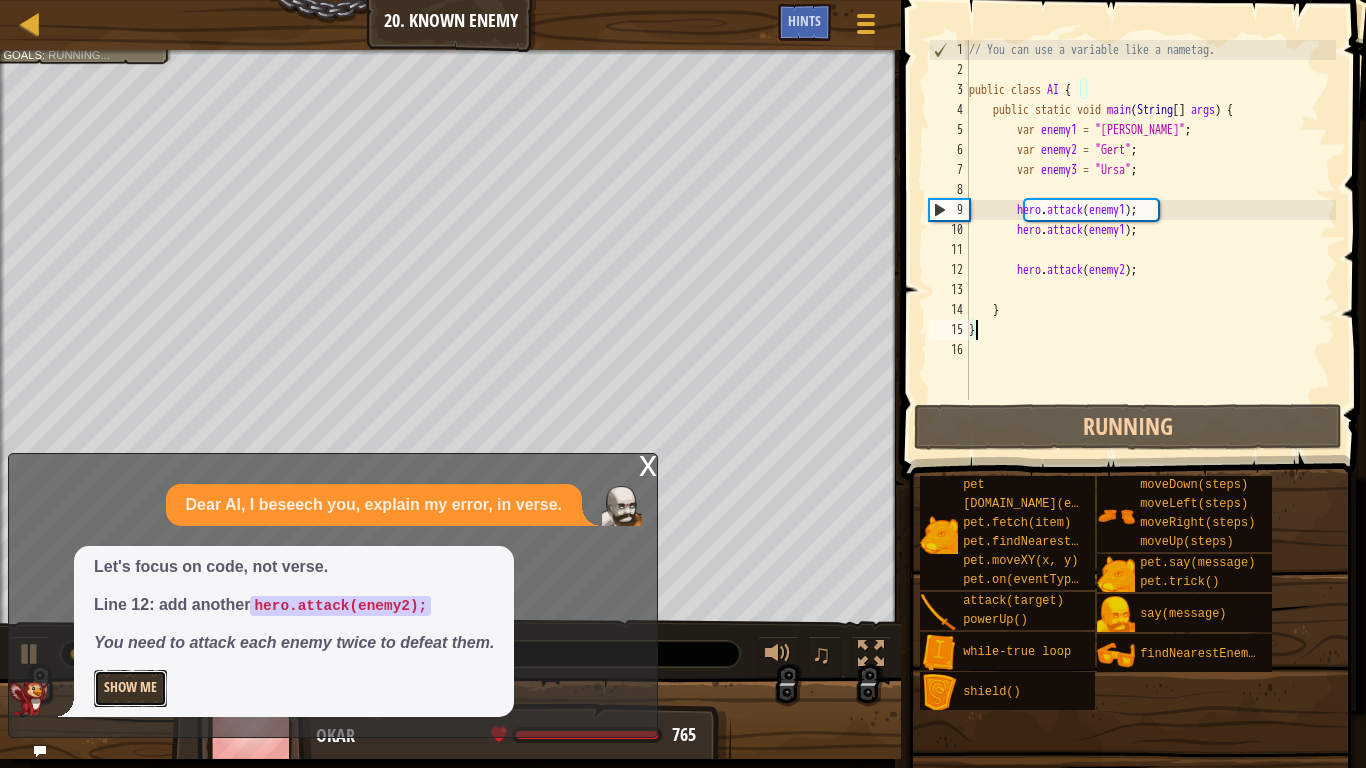 click on "Show Me" at bounding box center (130, 688) 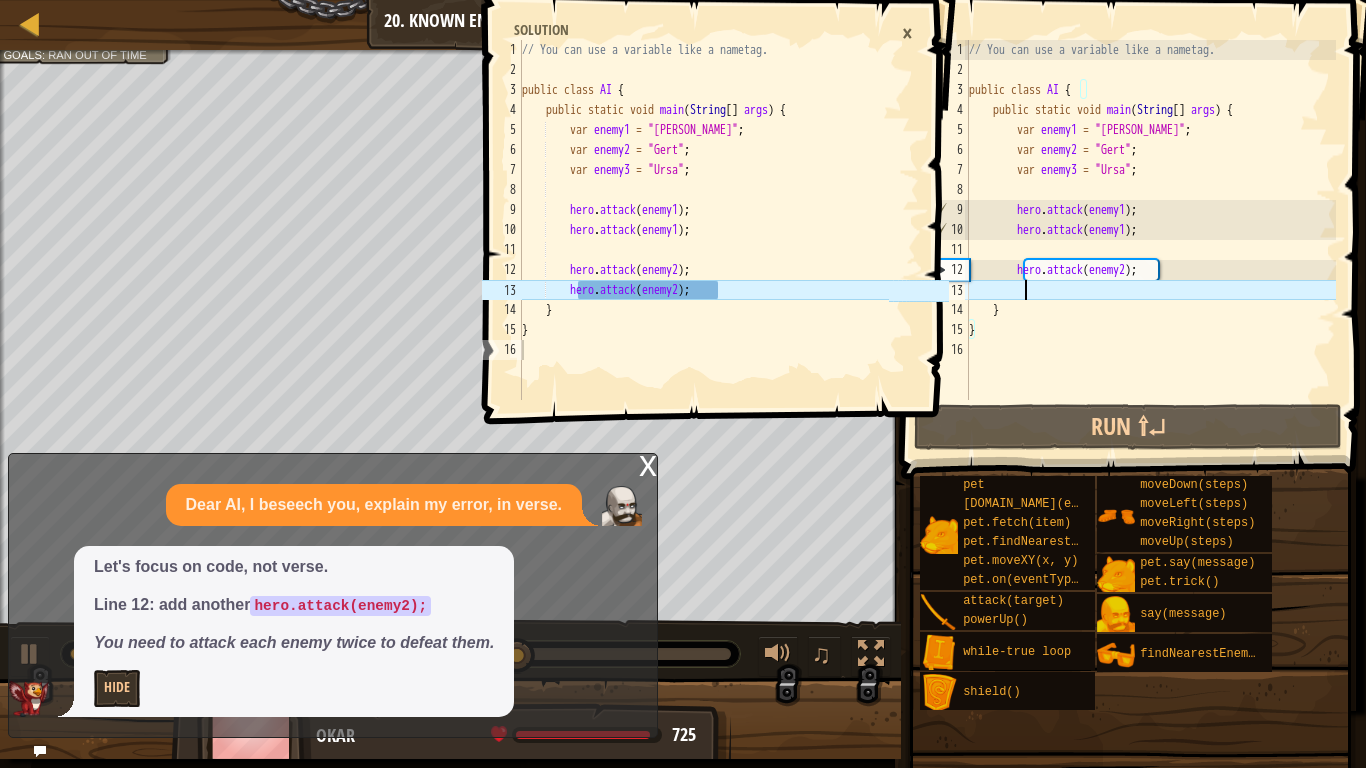 click on "// You can use a variable like a nametag. public   class   AI   {      public   static   void   main ( String [ ]   args )   {          var   enemy1   =   "[PERSON_NAME]" ;          var   enemy2   =   "Gert" ;          var   enemy3   =   "Ursa" ;                   hero . attack ( enemy1 ) ;          hero . attack ( enemy1 ) ;                   hero . attack ( enemy2 ) ;               } }" at bounding box center [1150, 240] 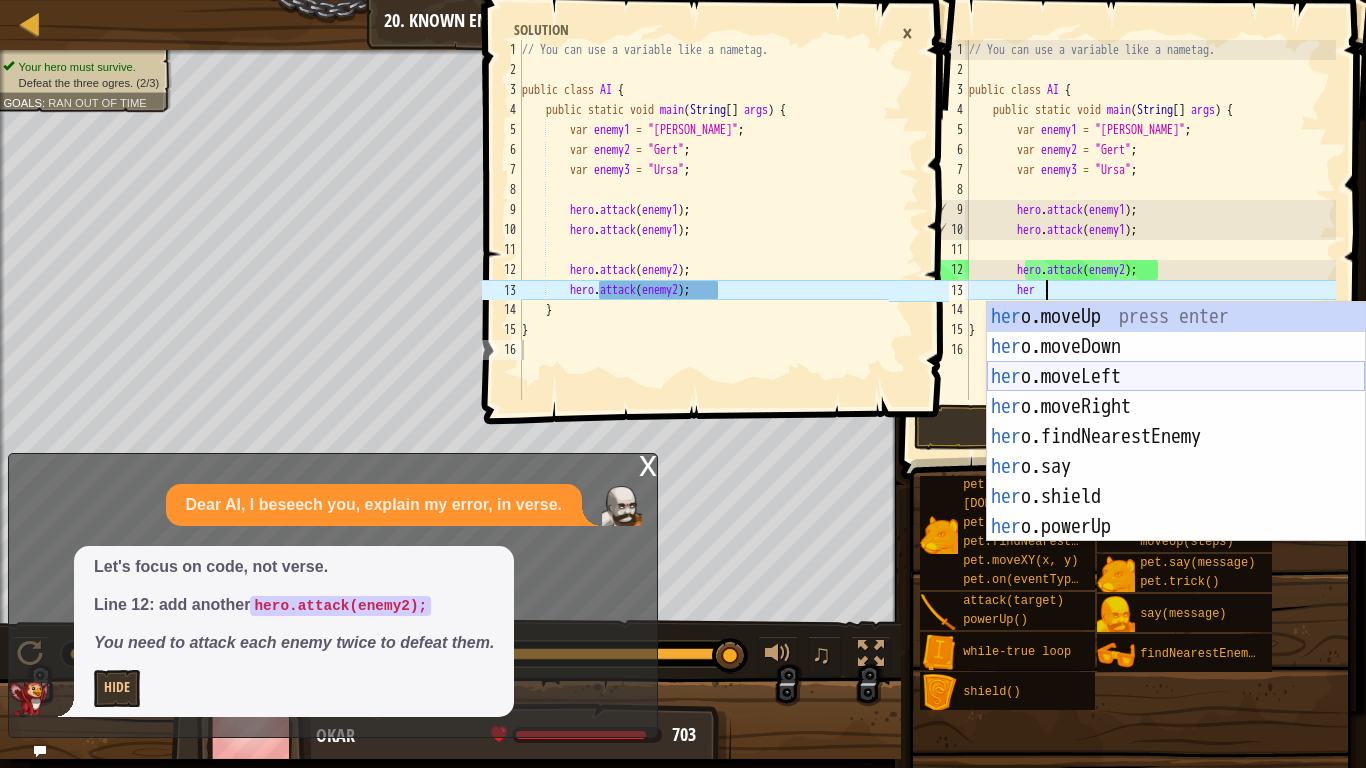 scroll, scrollTop: 9, scrollLeft: 11, axis: both 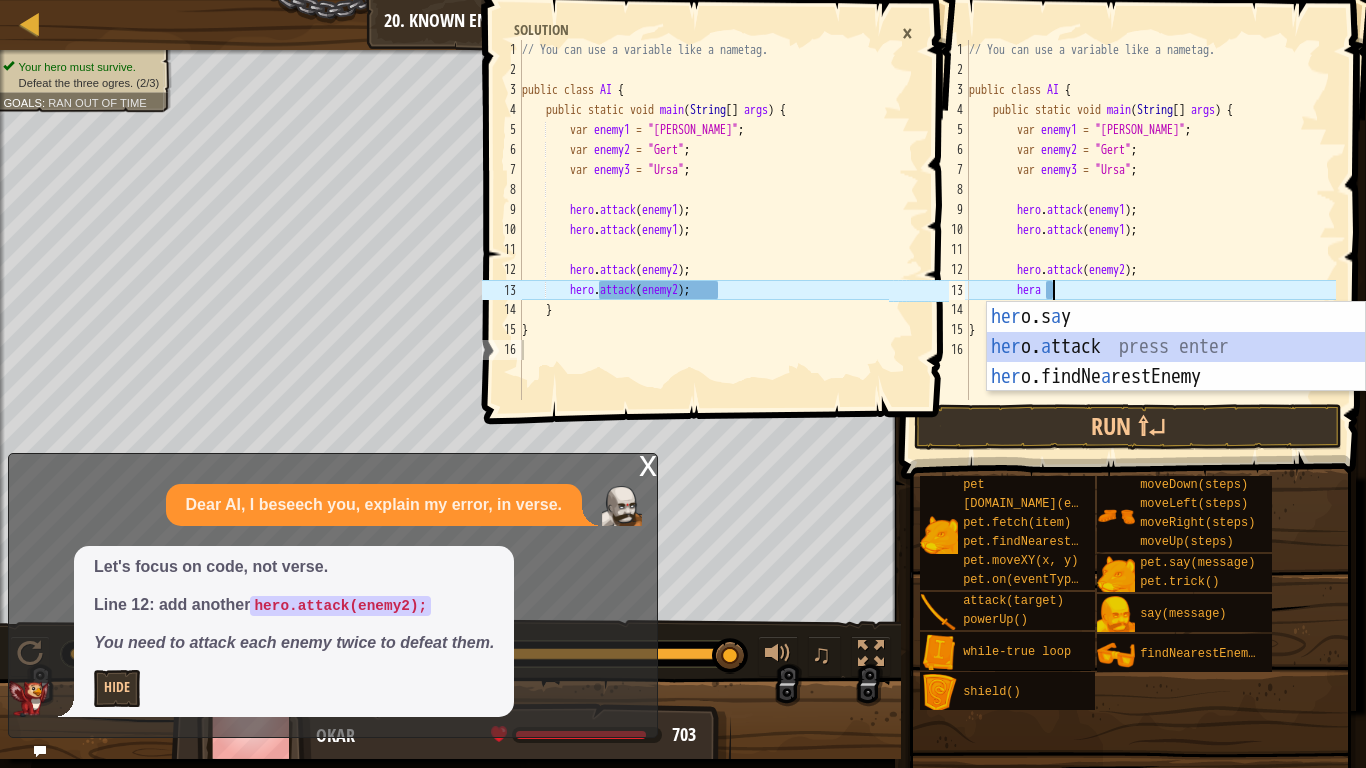 click on "her o.s a y press enter her o. a ttack press enter her o.findNe a restEnemy press enter" at bounding box center (1176, 377) 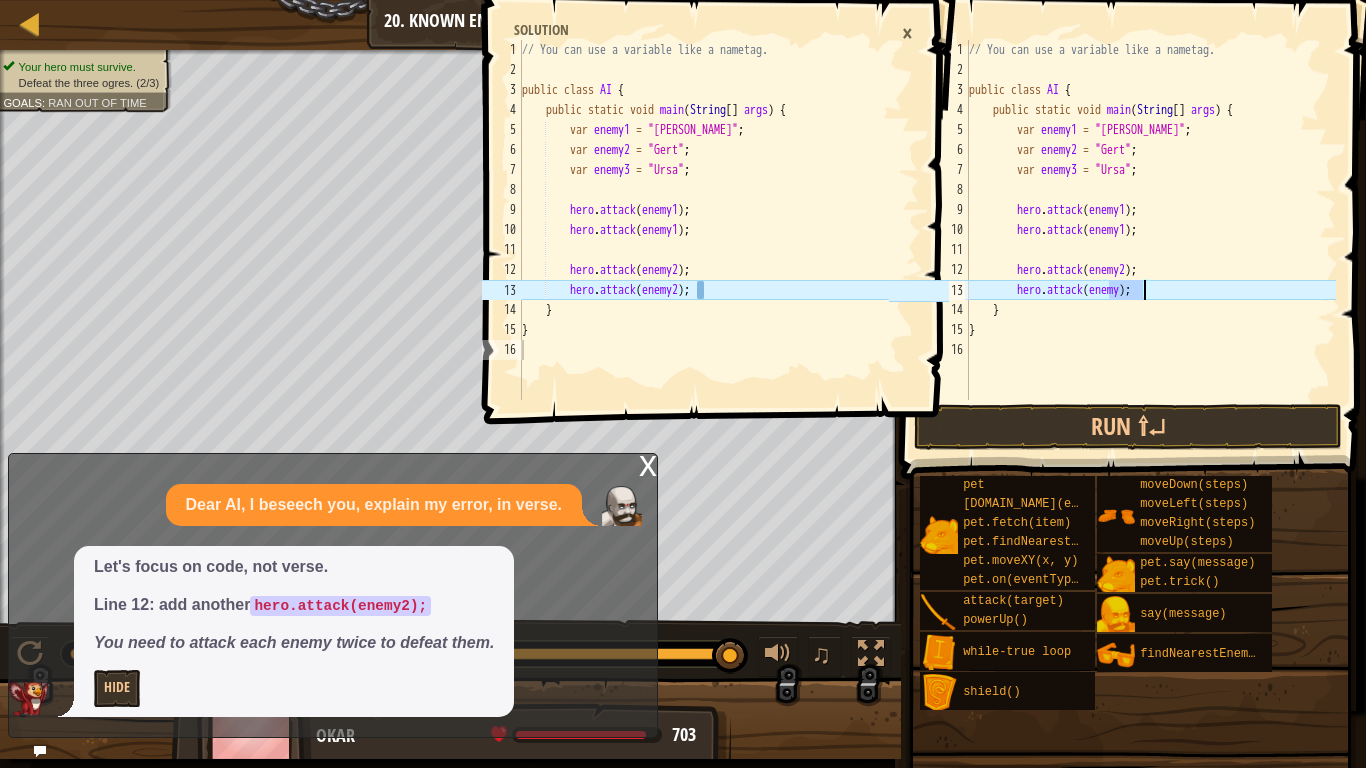 click on "// You can use a variable like a nametag. public   class   AI   {      public   static   void   main ( String [ ]   args )   {          var   enemy1   =   "[PERSON_NAME]" ;          var   enemy2   =   "Gert" ;          var   enemy3   =   "Ursa" ;                   hero . attack ( enemy1 ) ;          hero . attack ( enemy1 ) ;                   hero . attack ( enemy2 ) ;          hero . attack ( enemy ) ;      } }" at bounding box center [1150, 240] 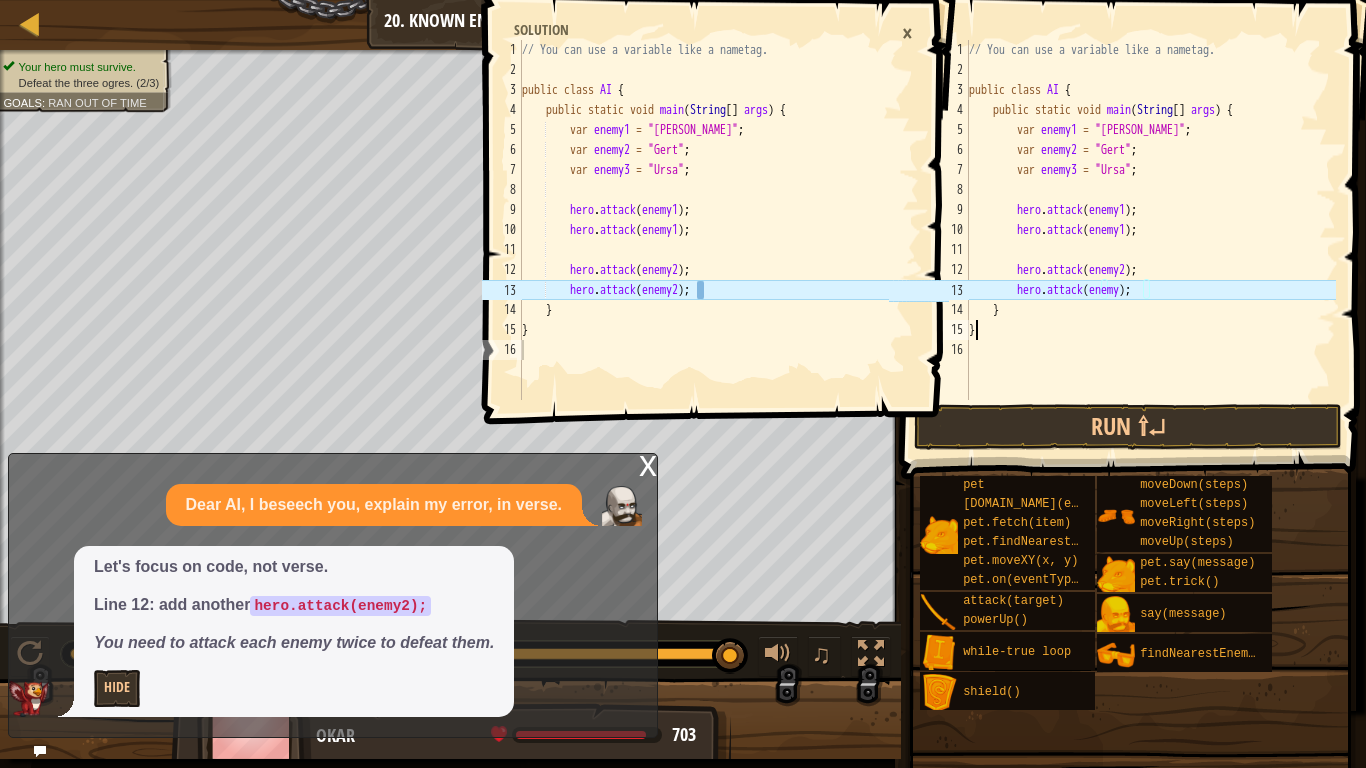 scroll, scrollTop: 9, scrollLeft: 0, axis: vertical 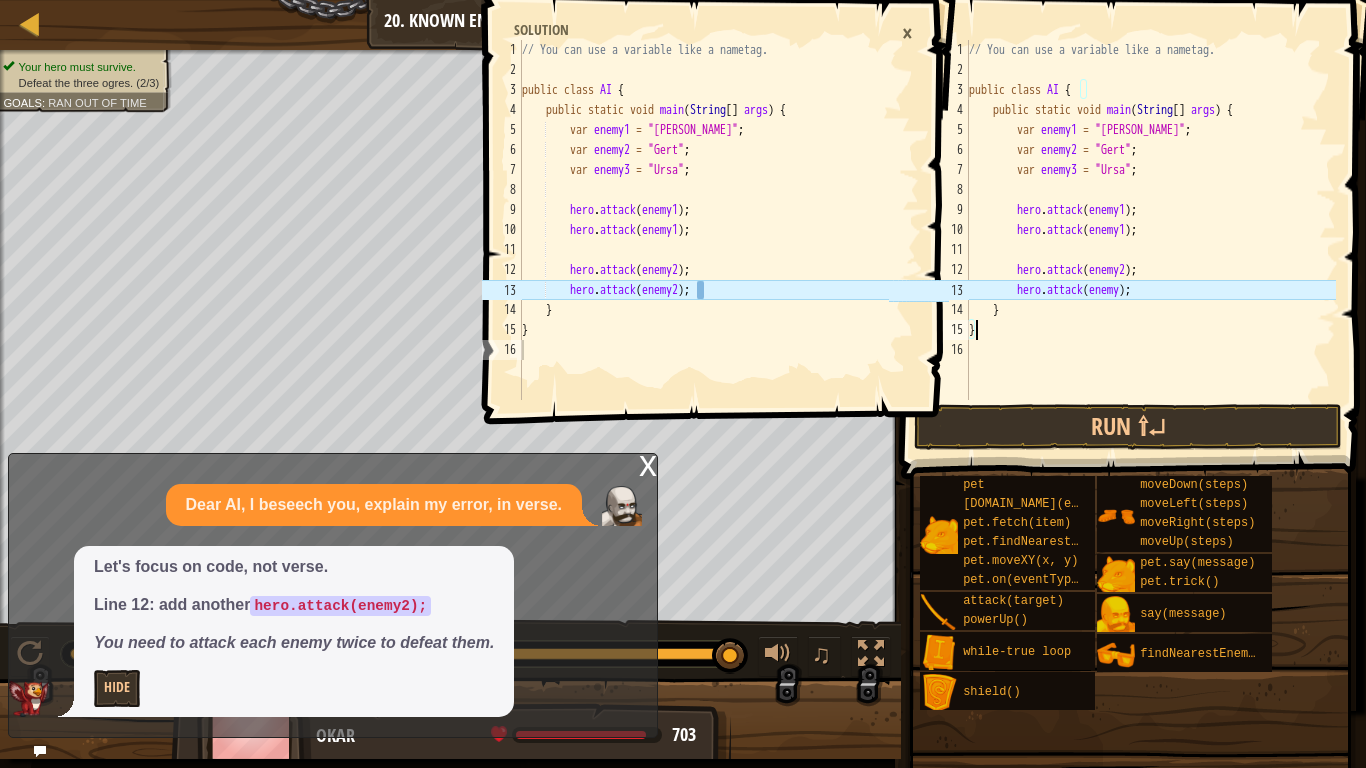 click on "// You can use a variable like a nametag. public   class   AI   {      public   static   void   main ( String [ ]   args )   {          var   enemy1   =   "[PERSON_NAME]" ;          var   enemy2   =   "Gert" ;          var   enemy3   =   "Ursa" ;                   hero . attack ( enemy1 ) ;          hero . attack ( enemy1 ) ;                   hero . attack ( enemy2 ) ;          hero . attack ( enemy ) ;      } }" at bounding box center [1150, 240] 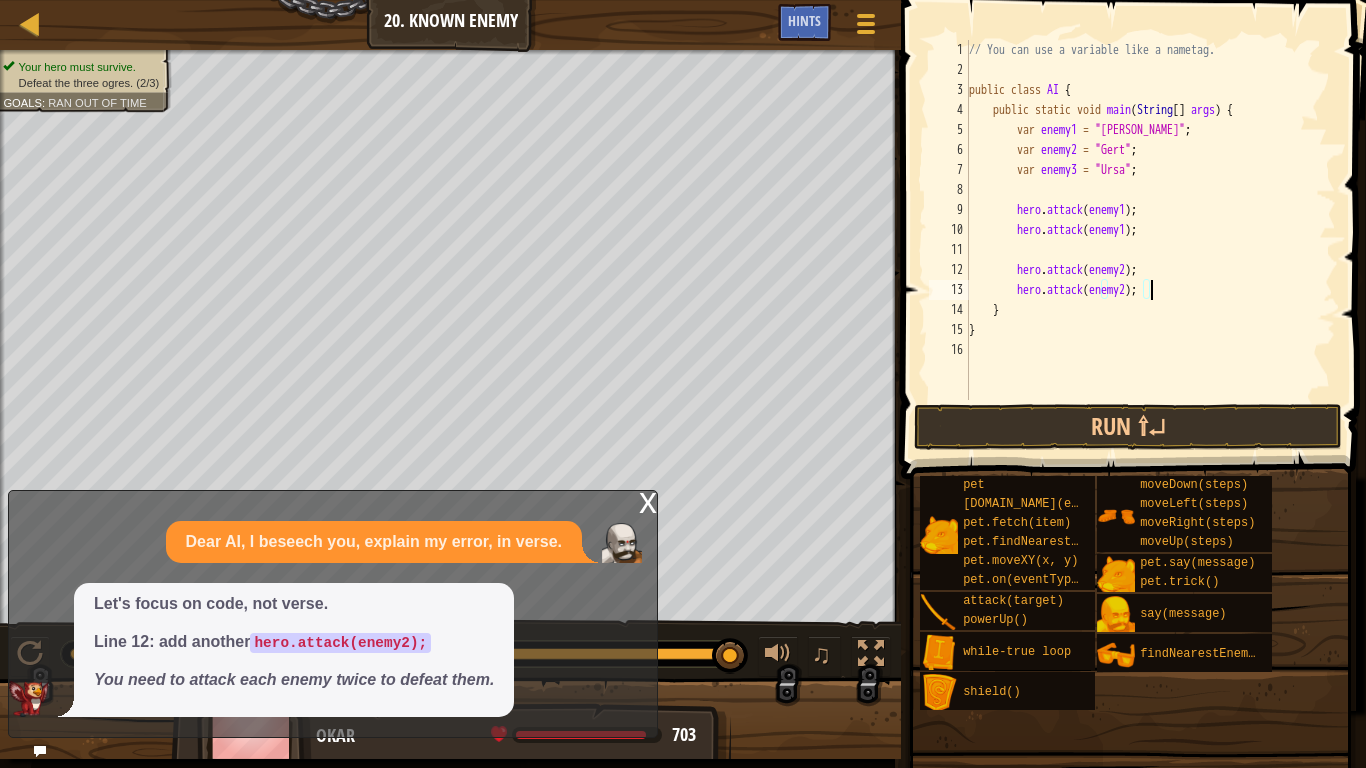 scroll, scrollTop: 9, scrollLeft: 26, axis: both 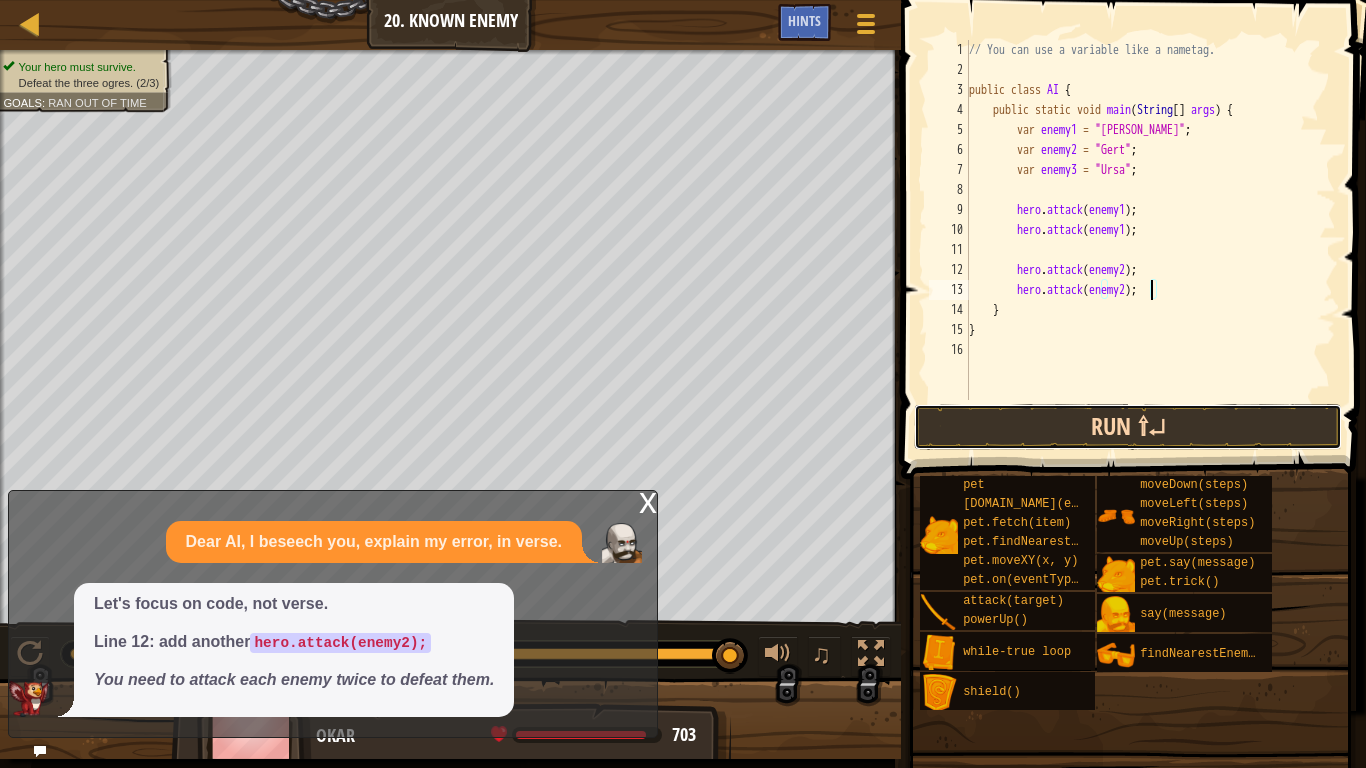 click on "Run ⇧↵" at bounding box center [1128, 427] 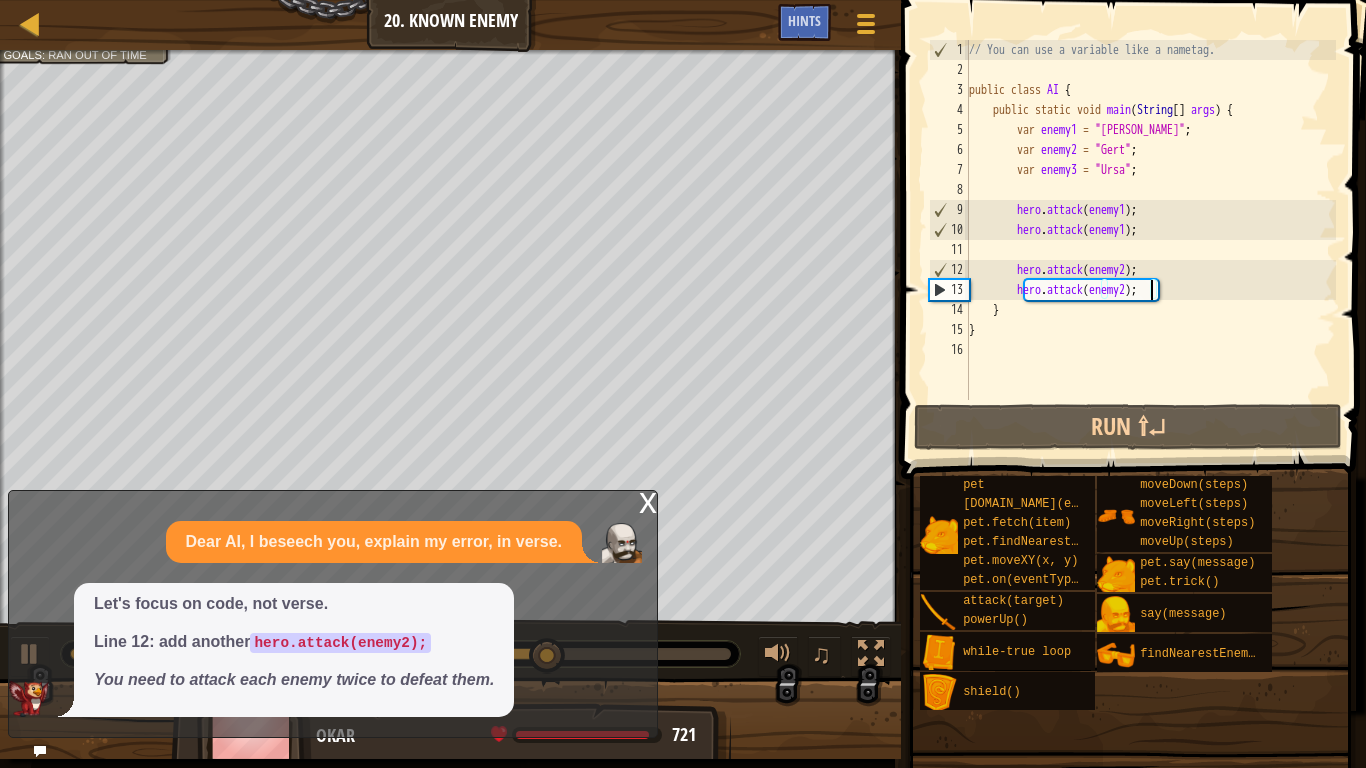 click on "// You can use a variable like a nametag. public   class   AI   {      public   static   void   main ( String [ ]   args )   {          var   enemy1   =   "[PERSON_NAME]" ;          var   enemy2   =   "Gert" ;          var   enemy3   =   "Ursa" ;                   hero . attack ( enemy1 ) ;          hero . attack ( enemy1 ) ;                   hero . attack ( enemy2 ) ;          hero . attack ( enemy2 ) ;      } }" at bounding box center [1150, 240] 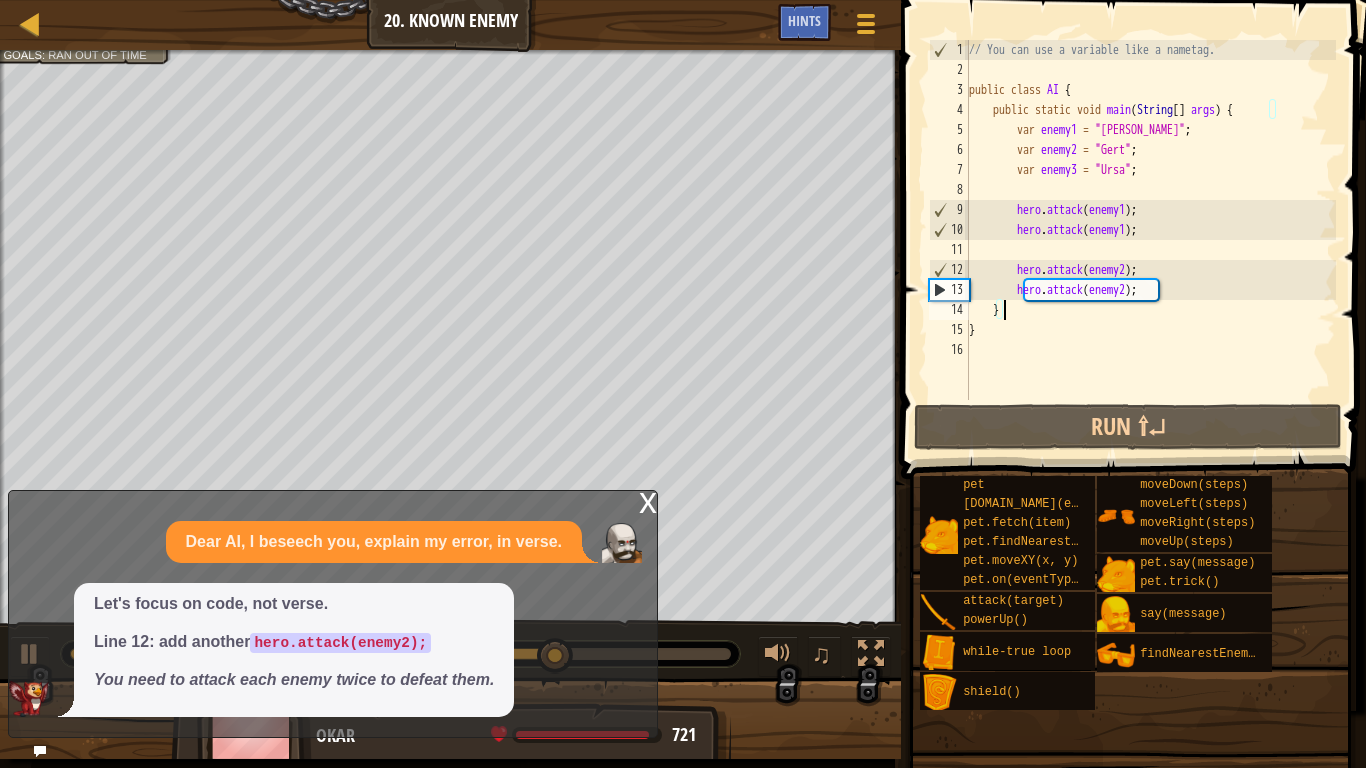 scroll, scrollTop: 9, scrollLeft: 4, axis: both 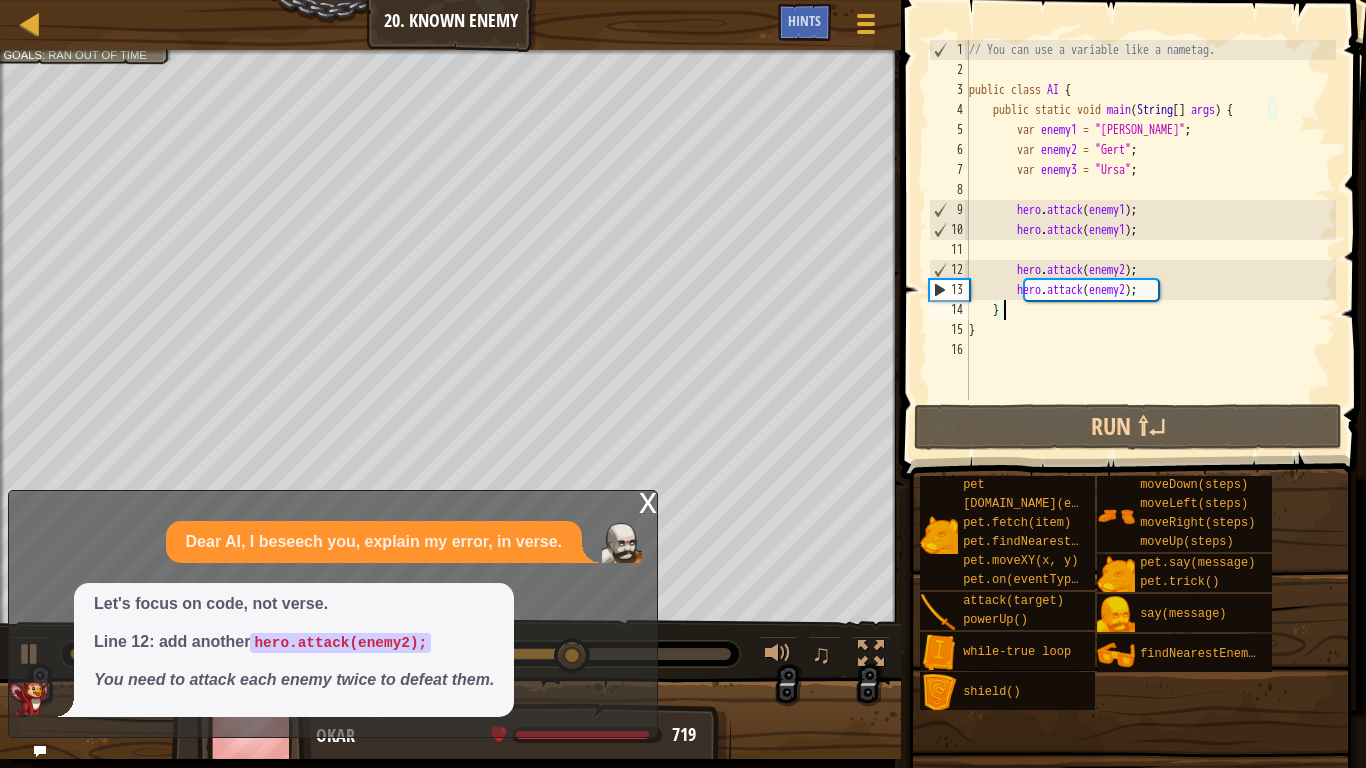 click on "// You can use a variable like a nametag. public   class   AI   {      public   static   void   main ( String [ ]   args )   {          var   enemy1   =   "[PERSON_NAME]" ;          var   enemy2   =   "Gert" ;          var   enemy3   =   "Ursa" ;                   hero . attack ( enemy1 ) ;          hero . attack ( enemy1 ) ;                   hero . attack ( enemy2 ) ;          hero . attack ( enemy2 ) ;      } }" at bounding box center (1150, 240) 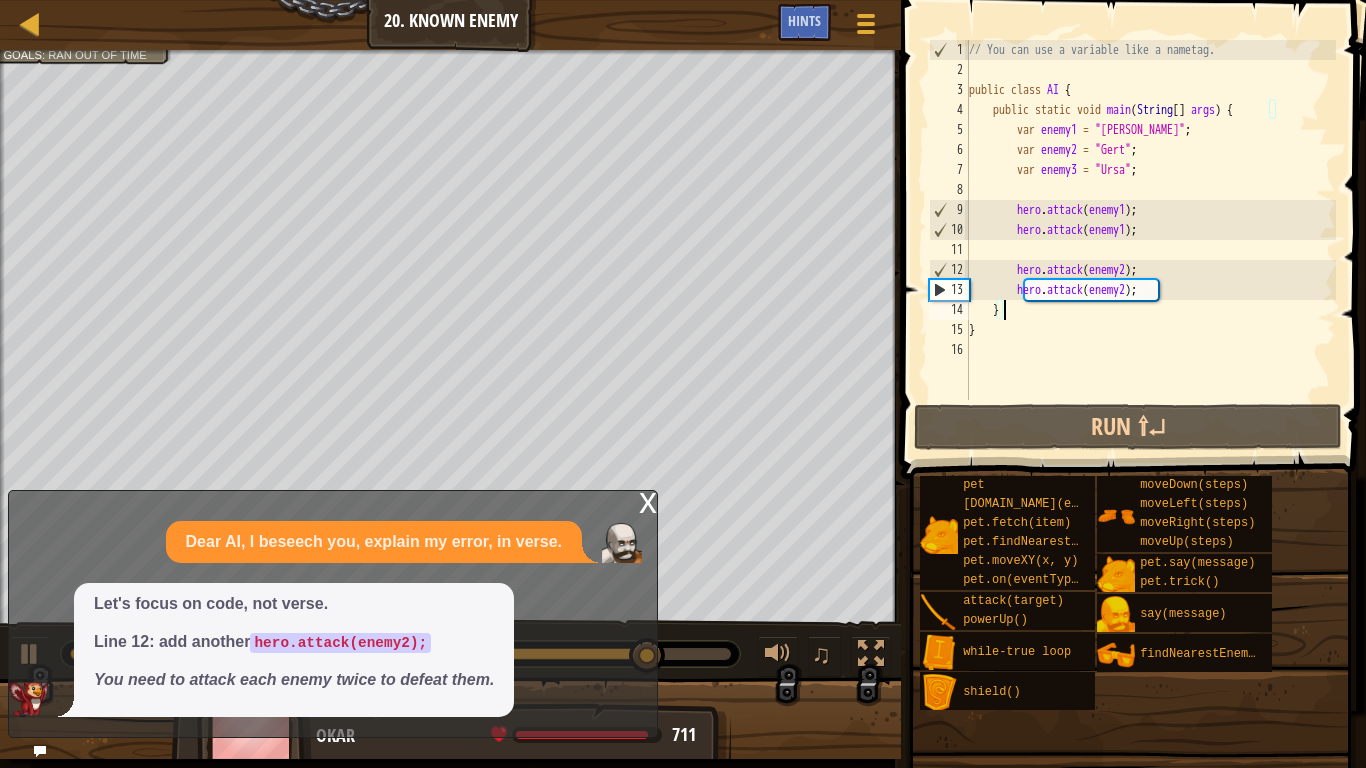 click on "// You can use a variable like a nametag. public   class   AI   {      public   static   void   main ( String [ ]   args )   {          var   enemy1   =   "[PERSON_NAME]" ;          var   enemy2   =   "Gert" ;          var   enemy3   =   "Ursa" ;                   hero . attack ( enemy1 ) ;          hero . attack ( enemy1 ) ;                   hero . attack ( enemy2 ) ;          hero . attack ( enemy2 ) ;      } }" at bounding box center [1150, 240] 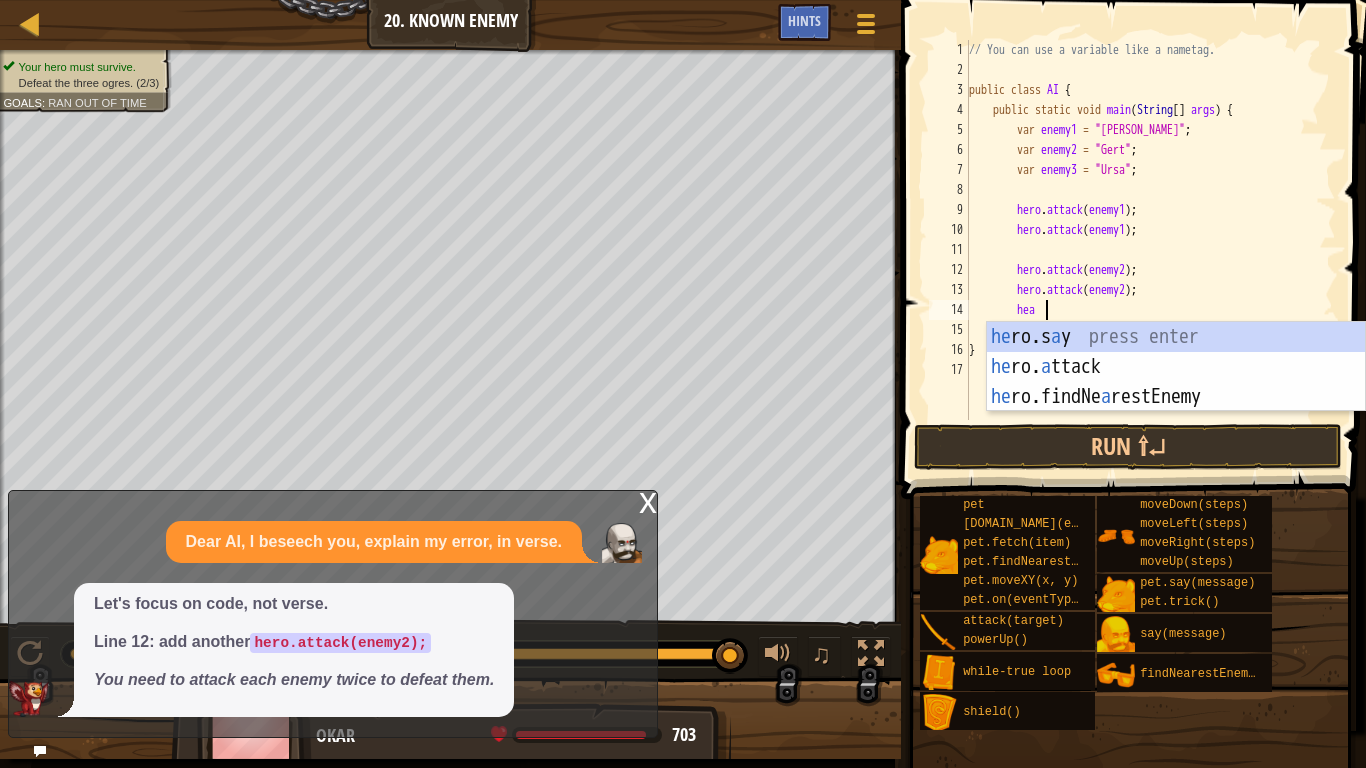 scroll, scrollTop: 9, scrollLeft: 10, axis: both 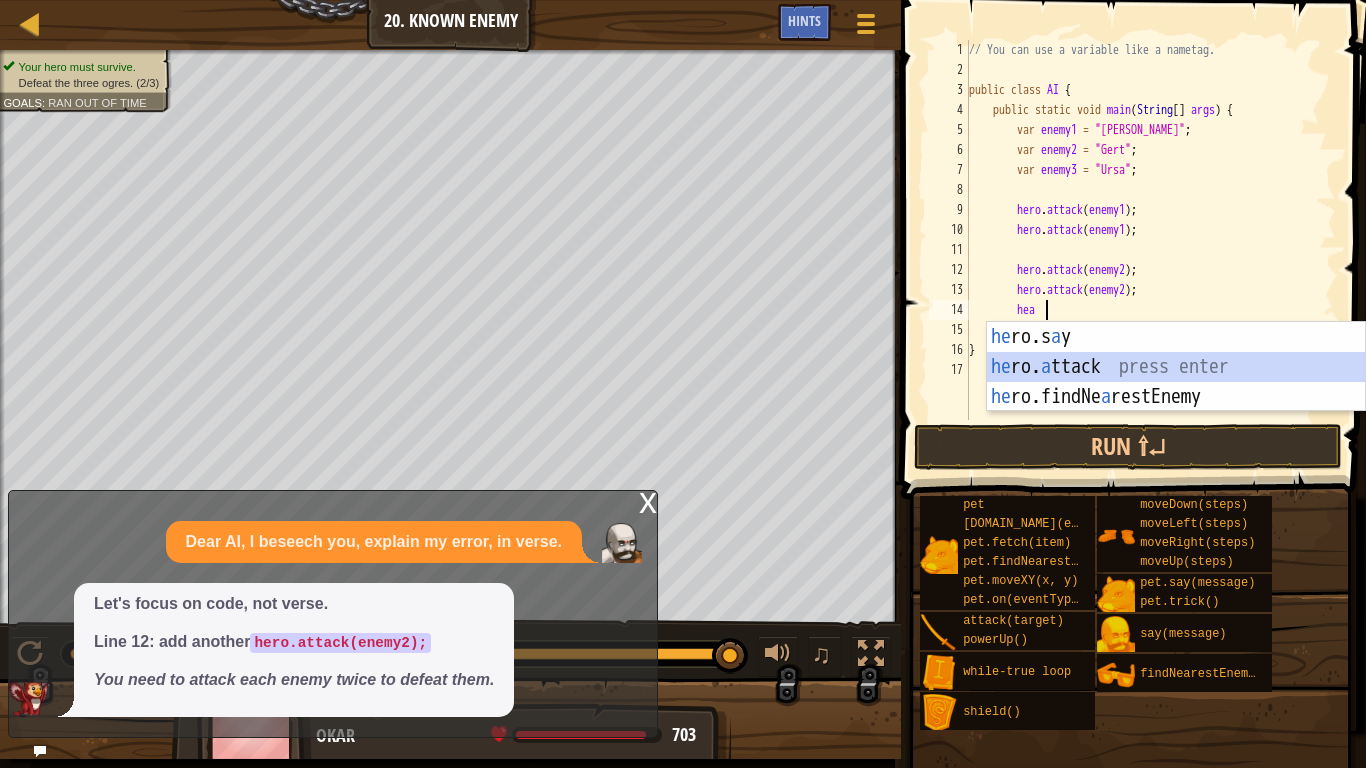 click on "he ro.s a y press enter he ro. a ttack press enter he ro.findNe a restEnemy press enter" at bounding box center [1176, 397] 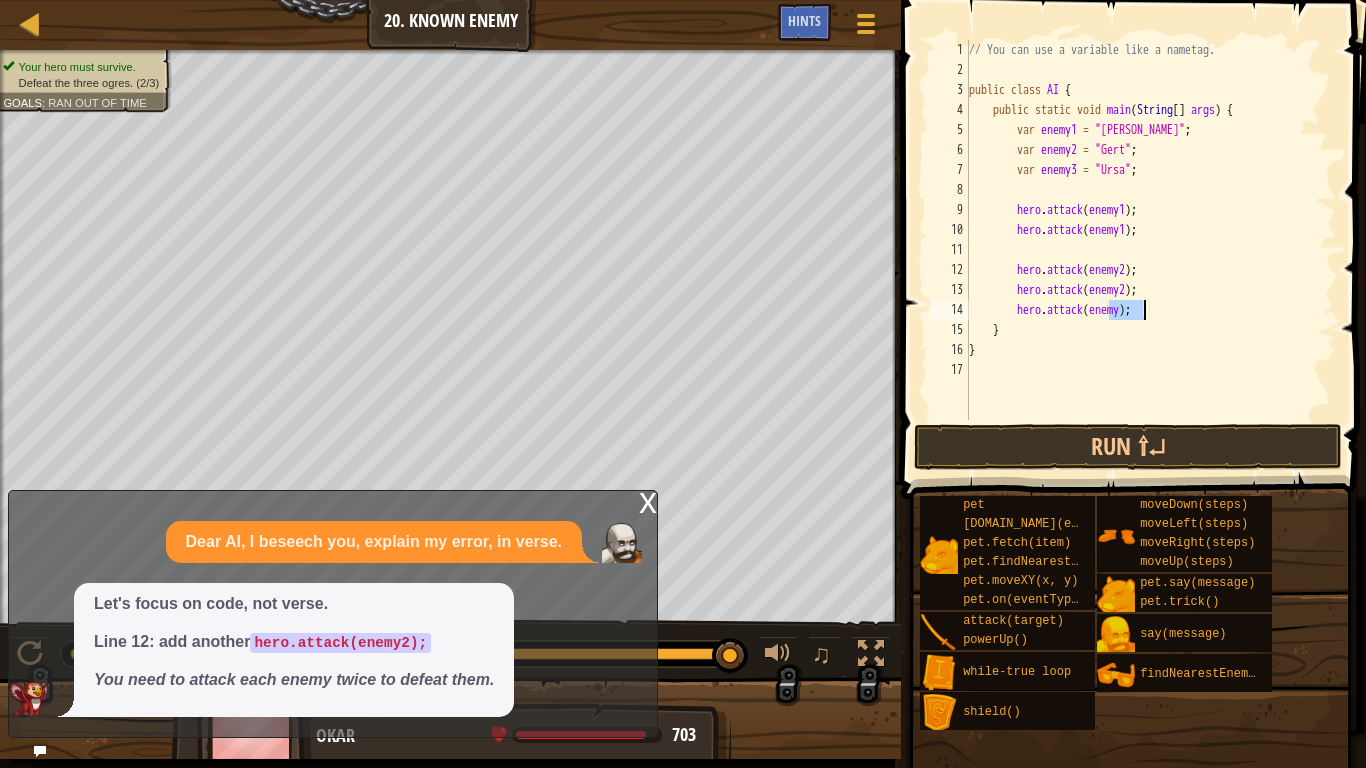 click on "// You can use a variable like a nametag. public   class   AI   {      public   static   void   main ( String [ ]   args )   {          var   enemy1   =   "[PERSON_NAME]" ;          var   enemy2   =   "Gert" ;          var   enemy3   =   "Ursa" ;                   hero . attack ( enemy1 ) ;          hero . attack ( enemy1 ) ;                   hero . attack ( enemy2 ) ;          hero . attack ( enemy2 ) ;          hero . attack ( enemy ) ;      } }" at bounding box center (1150, 250) 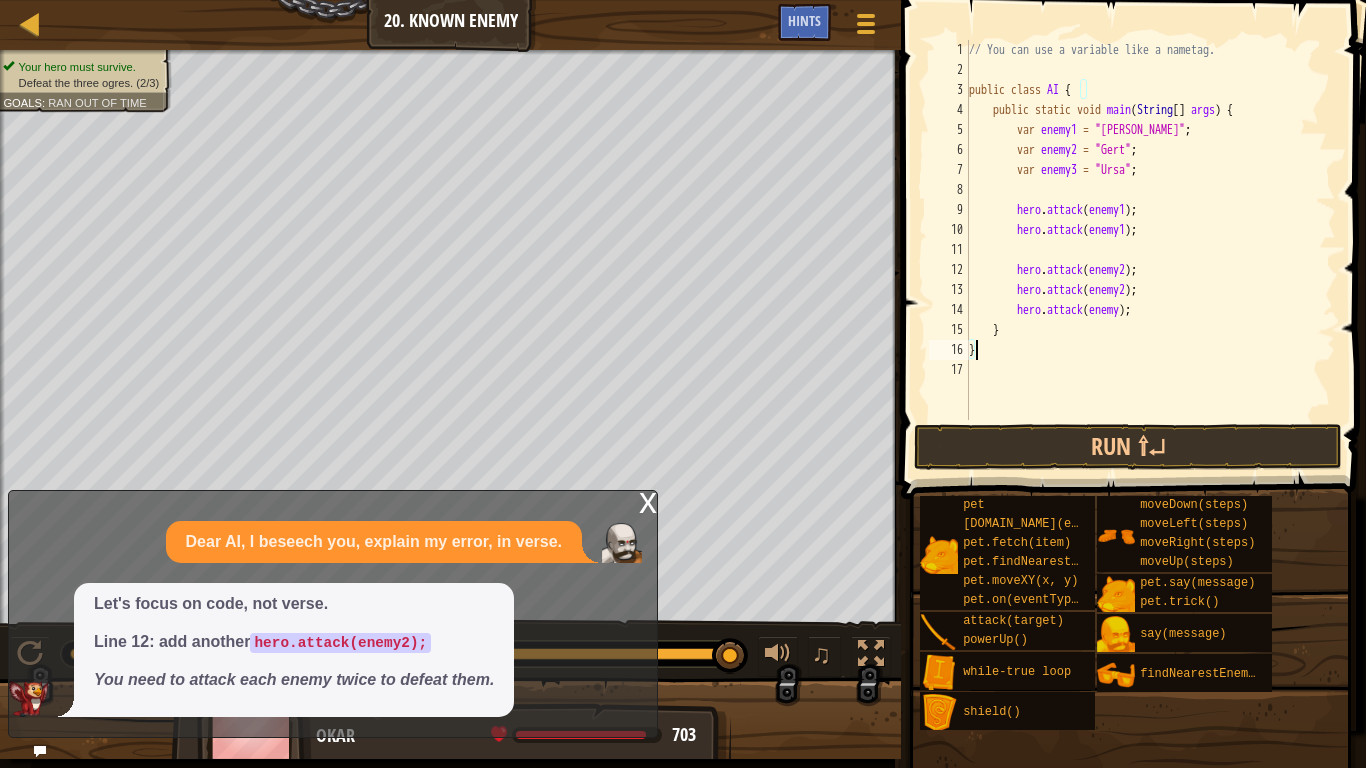scroll, scrollTop: 9, scrollLeft: 0, axis: vertical 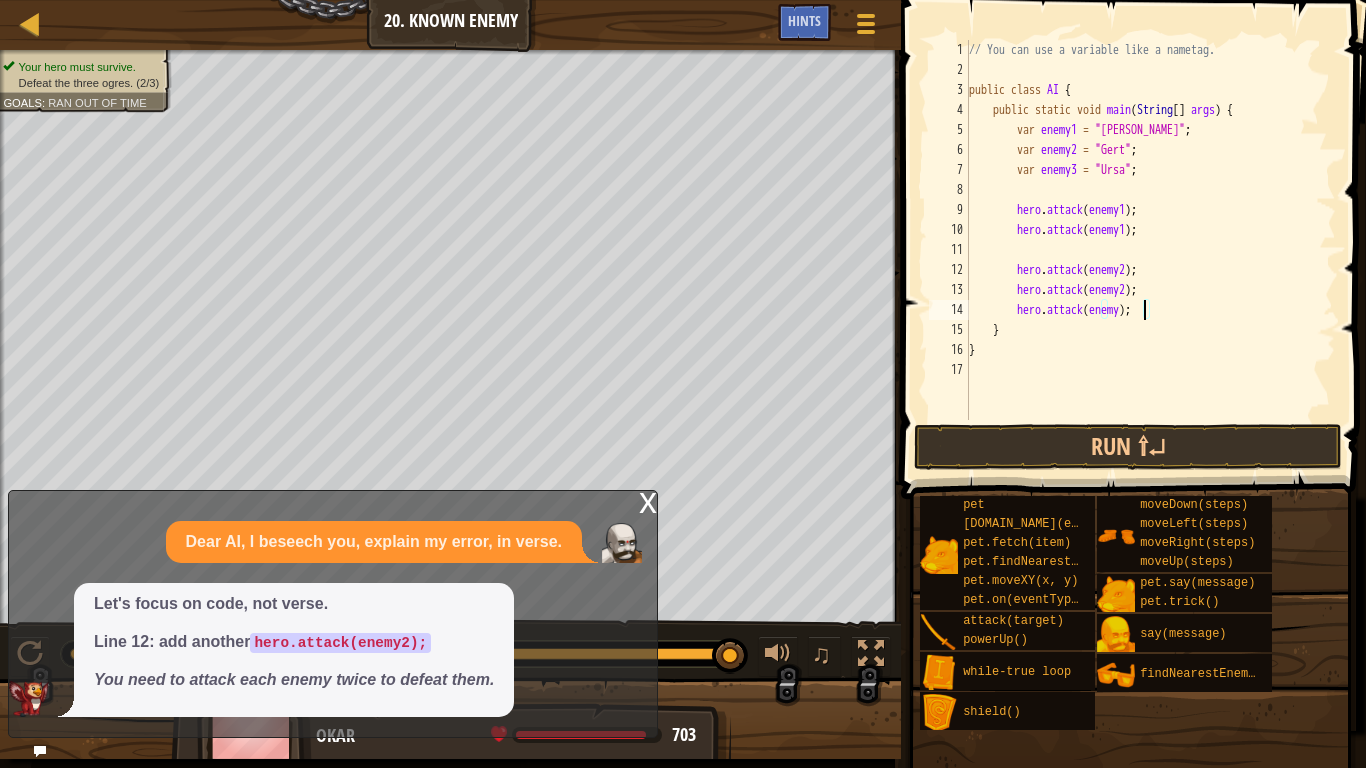 click on "// You can use a variable like a nametag. public   class   AI   {      public   static   void   main ( String [ ]   args )   {          var   enemy1   =   "[PERSON_NAME]" ;          var   enemy2   =   "Gert" ;          var   enemy3   =   "Ursa" ;                   hero . attack ( enemy1 ) ;          hero . attack ( enemy1 ) ;                   hero . attack ( enemy2 ) ;          hero . attack ( enemy2 ) ;          hero . attack ( enemy ) ;      } }" at bounding box center (1150, 250) 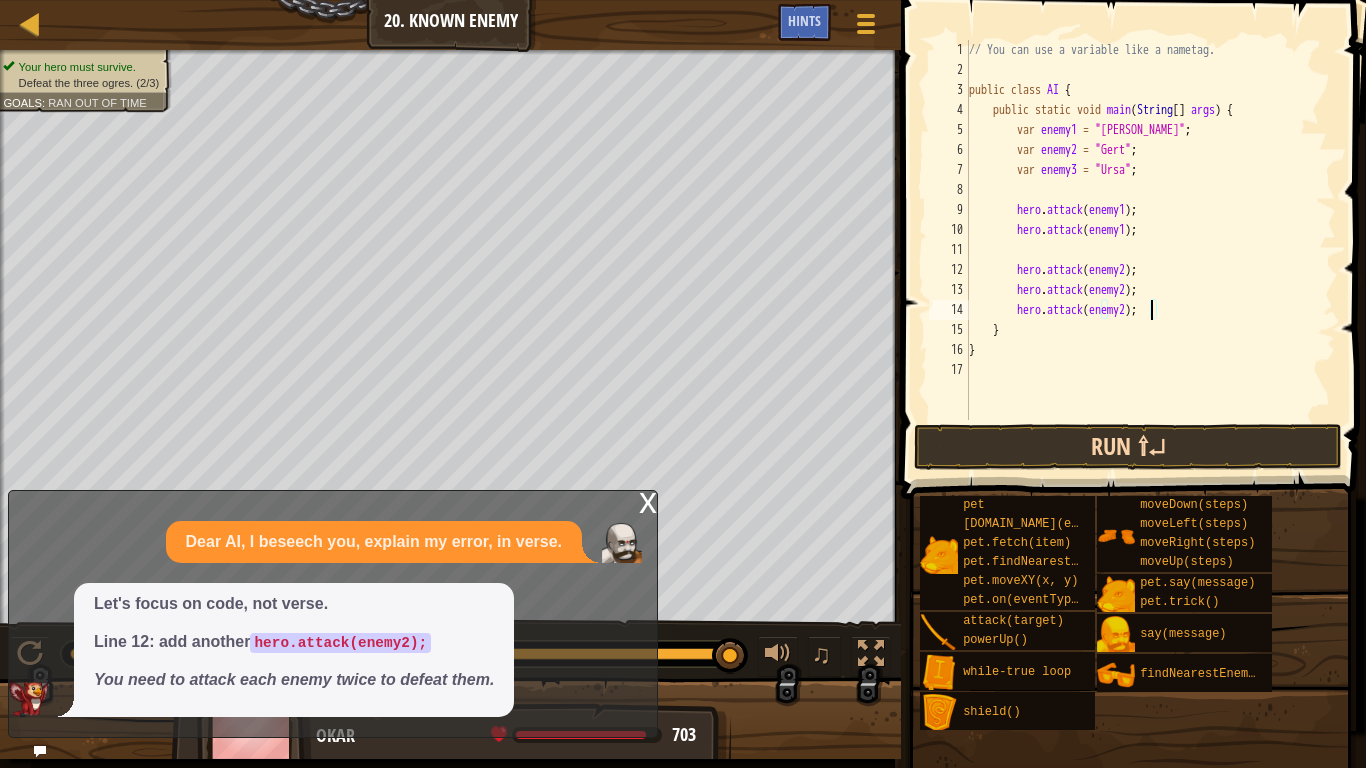 scroll, scrollTop: 9, scrollLeft: 26, axis: both 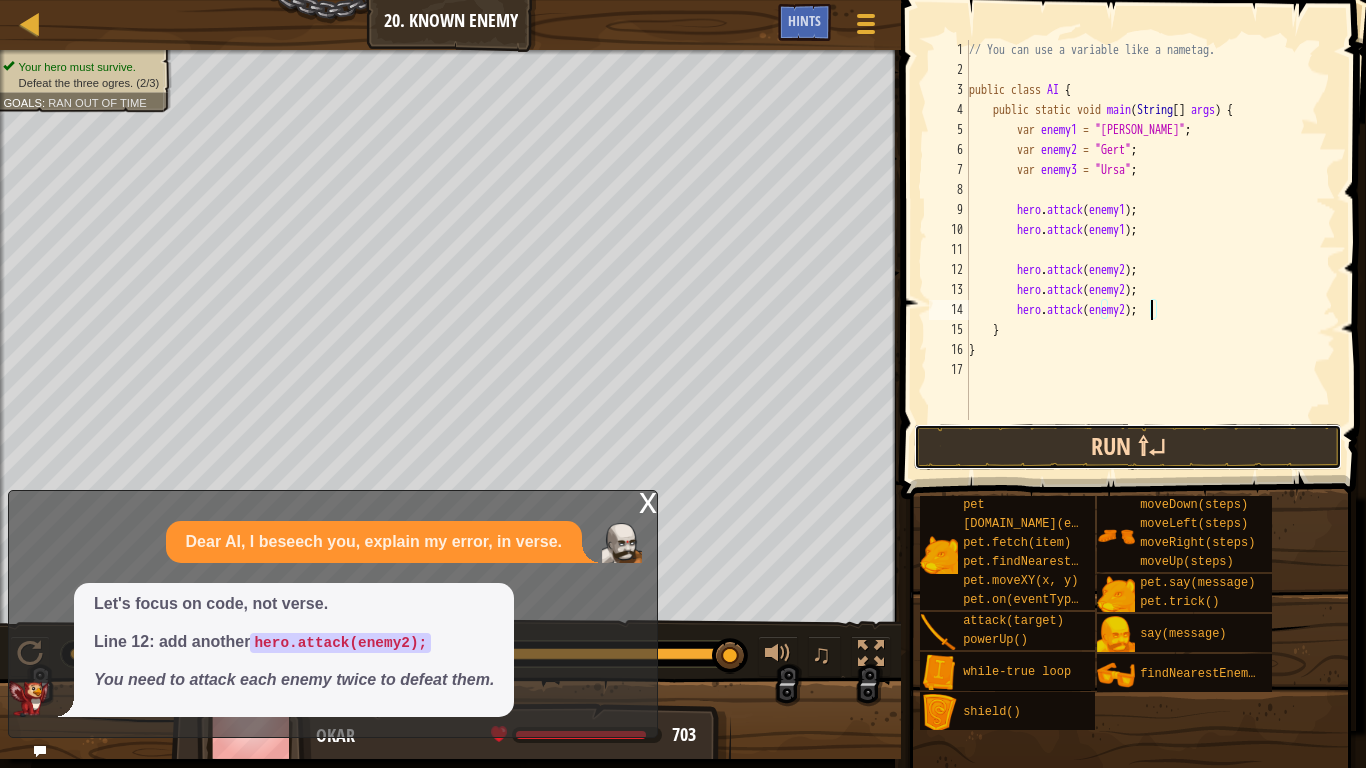 click on "Run ⇧↵" at bounding box center (1128, 447) 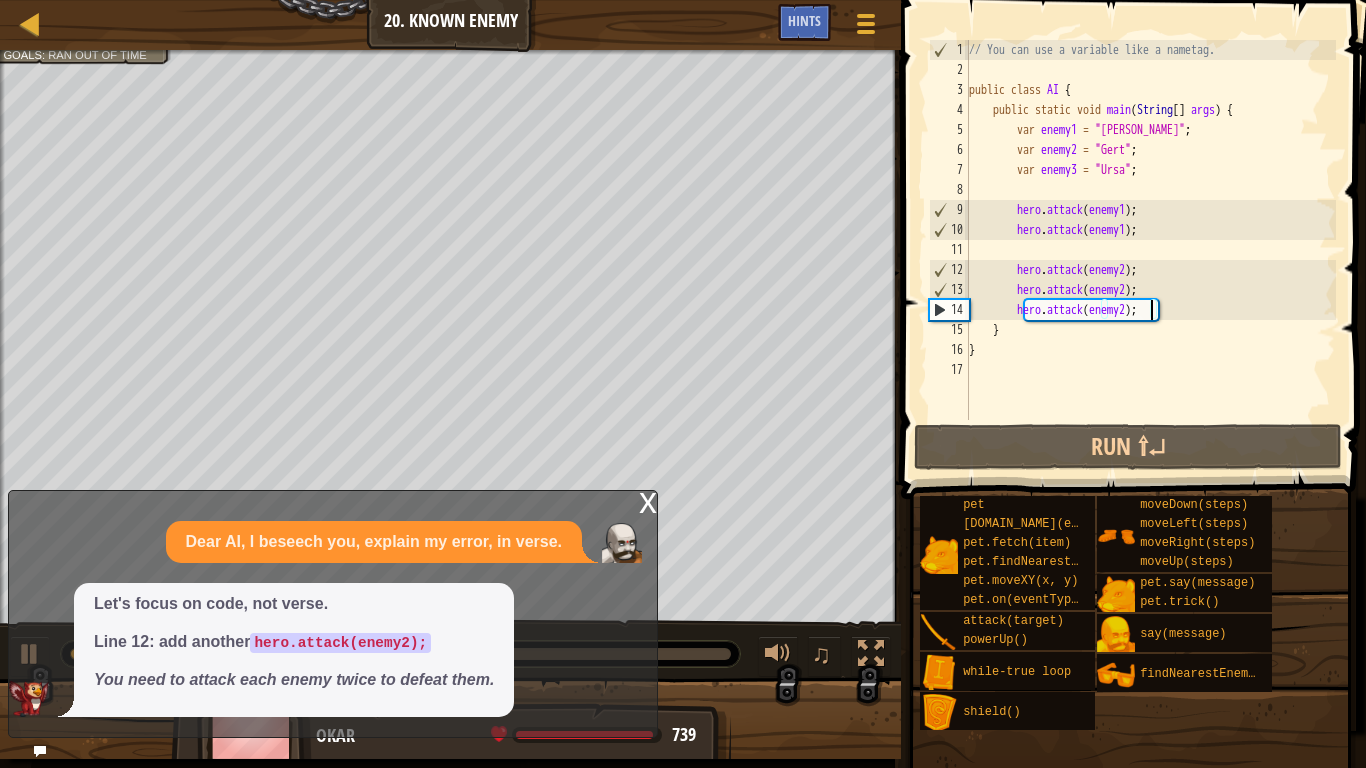 click on "// You can use a variable like a nametag. public   class   AI   {      public   static   void   main ( String [ ]   args )   {          var   enemy1   =   "[PERSON_NAME]" ;          var   enemy2   =   "Gert" ;          var   enemy3   =   "Ursa" ;                   hero . attack ( enemy1 ) ;          hero . attack ( enemy1 ) ;                   hero . attack ( enemy2 ) ;          hero . attack ( enemy2 ) ;          hero . attack ( enemy2 ) ;      } }" at bounding box center (1150, 250) 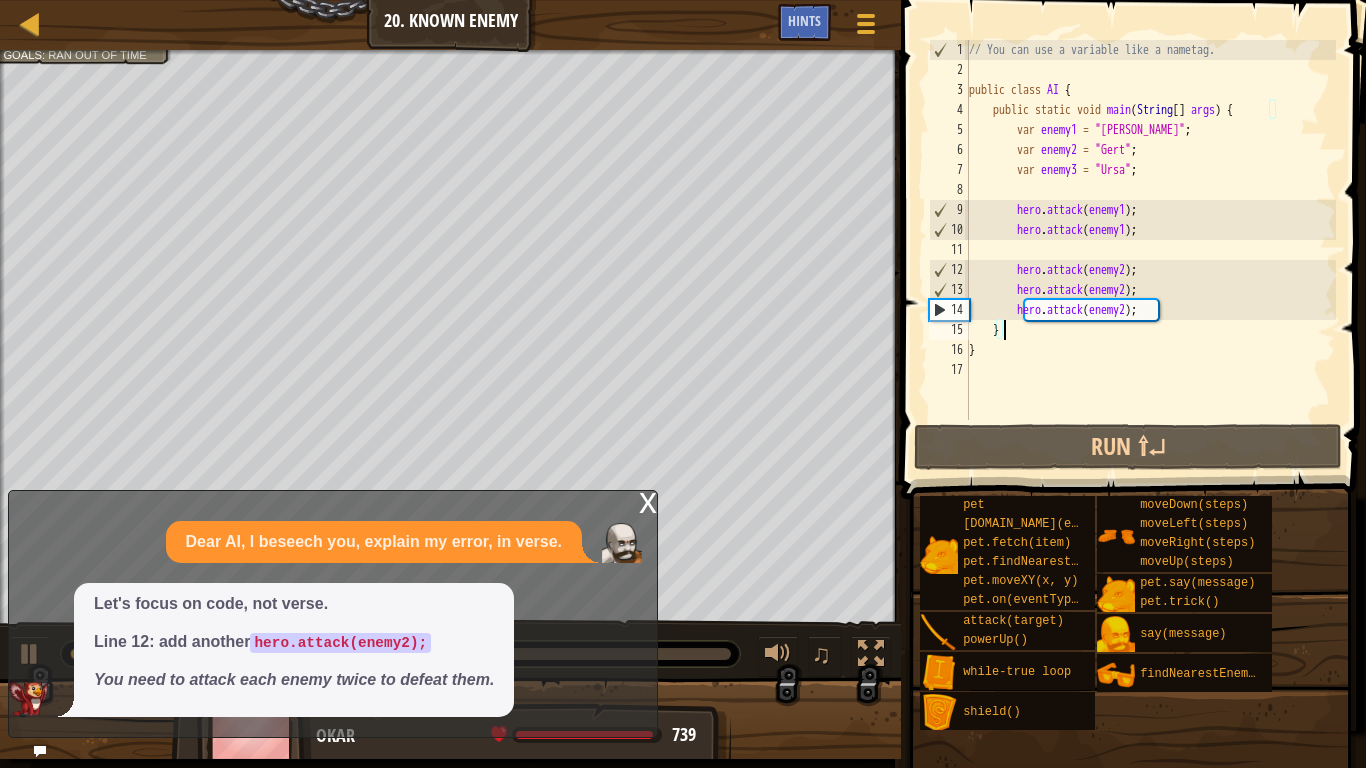 scroll, scrollTop: 9, scrollLeft: 4, axis: both 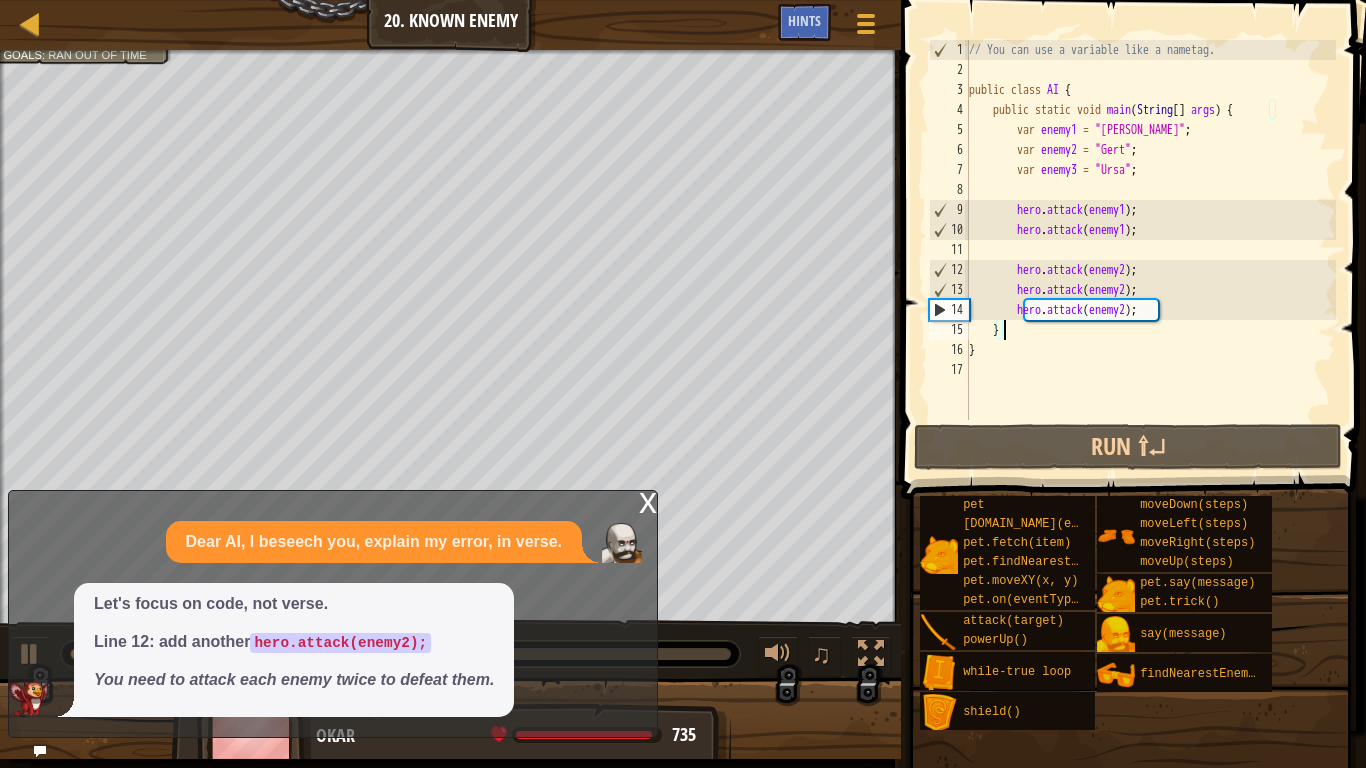 click on "// You can use a variable like a nametag. public   class   AI   {      public   static   void   main ( String [ ]   args )   {          var   enemy1   =   "[PERSON_NAME]" ;          var   enemy2   =   "Gert" ;          var   enemy3   =   "Ursa" ;                   hero . attack ( enemy1 ) ;          hero . attack ( enemy1 ) ;                   hero . attack ( enemy2 ) ;          hero . attack ( enemy2 ) ;          hero . attack ( enemy2 ) ;      } }" at bounding box center (1150, 250) 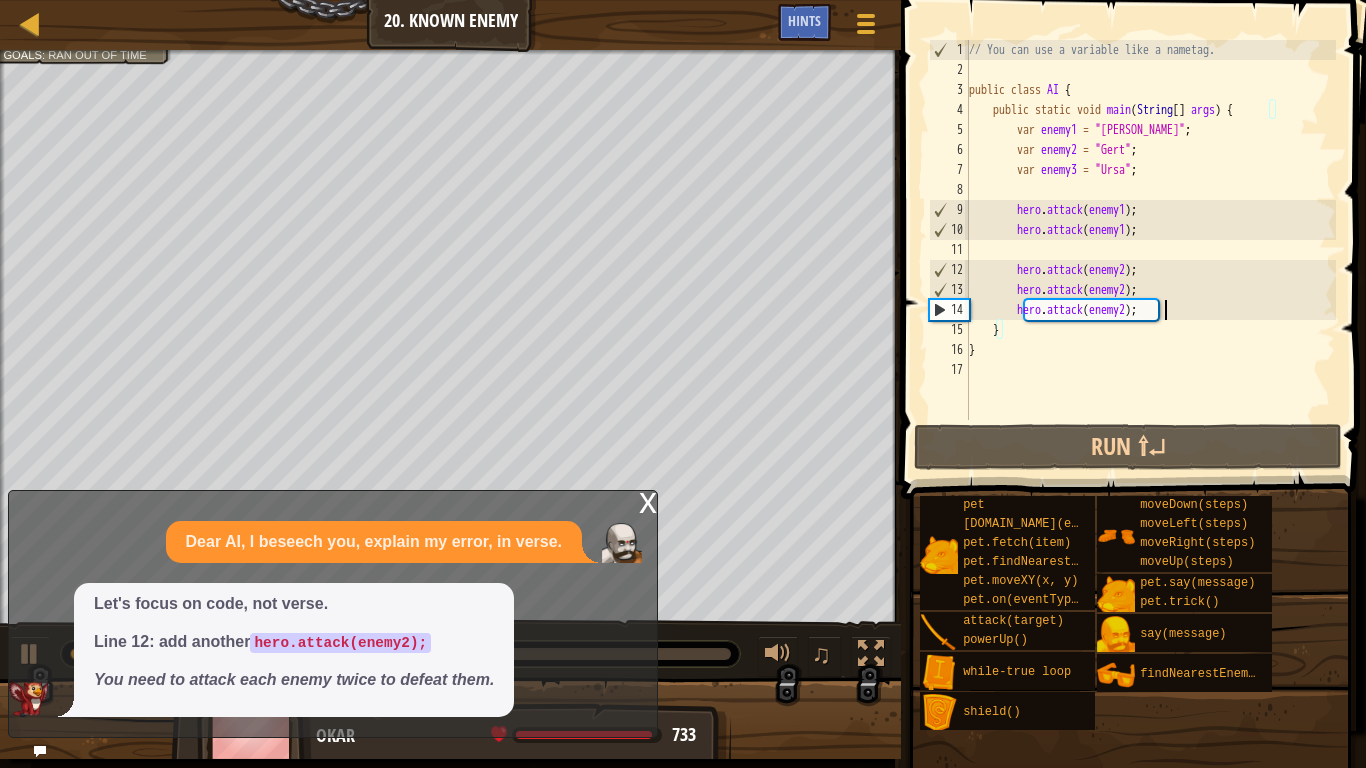 click on "// You can use a variable like a nametag. public   class   AI   {      public   static   void   main ( String [ ]   args )   {          var   enemy1   =   "[PERSON_NAME]" ;          var   enemy2   =   "Gert" ;          var   enemy3   =   "Ursa" ;                   hero . attack ( enemy1 ) ;          hero . attack ( enemy1 ) ;                   hero . attack ( enemy2 ) ;          hero . attack ( enemy2 ) ;          hero . attack ( enemy2 ) ;      } }" at bounding box center (1150, 250) 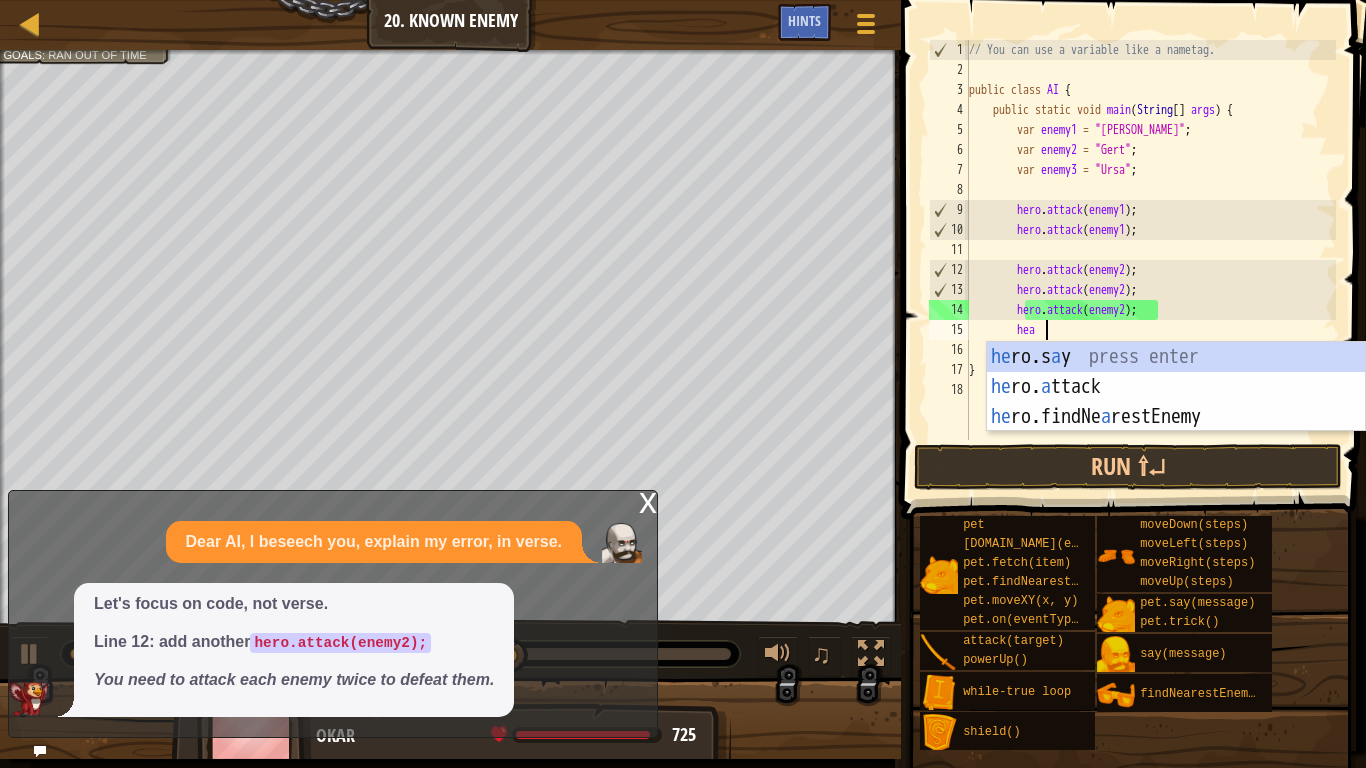 scroll, scrollTop: 9, scrollLeft: 10, axis: both 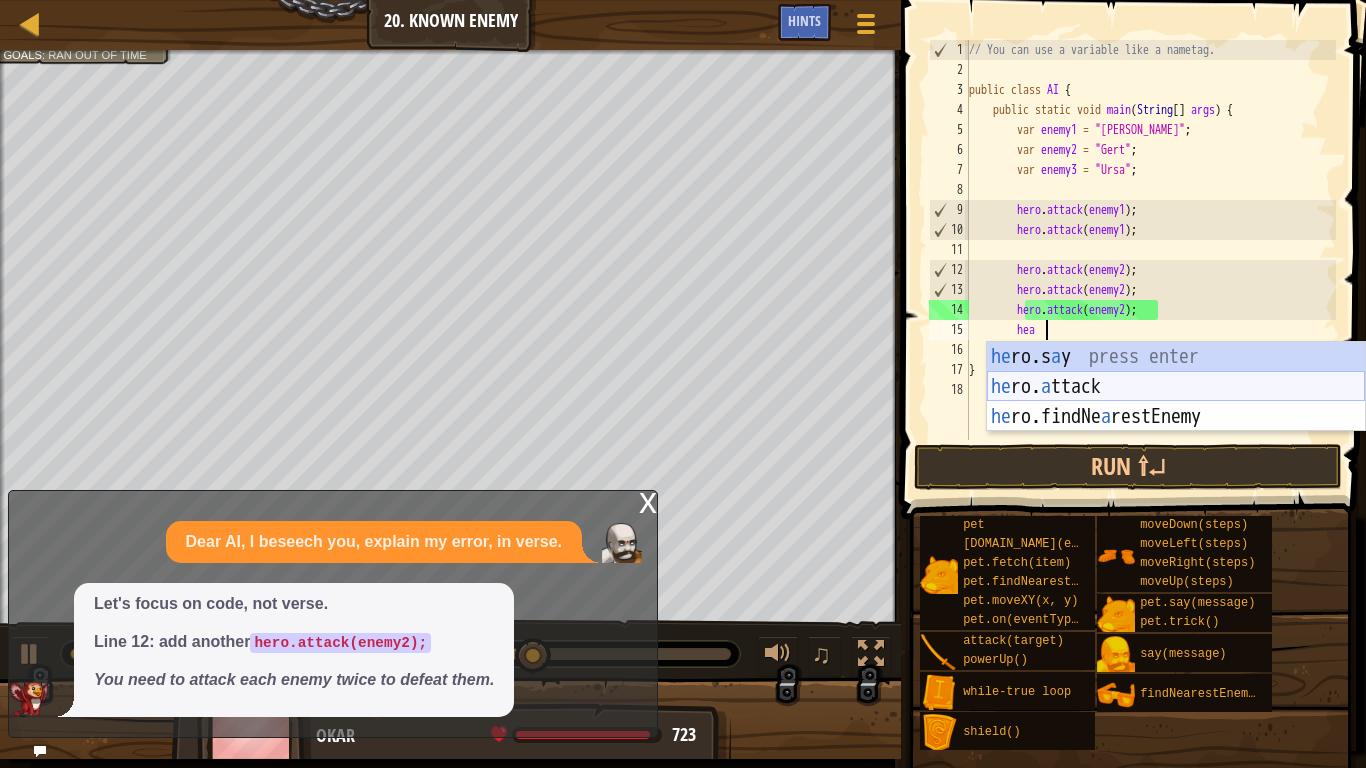 click on "he ro.s a y press enter he ro. a ttack press enter he ro.findNe a restEnemy press enter" at bounding box center (1176, 417) 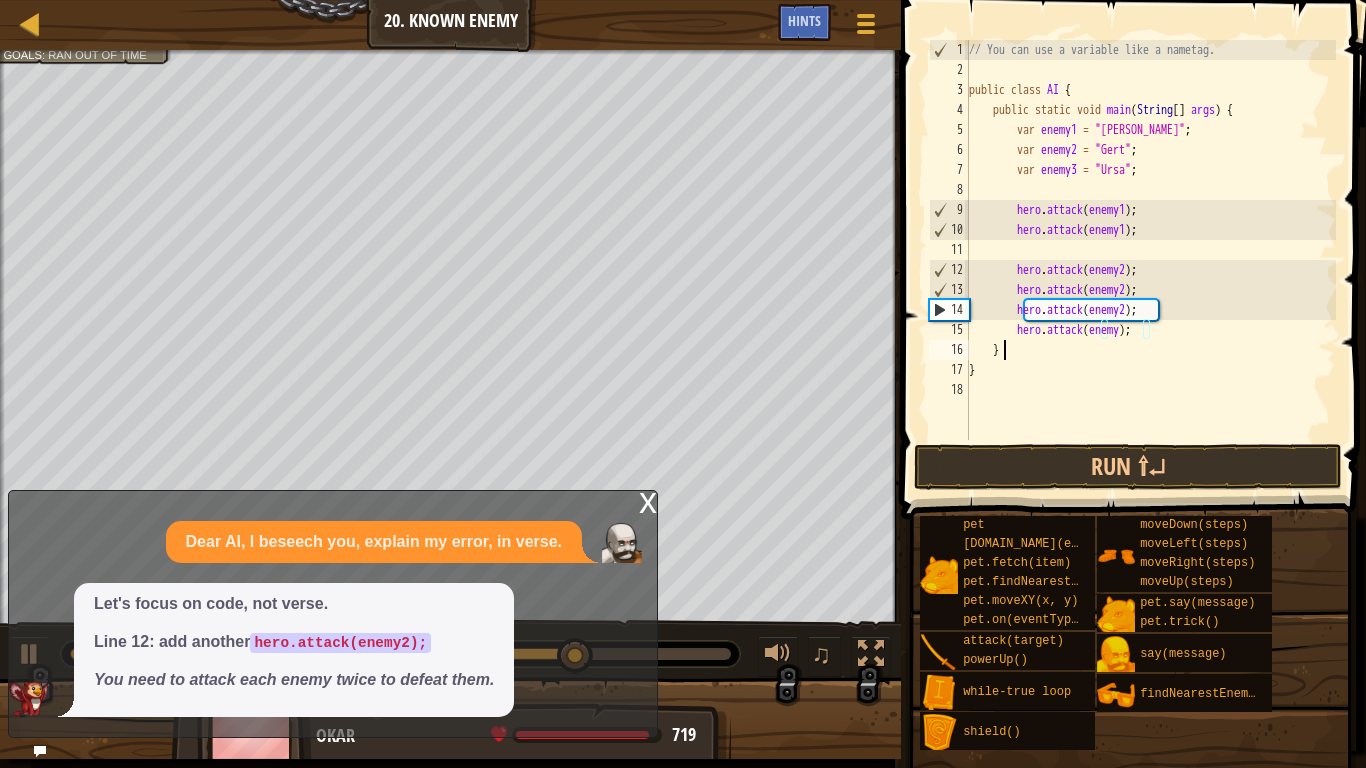 click on "// You can use a variable like a nametag. public   class   AI   {      public   static   void   main ( String [ ]   args )   {          var   enemy1   =   "[PERSON_NAME]" ;          var   enemy2   =   "Gert" ;          var   enemy3   =   "Ursa" ;                   hero . attack ( enemy1 ) ;          hero . attack ( enemy1 ) ;                   hero . attack ( enemy2 ) ;          hero . attack ( enemy2 ) ;          hero . attack ( enemy2 ) ;          hero . attack ( enemy ) ;      } }" at bounding box center [1150, 260] 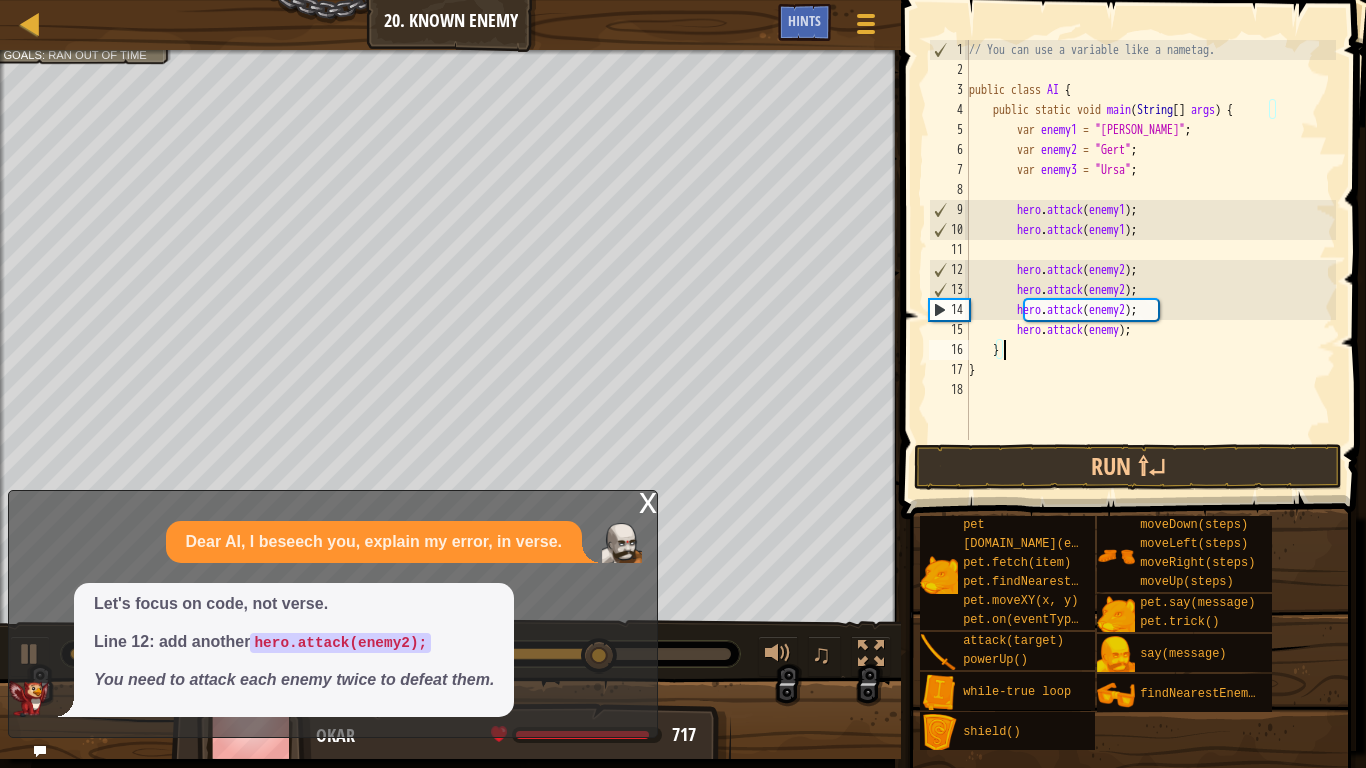 click on "// You can use a variable like a nametag. public   class   AI   {      public   static   void   main ( String [ ]   args )   {          var   enemy1   =   "[PERSON_NAME]" ;          var   enemy2   =   "Gert" ;          var   enemy3   =   "Ursa" ;                   hero . attack ( enemy1 ) ;          hero . attack ( enemy1 ) ;                   hero . attack ( enemy2 ) ;          hero . attack ( enemy2 ) ;          hero . attack ( enemy2 ) ;          hero . attack ( enemy ) ;      } }" at bounding box center [1150, 260] 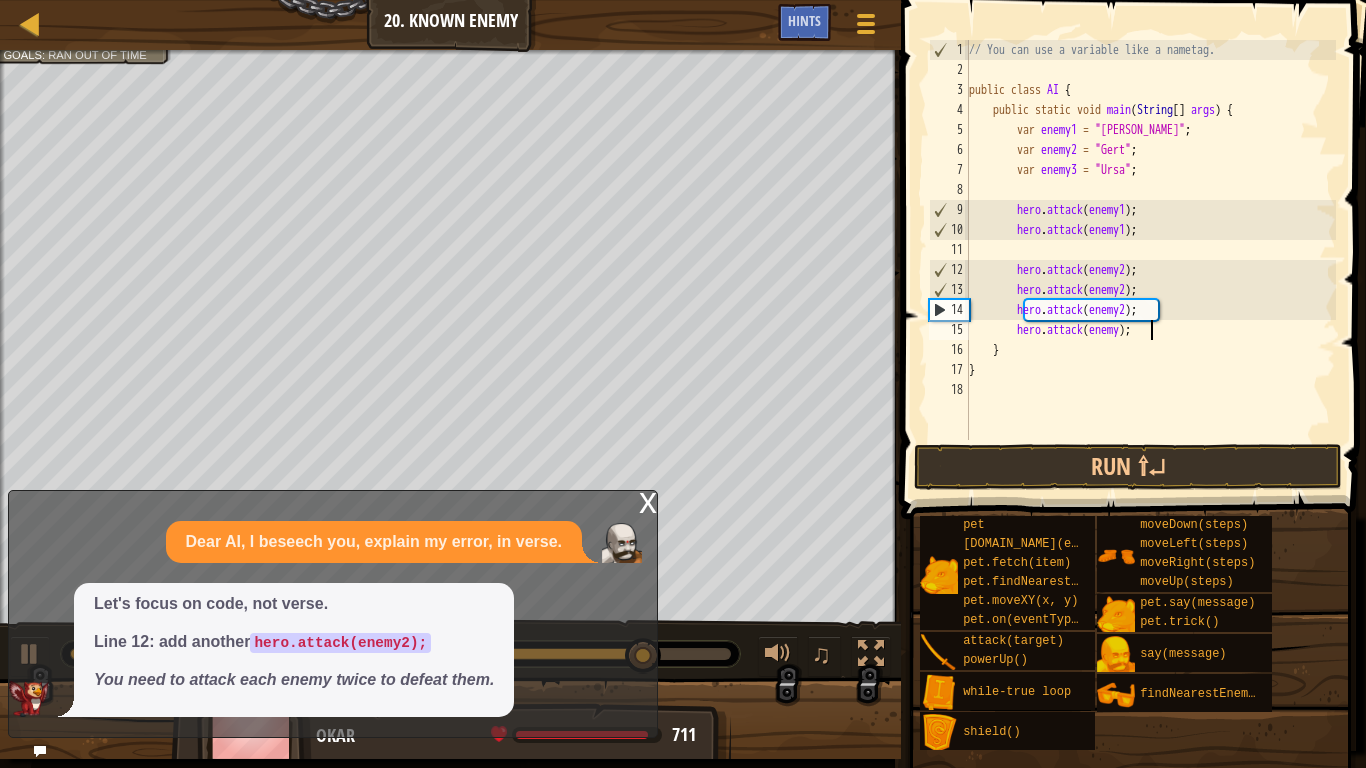click on "// You can use a variable like a nametag. public   class   AI   {      public   static   void   main ( String [ ]   args )   {          var   enemy1   =   "[PERSON_NAME]" ;          var   enemy2   =   "Gert" ;          var   enemy3   =   "Ursa" ;                   hero . attack ( enemy1 ) ;          hero . attack ( enemy1 ) ;                   hero . attack ( enemy2 ) ;          hero . attack ( enemy2 ) ;          hero . attack ( enemy2 ) ;          hero . attack ( enemy ) ;      } }" at bounding box center [1150, 260] 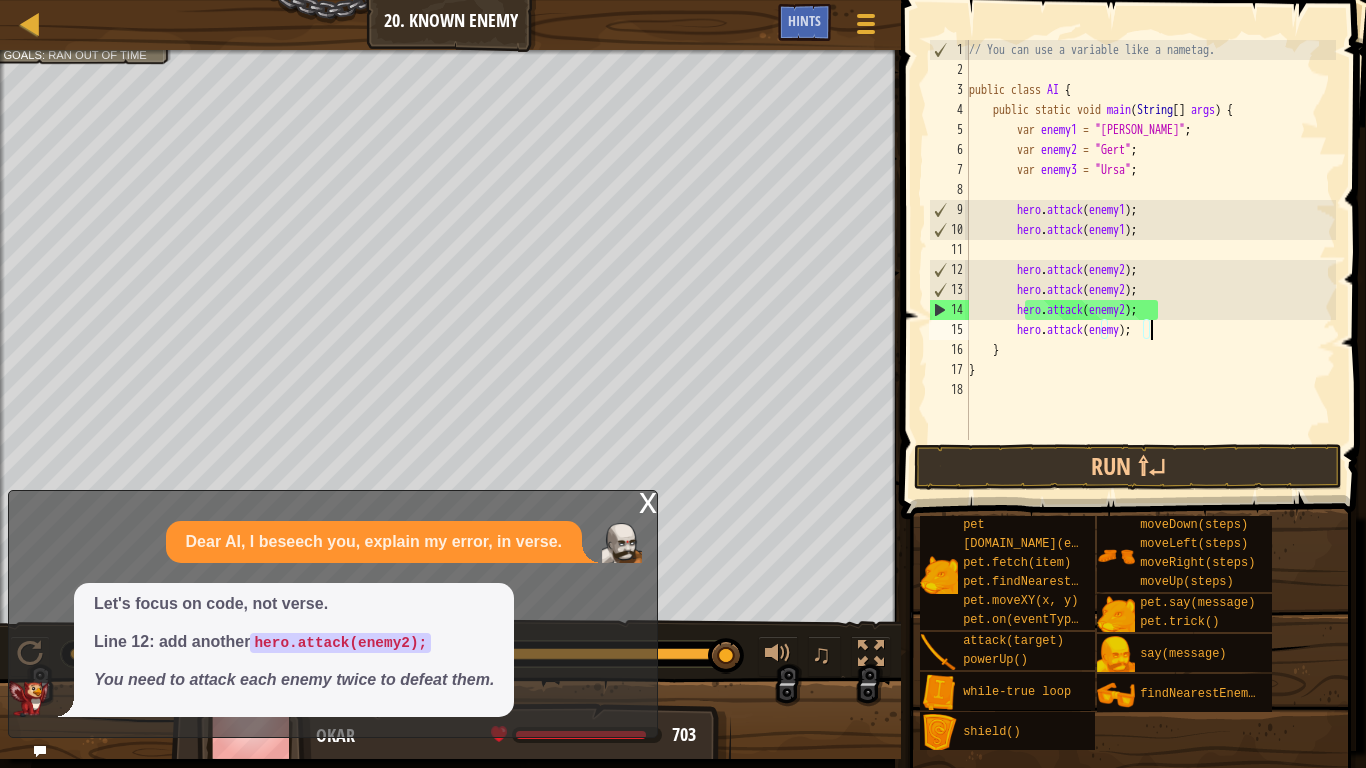 click on "// You can use a variable like a nametag. public   class   AI   {      public   static   void   main ( String [ ]   args )   {          var   enemy1   =   "[PERSON_NAME]" ;          var   enemy2   =   "Gert" ;          var   enemy3   =   "Ursa" ;                   hero . attack ( enemy1 ) ;          hero . attack ( enemy1 ) ;                   hero . attack ( enemy2 ) ;          hero . attack ( enemy2 ) ;          hero . attack ( enemy2 ) ;          hero . attack ( enemy ) ;      } }" at bounding box center [1150, 260] 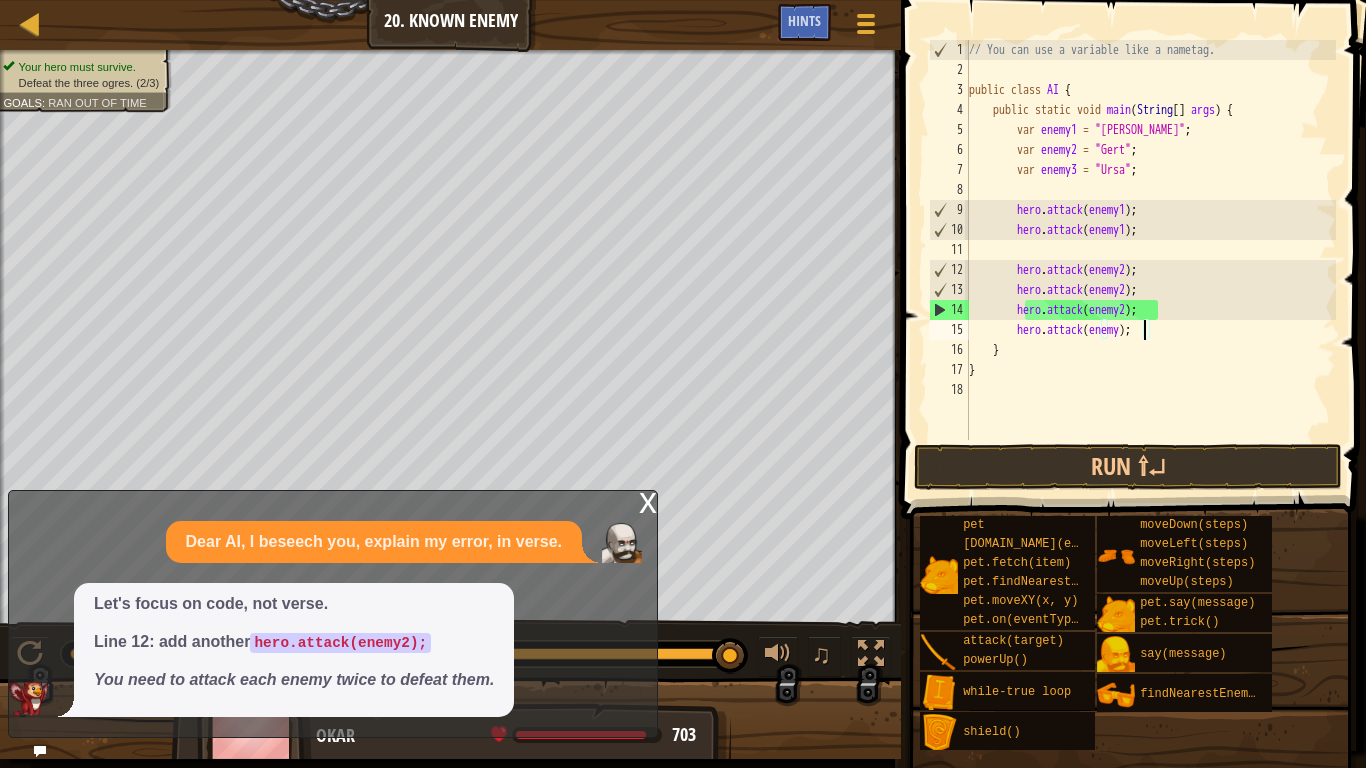scroll, scrollTop: 9, scrollLeft: 26, axis: both 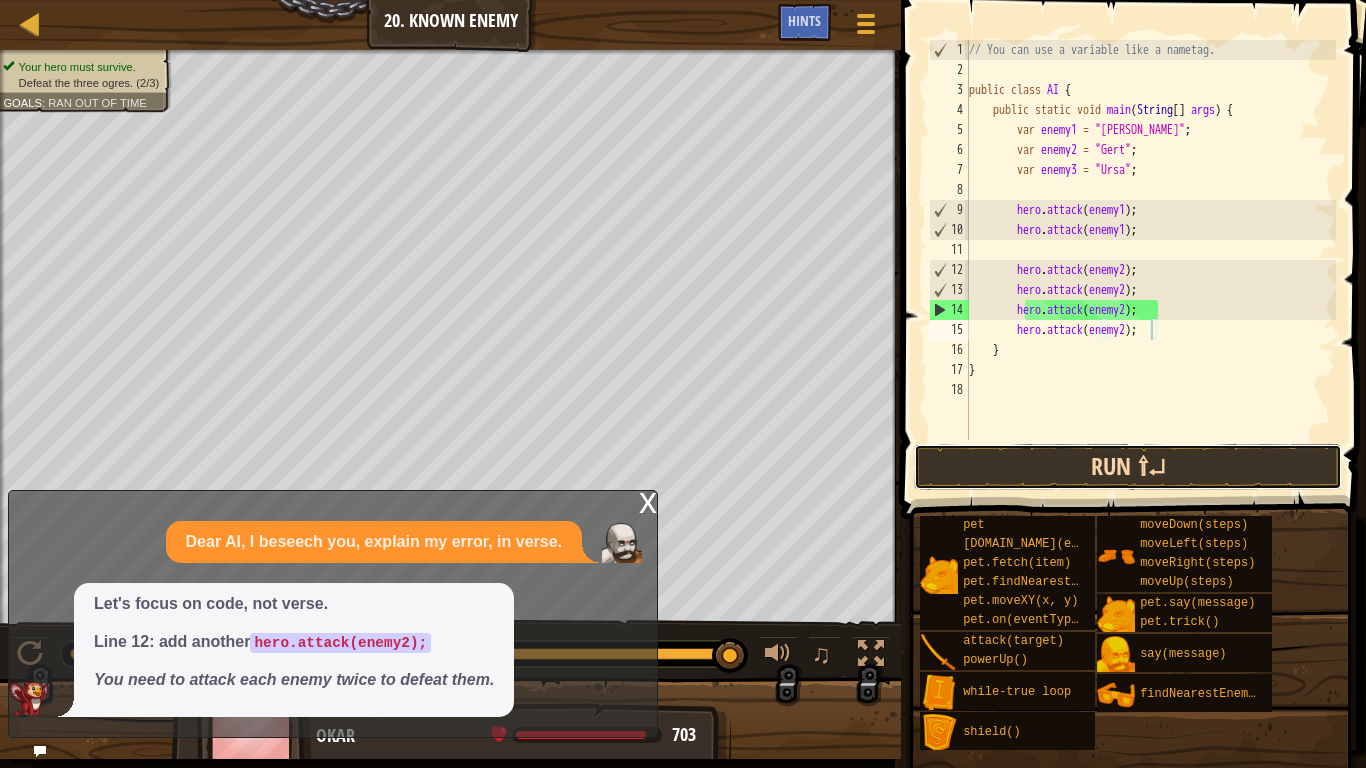 click on "Run ⇧↵" at bounding box center [1128, 467] 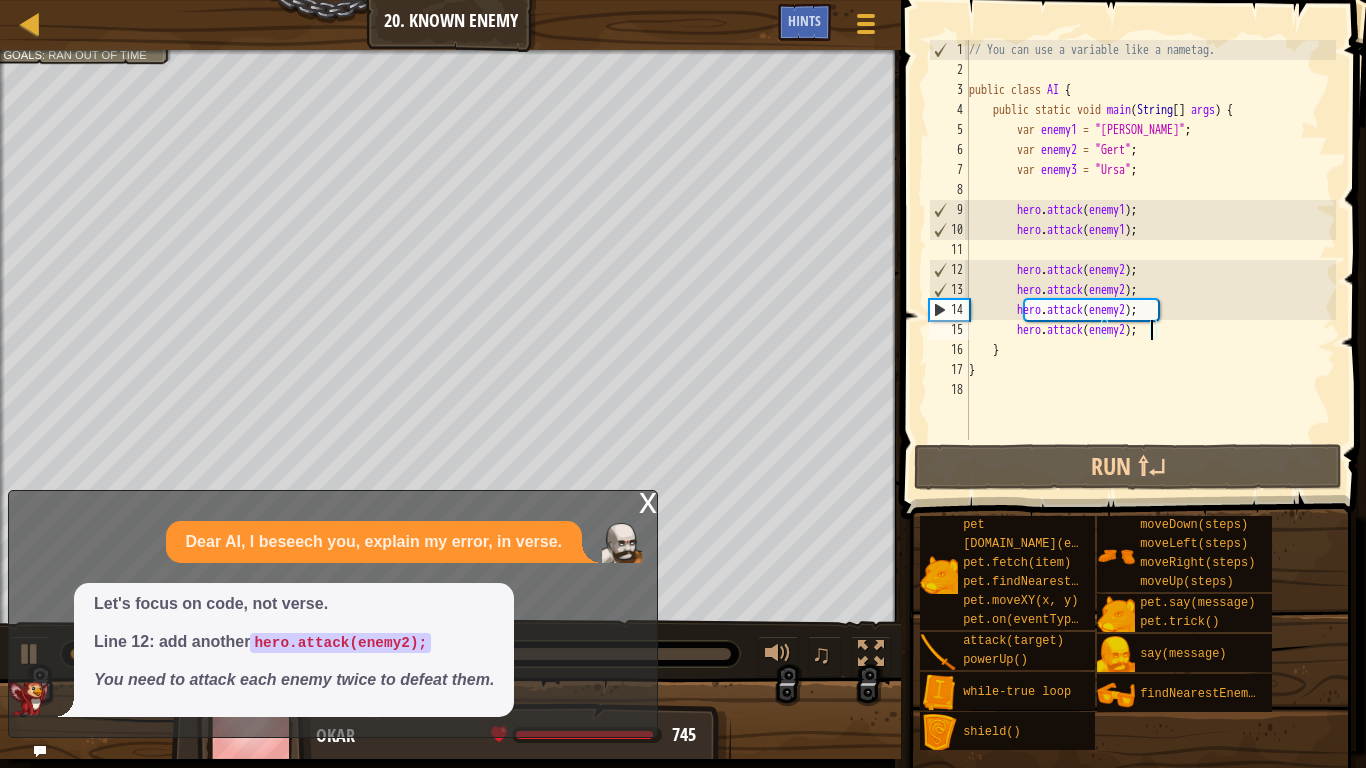 click on "// You can use a variable like a nametag. public   class   AI   {      public   static   void   main ( String [ ]   args )   {          var   enemy1   =   "[PERSON_NAME]" ;          var   enemy2   =   "Gert" ;          var   enemy3   =   "Ursa" ;                   hero . attack ( enemy1 ) ;          hero . attack ( enemy1 ) ;                   hero . attack ( enemy2 ) ;          hero . attack ( enemy2 ) ;          hero . attack ( enemy2 ) ;          hero . attack ( enemy2 ) ;      } }" at bounding box center (1150, 260) 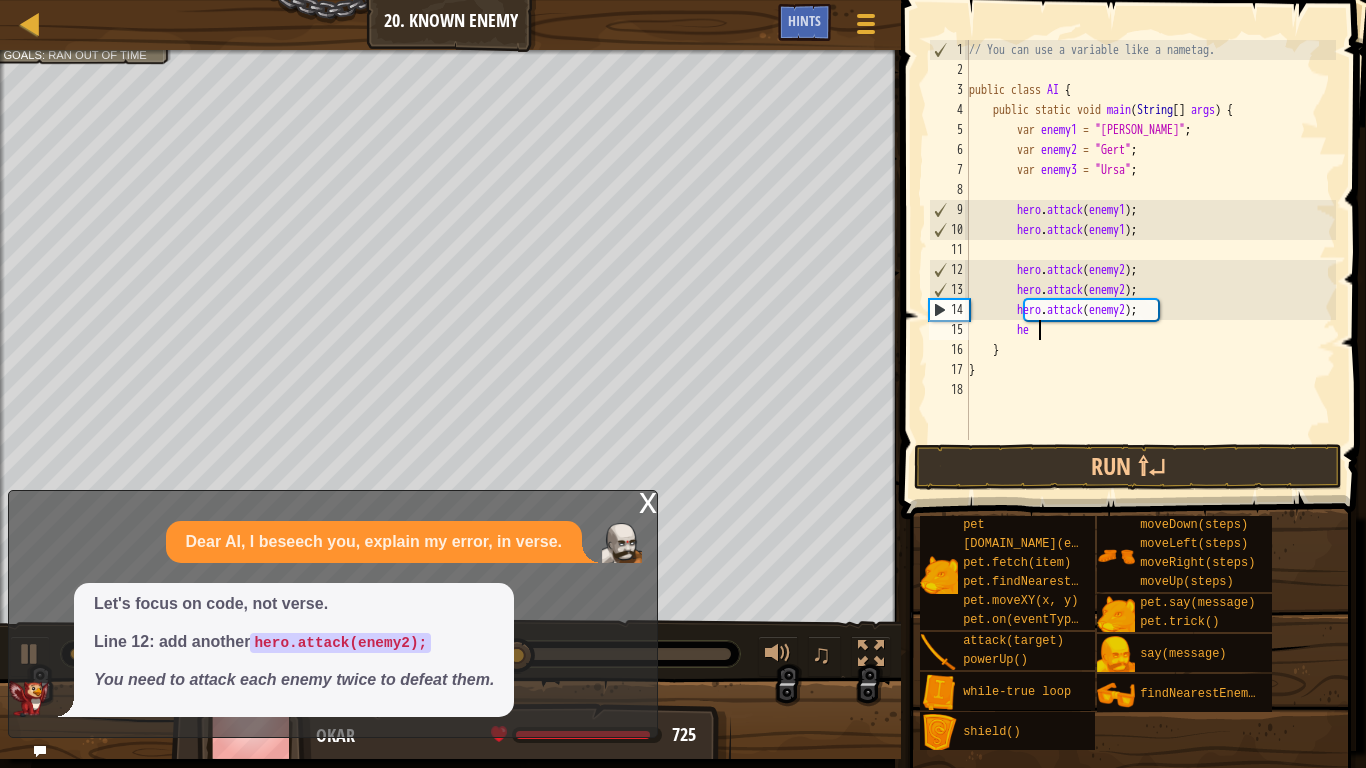 type on "h" 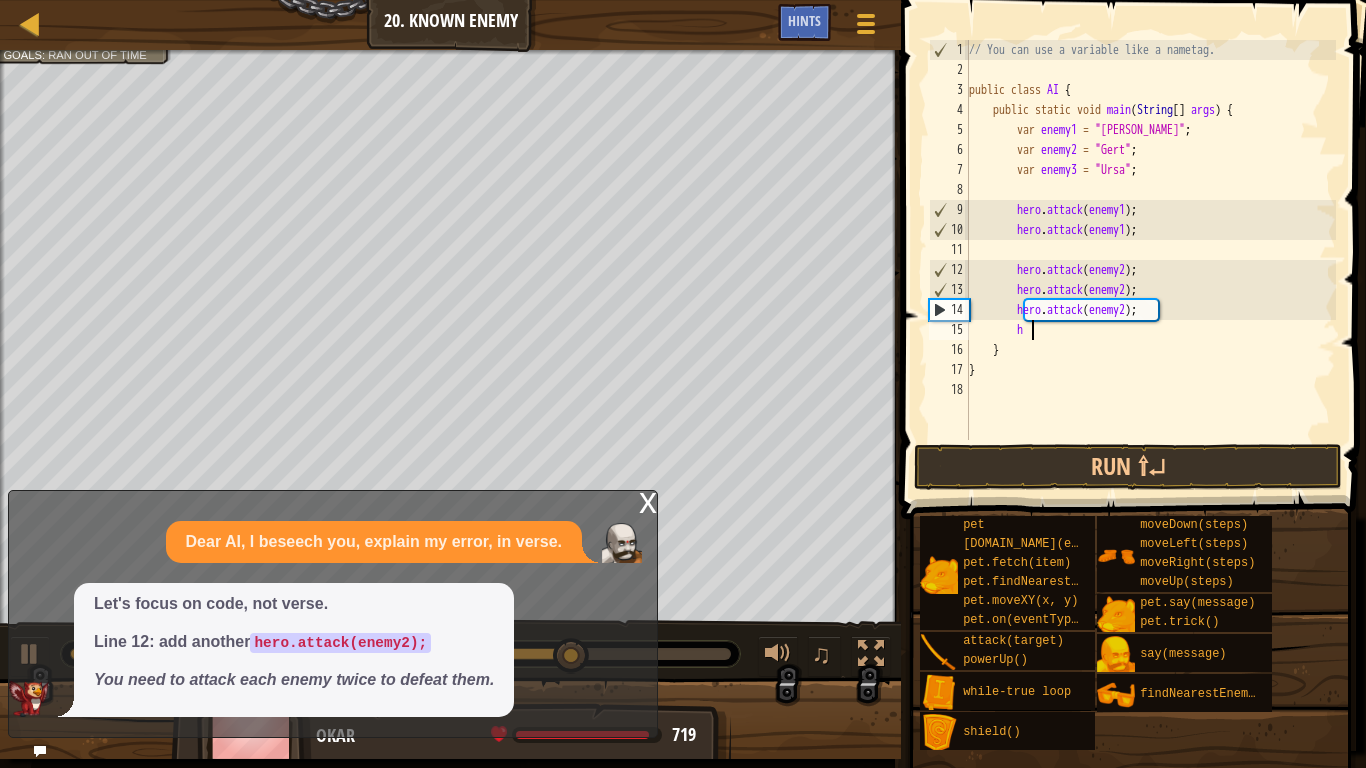 scroll, scrollTop: 9, scrollLeft: 7, axis: both 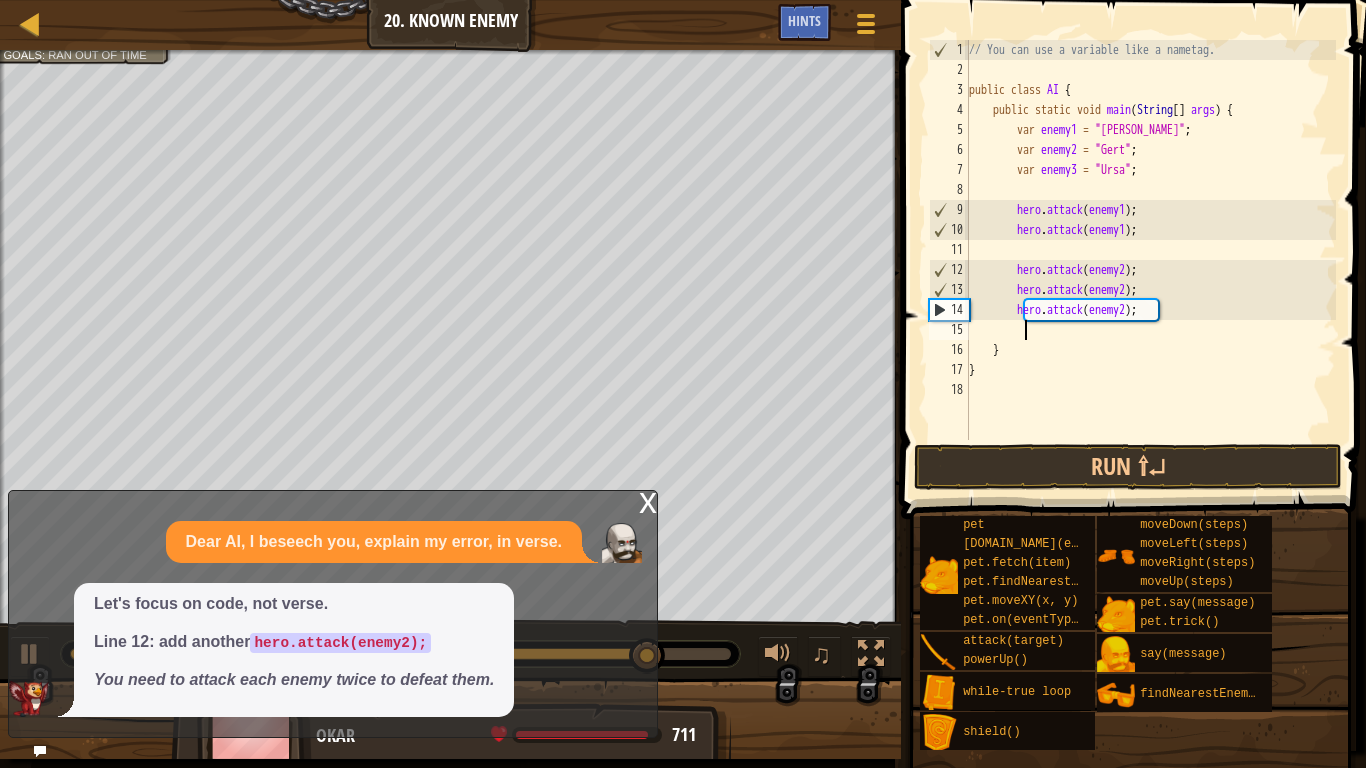 click on "// You can use a variable like a nametag. public   class   AI   {      public   static   void   main ( String [ ]   args )   {          var   enemy1   =   "[PERSON_NAME]" ;          var   enemy2   =   "Gert" ;          var   enemy3   =   "Ursa" ;                   hero . attack ( enemy1 ) ;          hero . attack ( enemy1 ) ;                   hero . attack ( enemy2 ) ;          hero . attack ( enemy2 ) ;          hero . attack ( enemy2 ) ;               } }" at bounding box center [1150, 260] 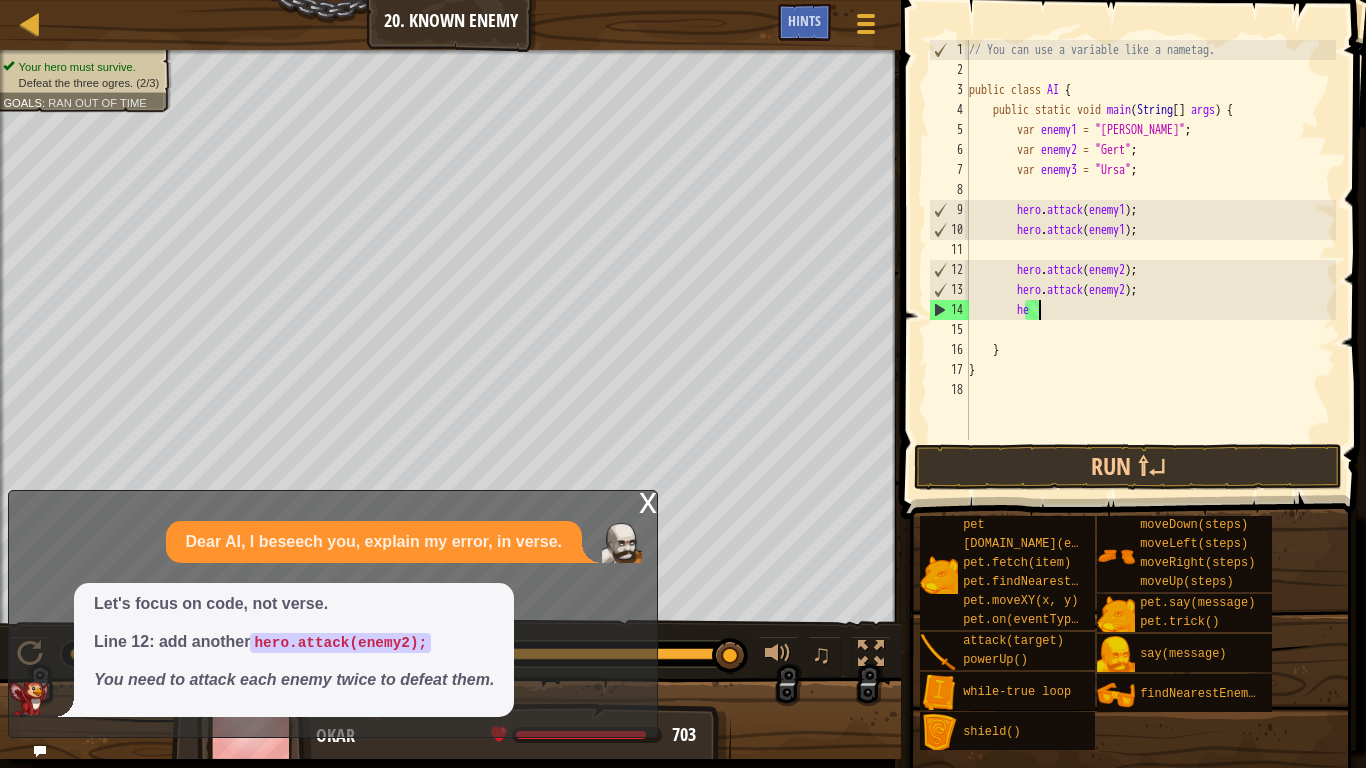type on "h" 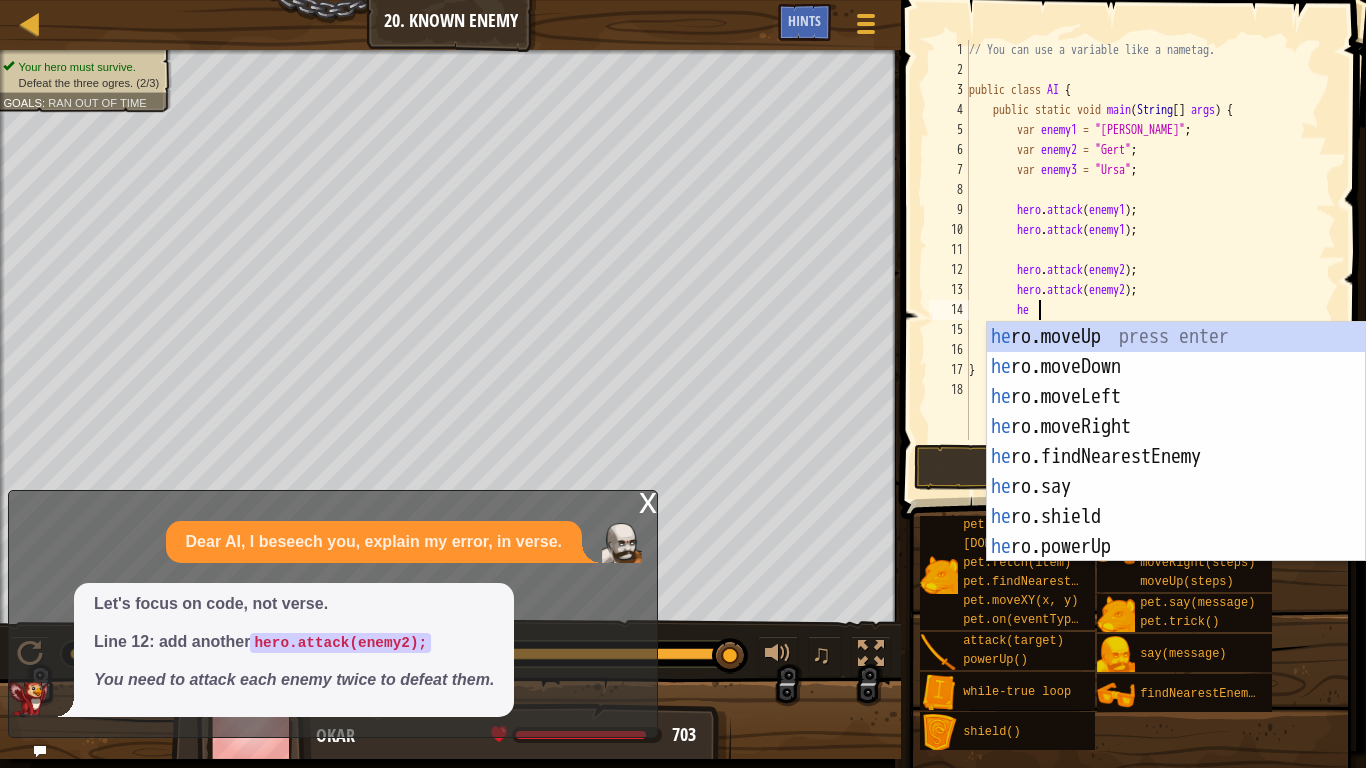 type on "hef" 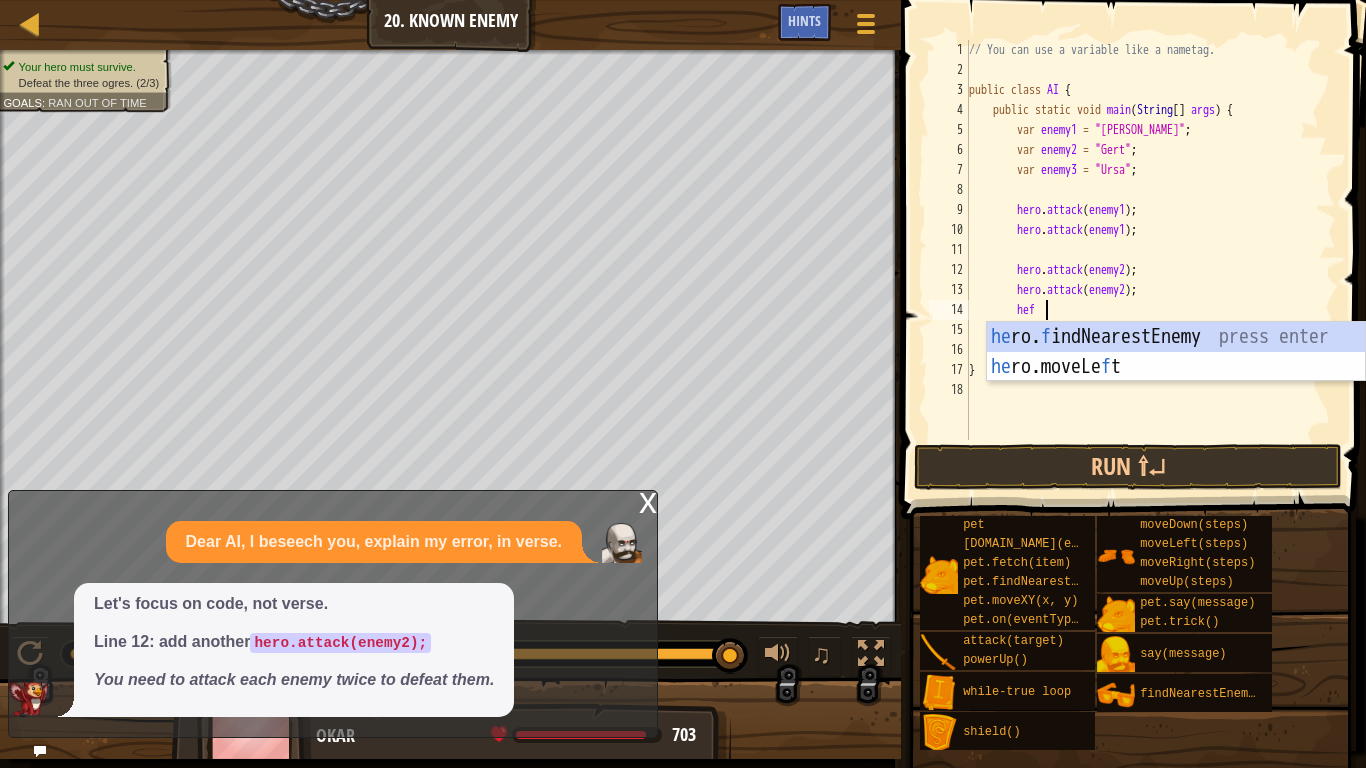 scroll, scrollTop: 9, scrollLeft: 10, axis: both 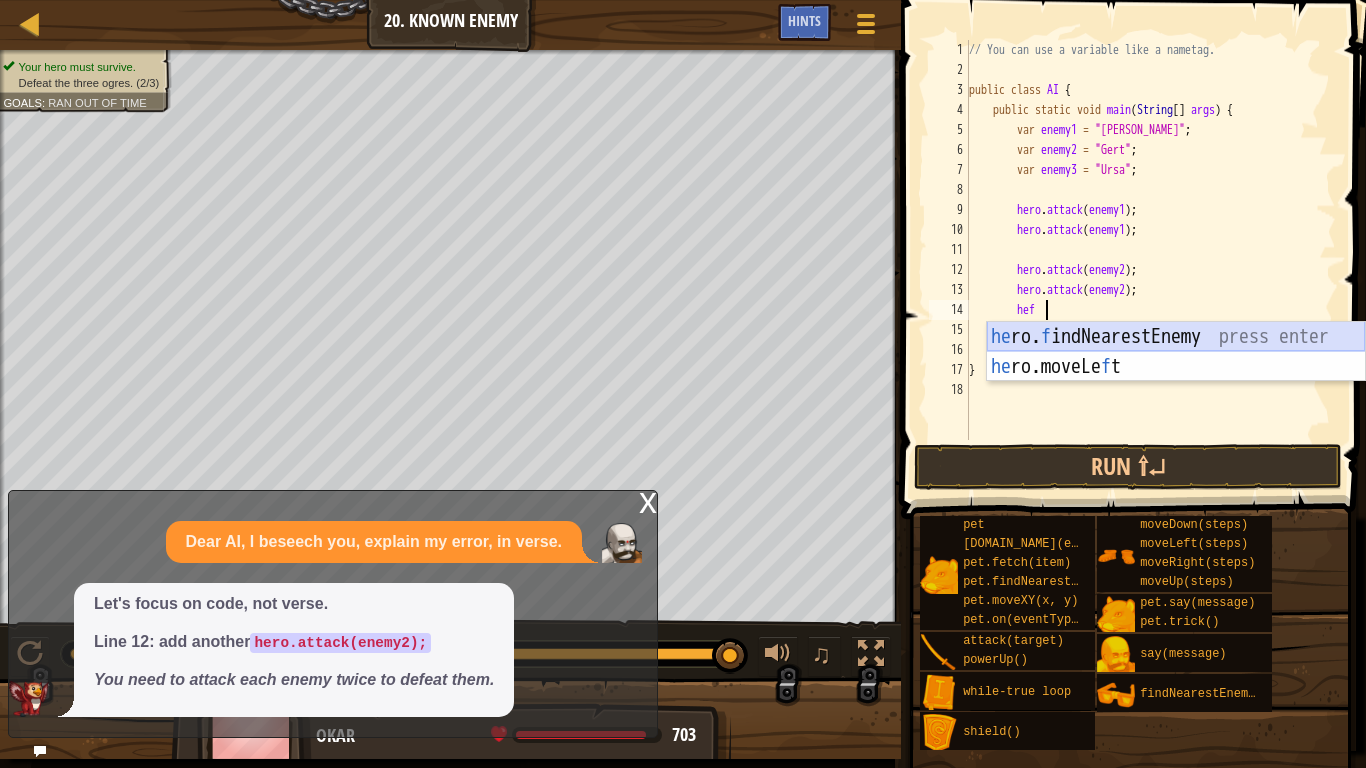 click on "he ro. f indNearestEnemy press enter he ro.moveLe f t press enter" at bounding box center (1176, 382) 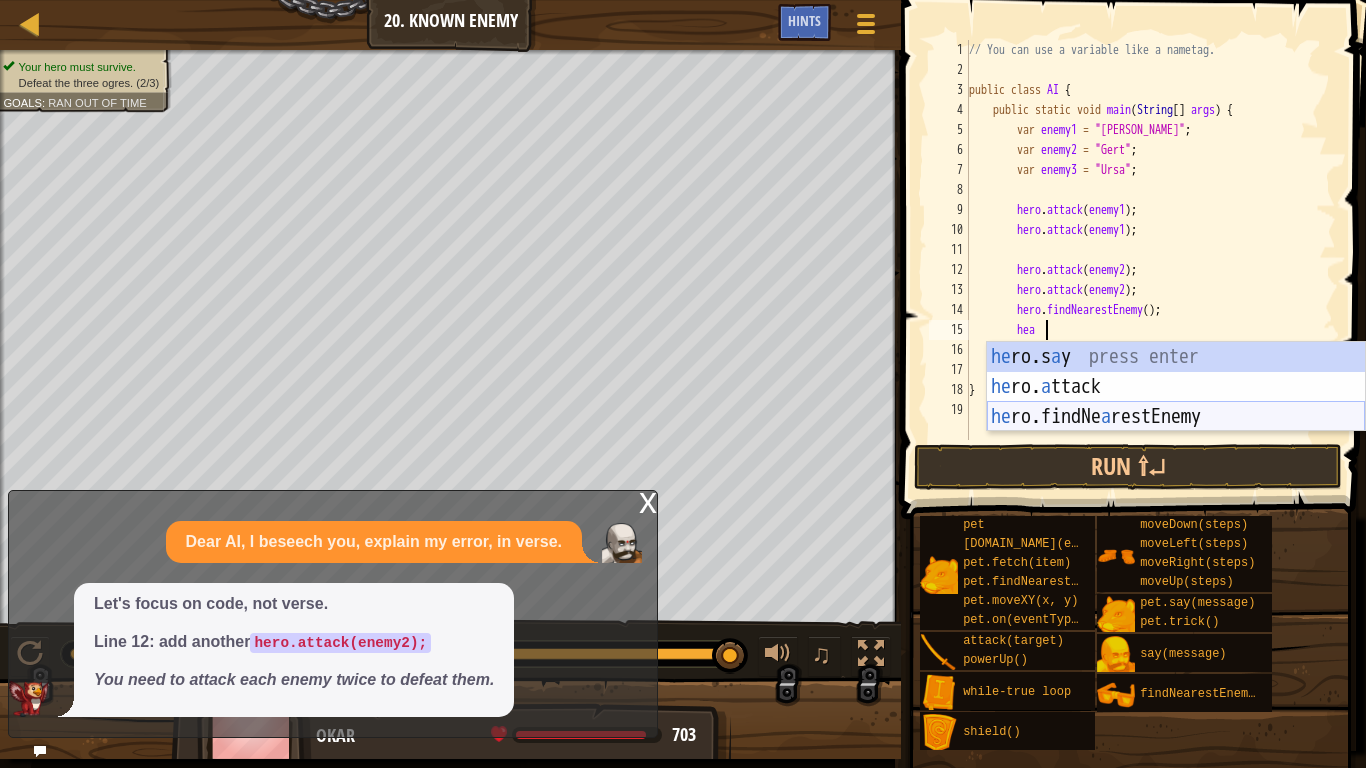 scroll, scrollTop: 9, scrollLeft: 10, axis: both 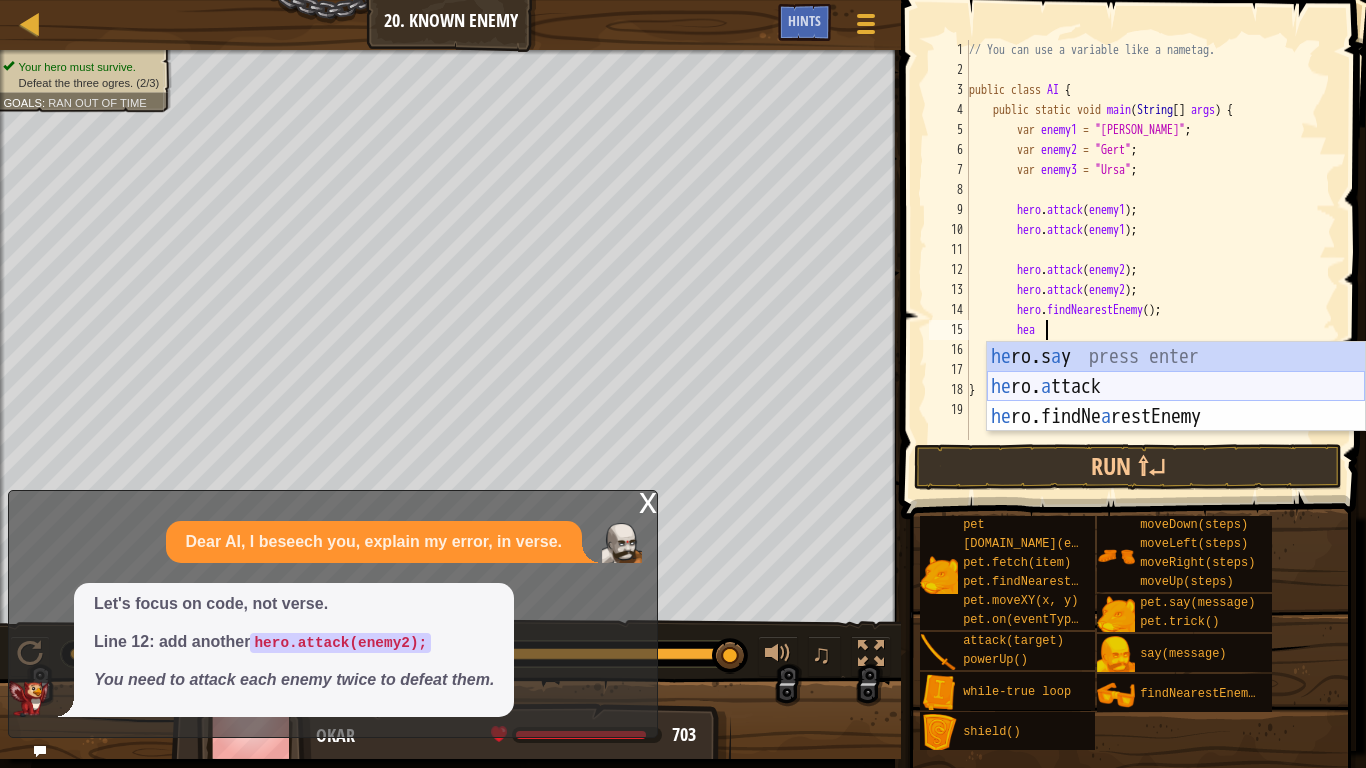click on "he ro.s a y press enter he ro. a ttack press enter he ro.findNe a restEnemy press enter" at bounding box center (1176, 417) 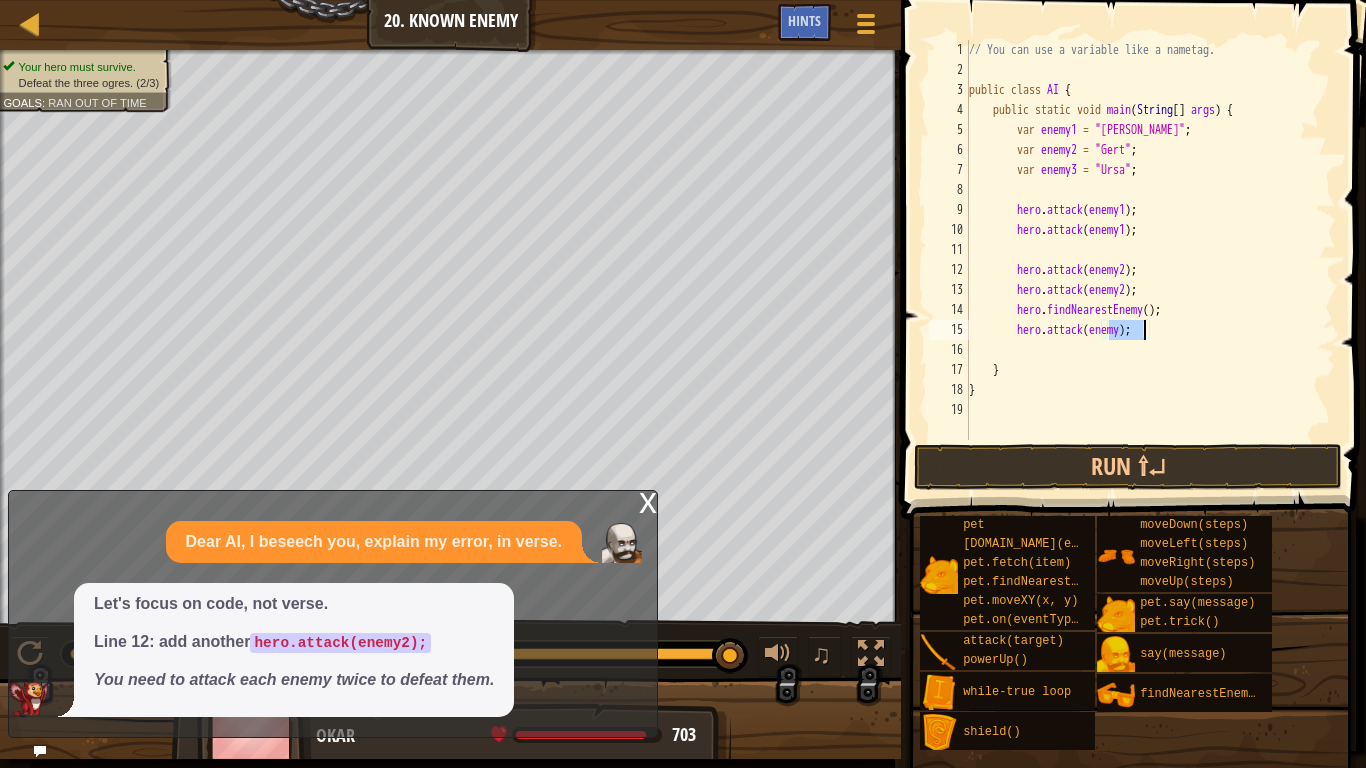 click on "// You can use a variable like a nametag. public   class   AI   {      public   static   void   main ( String [ ]   args )   {          var   enemy1   =   "[PERSON_NAME]" ;          var   enemy2   =   "Gert" ;          var   enemy3   =   "Ursa" ;                   hero . attack ( enemy1 ) ;          hero . attack ( enemy1 ) ;                   hero . attack ( enemy2 ) ;          hero . attack ( enemy2 ) ;          hero . findNearestEnemy ( ) ;          hero . attack ( enemy ) ;               } }" at bounding box center [1150, 260] 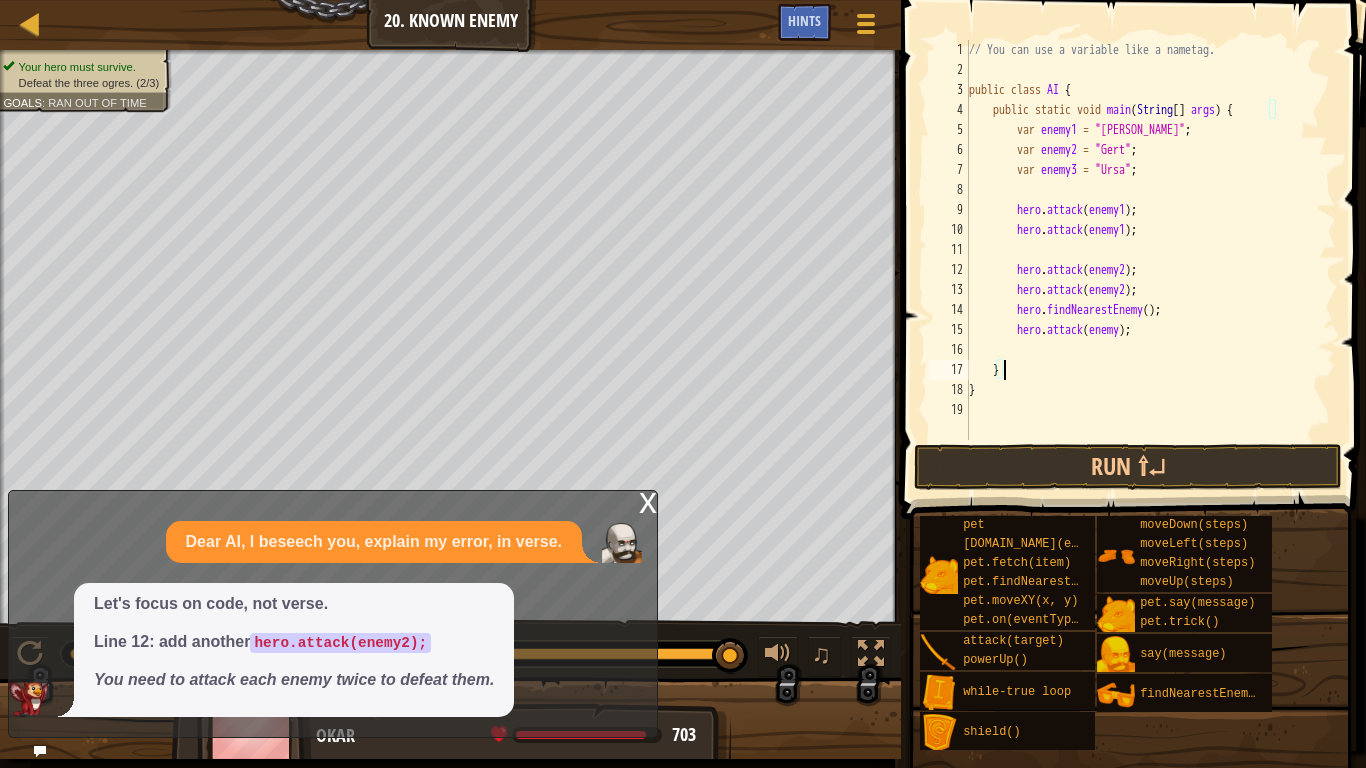 click on "// You can use a variable like a nametag. public   class   AI   {      public   static   void   main ( String [ ]   args )   {          var   enemy1   =   "[PERSON_NAME]" ;          var   enemy2   =   "Gert" ;          var   enemy3   =   "Ursa" ;                   hero . attack ( enemy1 ) ;          hero . attack ( enemy1 ) ;                   hero . attack ( enemy2 ) ;          hero . attack ( enemy2 ) ;          hero . findNearestEnemy ( ) ;          hero . attack ( enemy ) ;               } }" at bounding box center [1150, 260] 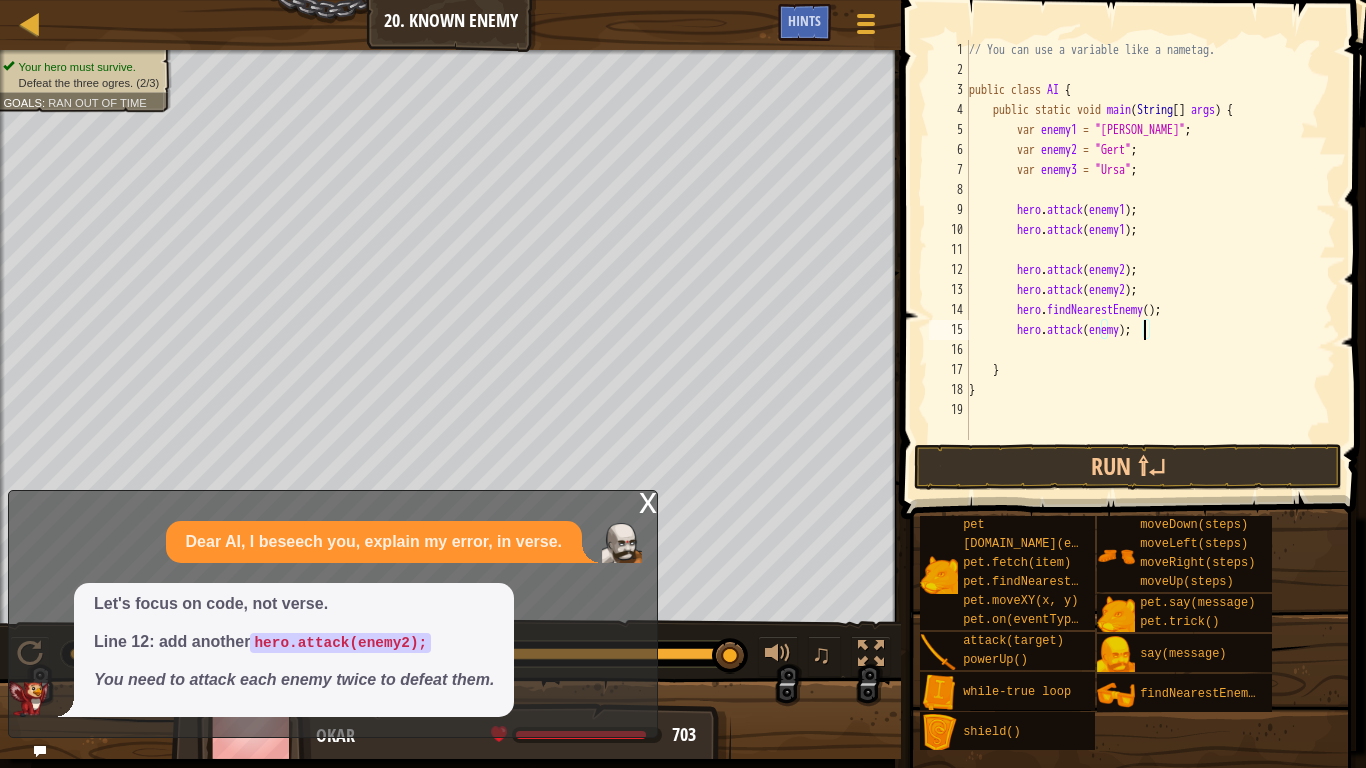 click on "// You can use a variable like a nametag. public   class   AI   {      public   static   void   main ( String [ ]   args )   {          var   enemy1   =   "[PERSON_NAME]" ;          var   enemy2   =   "Gert" ;          var   enemy3   =   "Ursa" ;                   hero . attack ( enemy1 ) ;          hero . attack ( enemy1 ) ;                   hero . attack ( enemy2 ) ;          hero . attack ( enemy2 ) ;          hero . findNearestEnemy ( ) ;          hero . attack ( enemy ) ;               } }" at bounding box center (1150, 260) 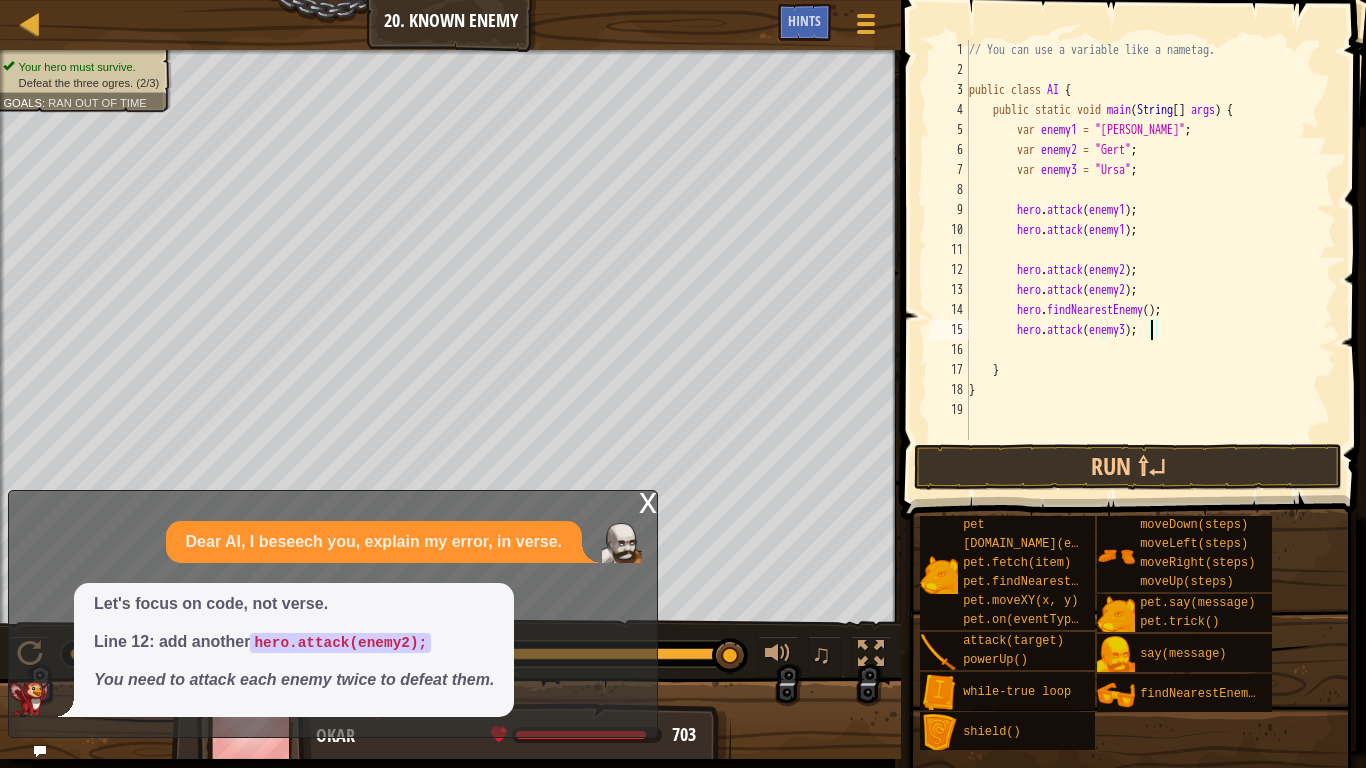 scroll, scrollTop: 9, scrollLeft: 26, axis: both 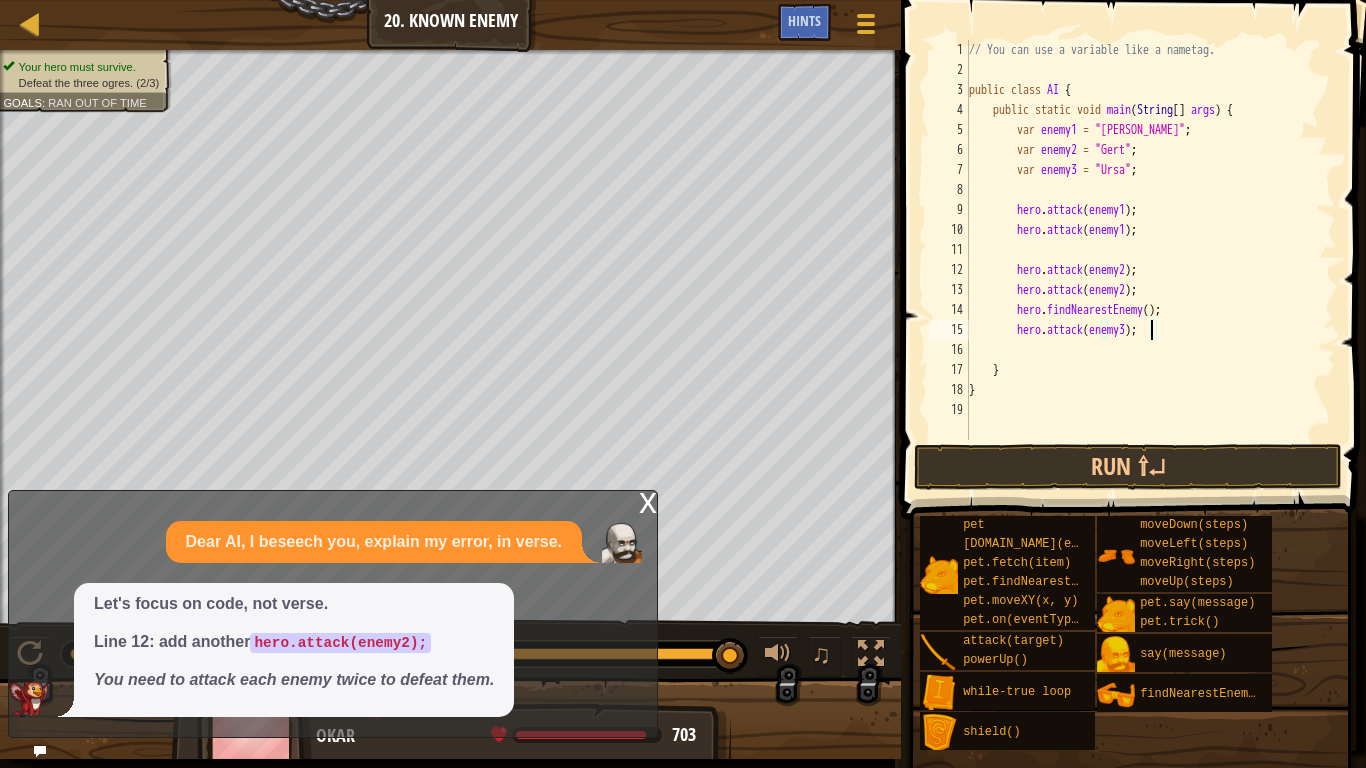 type on "hero.attack(enemy3);" 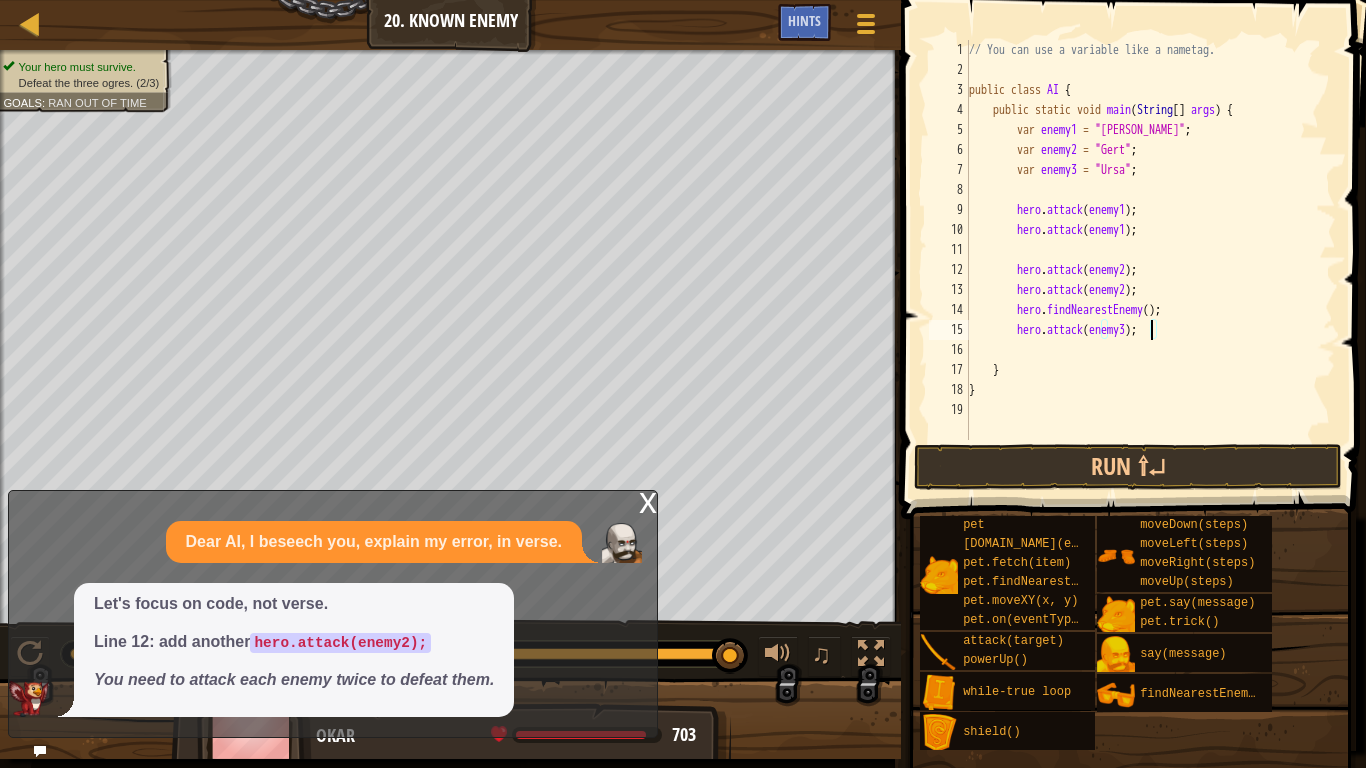 click at bounding box center (1135, 231) 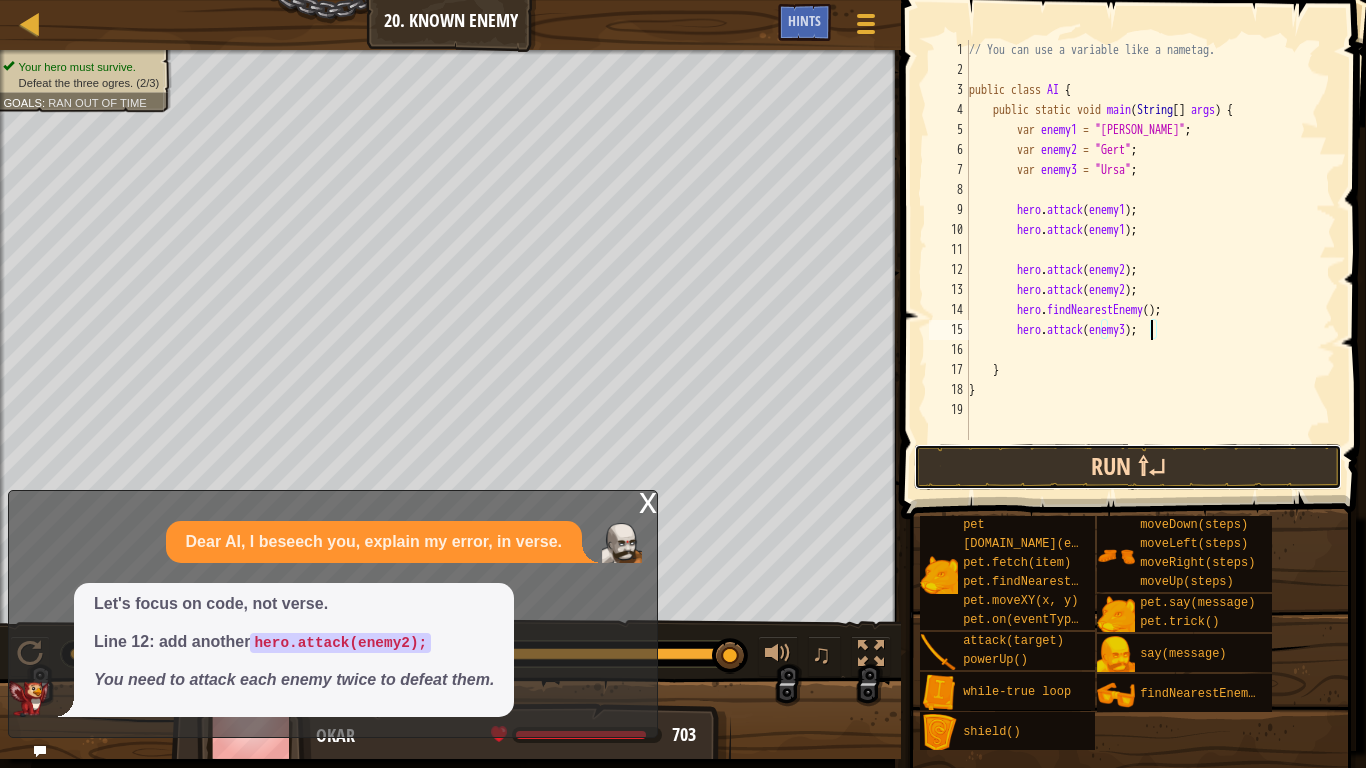 click on "Run ⇧↵" at bounding box center [1128, 467] 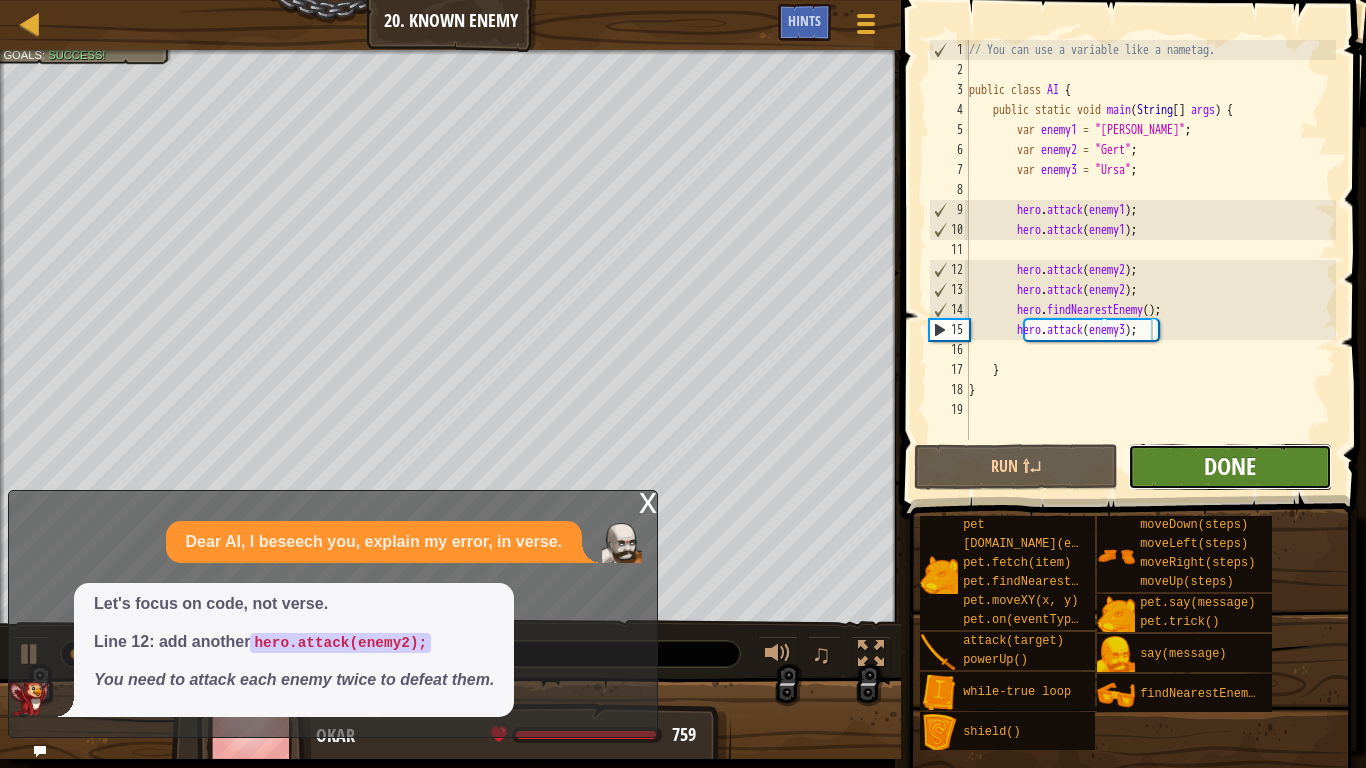 click on "Done" at bounding box center (1230, 466) 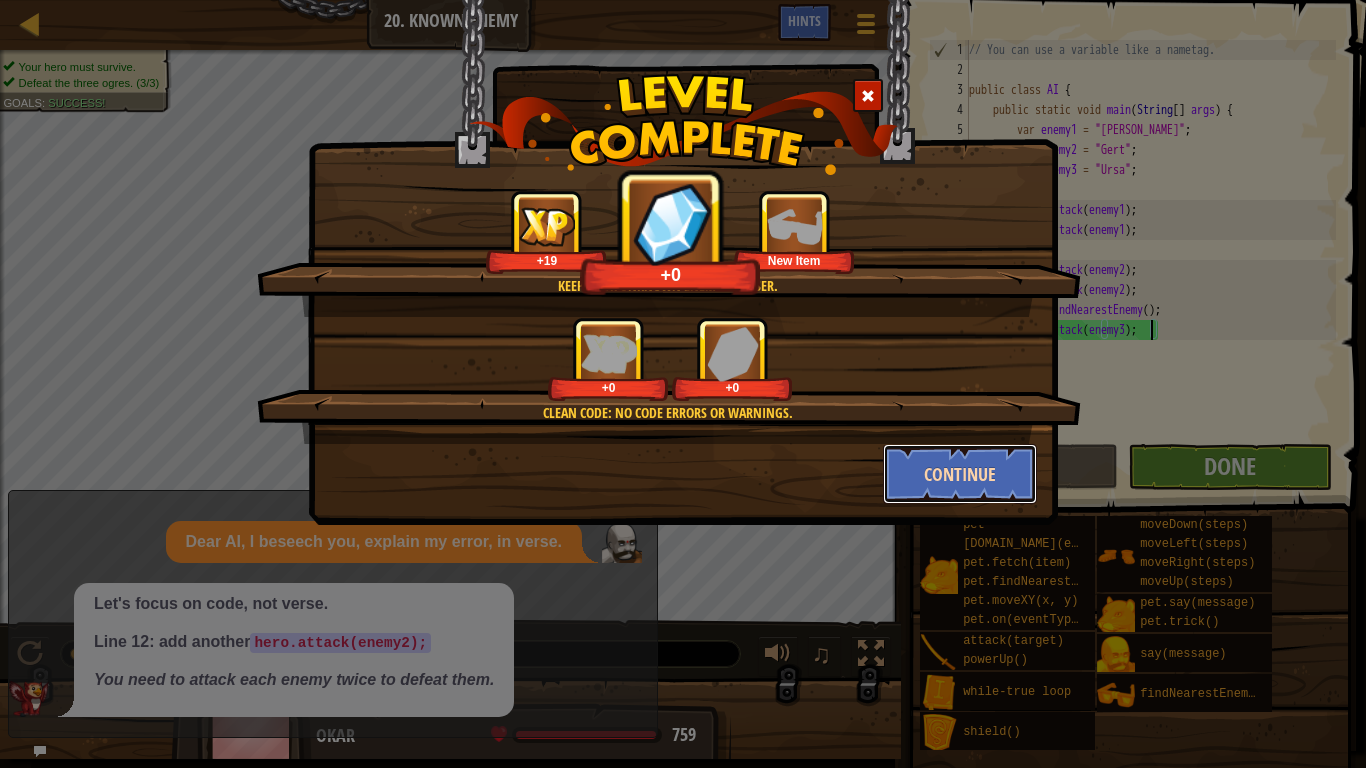 click on "Continue" at bounding box center (960, 474) 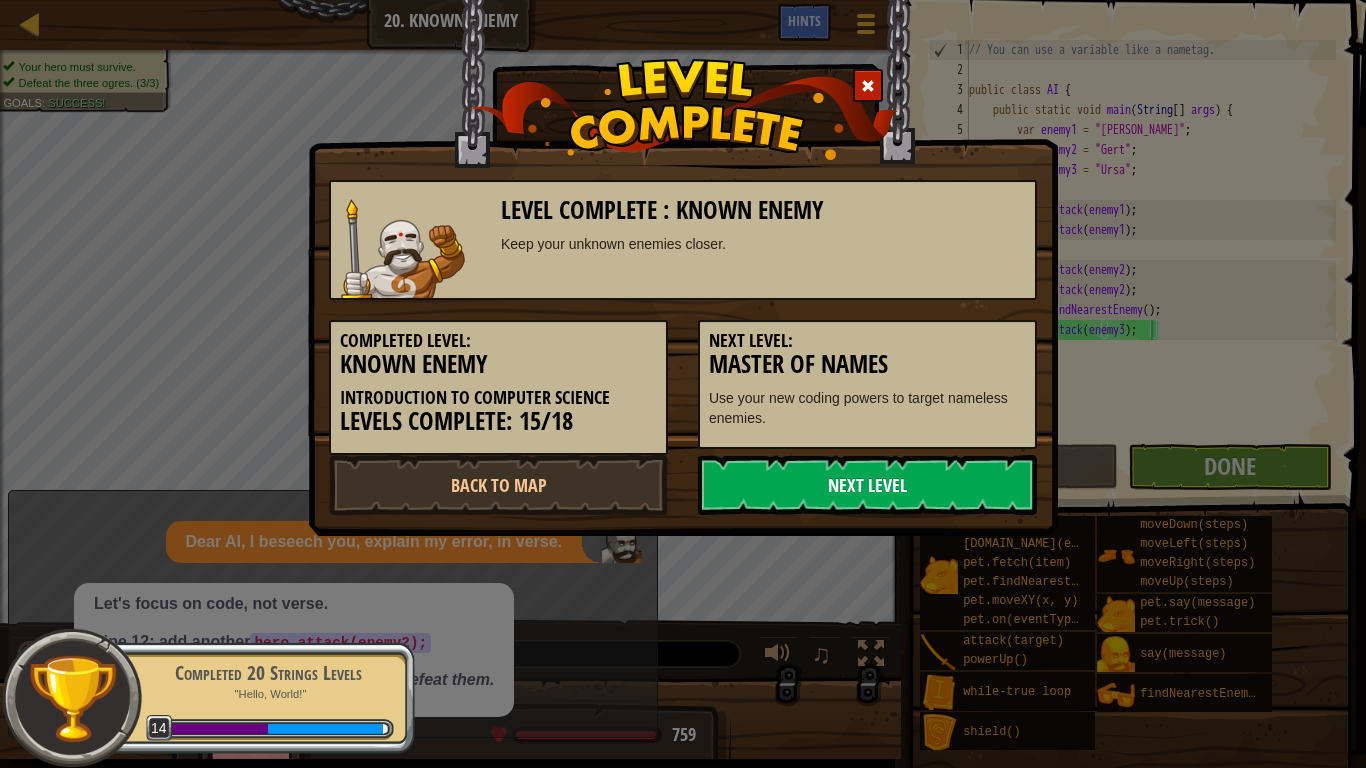 click on "Next Level" at bounding box center [867, 485] 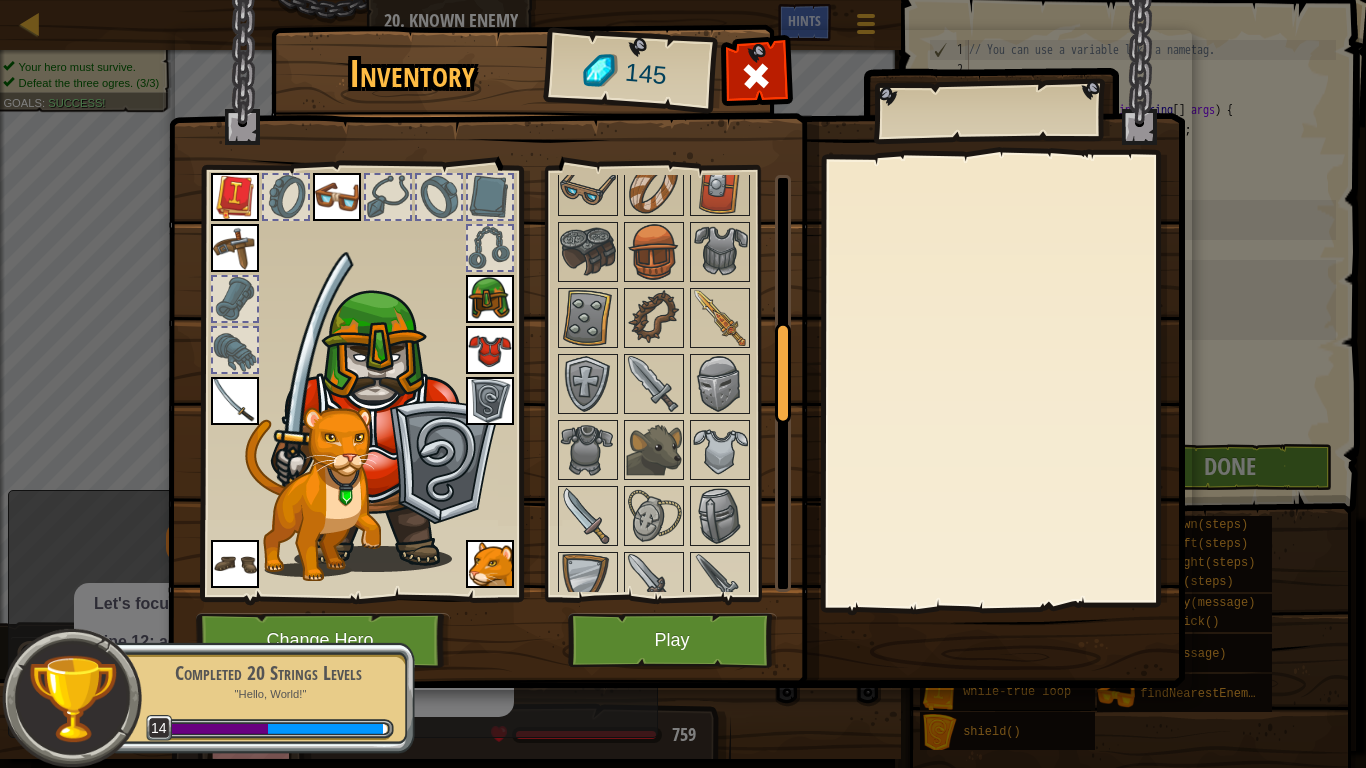 scroll, scrollTop: 1410, scrollLeft: 0, axis: vertical 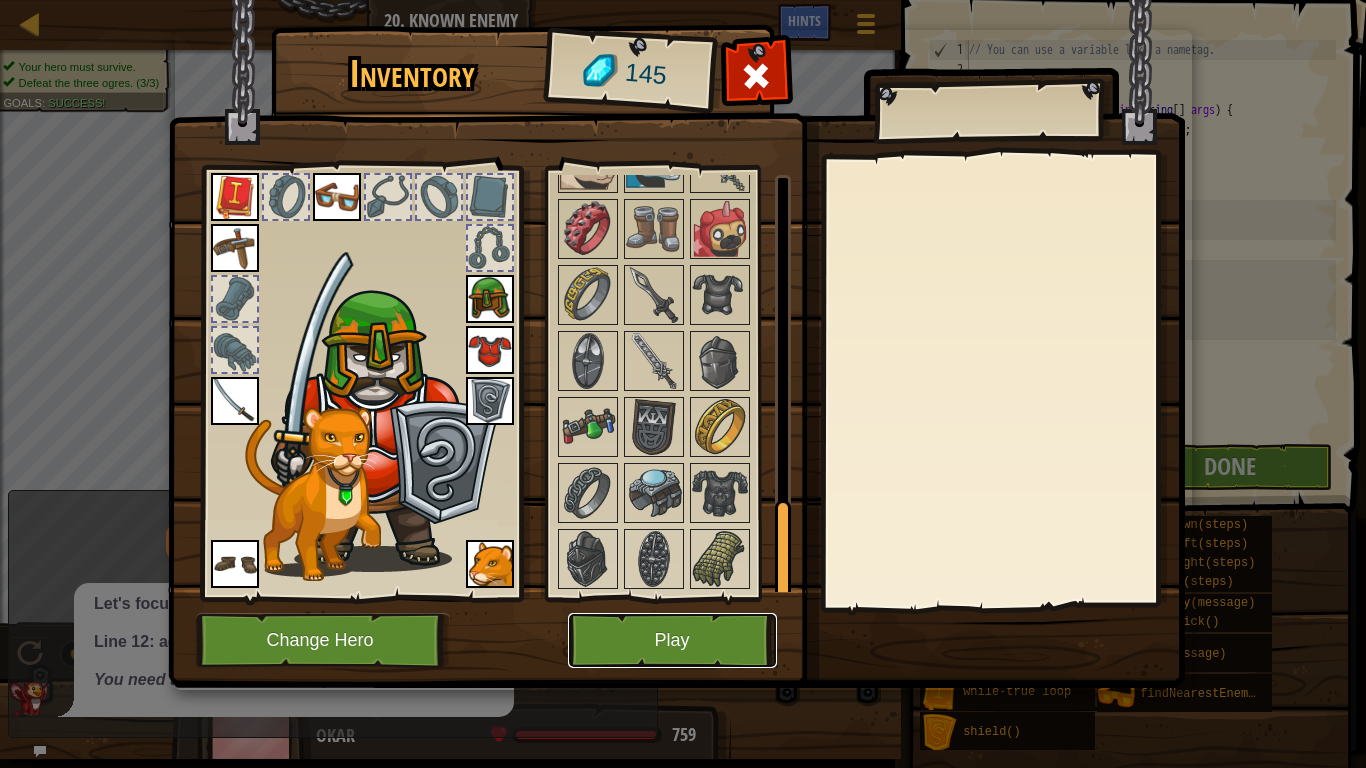 click on "Play" at bounding box center (672, 640) 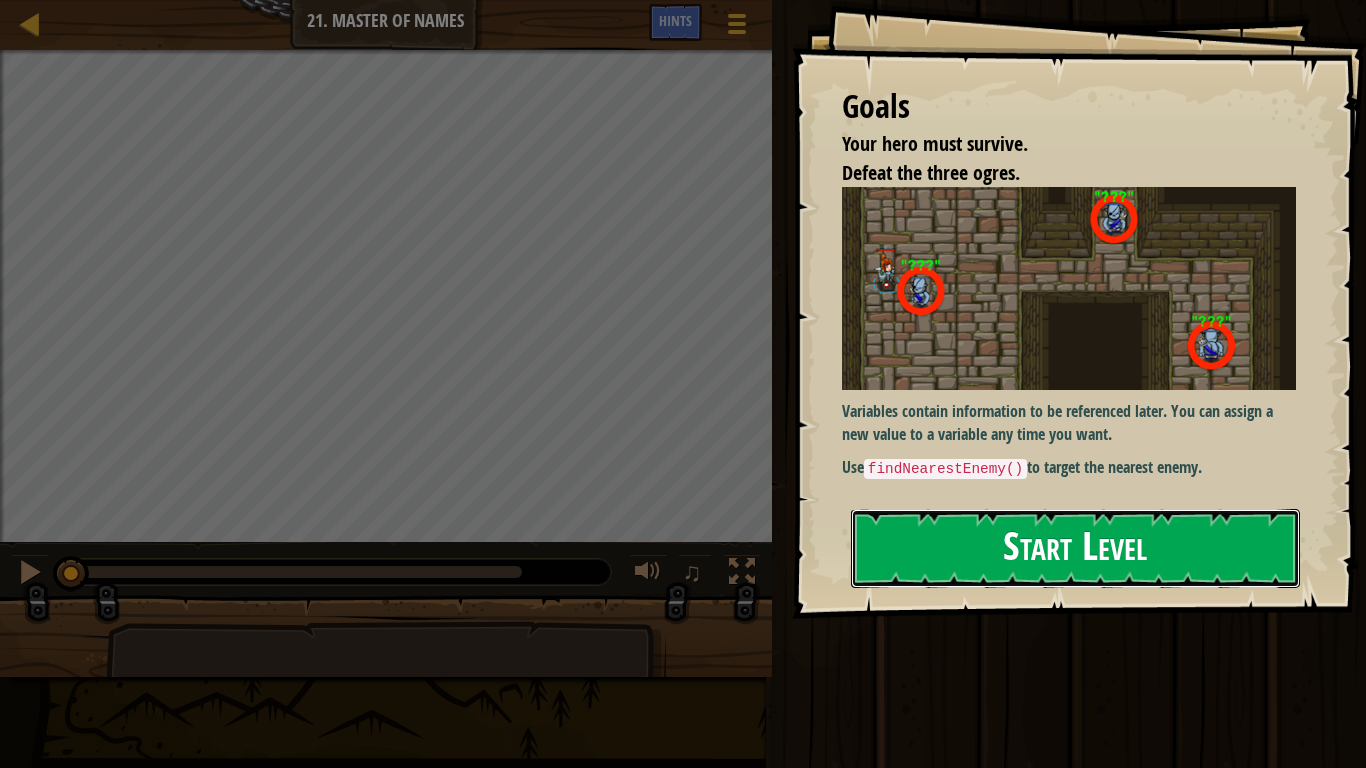 click on "Start Level" at bounding box center [1075, 548] 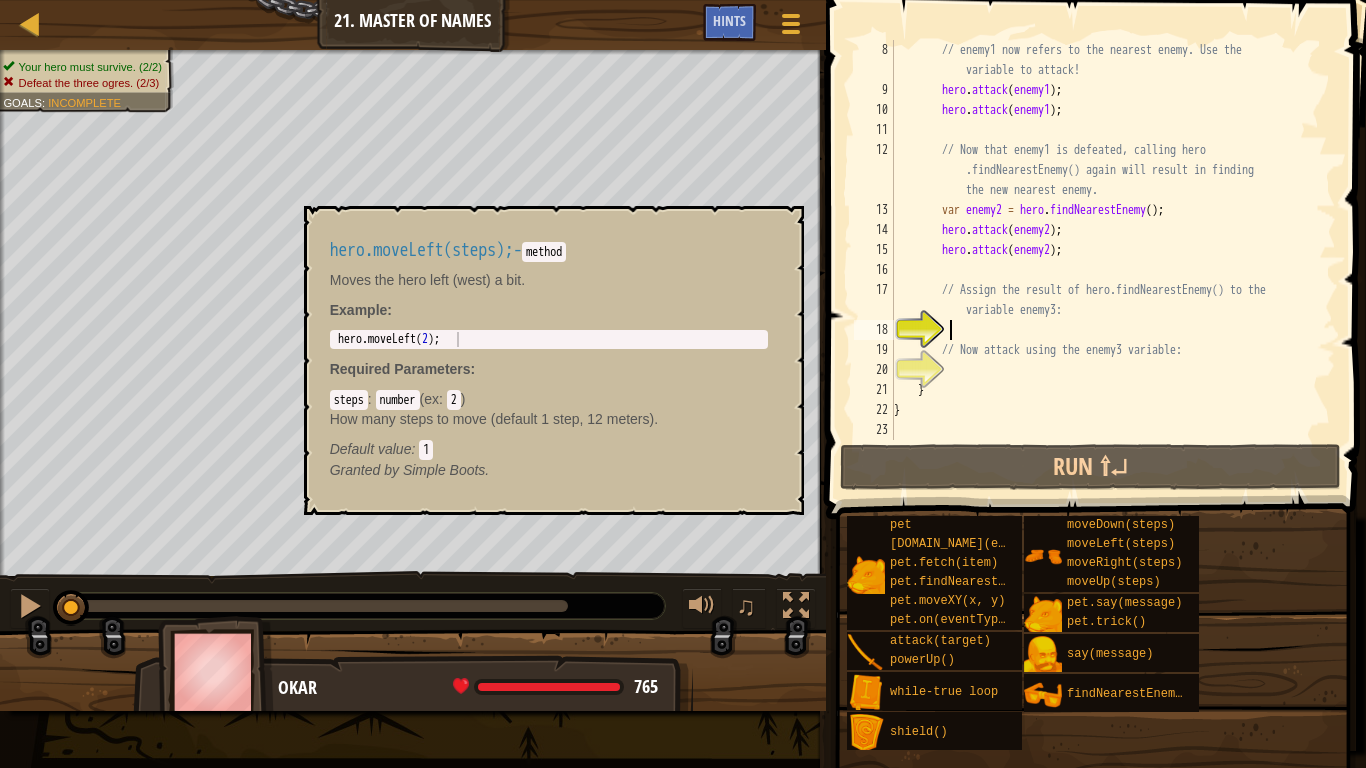 scroll, scrollTop: 160, scrollLeft: 0, axis: vertical 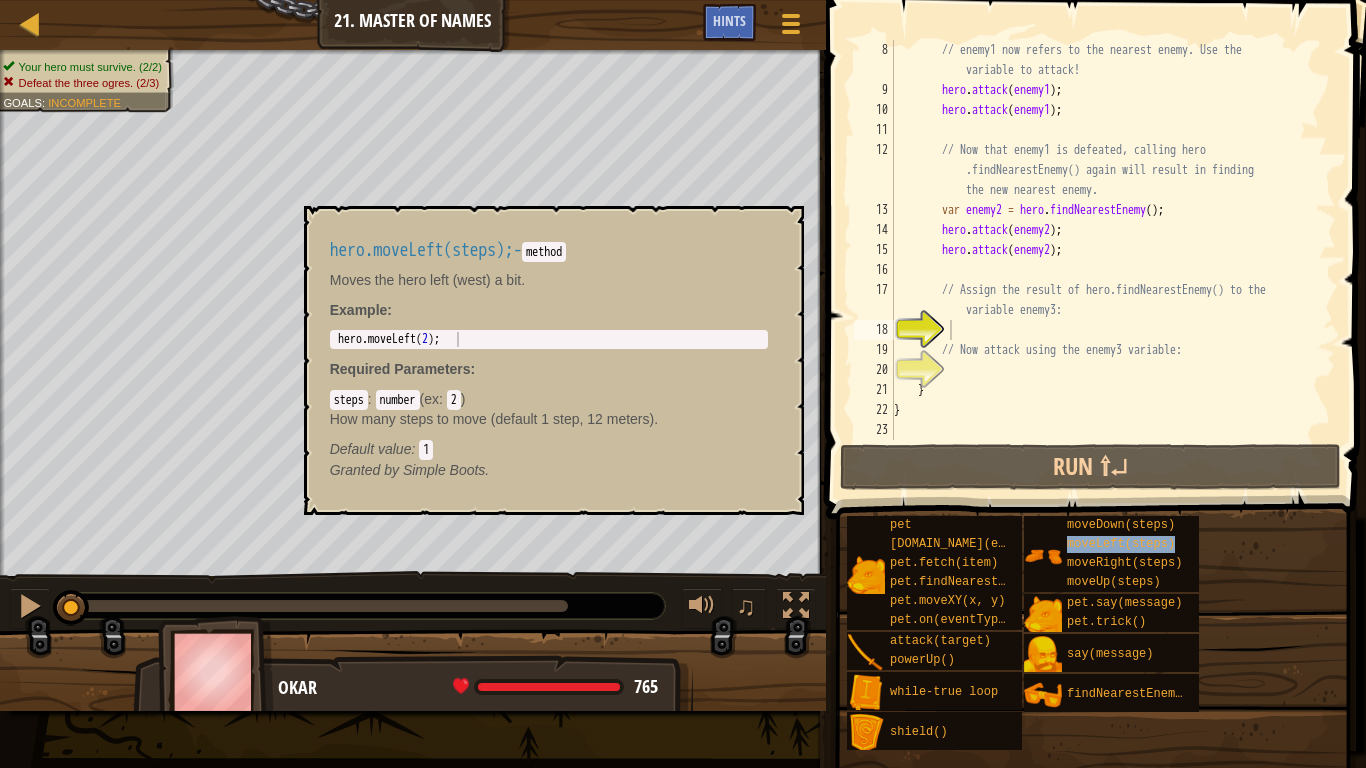 click on "moveLeft(steps)" at bounding box center [1130, 544] 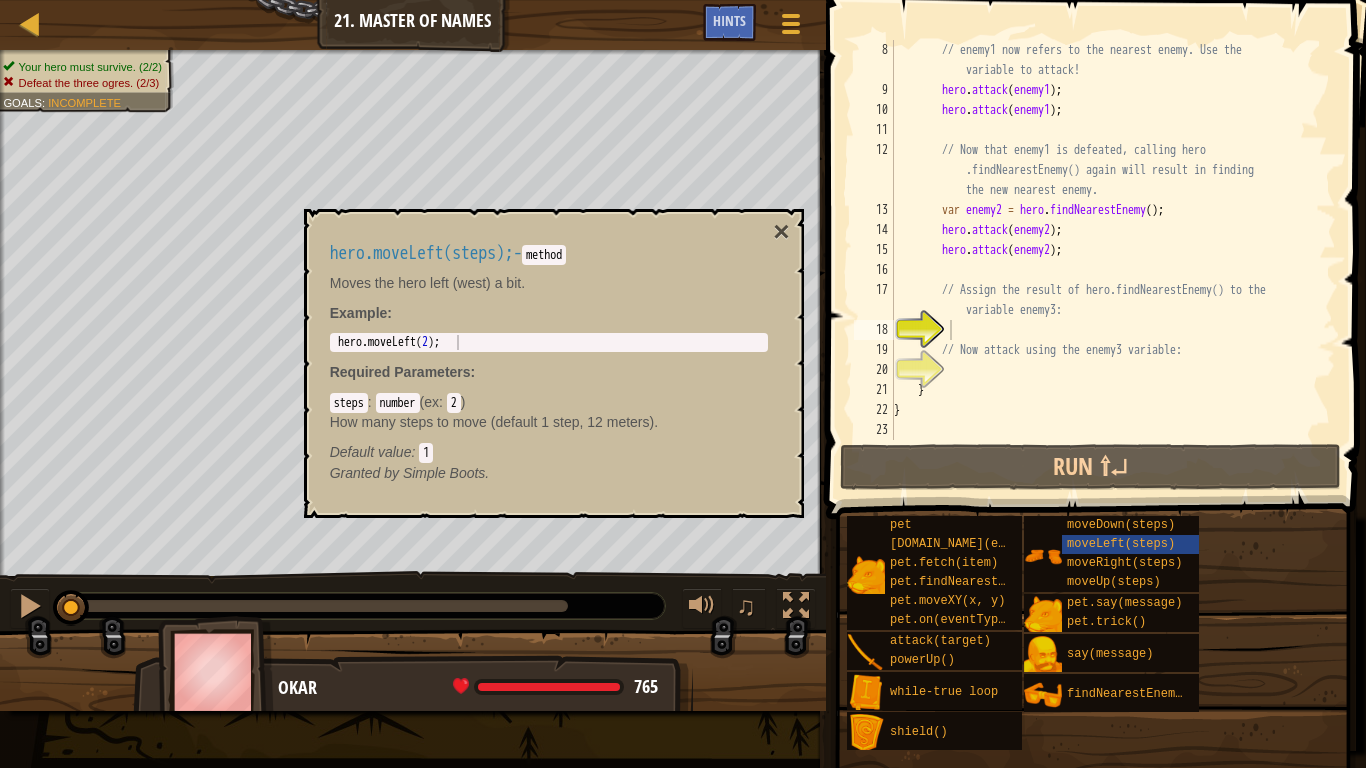 click on "pet [DOMAIN_NAME](enemy) pet.fetch(item) pet.findNearestByType(type) pet.moveXY(x, y) pet.on(eventType, handler) attack(target) powerUp() while-true loop shield() moveDown(steps) moveLeft(steps) moveRight(steps) moveUp(steps) pet.say(message) pet.trick() say(message) findNearestEnemy()" at bounding box center [1099, 633] 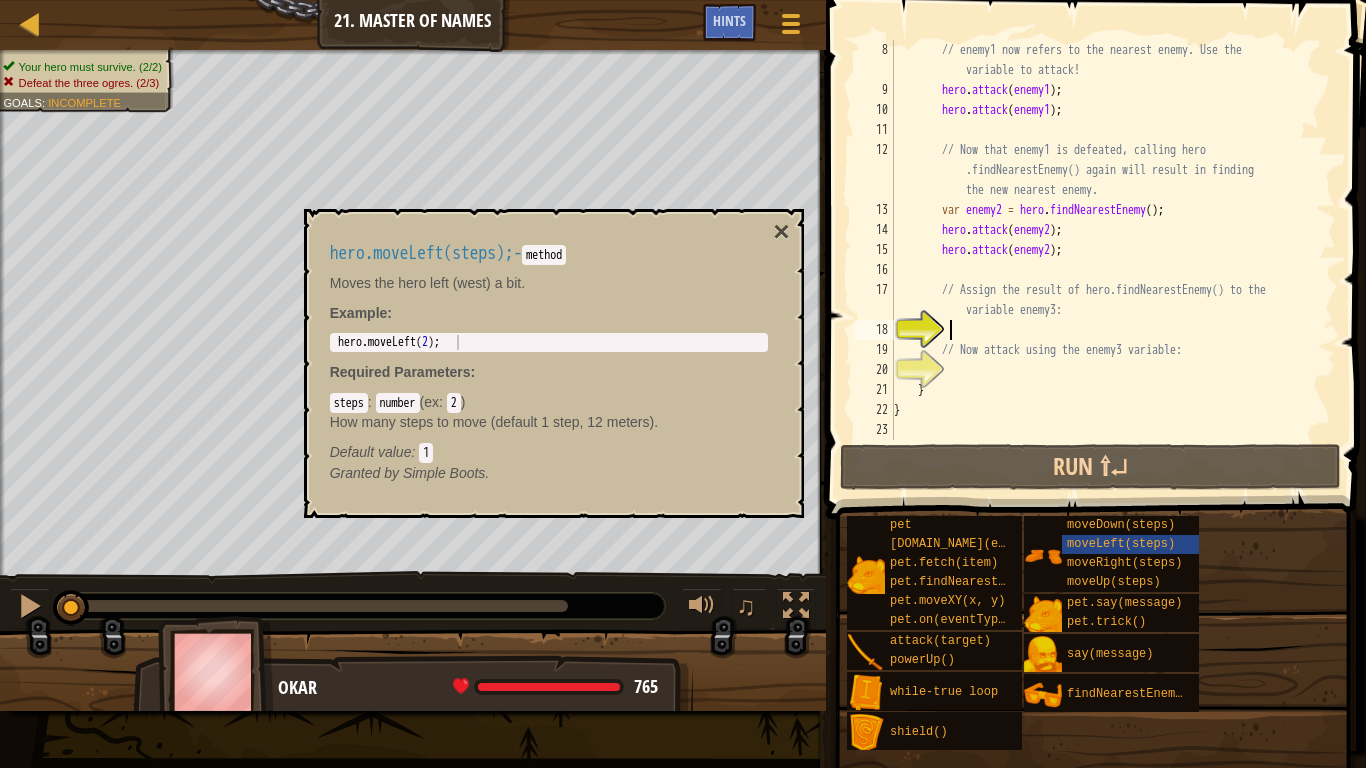 click on "// enemy1 now refers to the nearest enemy. Use the               variable to attack!          hero . attack ( enemy1 ) ;          hero . attack ( enemy1 ) ;                   // Now that enemy1 is defeated, calling hero              .findNearestEnemy() again will result in finding               the new nearest enemy.          var   enemy2   =   hero . findNearestEnemy ( ) ;          hero . attack ( enemy2 ) ;          hero . attack ( enemy2 ) ;                   // Assign the result of hero.findNearestEnemy() to the               variable enemy3:                   // Now attack using the enemy3 variable:               } }" at bounding box center [1113, 270] 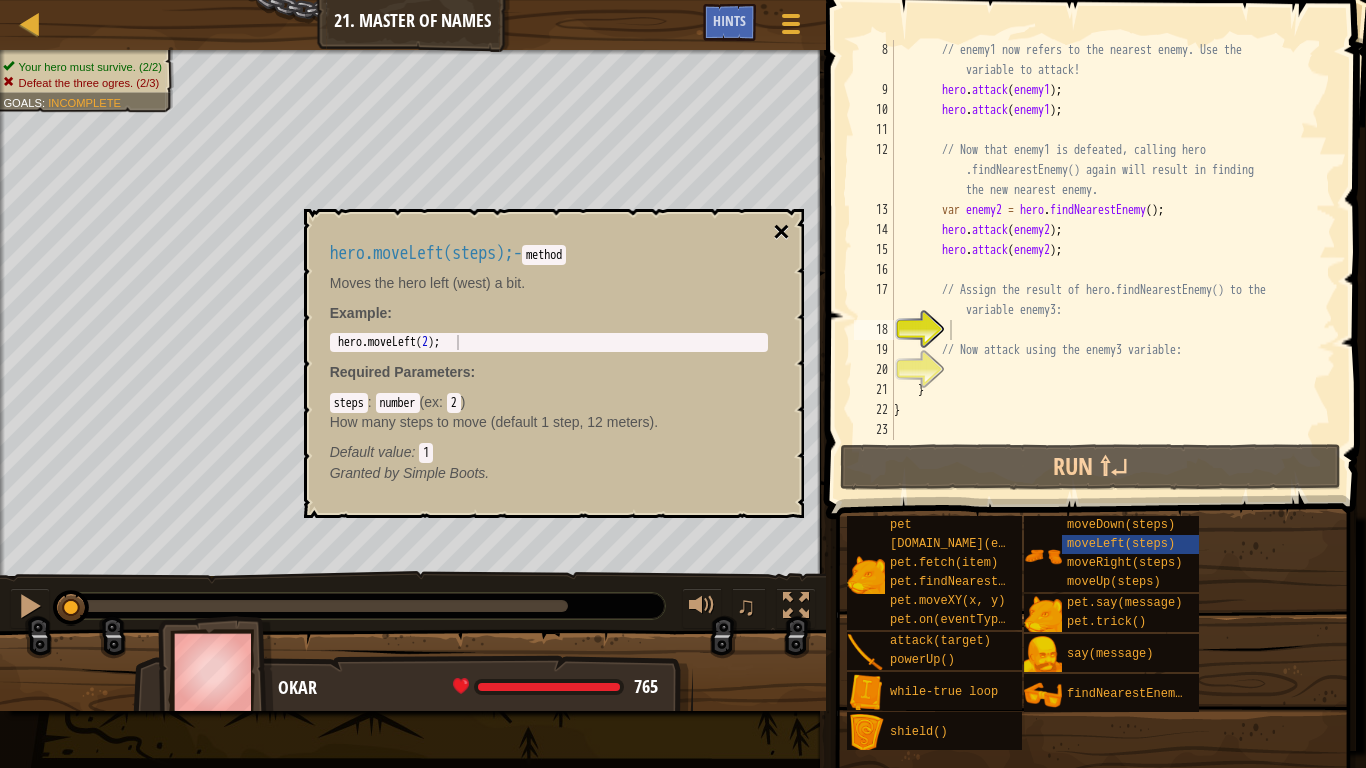 click on "×" at bounding box center (781, 232) 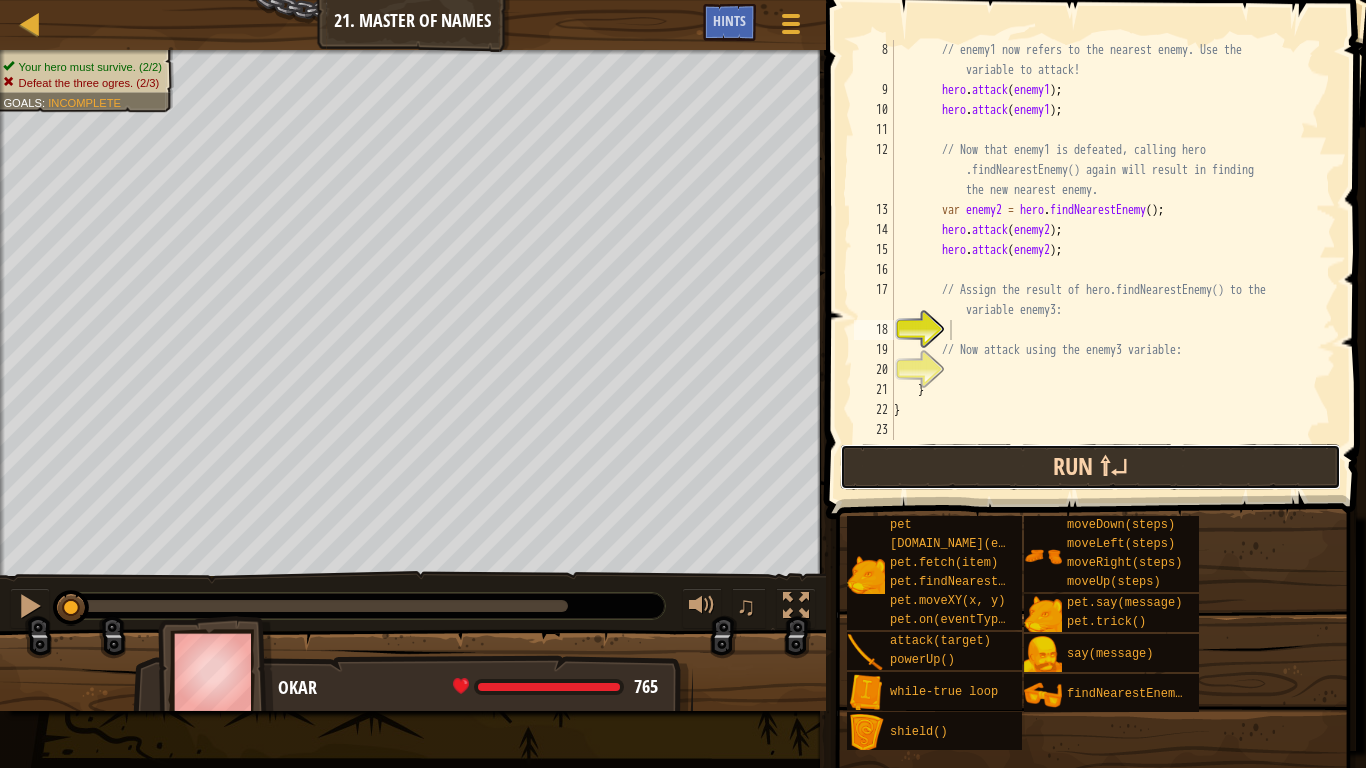 click on "Run ⇧↵" at bounding box center (1090, 467) 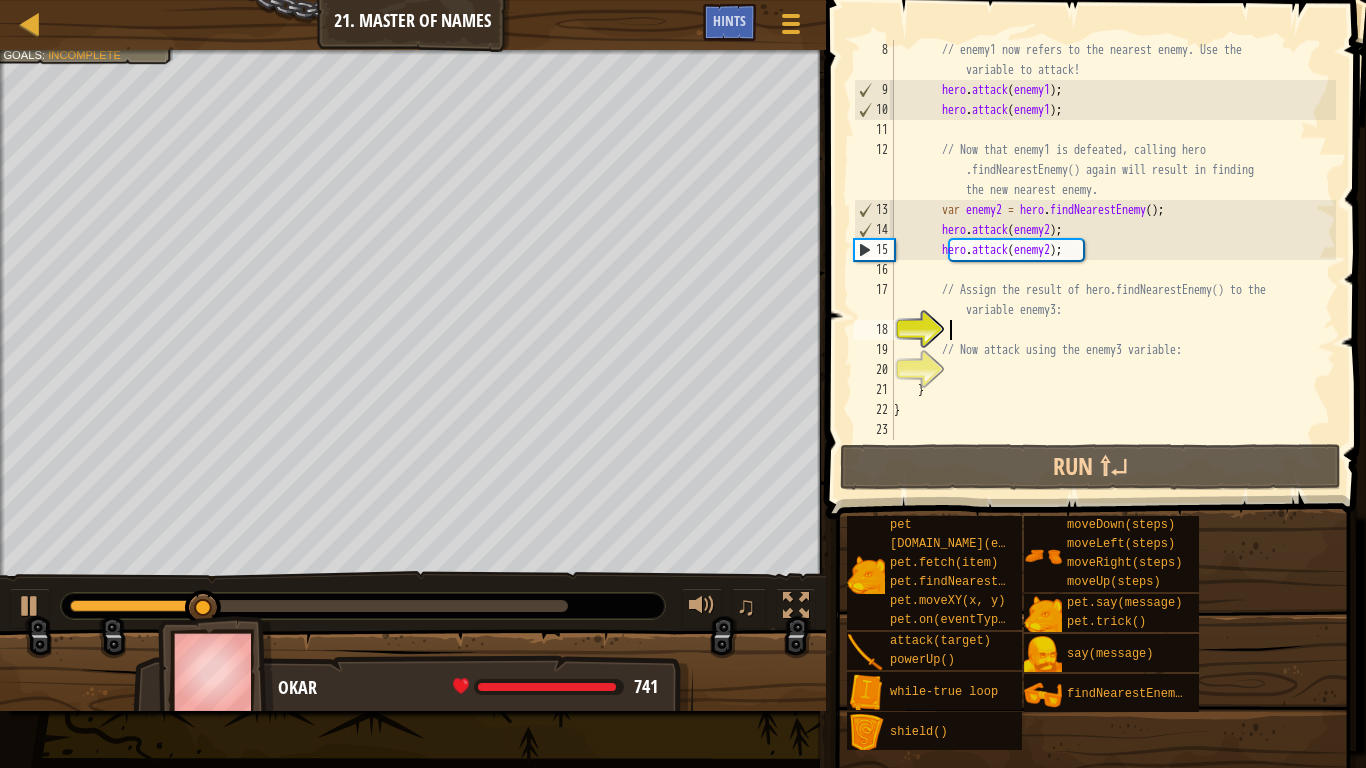 click on "// enemy1 now refers to the nearest enemy. Use the               variable to attack!          hero . attack ( enemy1 ) ;          hero . attack ( enemy1 ) ;                   // Now that enemy1 is defeated, calling hero              .findNearestEnemy() again will result in finding               the new nearest enemy.          var   enemy2   =   hero . findNearestEnemy ( ) ;          hero . attack ( enemy2 ) ;          hero . attack ( enemy2 ) ;                   // Assign the result of hero.findNearestEnemy() to the               variable enemy3:                   // Now attack using the enemy3 variable:               } }" at bounding box center [1113, 270] 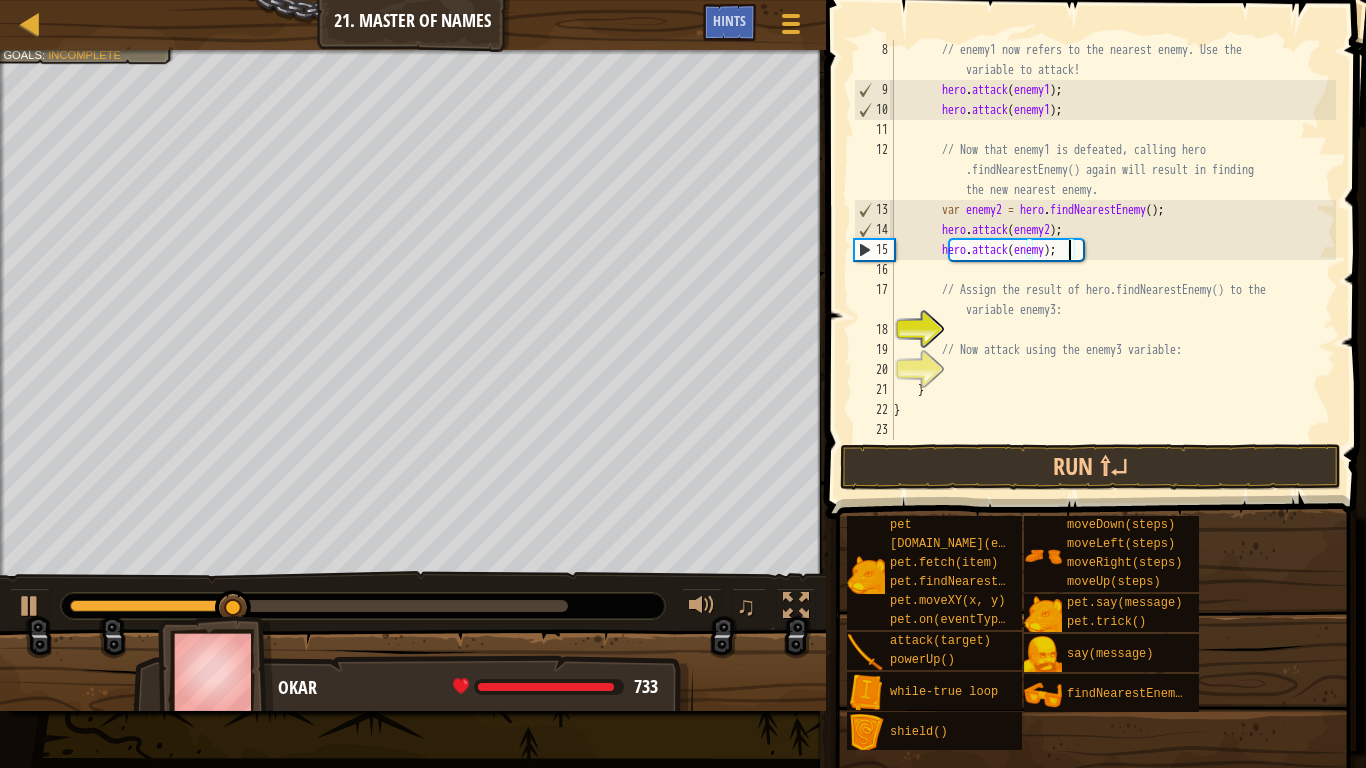 type on "hero.attack(enemy3);" 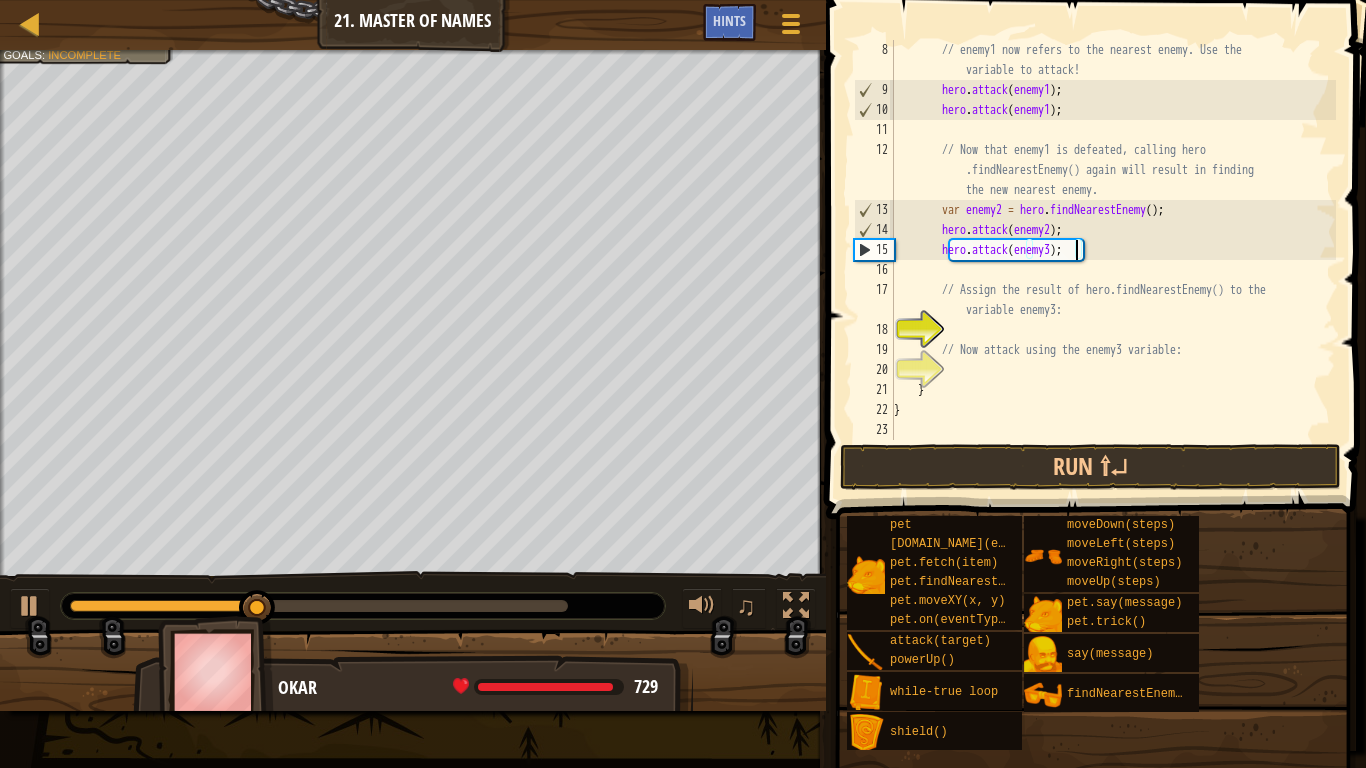 click on "// enemy1 now refers to the nearest enemy. Use the               variable to attack!          hero . attack ( enemy1 ) ;          hero . attack ( enemy1 ) ;                   // Now that enemy1 is defeated, calling hero              .findNearestEnemy() again will result in finding               the new nearest enemy.          var   enemy2   =   hero . findNearestEnemy ( ) ;          hero . attack ( enemy2 ) ;          hero . attack ( enemy3 ) ;                   // Assign the result of hero.findNearestEnemy() to the               variable enemy3:                   // Now attack using the enemy3 variable:               } }" at bounding box center [1113, 270] 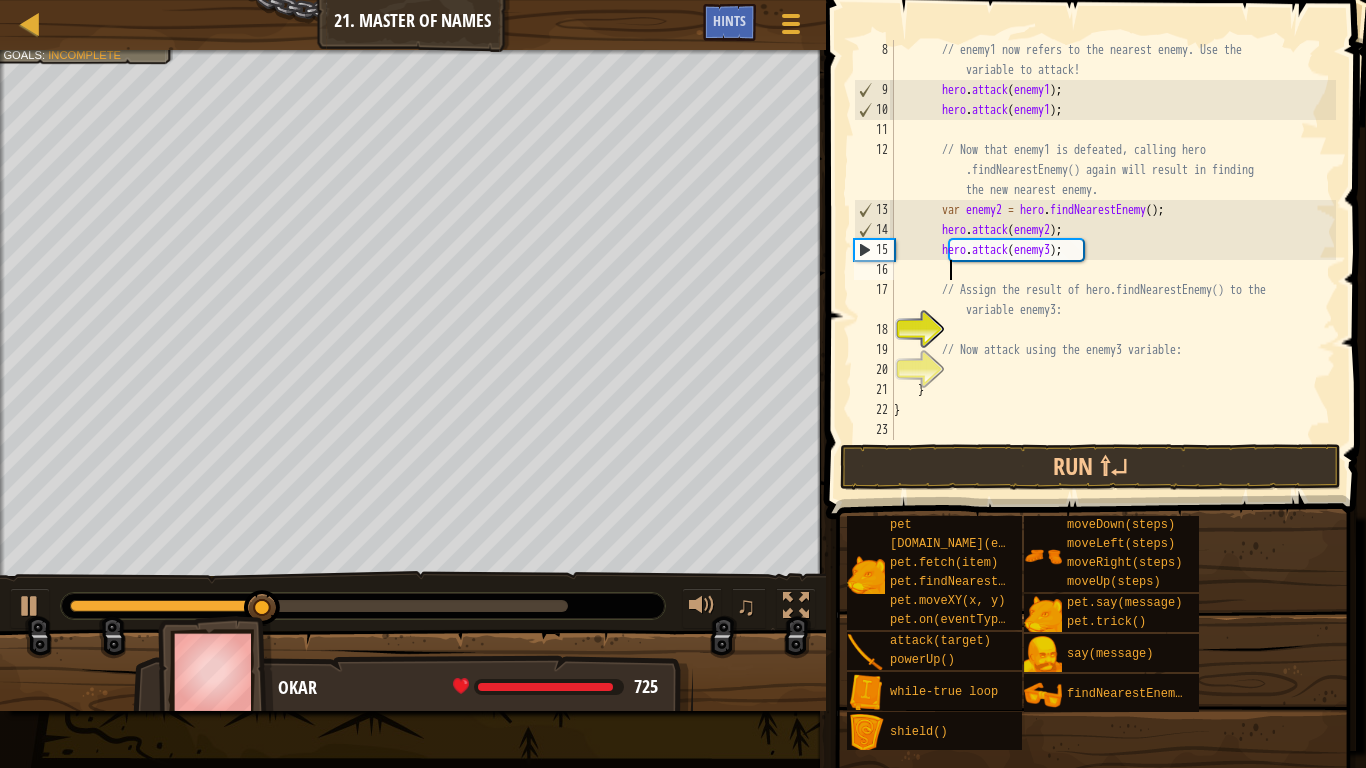 scroll, scrollTop: 9, scrollLeft: 7, axis: both 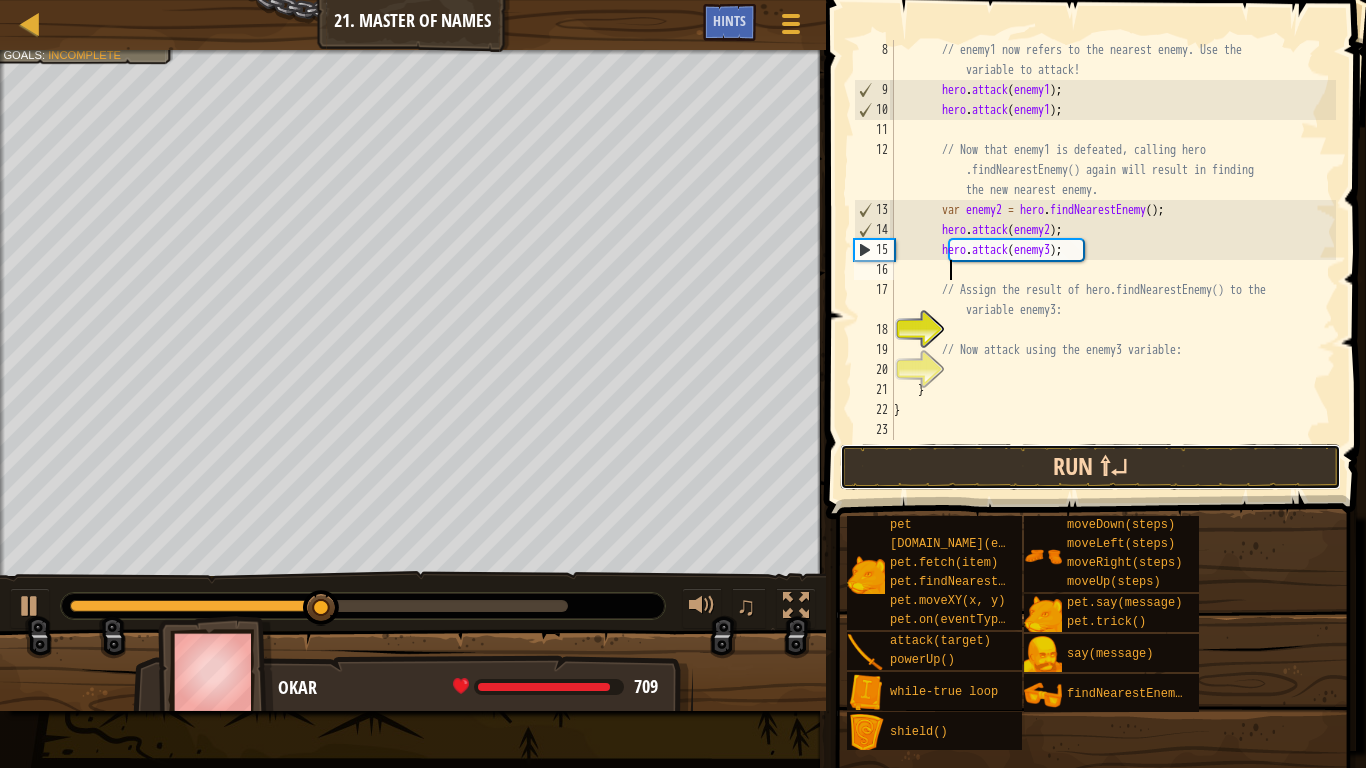 click on "Run ⇧↵" at bounding box center (1090, 467) 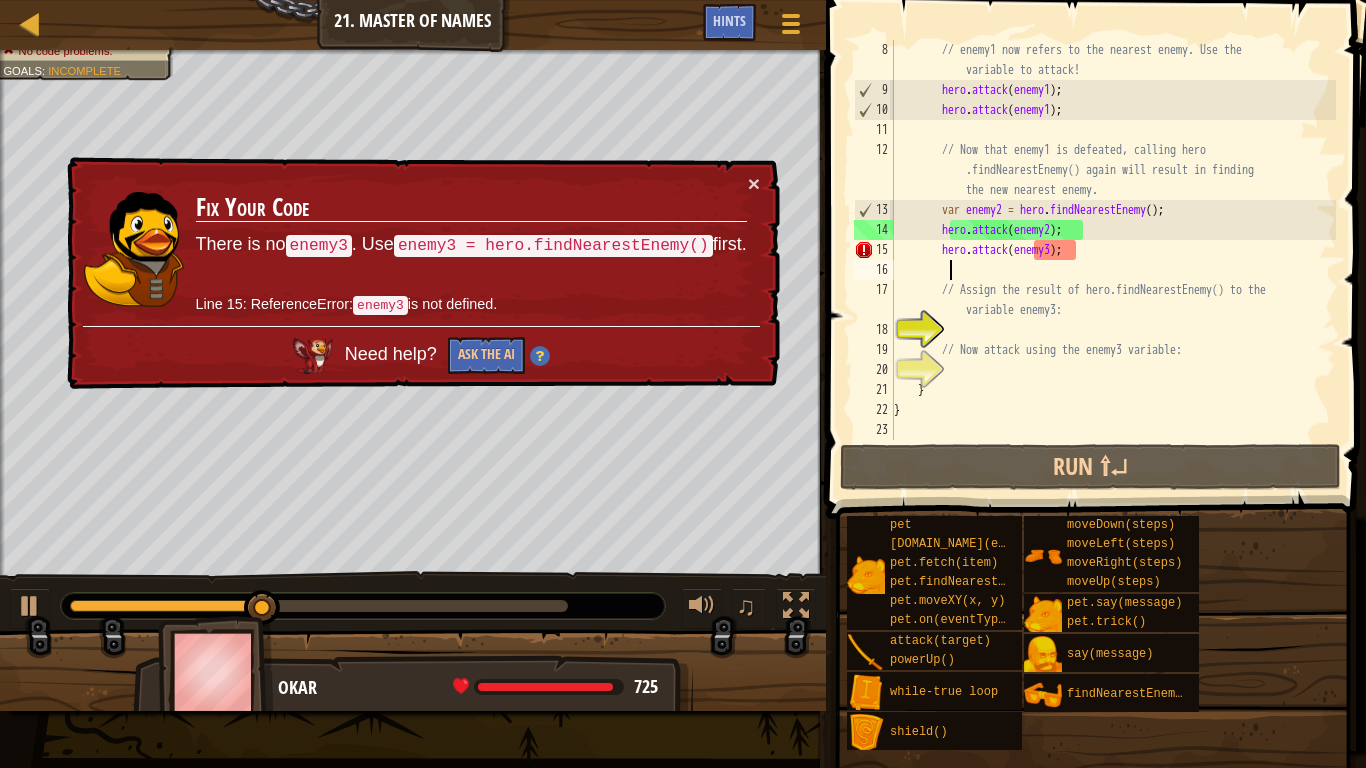 click on "// enemy1 now refers to the nearest enemy. Use the               variable to attack!          hero . attack ( enemy1 ) ;          hero . attack ( enemy1 ) ;                   // Now that enemy1 is defeated, calling hero              .findNearestEnemy() again will result in finding               the new nearest enemy.          var   enemy2   =   hero . findNearestEnemy ( ) ;          hero . attack ( enemy2 ) ;          hero . attack ( enemy3 ) ;                   // Assign the result of hero.findNearestEnemy() to the               variable enemy3:                   // Now attack using the enemy3 variable:               } }" at bounding box center (1113, 270) 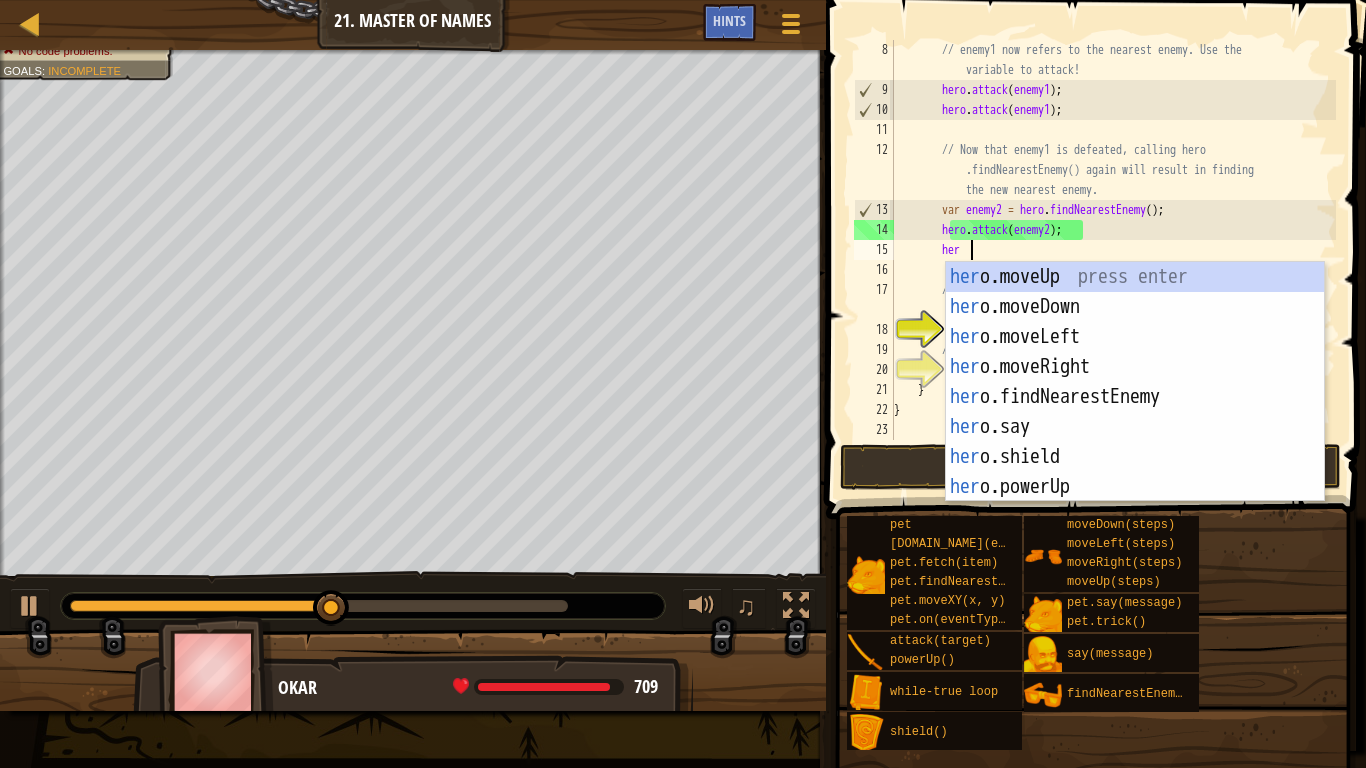 type on "herf" 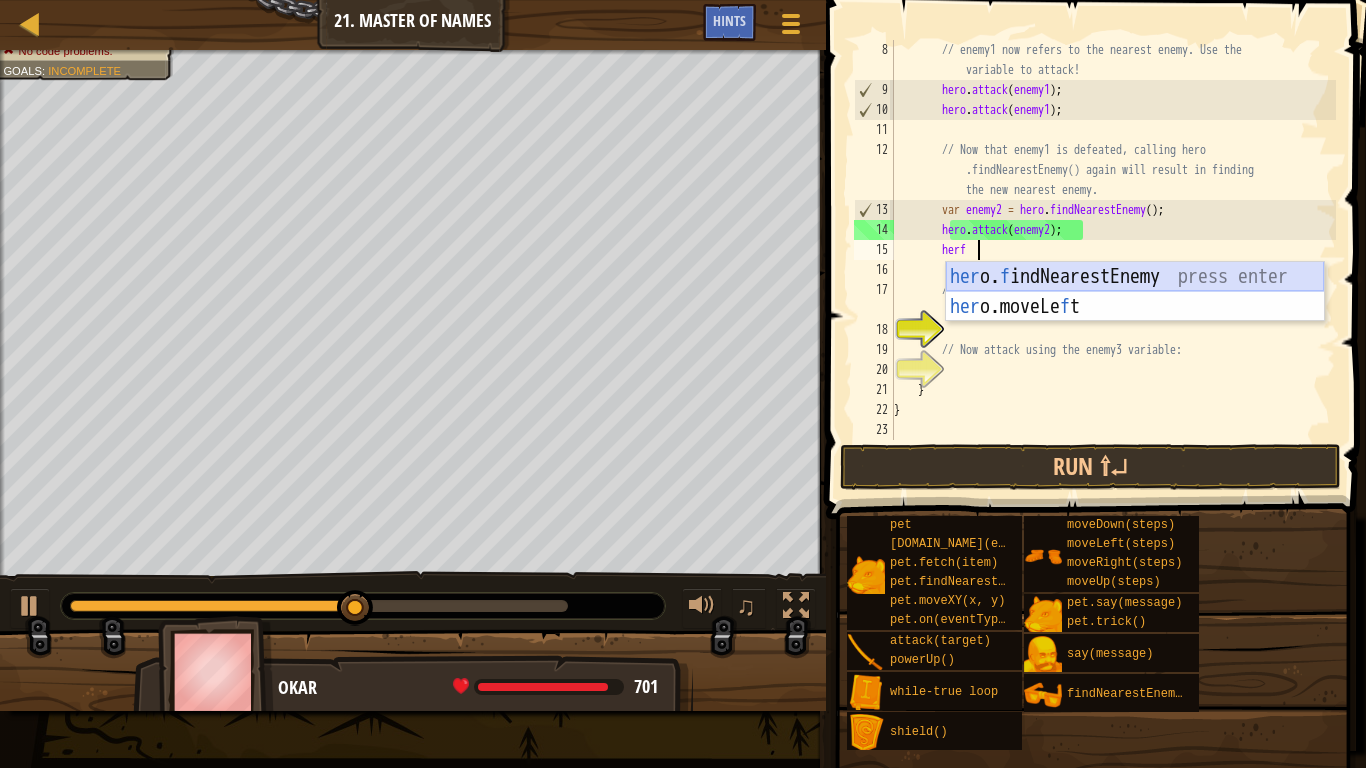 click on "her o. f indNearestEnemy press enter her o.moveLe f t press enter" at bounding box center (1135, 322) 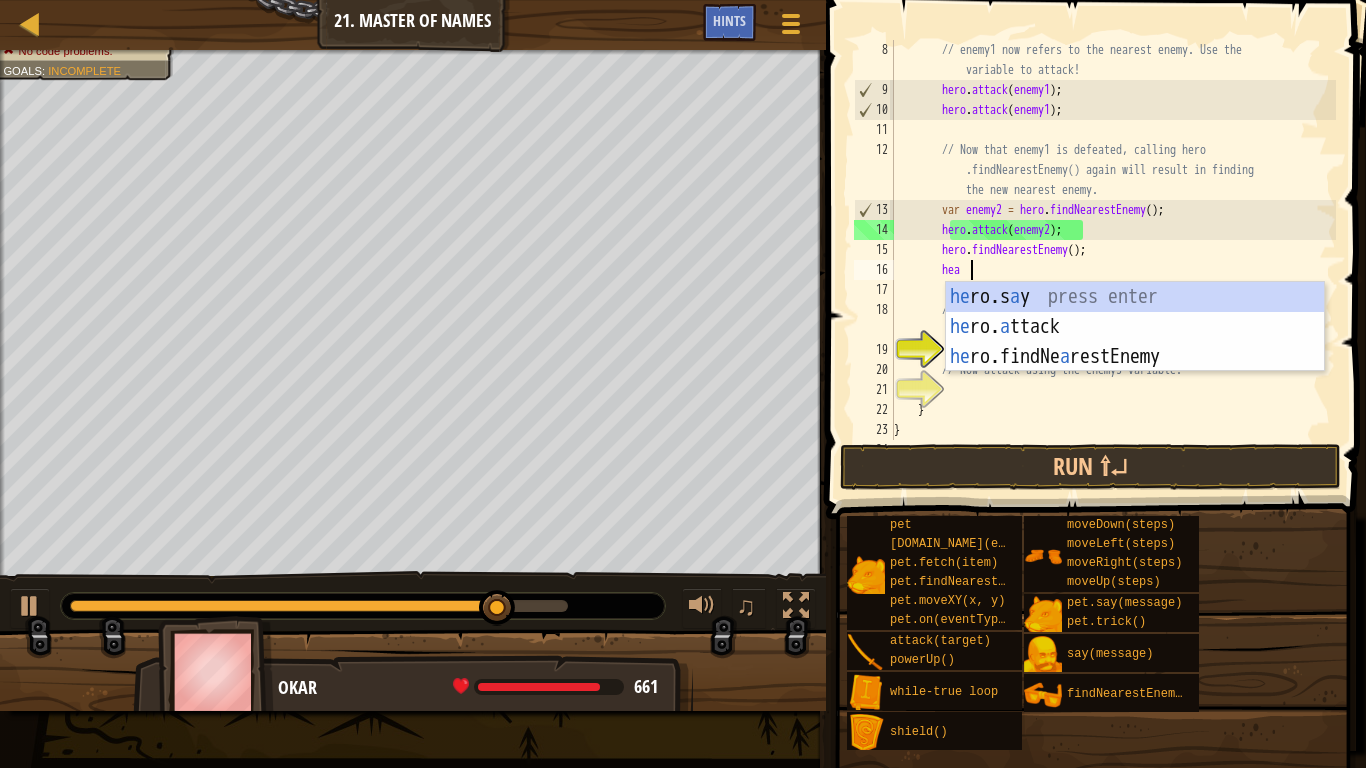 scroll, scrollTop: 9, scrollLeft: 10, axis: both 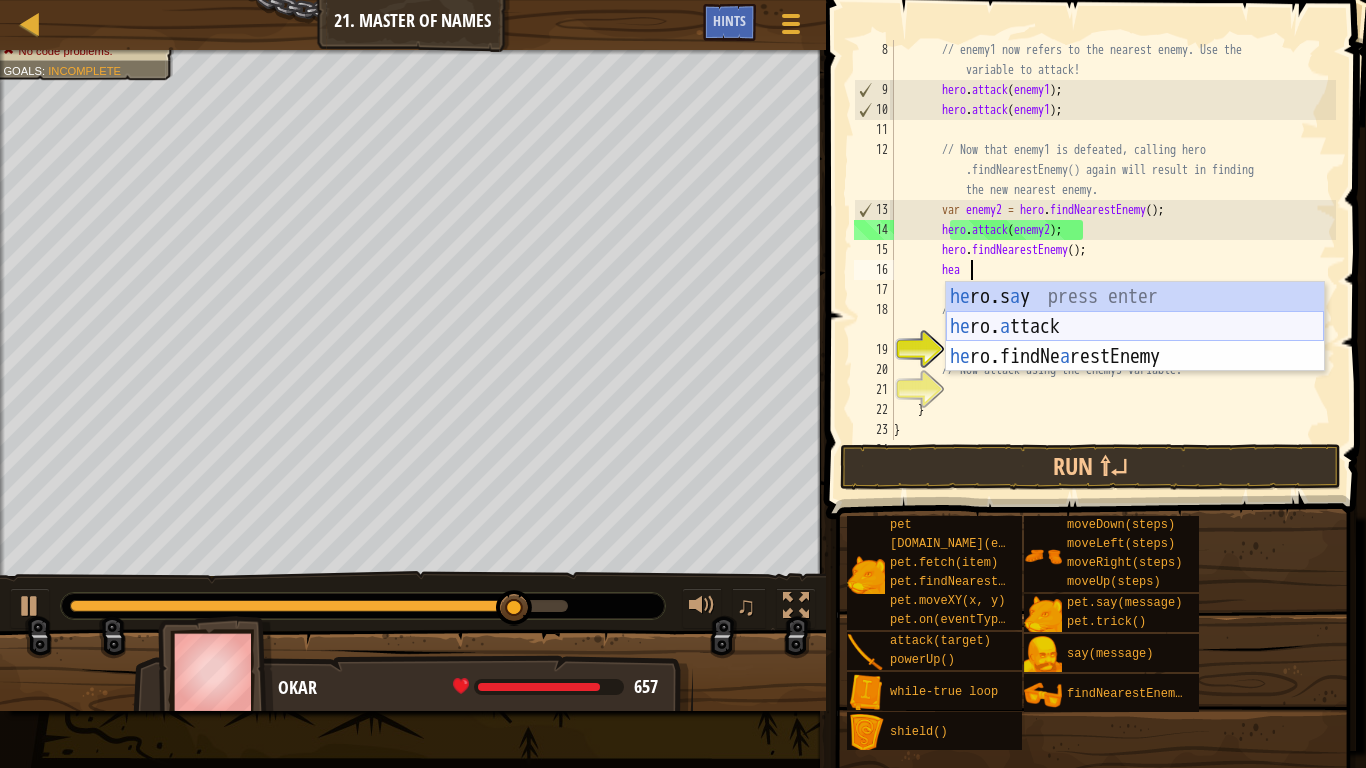 click on "he ro.s a y press enter he ro. a ttack press enter he ro.findNe a restEnemy press enter" at bounding box center [1135, 357] 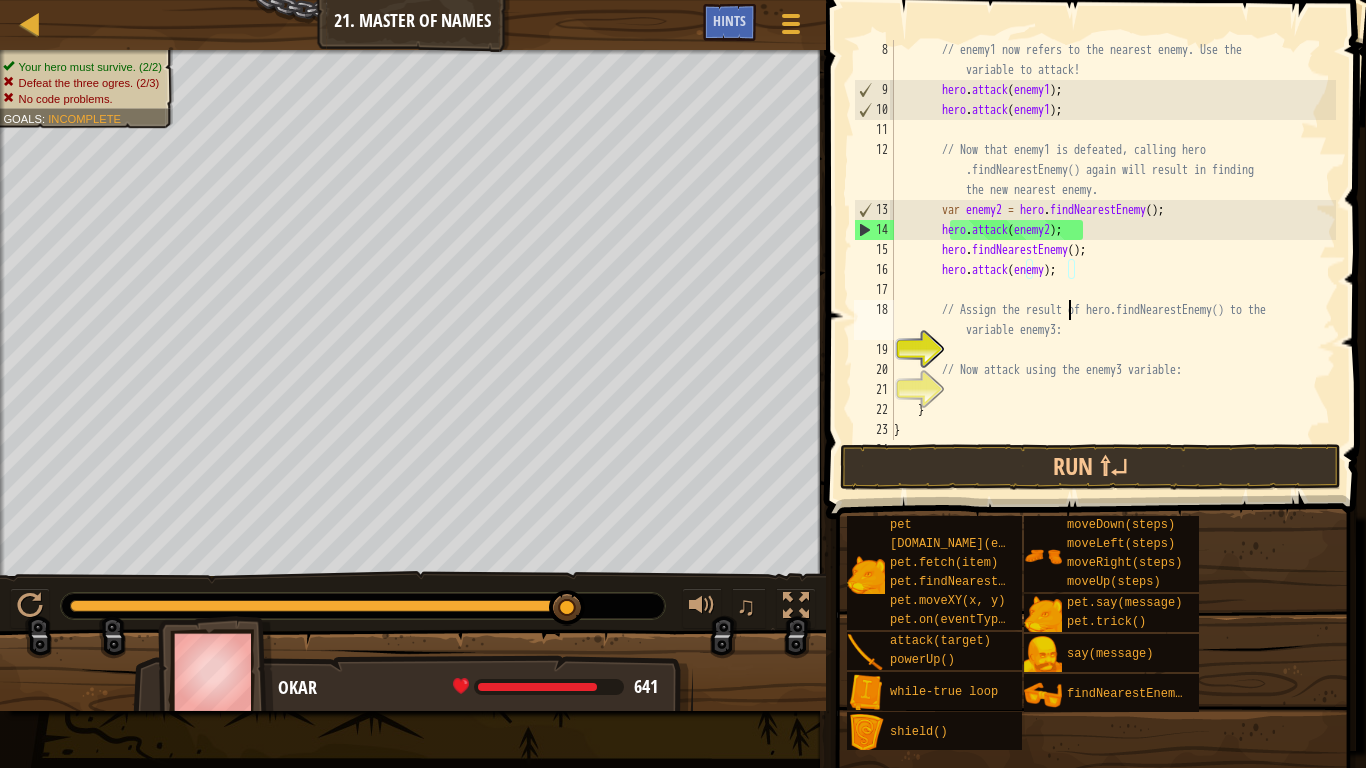 click on "// enemy1 now refers to the nearest enemy. Use the               variable to attack!          hero . attack ( enemy1 ) ;          hero . attack ( enemy1 ) ;                   // Now that enemy1 is defeated, calling hero              .findNearestEnemy() again will result in finding               the new nearest enemy.          var   enemy2   =   hero . findNearestEnemy ( ) ;          hero . attack ( enemy2 ) ;          hero . findNearestEnemy ( ) ;          hero . attack ( enemy ) ;                   // Assign the result of hero.findNearestEnemy() to the               variable enemy3:                   // Now attack using the enemy3 variable:               } }" at bounding box center (1113, 270) 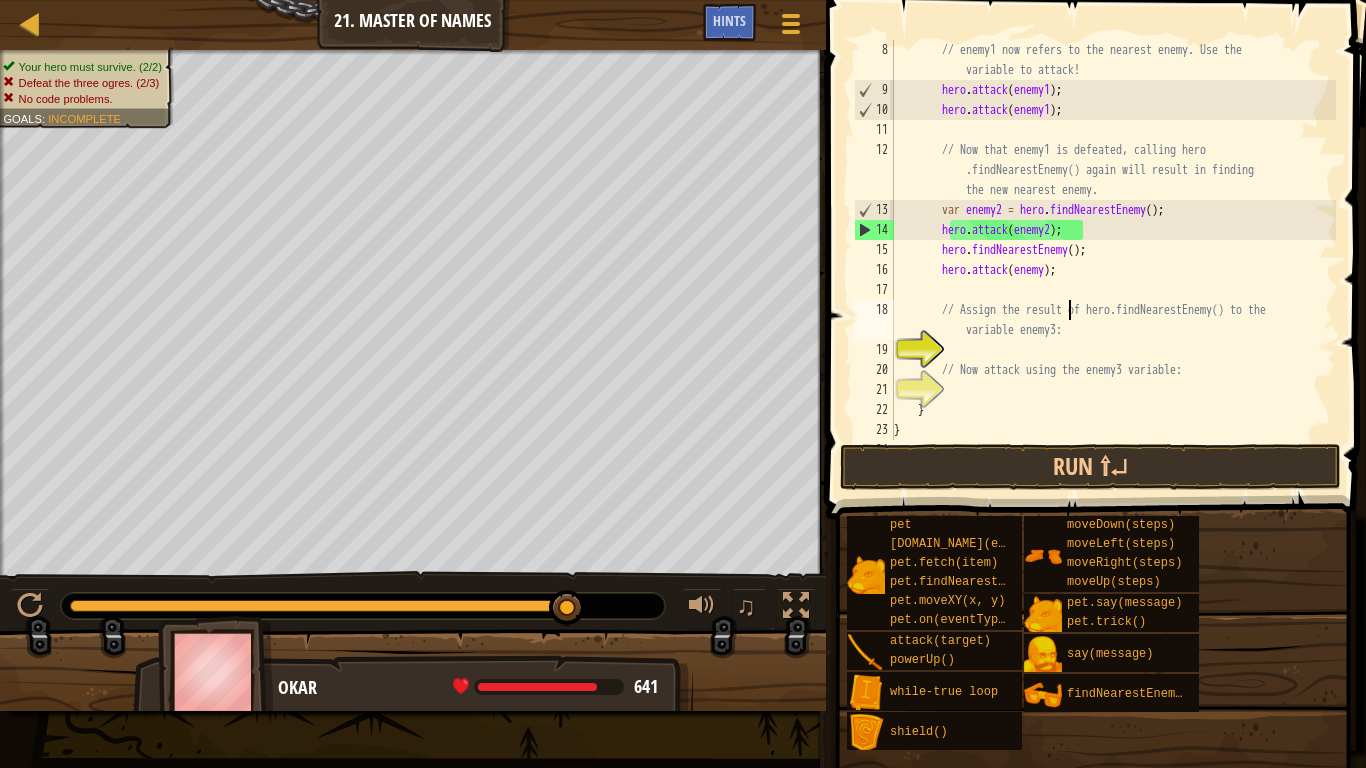 click on "// enemy1 now refers to the nearest enemy. Use the               variable to attack!          hero . attack ( enemy1 ) ;          hero . attack ( enemy1 ) ;                   // Now that enemy1 is defeated, calling hero              .findNearestEnemy() again will result in finding               the new nearest enemy.          var   enemy2   =   hero . findNearestEnemy ( ) ;          hero . attack ( enemy2 ) ;          hero . findNearestEnemy ( ) ;          hero . attack ( enemy ) ;                   // Assign the result of hero.findNearestEnemy() to the               variable enemy3:                   // Now attack using the enemy3 variable:               } }" at bounding box center [1113, 270] 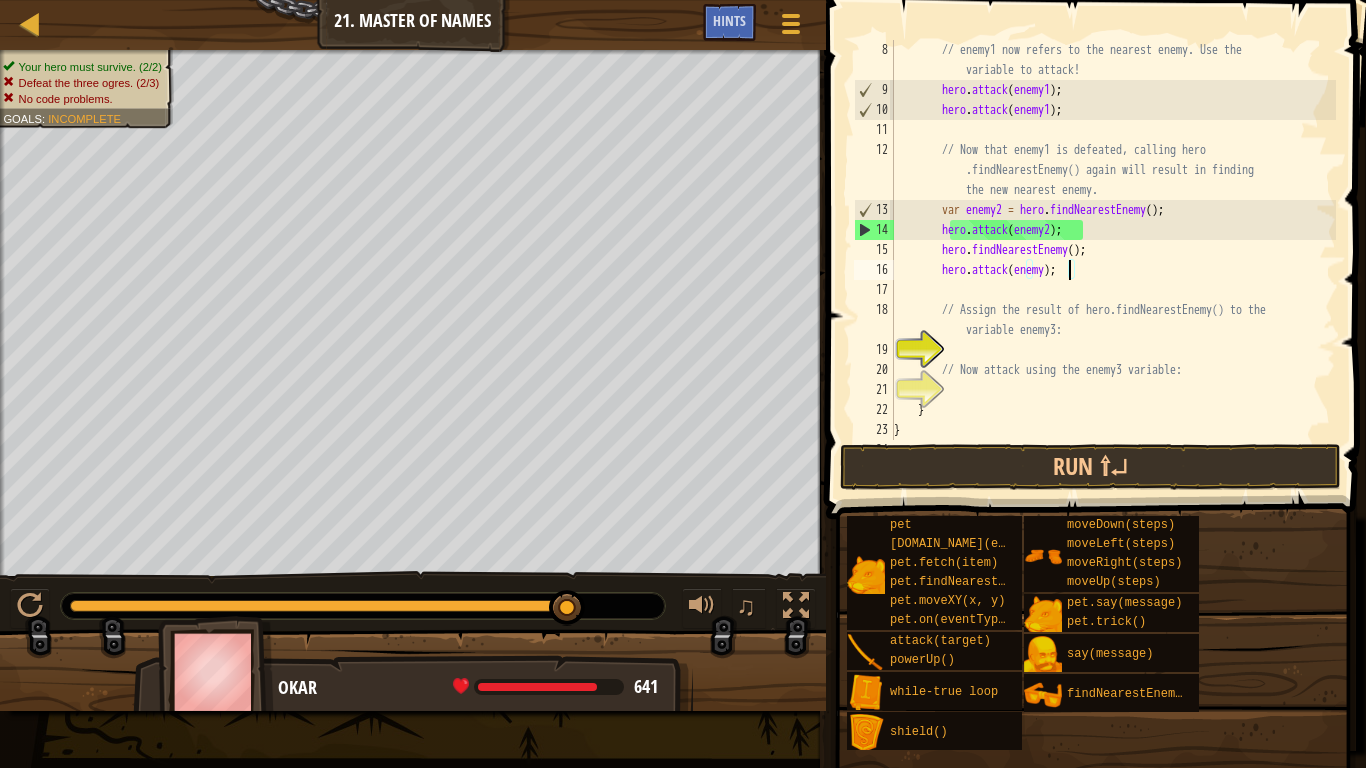 click on "// enemy1 now refers to the nearest enemy. Use the               variable to attack!          hero . attack ( enemy1 ) ;          hero . attack ( enemy1 ) ;                   // Now that enemy1 is defeated, calling hero              .findNearestEnemy() again will result in finding               the new nearest enemy.          var   enemy2   =   hero . findNearestEnemy ( ) ;          hero . attack ( enemy2 ) ;          hero . findNearestEnemy ( ) ;          hero . attack ( enemy ) ;                   // Assign the result of hero.findNearestEnemy() to the               variable enemy3:                   // Now attack using the enemy3 variable:               } }" at bounding box center [1113, 270] 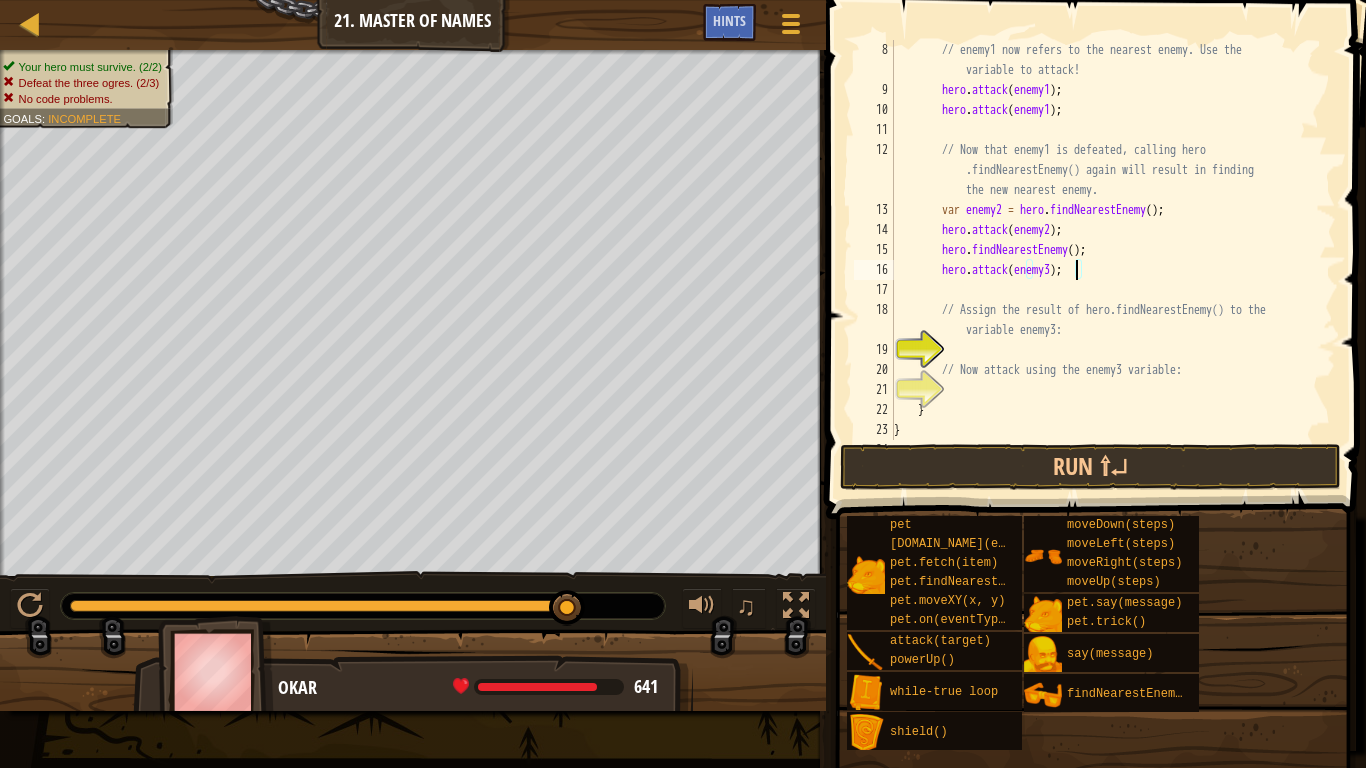 click on "// enemy1 now refers to the nearest enemy. Use the               variable to attack!          hero . attack ( enemy1 ) ;          hero . attack ( enemy1 ) ;                   // Now that enemy1 is defeated, calling hero              .findNearestEnemy() again will result in finding               the new nearest enemy.          var   enemy2   =   hero . findNearestEnemy ( ) ;          hero . attack ( enemy2 ) ;          hero . findNearestEnemy ( ) ;          hero . attack ( enemy3 ) ;                   // Assign the result of hero.findNearestEnemy() to the               variable enemy3:                   // Now attack using the enemy3 variable:               } }" at bounding box center (1113, 270) 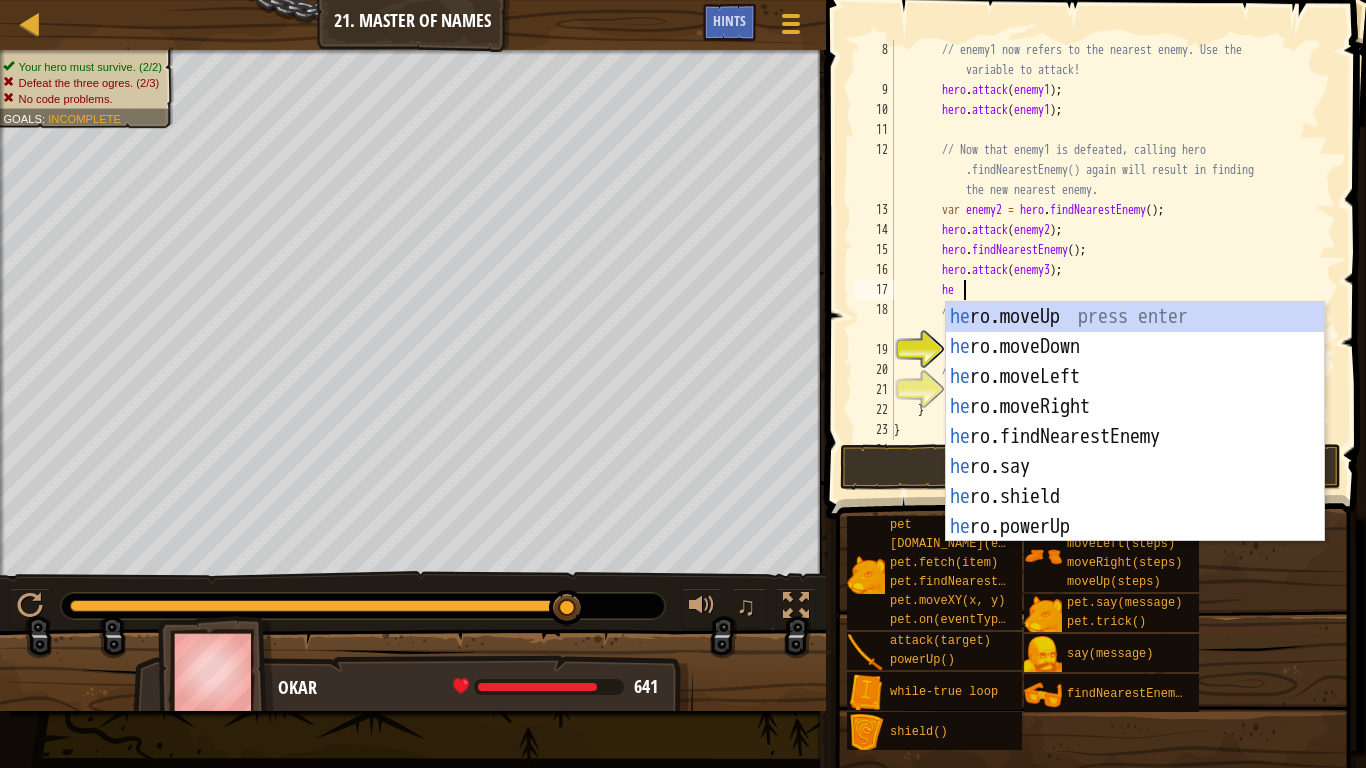 type on "hef" 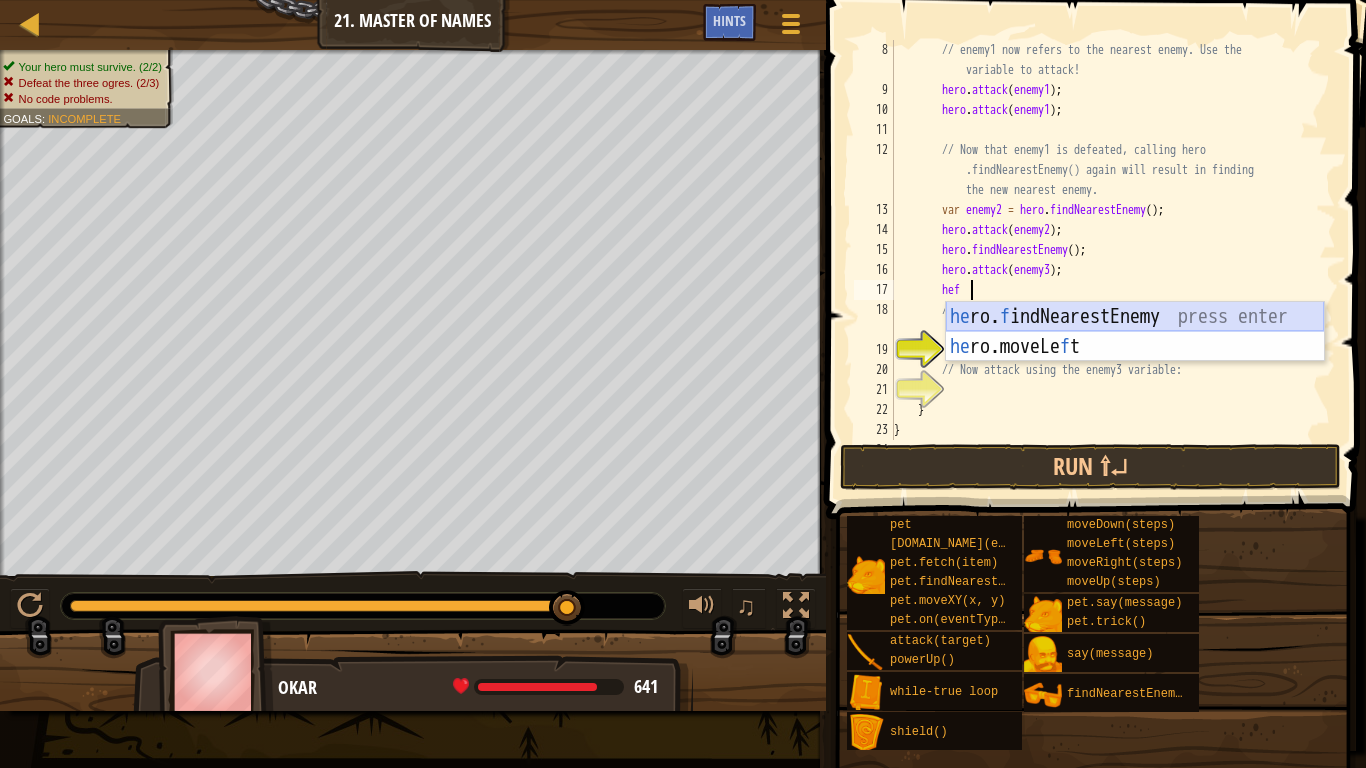 click on "he ro. f indNearestEnemy press enter he ro.moveLe f t press enter" at bounding box center (1135, 362) 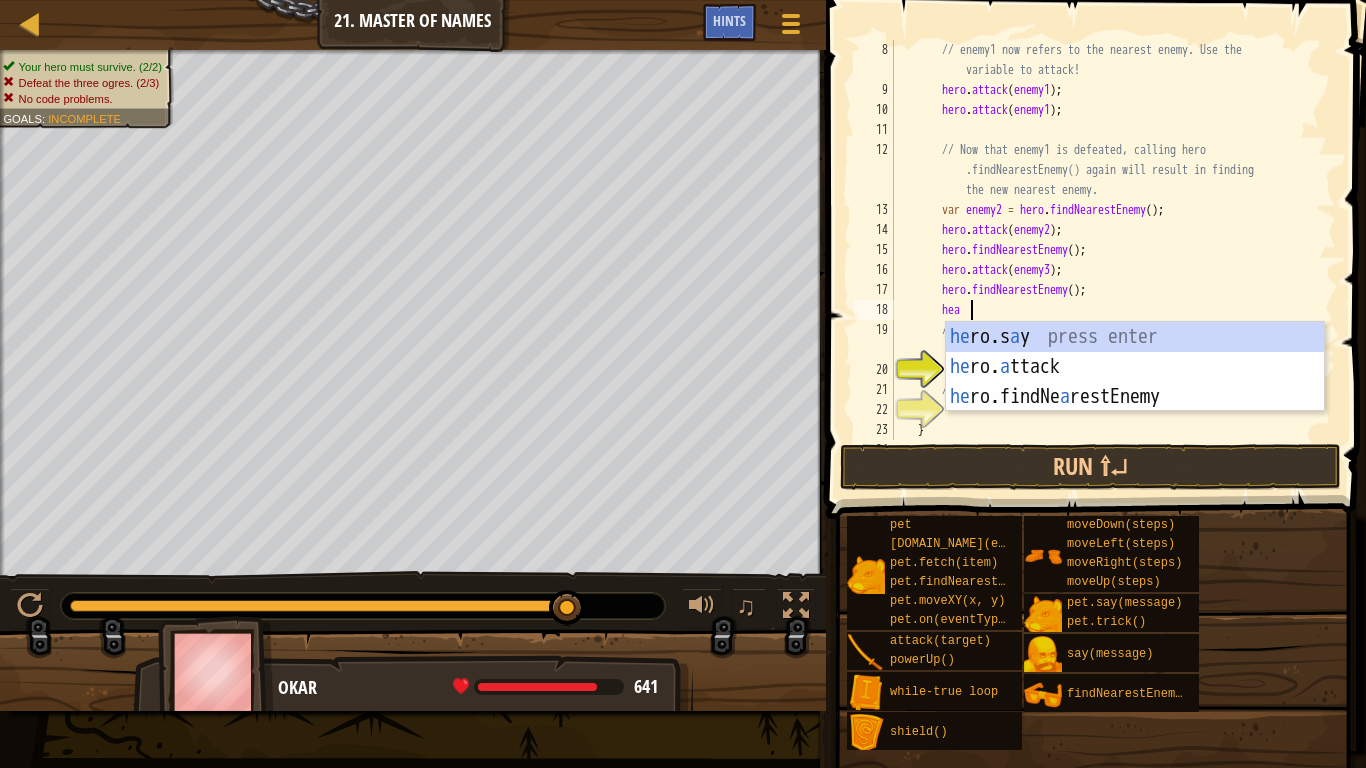 scroll, scrollTop: 9, scrollLeft: 10, axis: both 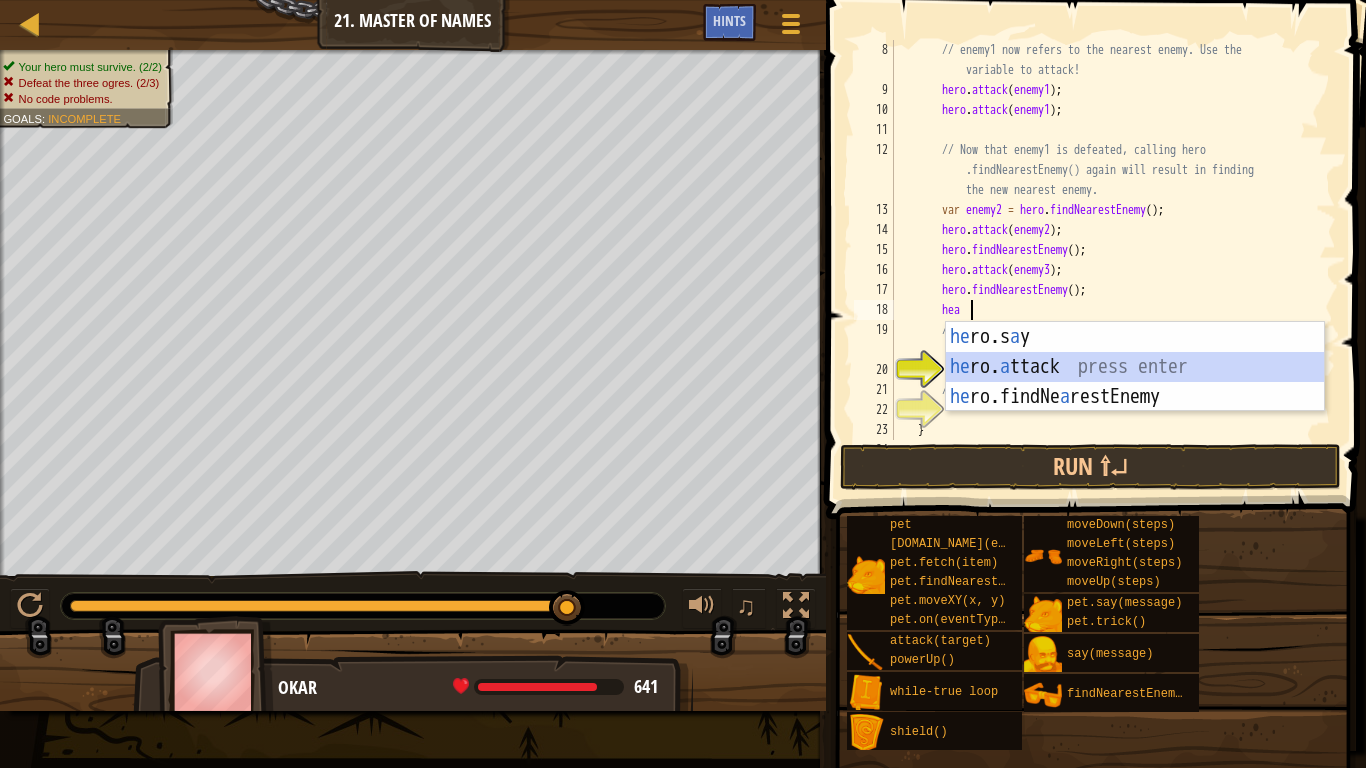 click on "he ro.s a y press enter he ro. a ttack press enter he ro.findNe a restEnemy press enter" at bounding box center [1135, 397] 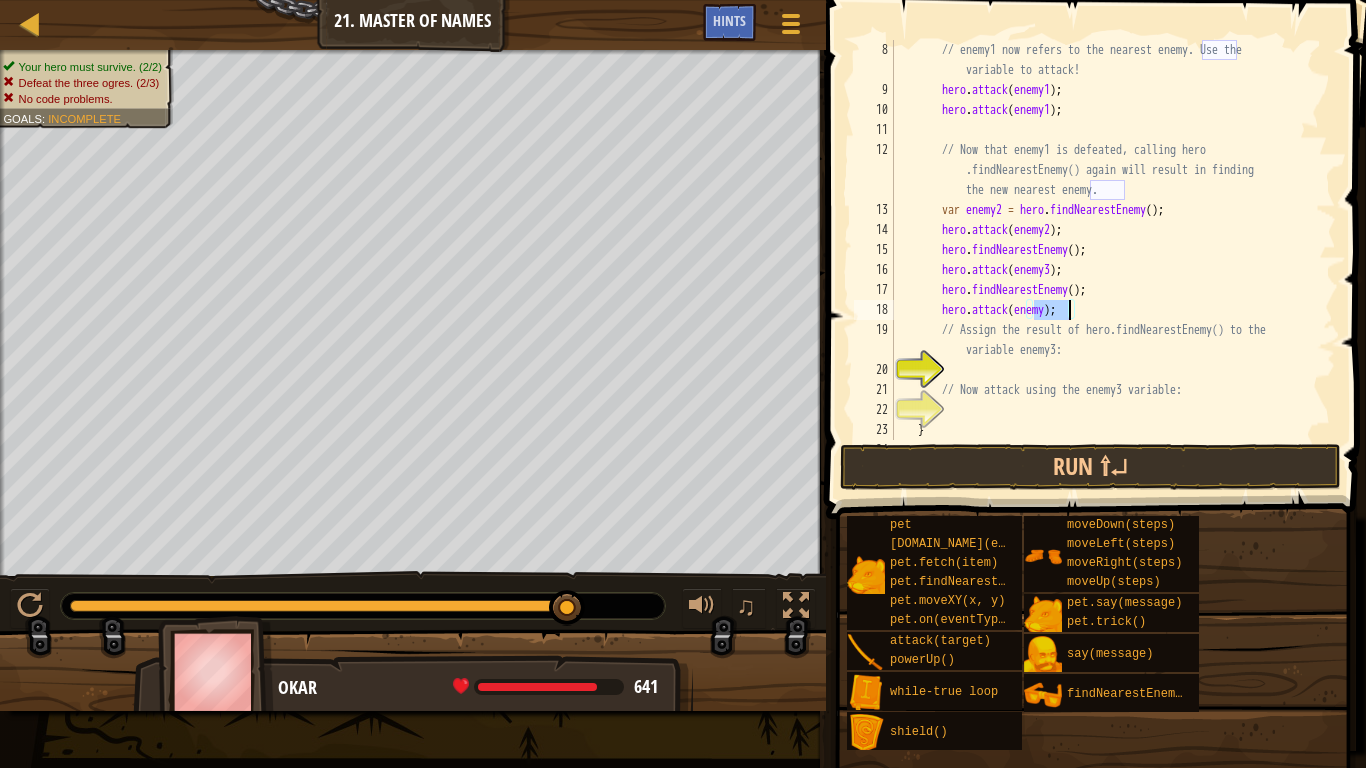 click on "// enemy1 now refers to the nearest enemy. Use the               variable to attack!          hero . attack ( enemy1 ) ;          hero . attack ( enemy1 ) ;                   // Now that enemy1 is defeated, calling hero              .findNearestEnemy() again will result in finding               the new nearest enemy.          var   enemy2   =   hero . findNearestEnemy ( ) ;          hero . attack ( enemy2 ) ;          hero . findNearestEnemy ( ) ;          hero . attack ( enemy3 ) ;          hero . findNearestEnemy ( ) ;          hero . attack ( enemy ) ;          // Assign the result of hero.findNearestEnemy() to the               variable enemy3:                   // Now attack using the enemy3 variable:               } }" at bounding box center [1113, 270] 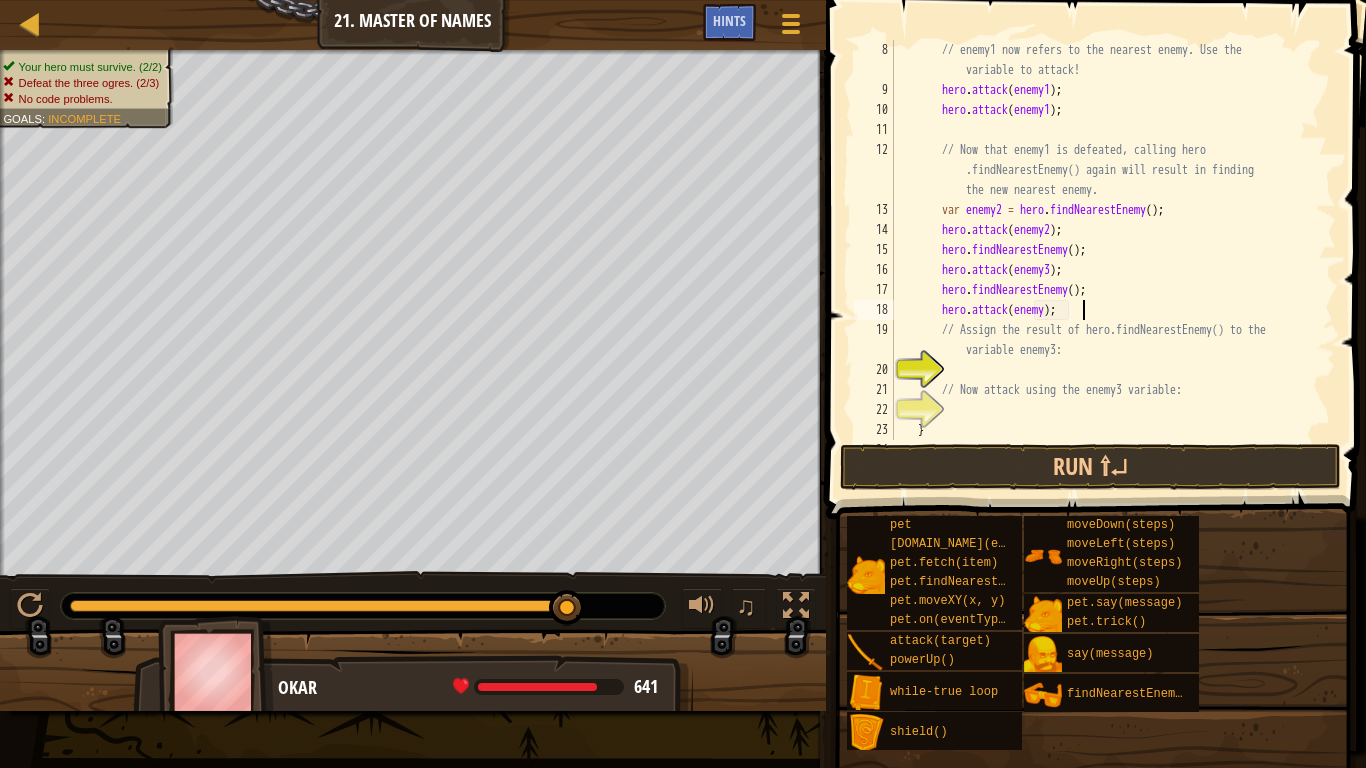 click on "// enemy1 now refers to the nearest enemy. Use the               variable to attack!          hero . attack ( enemy1 ) ;          hero . attack ( enemy1 ) ;                   // Now that enemy1 is defeated, calling hero              .findNearestEnemy() again will result in finding               the new nearest enemy.          var   enemy2   =   hero . findNearestEnemy ( ) ;          hero . attack ( enemy2 ) ;          hero . findNearestEnemy ( ) ;          hero . attack ( enemy3 ) ;          hero . findNearestEnemy ( ) ;          hero . attack ( enemy ) ;          // Assign the result of hero.findNearestEnemy() to the               variable enemy3:                   // Now attack using the enemy3 variable:               } }" at bounding box center [1113, 270] 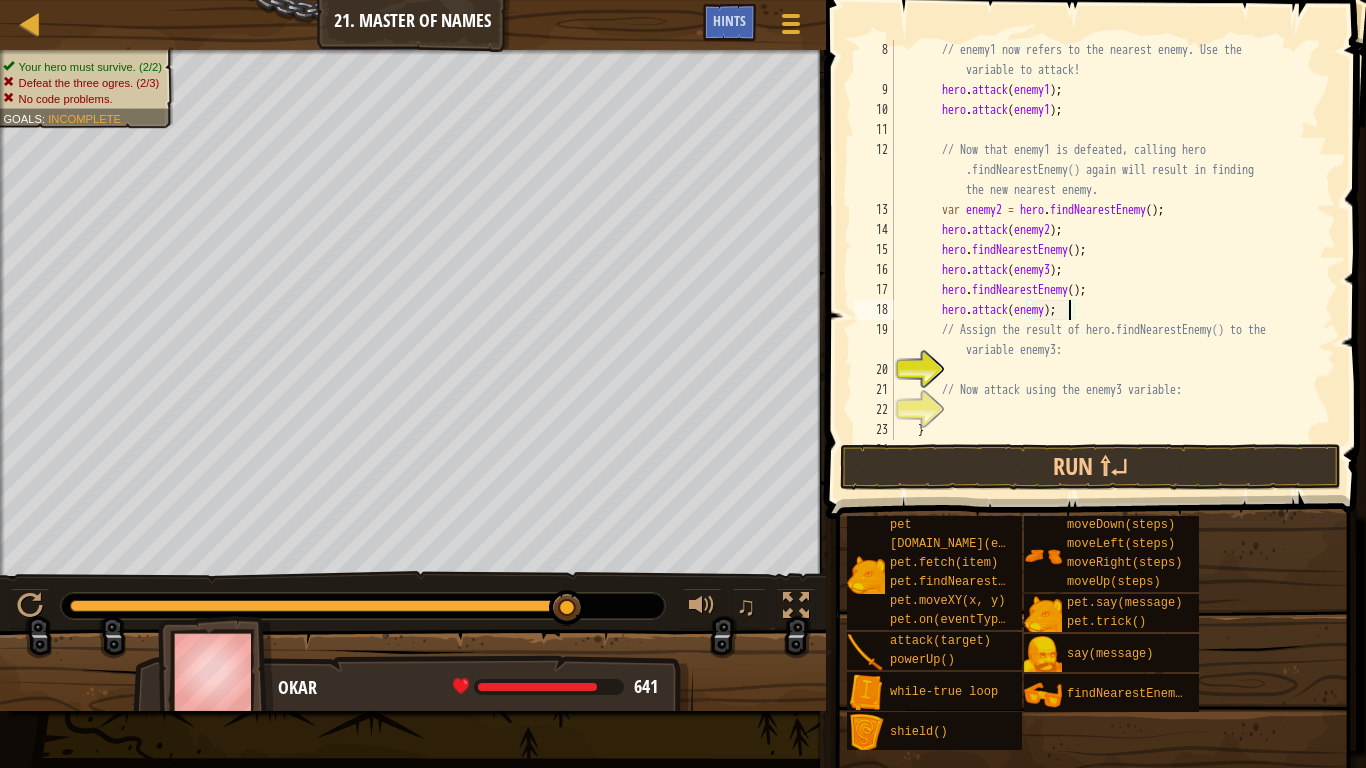 scroll, scrollTop: 9, scrollLeft: 26, axis: both 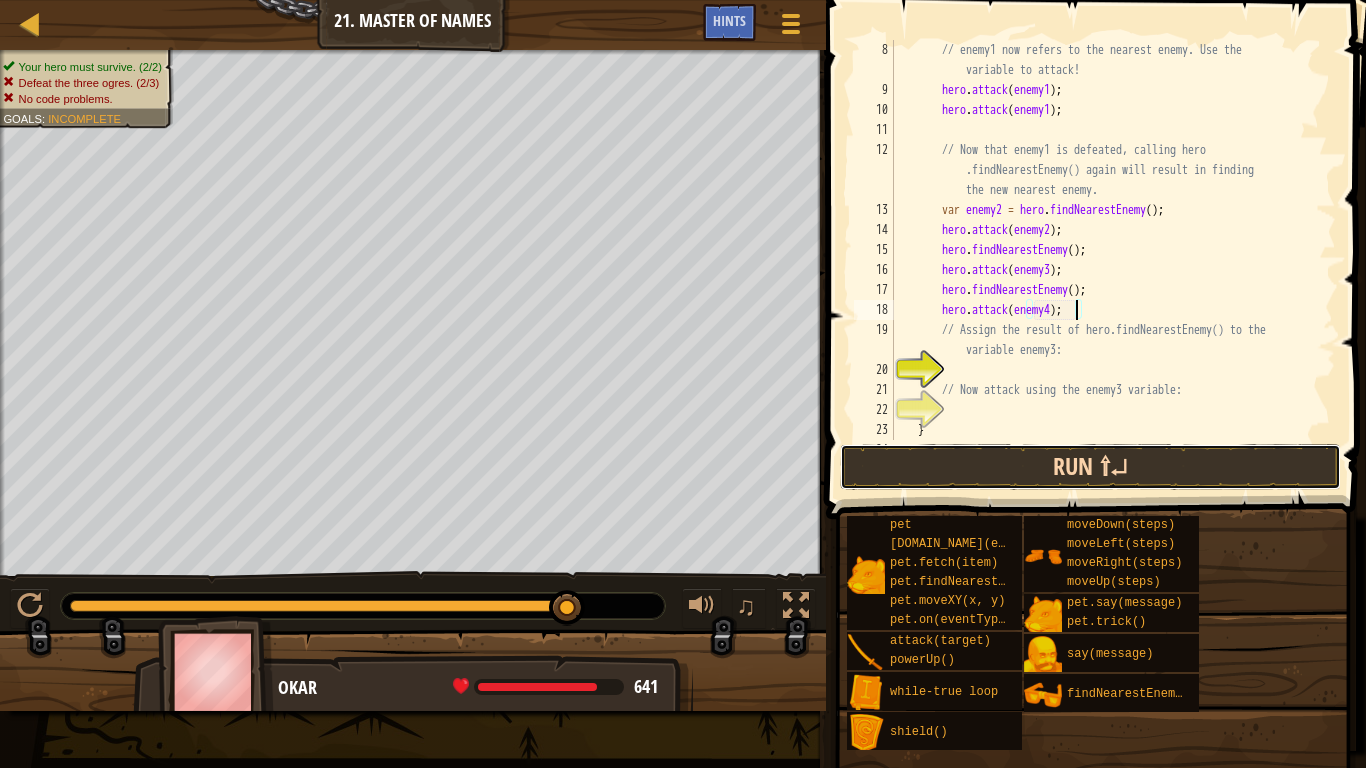 click on "Run ⇧↵" at bounding box center (1090, 467) 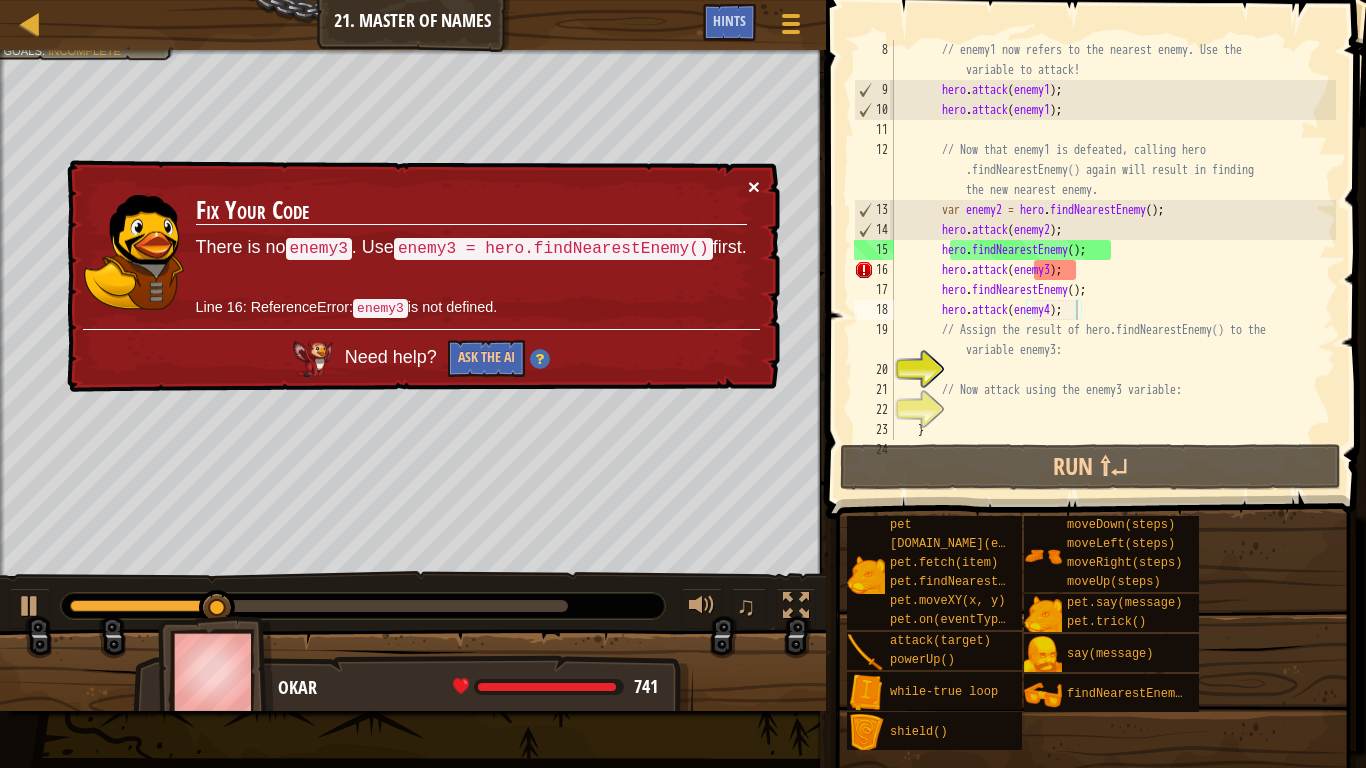 click on "×" at bounding box center [754, 186] 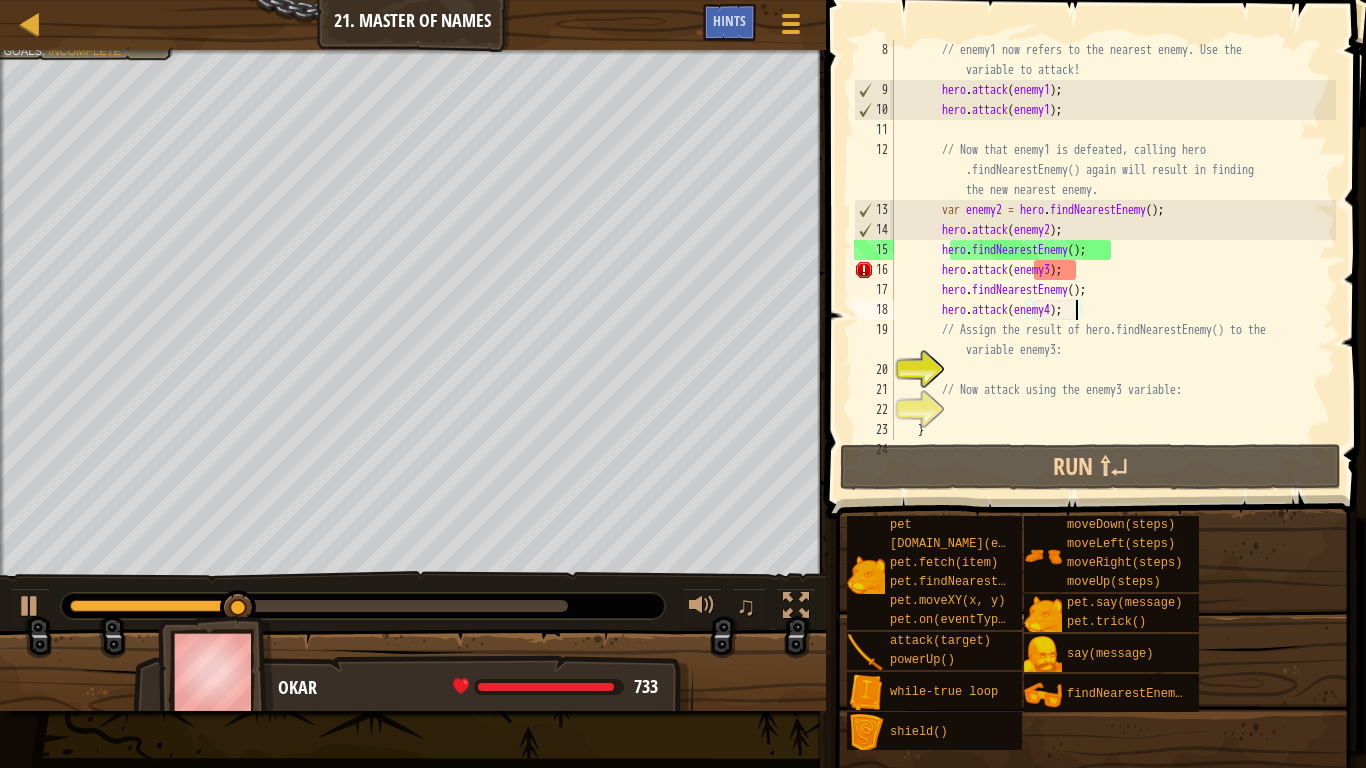 click on "// enemy1 now refers to the nearest enemy. Use the               variable to attack!          hero . attack ( enemy1 ) ;          hero . attack ( enemy1 ) ;                   // Now that enemy1 is defeated, calling hero              .findNearestEnemy() again will result in finding               the new nearest enemy.          var   enemy2   =   hero . findNearestEnemy ( ) ;          hero . attack ( enemy2 ) ;          hero . findNearestEnemy ( ) ;          hero . attack ( enemy3 ) ;          hero . findNearestEnemy ( ) ;          hero . attack ( enemy4 ) ;          // Assign the result of hero.findNearestEnemy() to the               variable enemy3:                   // Now attack using the enemy3 variable:               } }" at bounding box center [1113, 270] 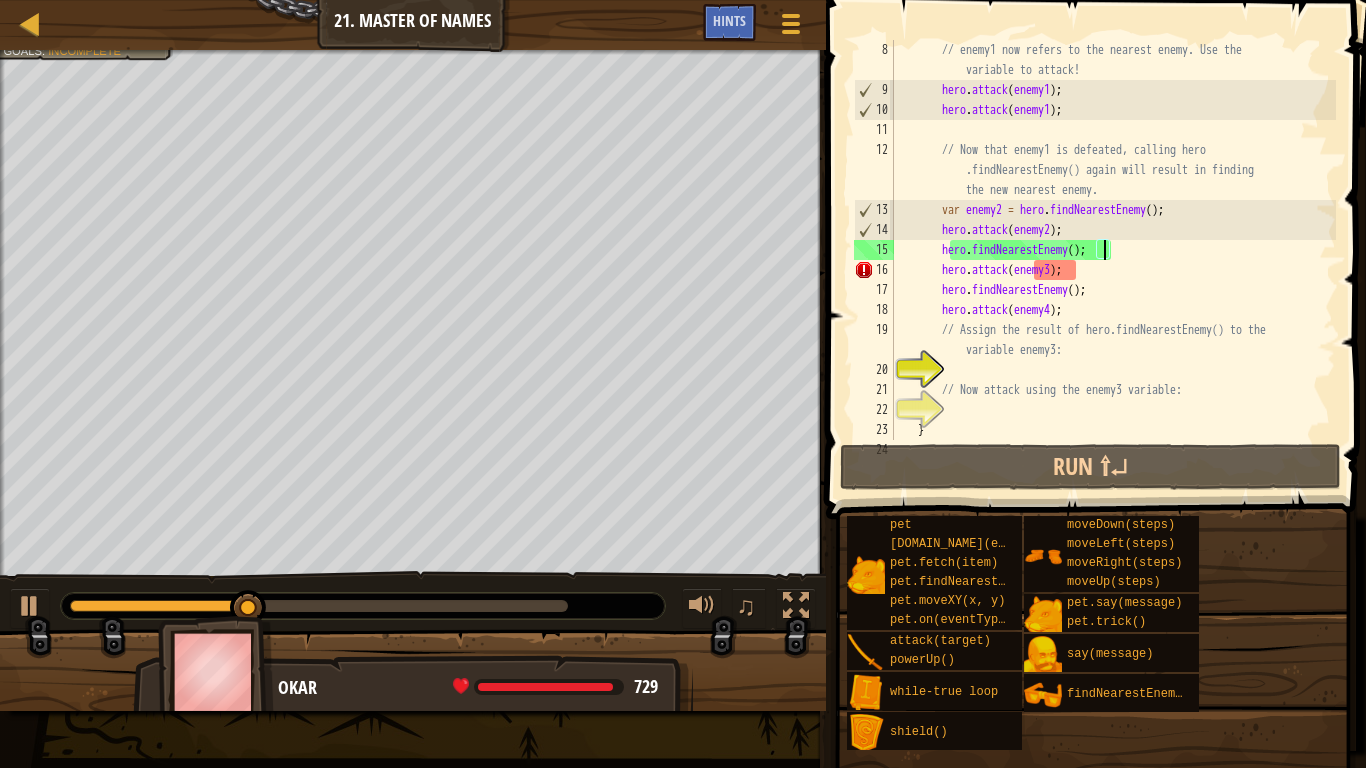 click on "// enemy1 now refers to the nearest enemy. Use the               variable to attack!          hero . attack ( enemy1 ) ;          hero . attack ( enemy1 ) ;                   // Now that enemy1 is defeated, calling hero              .findNearestEnemy() again will result in finding               the new nearest enemy.          var   enemy2   =   hero . findNearestEnemy ( ) ;          hero . attack ( enemy2 ) ;          hero . findNearestEnemy ( ) ;          hero . attack ( enemy3 ) ;          hero . findNearestEnemy ( ) ;          hero . attack ( enemy4 ) ;          // Assign the result of hero.findNearestEnemy() to the               variable enemy3:                   // Now attack using the enemy3 variable:               } }" at bounding box center (1113, 270) 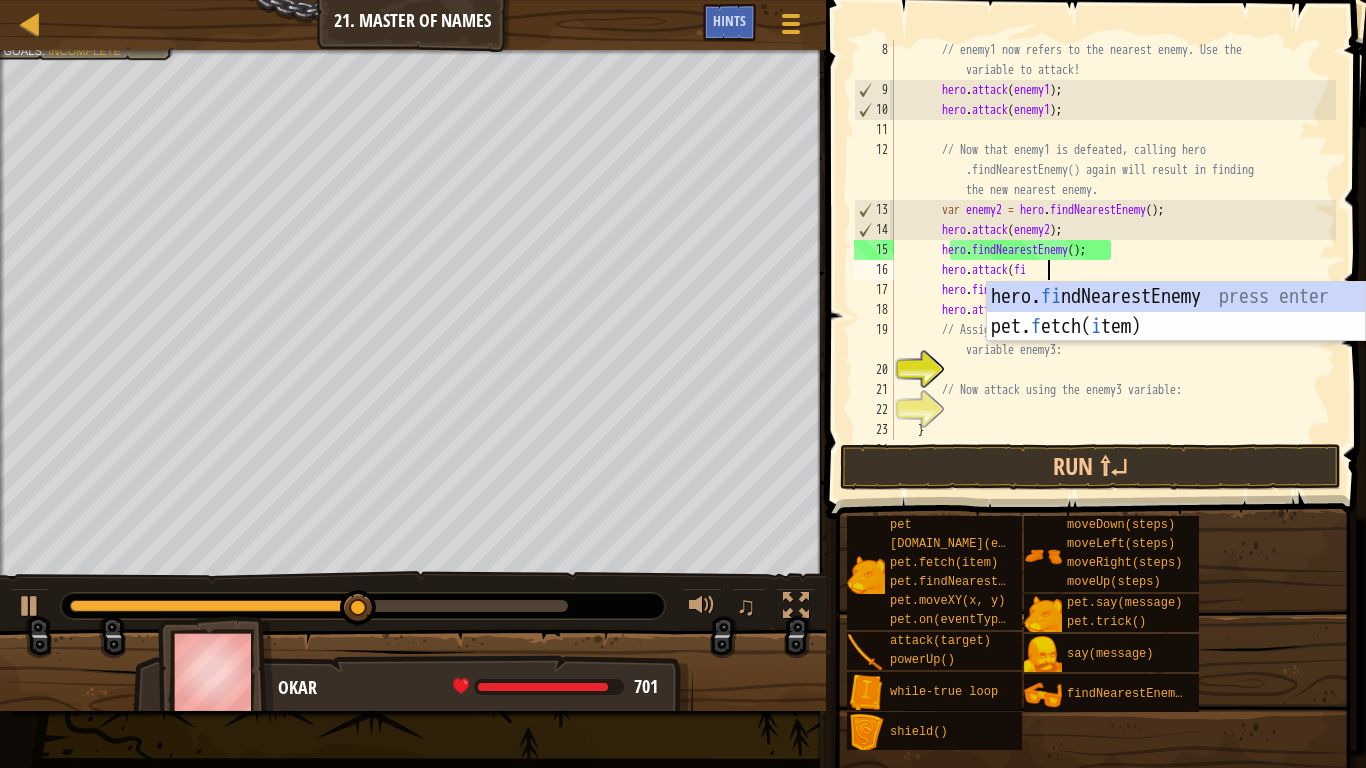 type on "hero.attack(f" 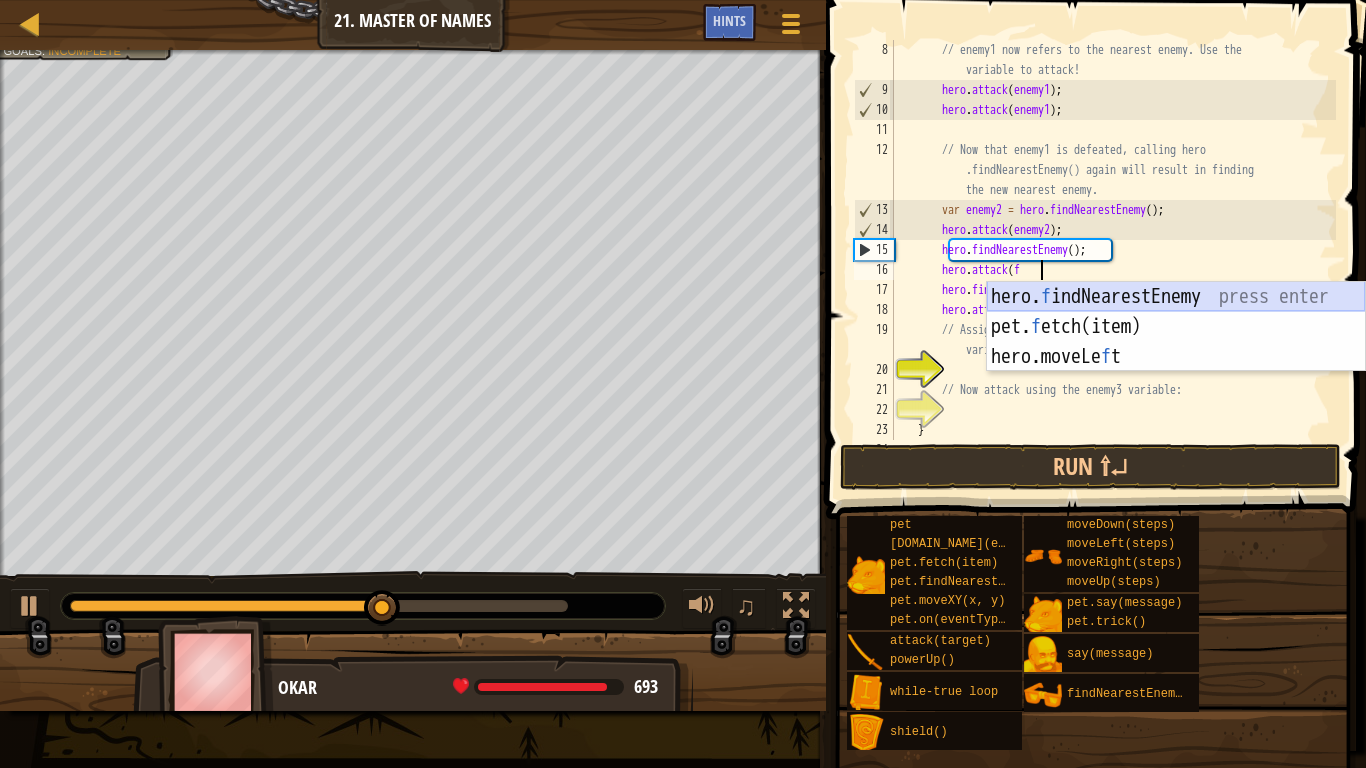click on "hero. f indNearestEnemy press enter pet. f etch(item) press enter hero.moveLe f t press enter" at bounding box center (1176, 357) 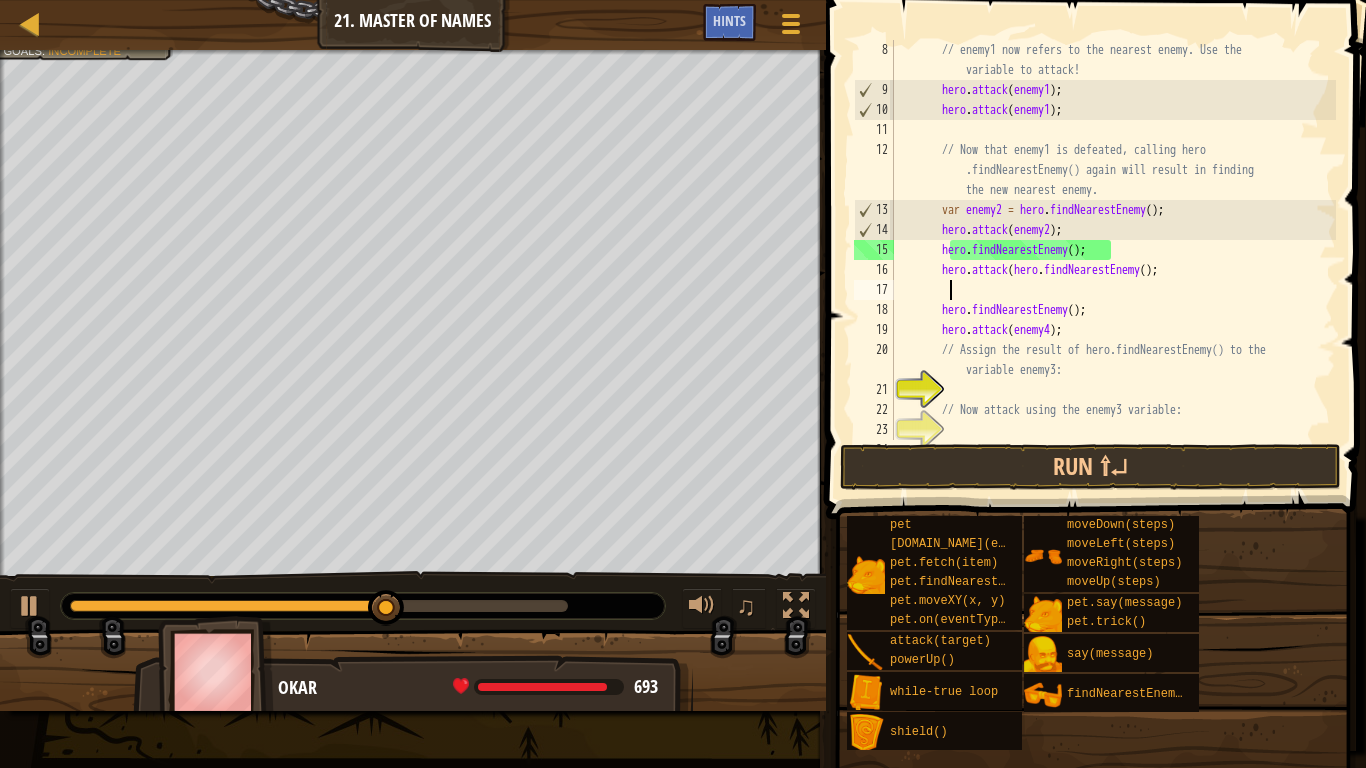 scroll, scrollTop: 9, scrollLeft: 7, axis: both 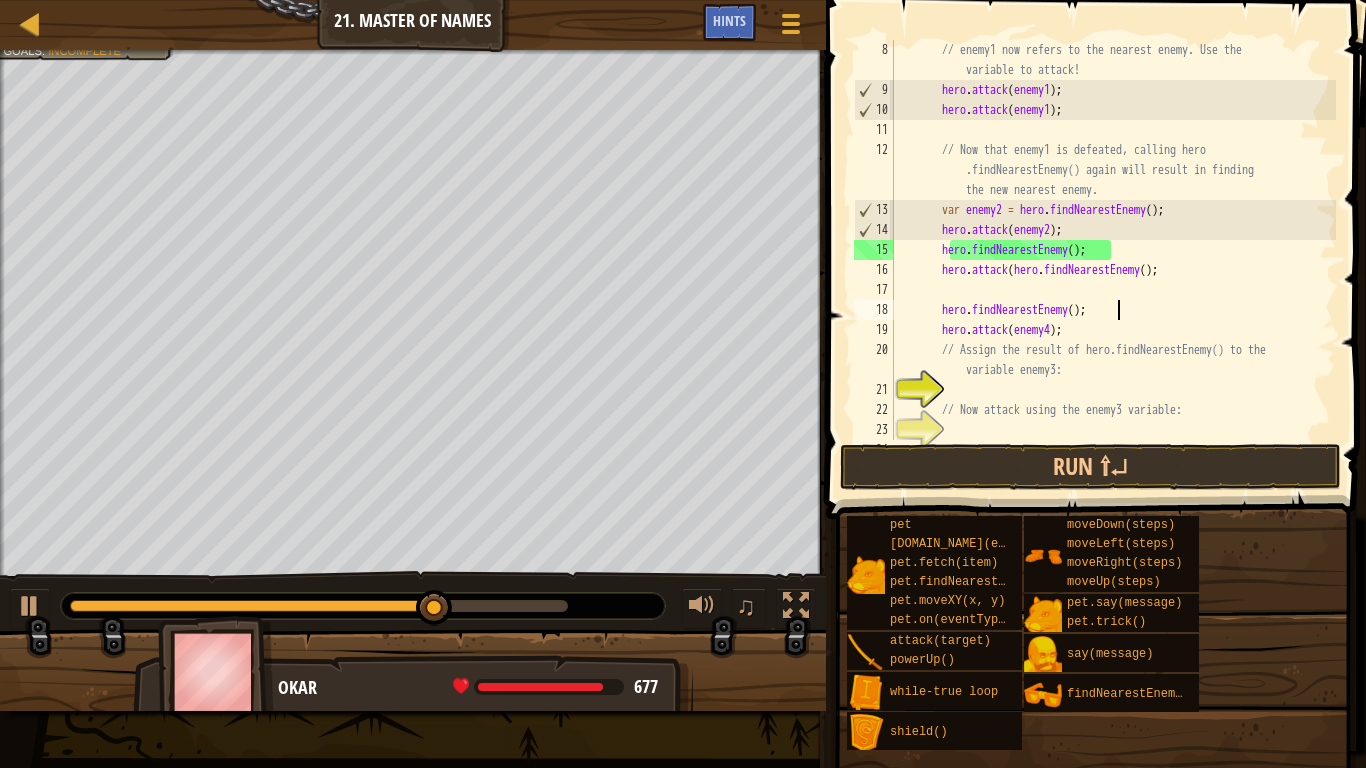 click on "// enemy1 now refers to the nearest enemy. Use the               variable to attack!          hero . attack ( enemy1 ) ;          hero . attack ( enemy1 ) ;                   // Now that enemy1 is defeated, calling hero              .findNearestEnemy() again will result in finding               the new nearest enemy.          var   enemy2   =   hero . findNearestEnemy ( ) ;          hero . attack ( enemy2 ) ;          hero . findNearestEnemy ( ) ;          hero . attack ( hero . findNearestEnemy ( ) ;                   hero . findNearestEnemy ( ) ;          hero . attack ( enemy4 ) ;          // Assign the result of hero.findNearestEnemy() to the               variable enemy3:                   // Now attack using the enemy3 variable:               }" at bounding box center (1113, 270) 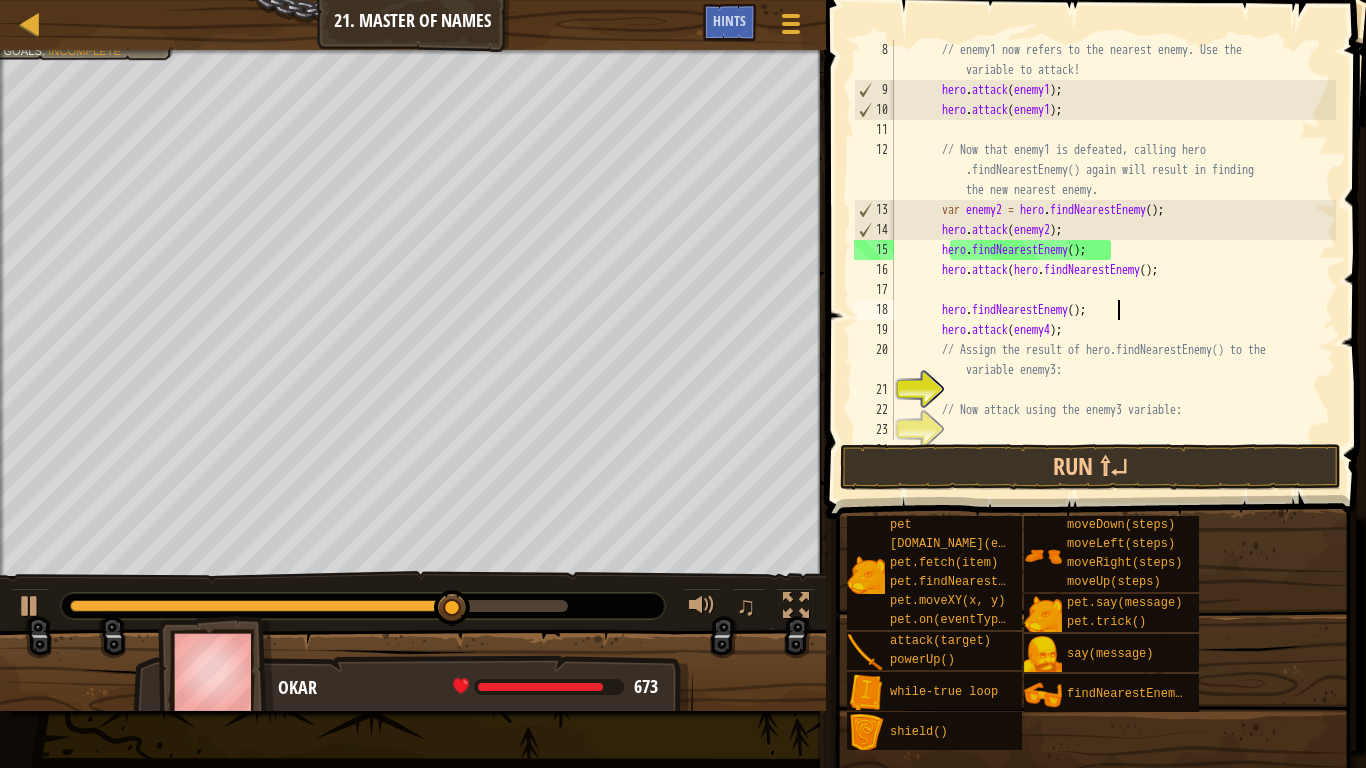 click on "// enemy1 now refers to the nearest enemy. Use the               variable to attack!          hero . attack ( enemy1 ) ;          hero . attack ( enemy1 ) ;                   // Now that enemy1 is defeated, calling hero              .findNearestEnemy() again will result in finding               the new nearest enemy.          var   enemy2   =   hero . findNearestEnemy ( ) ;          hero . attack ( enemy2 ) ;          hero . findNearestEnemy ( ) ;          hero . attack ( hero . findNearestEnemy ( ) ;                   hero . findNearestEnemy ( ) ;          hero . attack ( enemy4 ) ;          // Assign the result of hero.findNearestEnemy() to the               variable enemy3:                   // Now attack using the enemy3 variable:               }" at bounding box center (1113, 270) 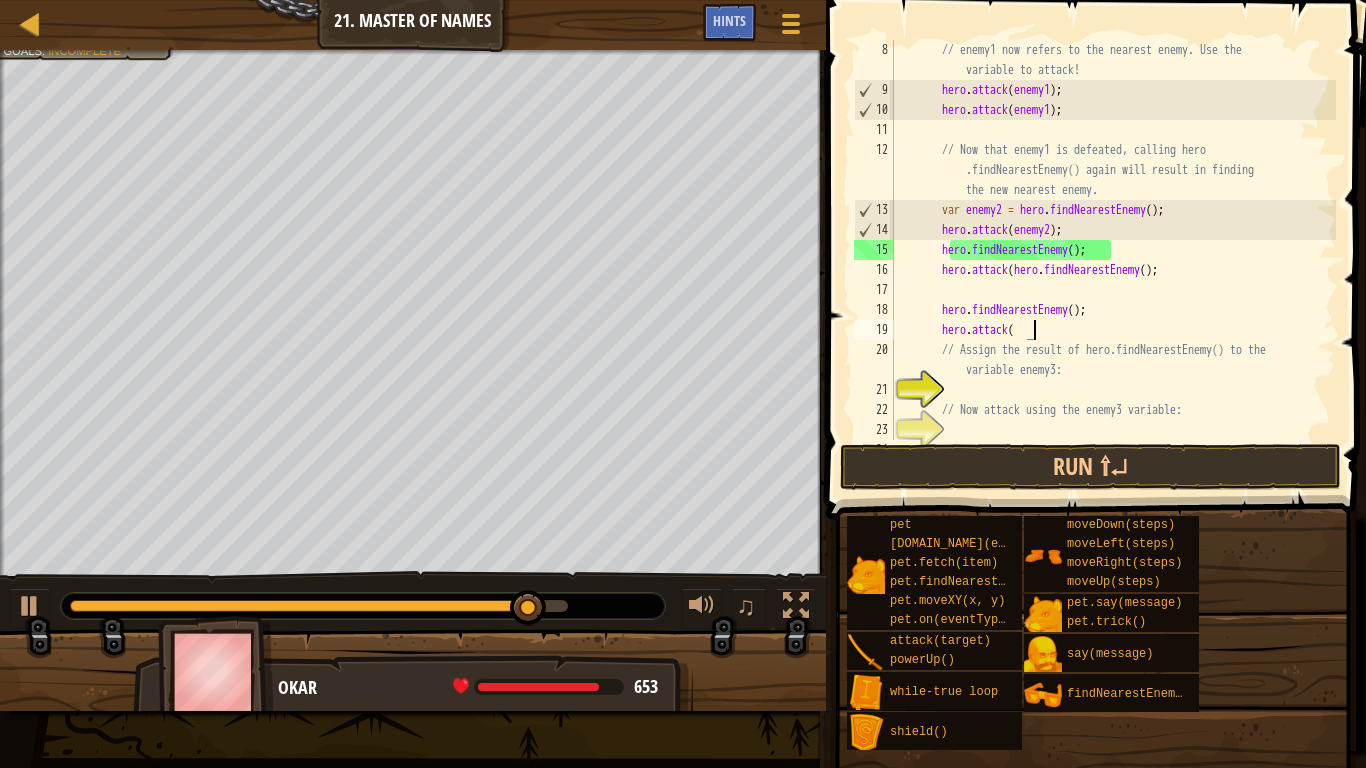 type on "hero.attack(f" 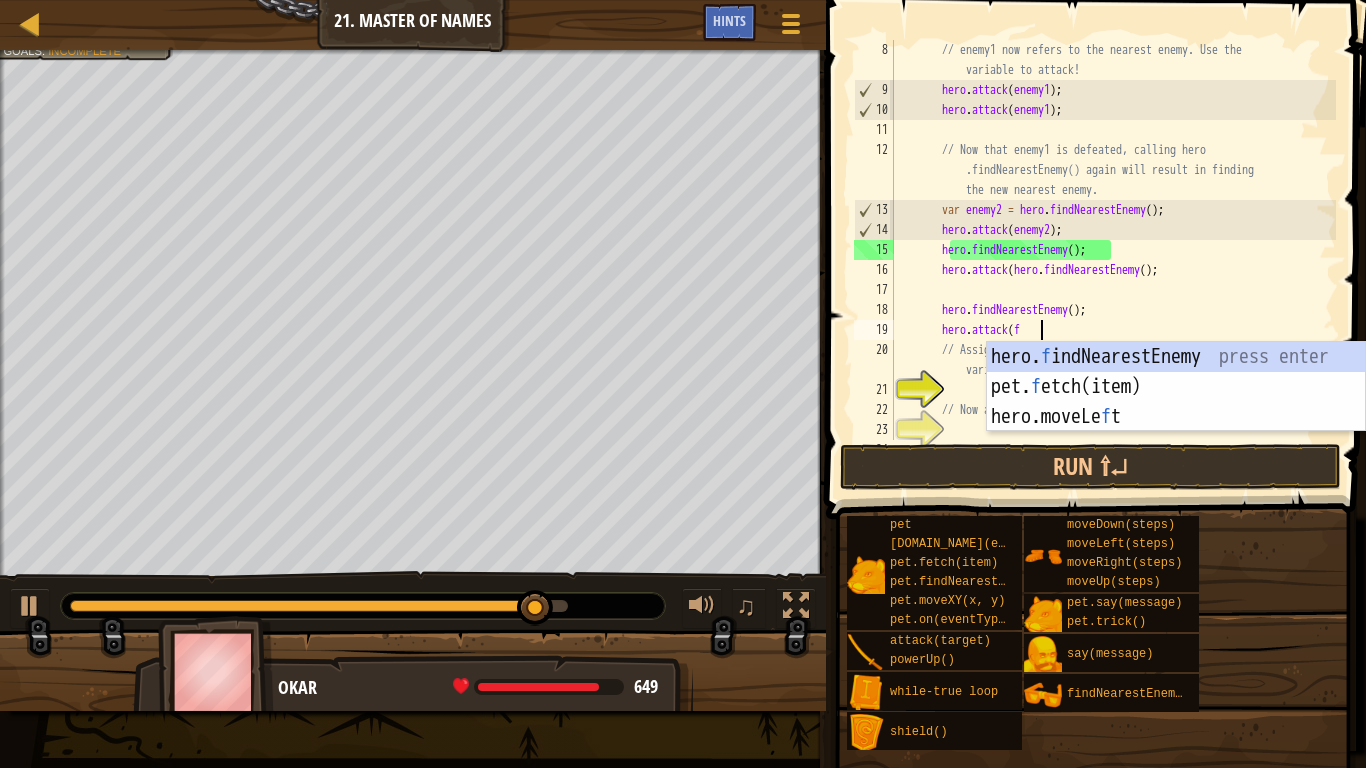 scroll, scrollTop: 9, scrollLeft: 20, axis: both 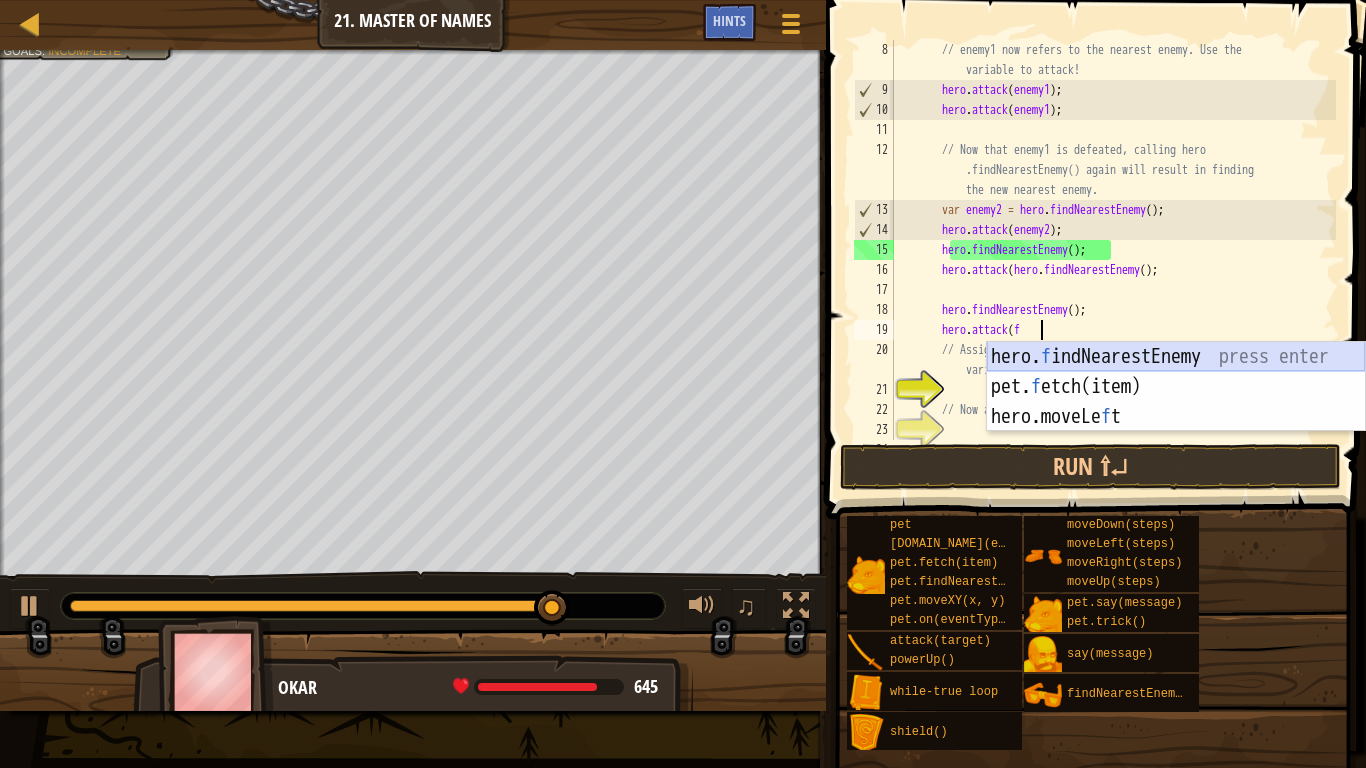 click on "hero. f indNearestEnemy press enter pet. f etch(item) press enter hero.moveLe f t press enter" at bounding box center (1176, 417) 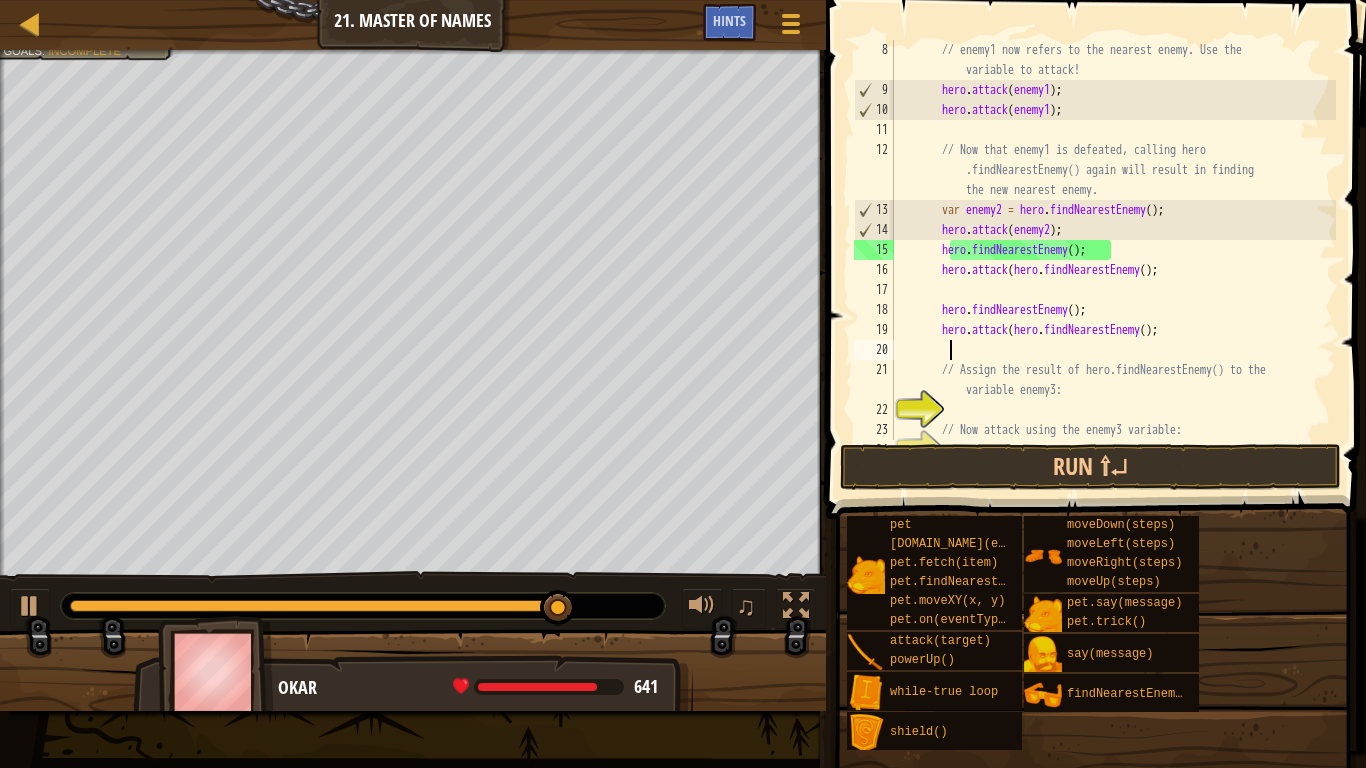 scroll, scrollTop: 9, scrollLeft: 7, axis: both 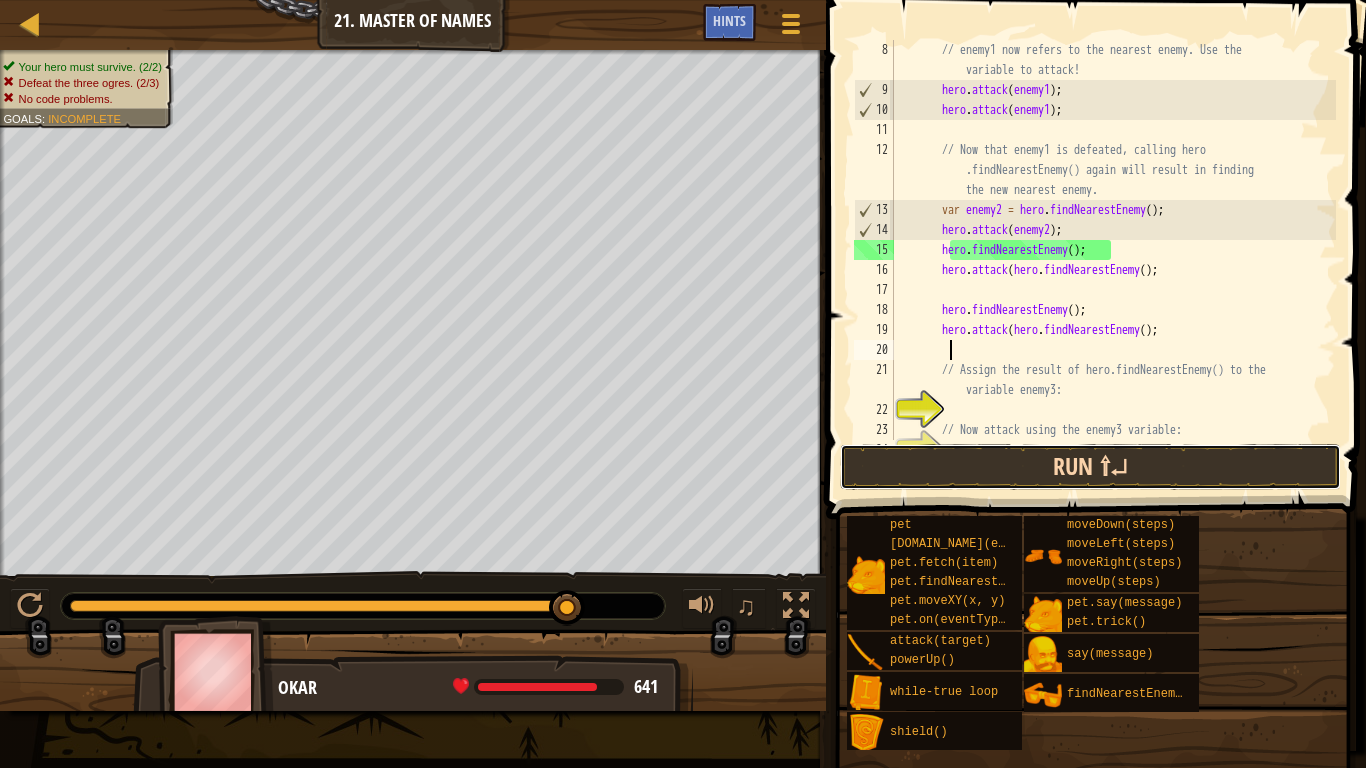 click on "Run ⇧↵" at bounding box center (1090, 467) 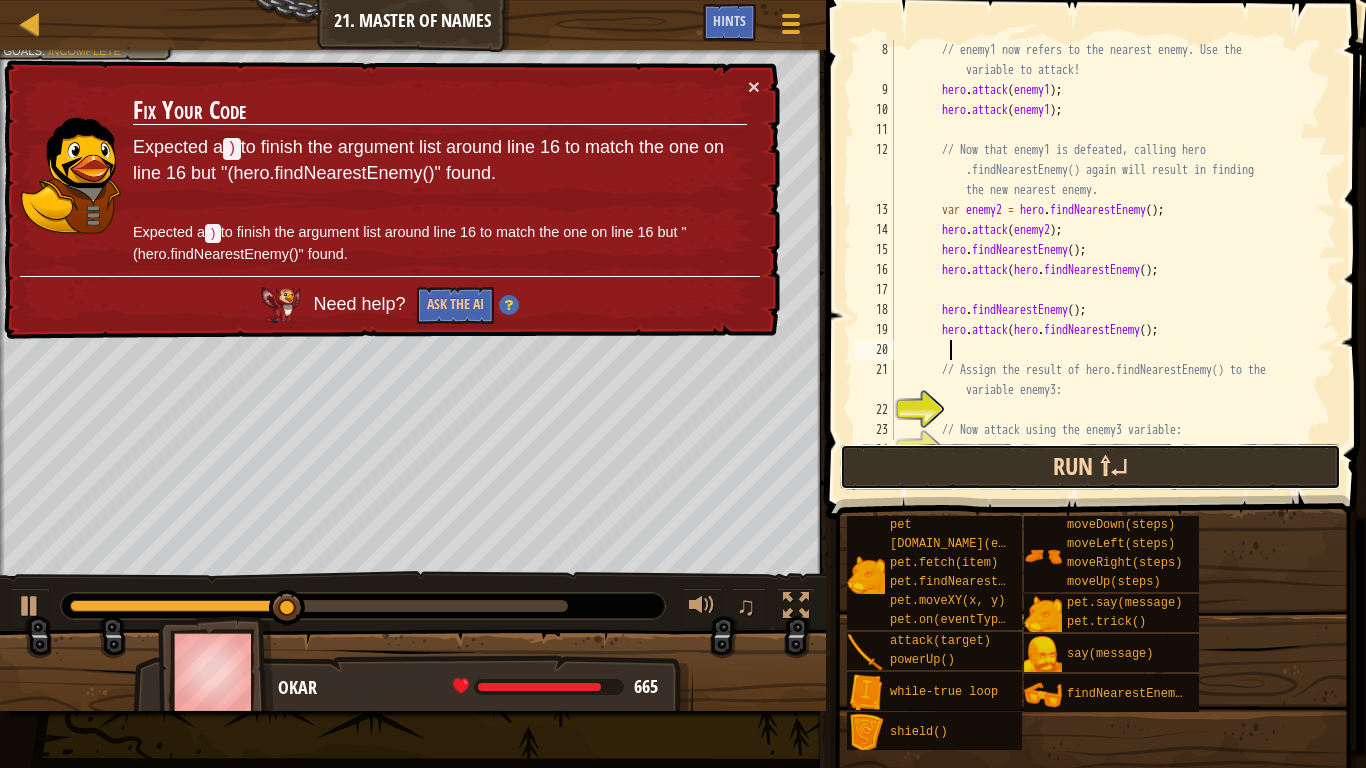 click on "Run ⇧↵" at bounding box center [1090, 467] 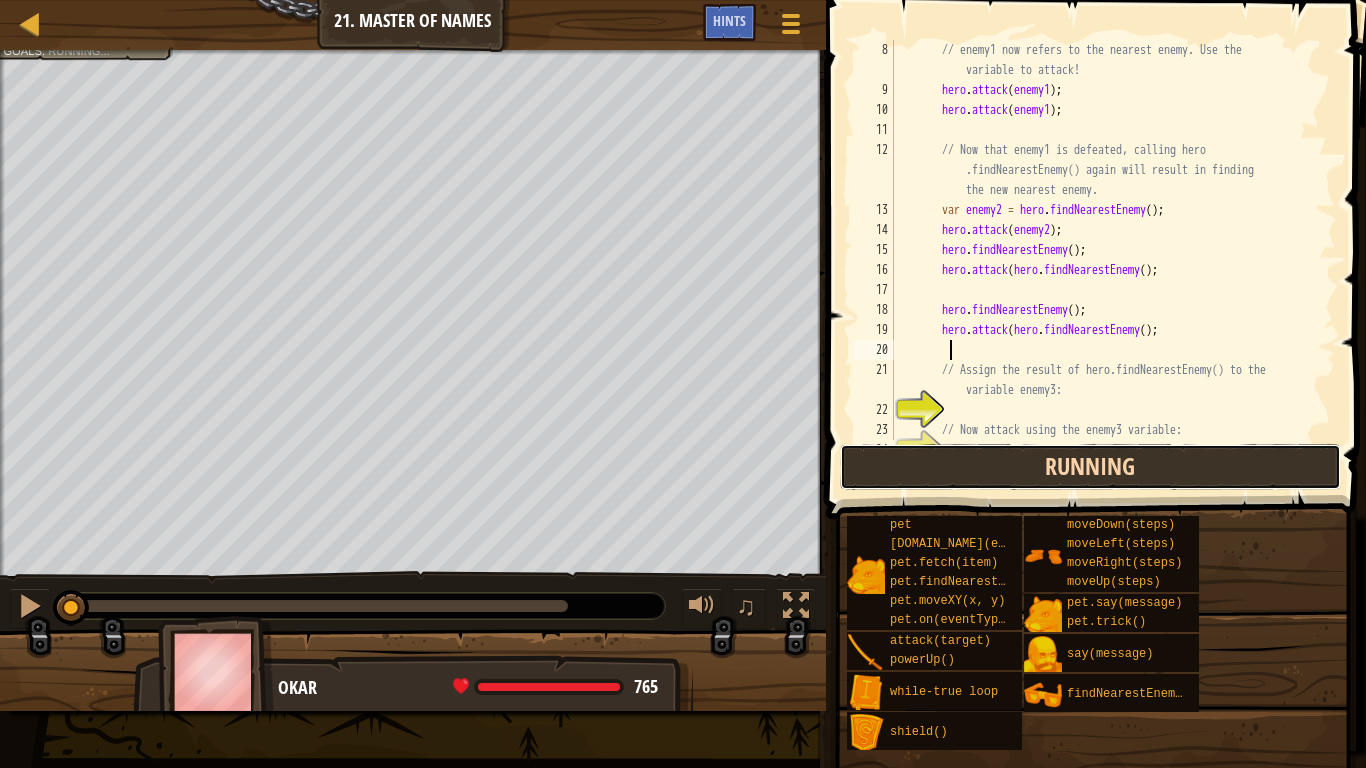click on "Running" at bounding box center (1090, 467) 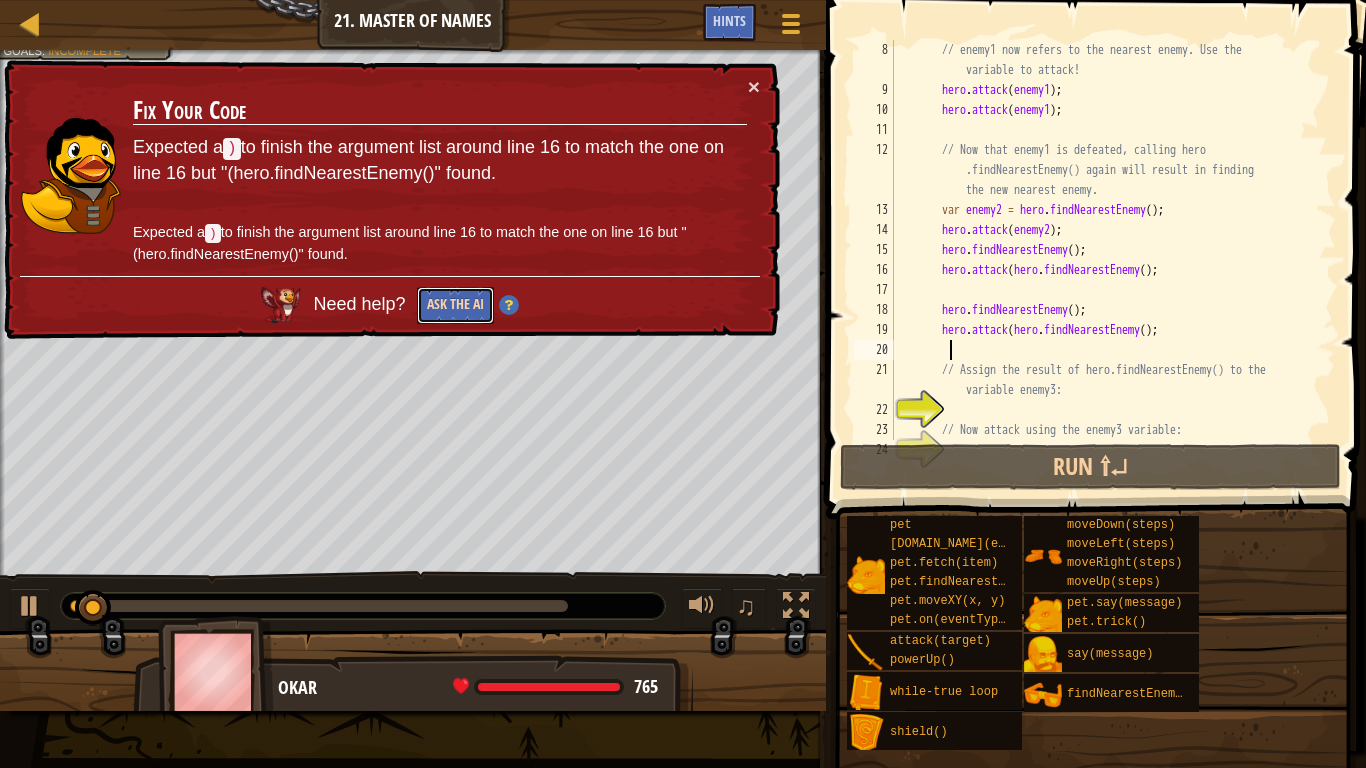 click on "Ask the AI" at bounding box center (455, 305) 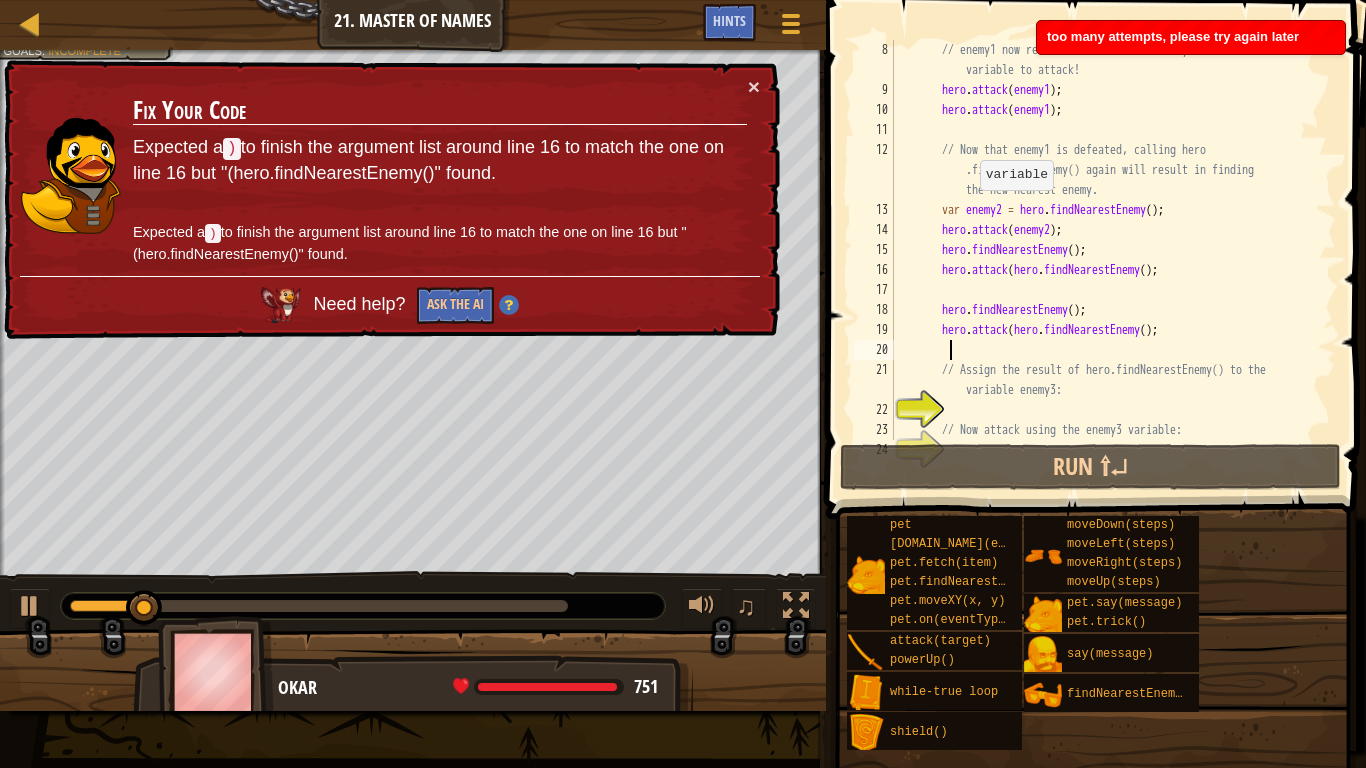click on "// enemy1 now refers to the nearest enemy. Use the               variable to attack!          hero . attack ( enemy1 ) ;          hero . attack ( enemy1 ) ;                   // Now that enemy1 is defeated, calling hero              .findNearestEnemy() again will result in finding               the new nearest enemy.          var   enemy2   =   hero . findNearestEnemy ( ) ;          hero . attack ( enemy2 ) ;          hero . findNearestEnemy ( ) ;          hero . attack ( hero . findNearestEnemy ( ) ;                   hero . findNearestEnemy ( ) ;          hero . attack ( hero . findNearestEnemy ( ) ;                   // Assign the result of hero.findNearestEnemy() to the               variable enemy3:                   // Now attack using the enemy3 variable:" at bounding box center (1113, 270) 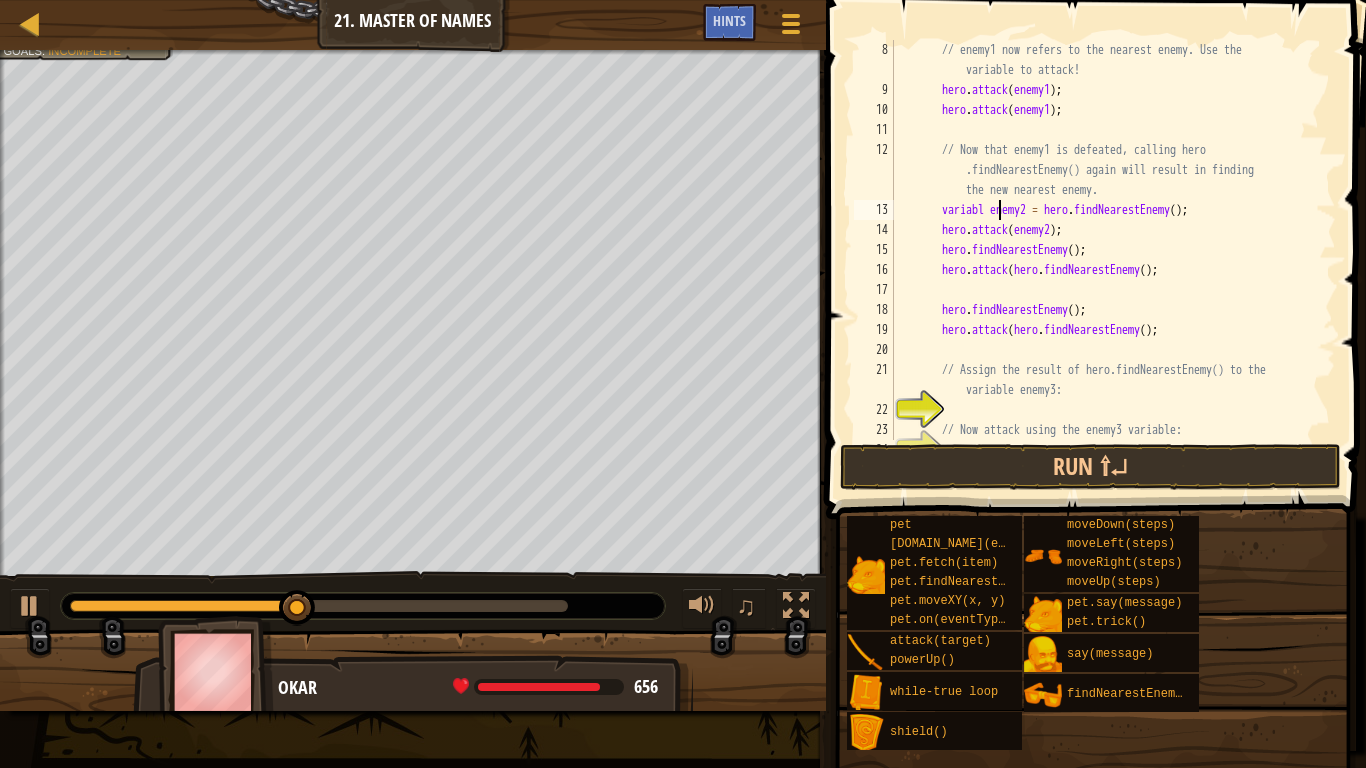 scroll, scrollTop: 9, scrollLeft: 16, axis: both 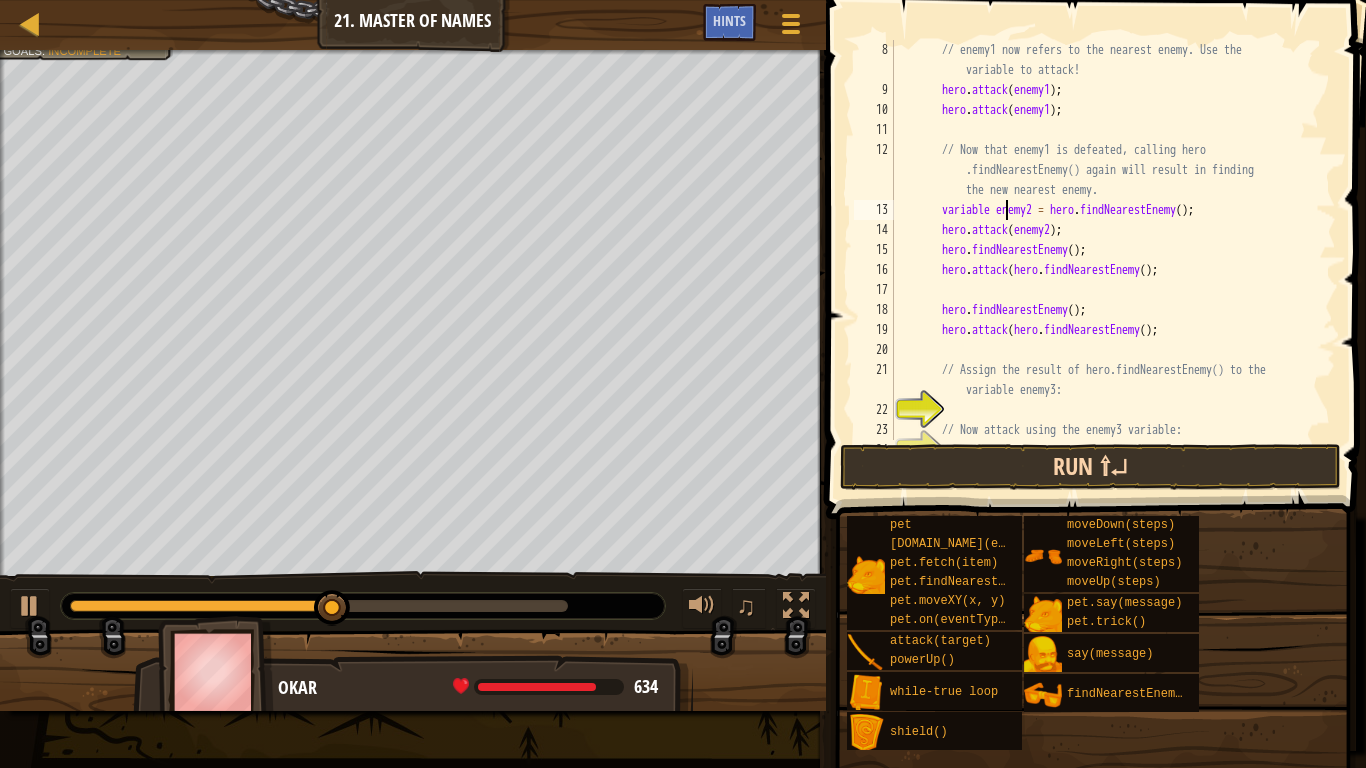 type on "variable enemy2 = hero.findNearestEnemy();" 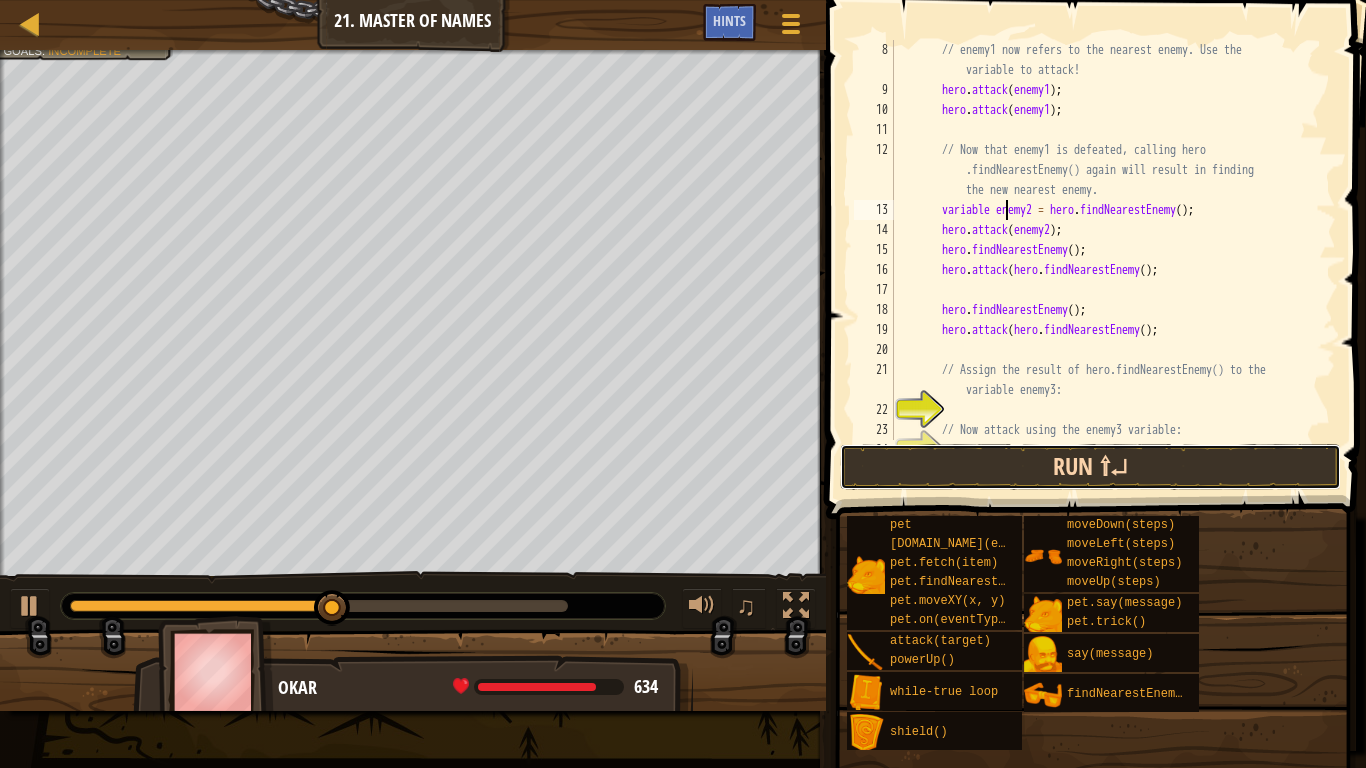 click on "Run ⇧↵" at bounding box center [1090, 467] 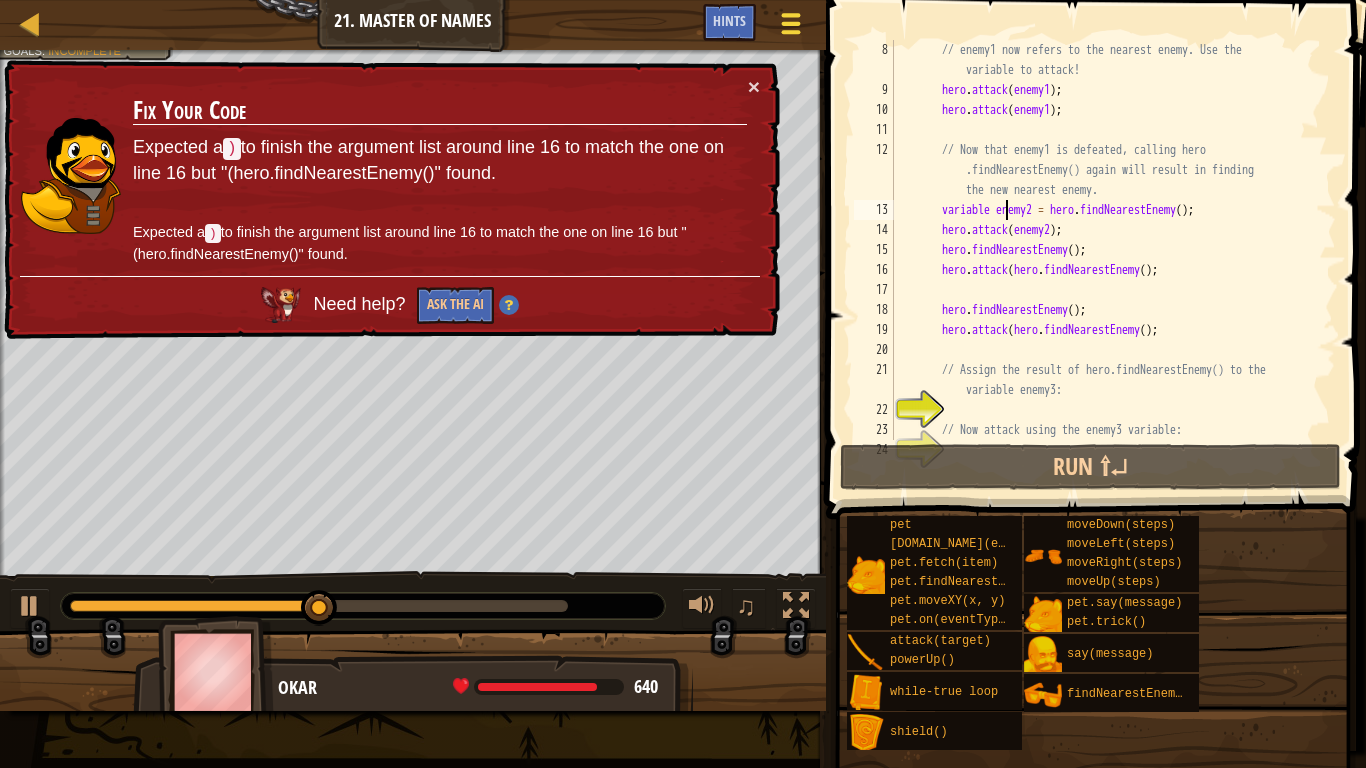 click at bounding box center [790, 23] 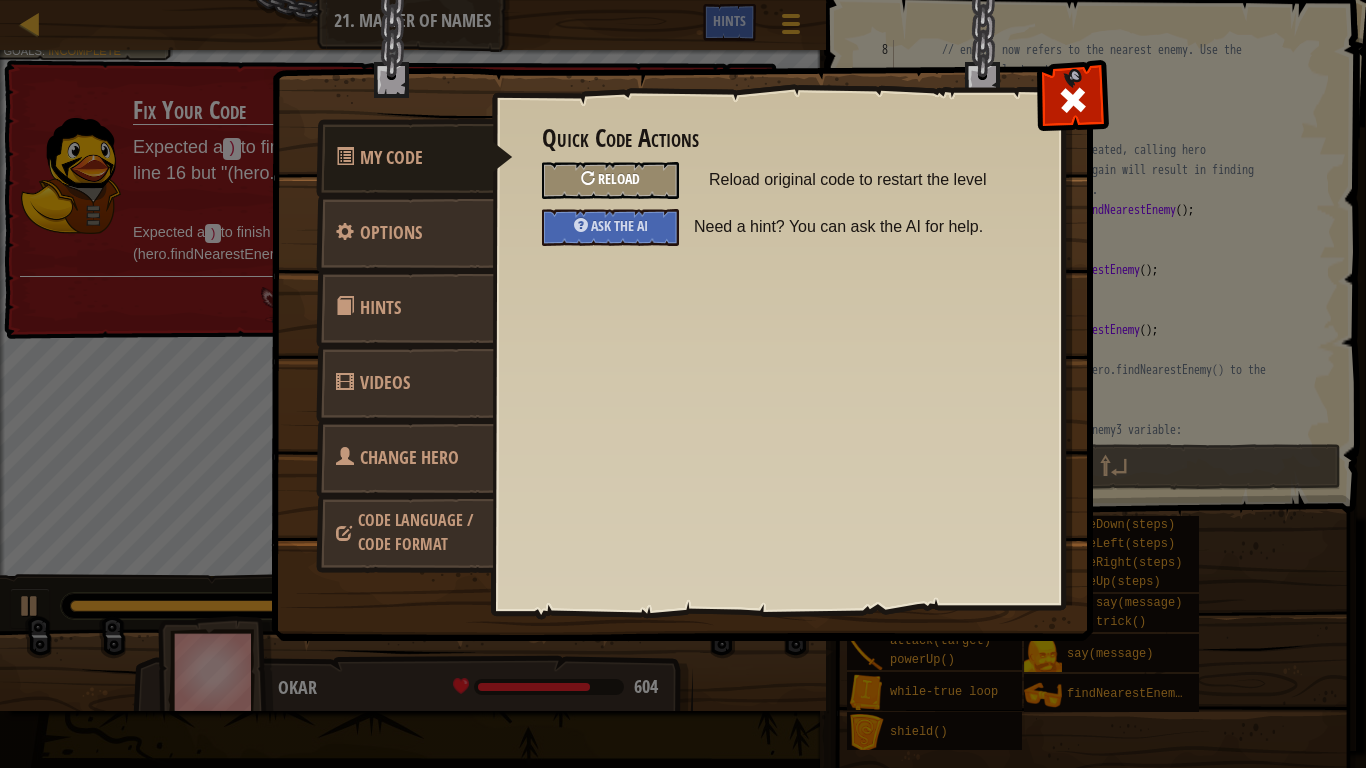 click on "Reload" at bounding box center (610, 180) 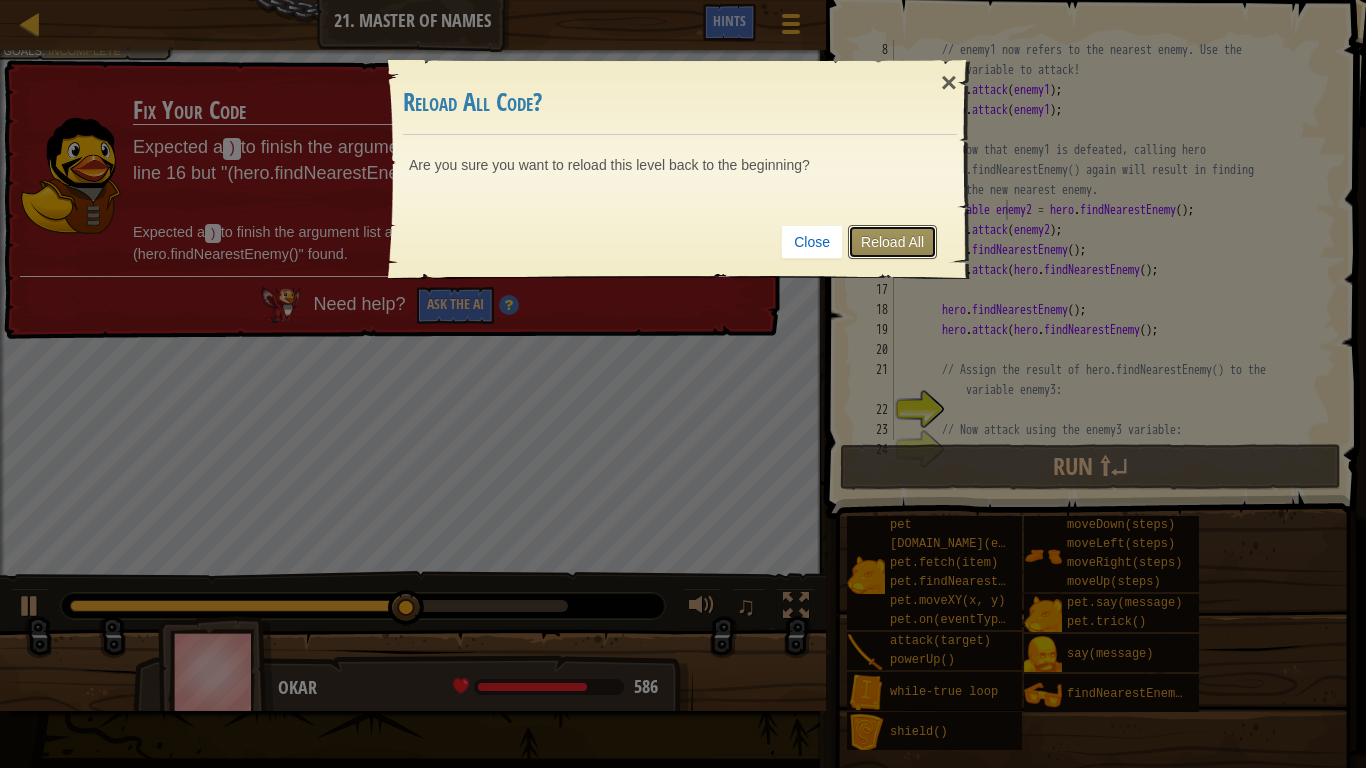 click on "Reload All" at bounding box center (892, 242) 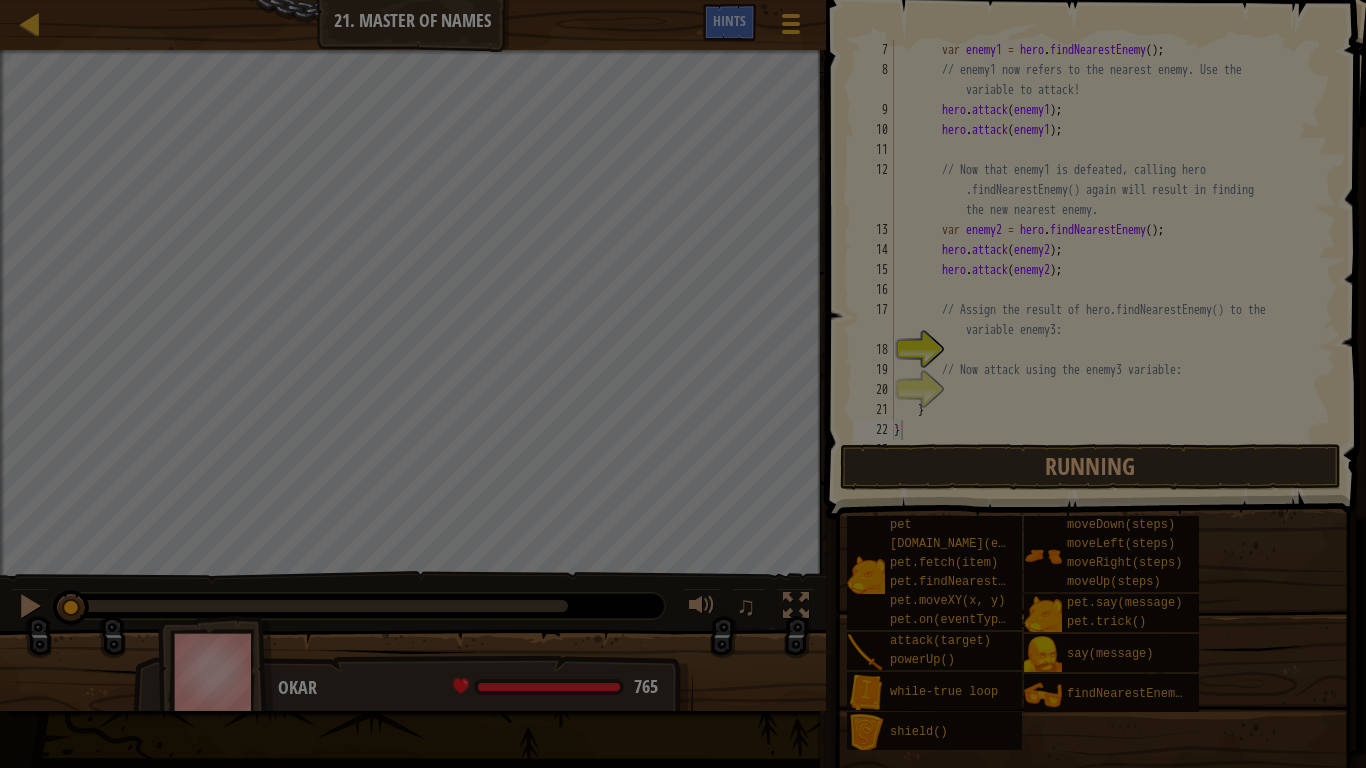 scroll, scrollTop: 140, scrollLeft: 0, axis: vertical 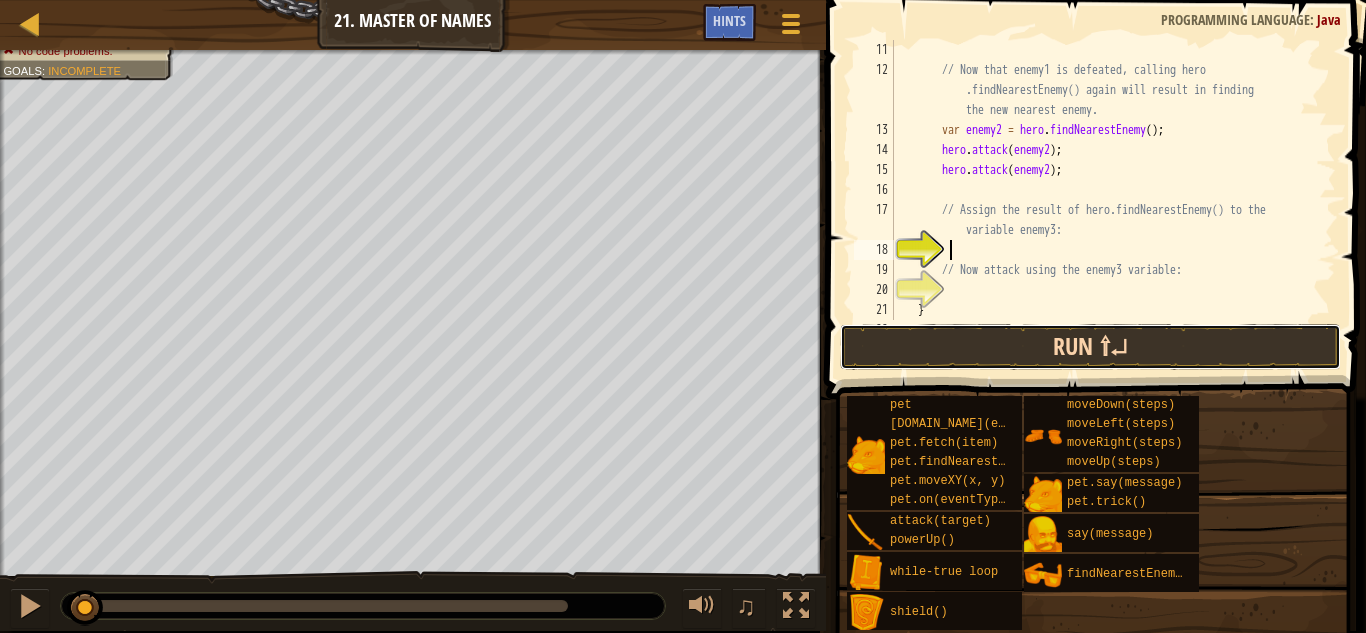click on "Run ⇧↵" at bounding box center [1090, 347] 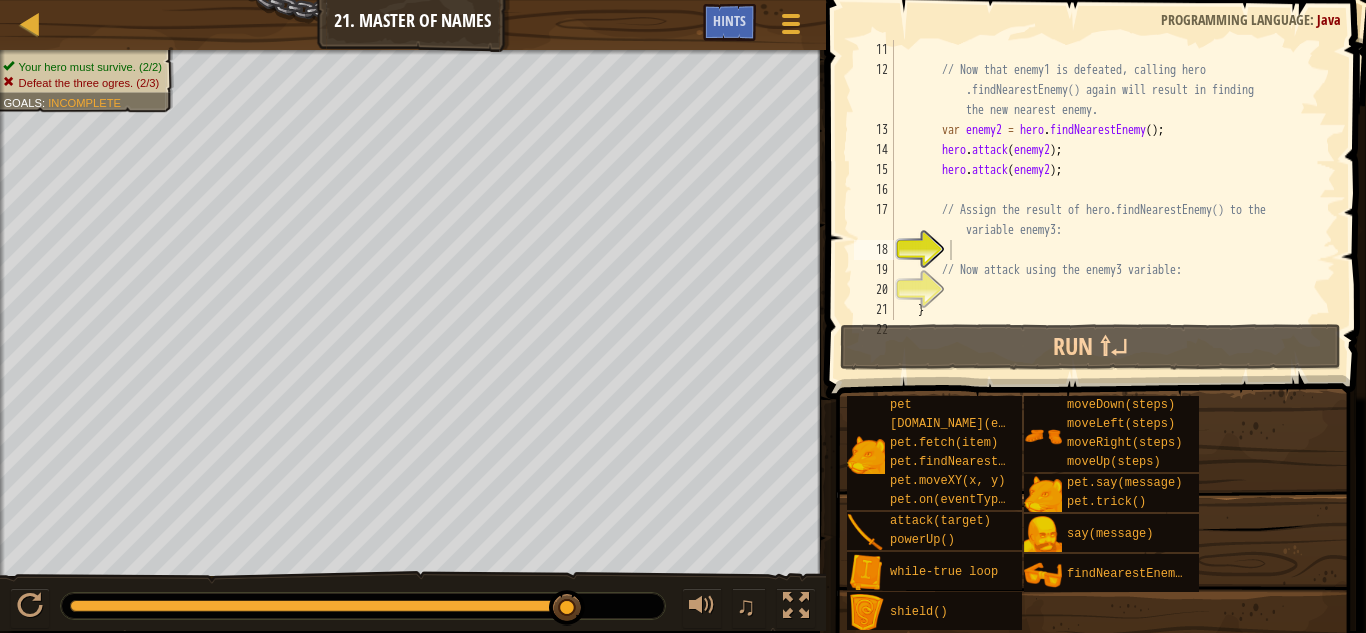 type 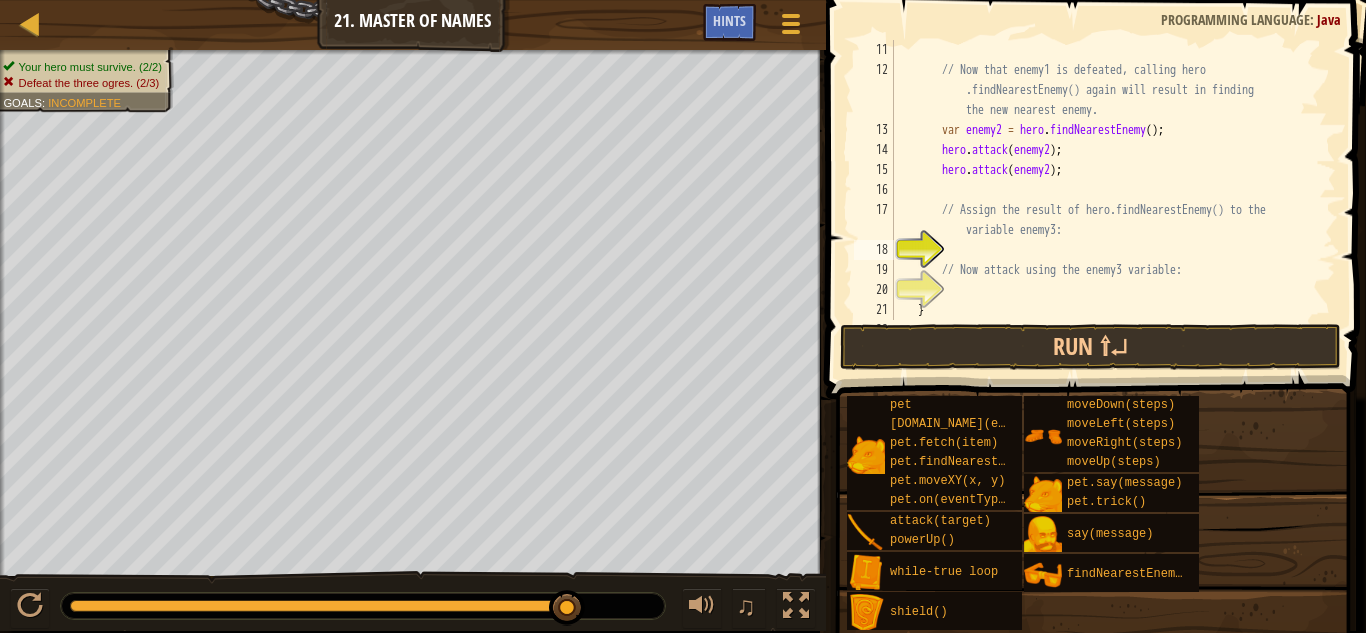 scroll, scrollTop: 9, scrollLeft: 3, axis: both 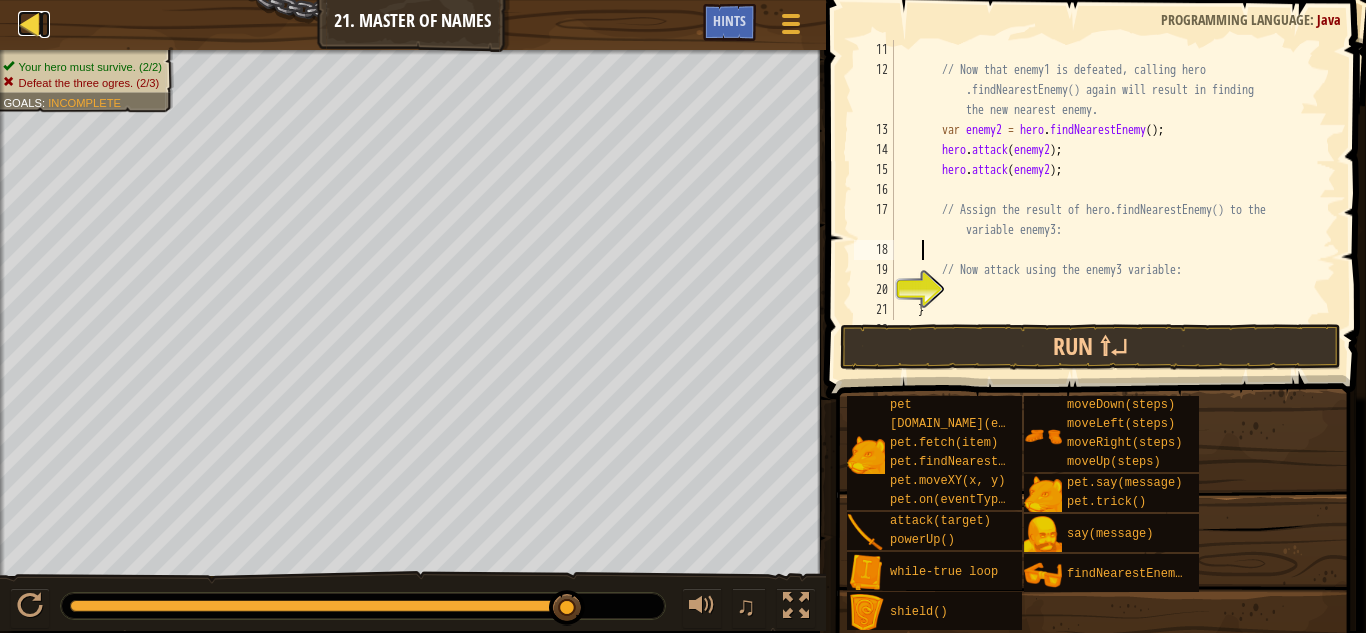 click at bounding box center [30, 23] 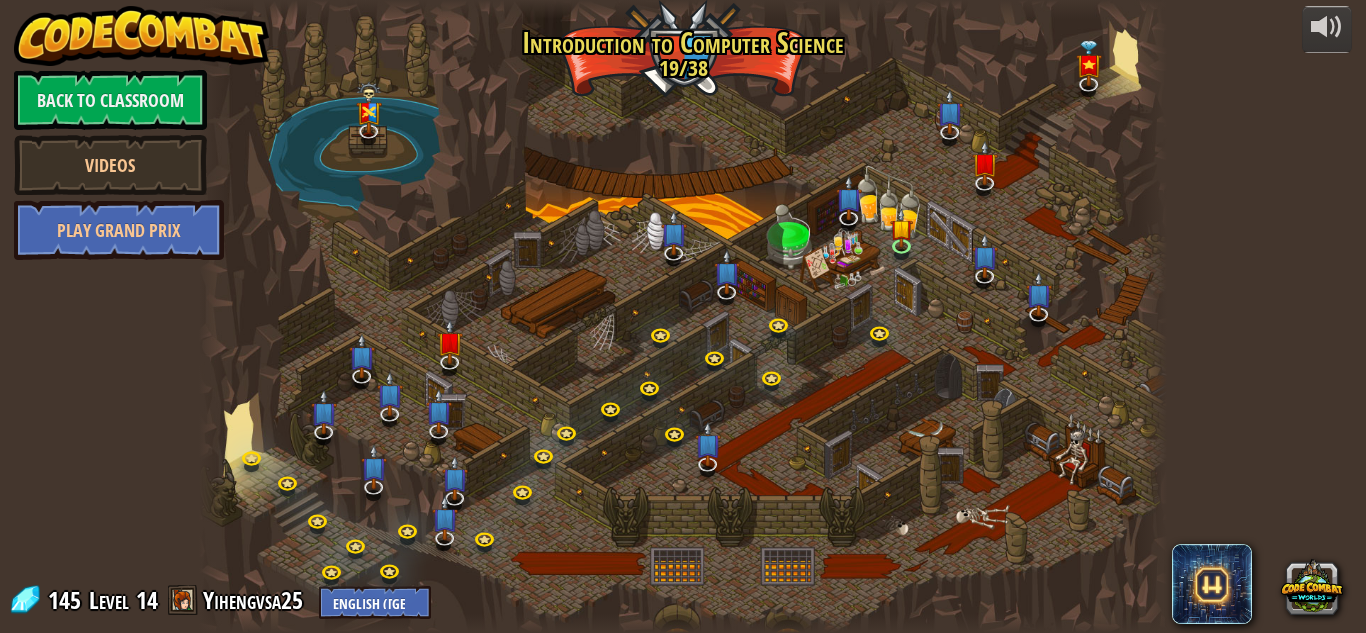 click on "Back to Classroom" at bounding box center [110, 100] 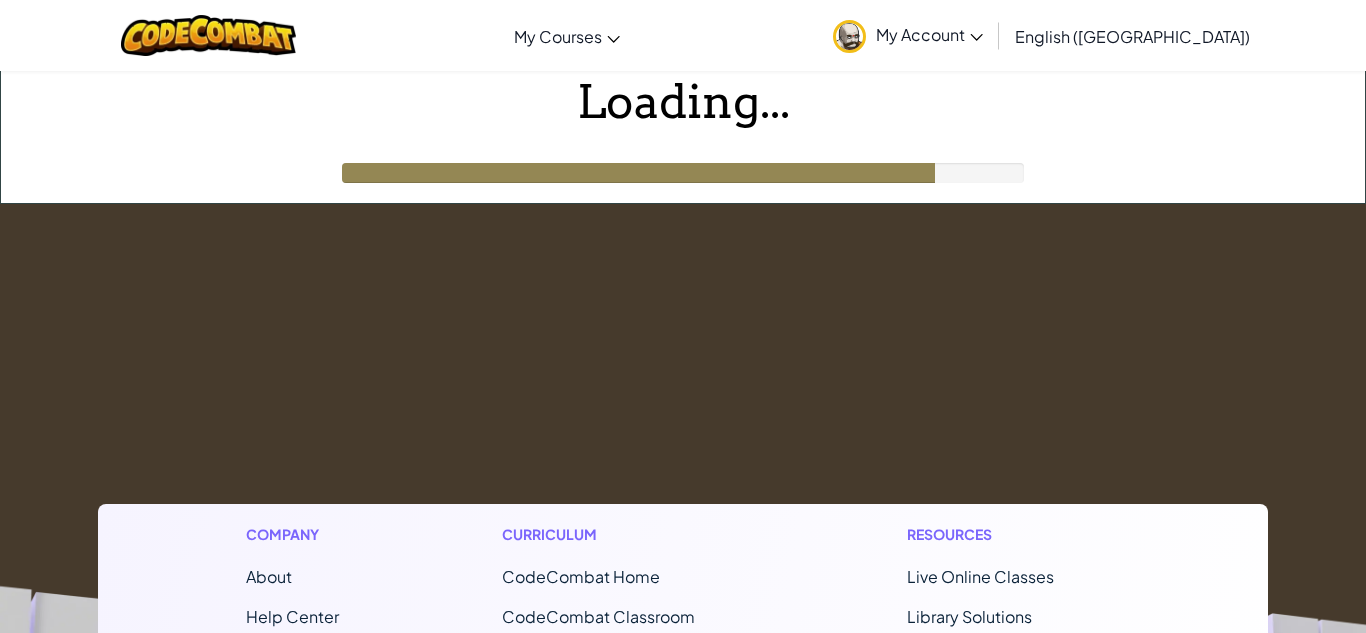 click on "My Account" at bounding box center (929, 34) 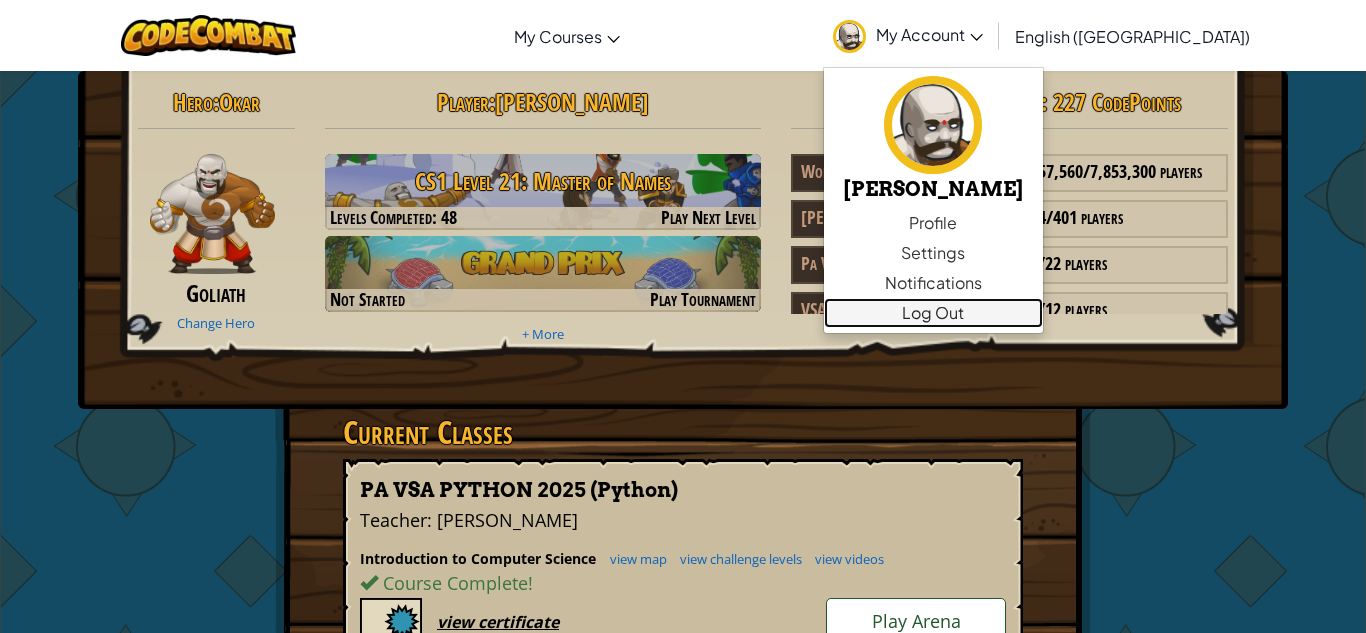 click on "Log Out" at bounding box center (933, 313) 